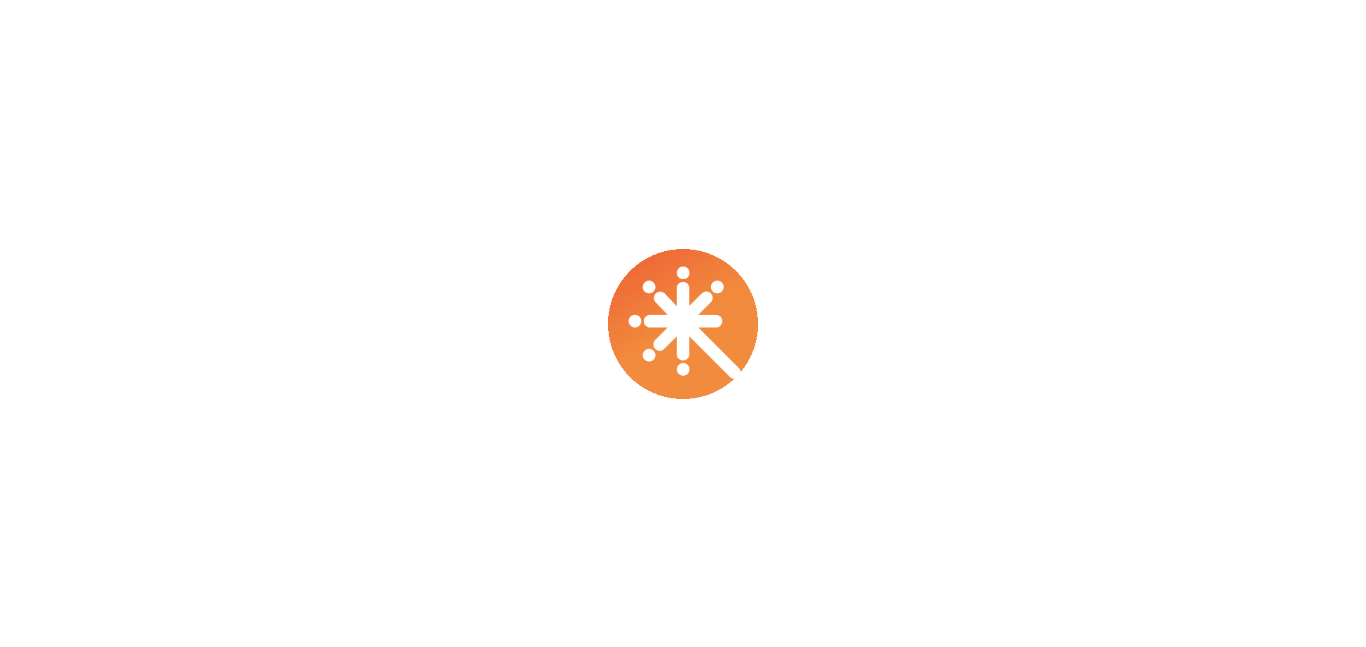 scroll, scrollTop: 0, scrollLeft: 0, axis: both 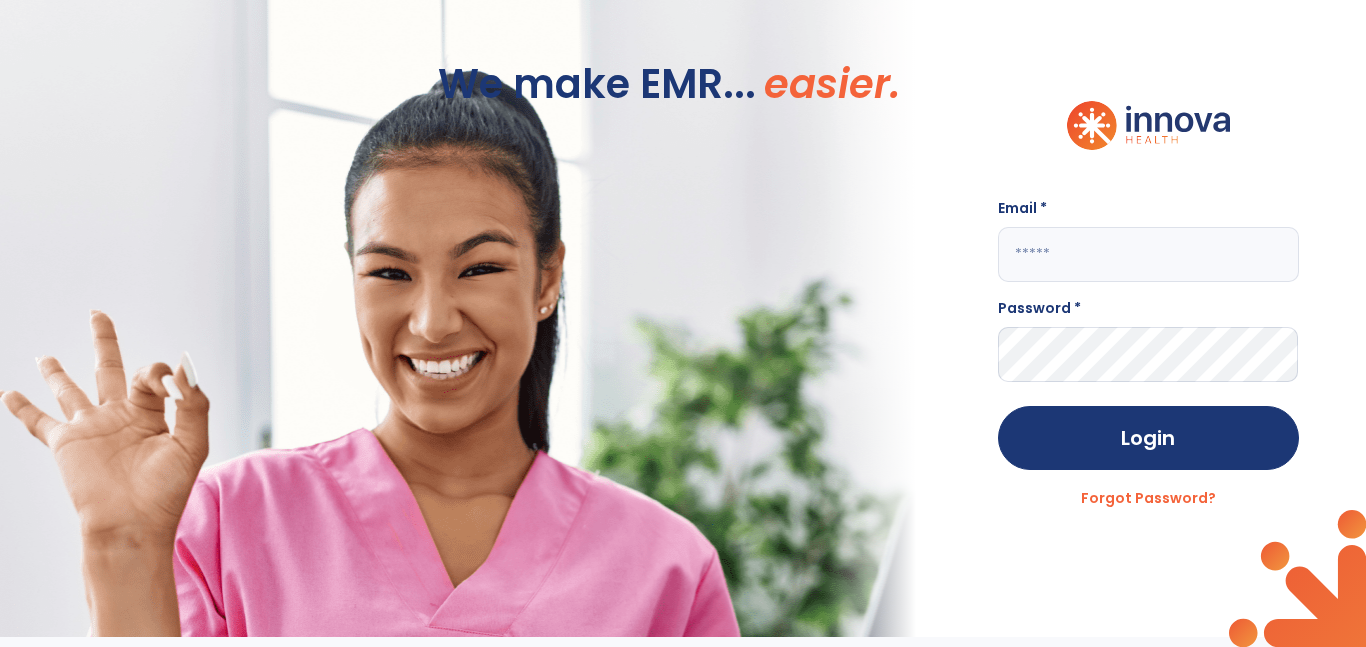 click 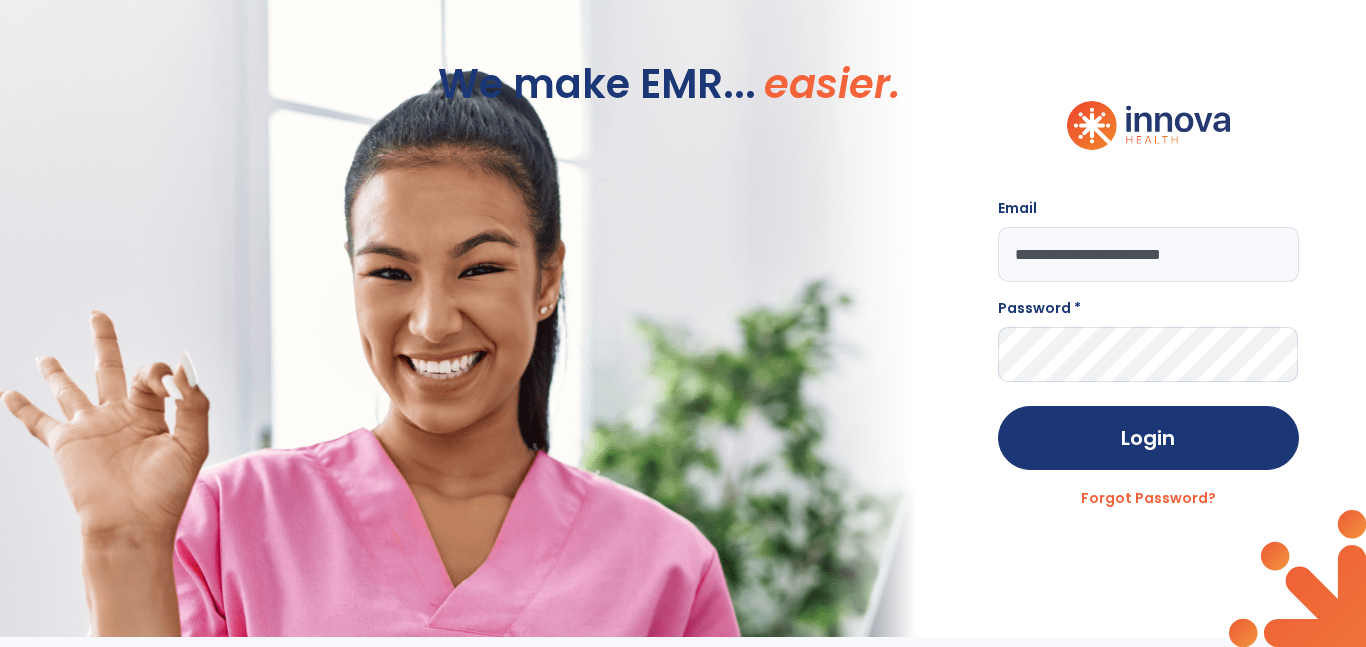 type on "**********" 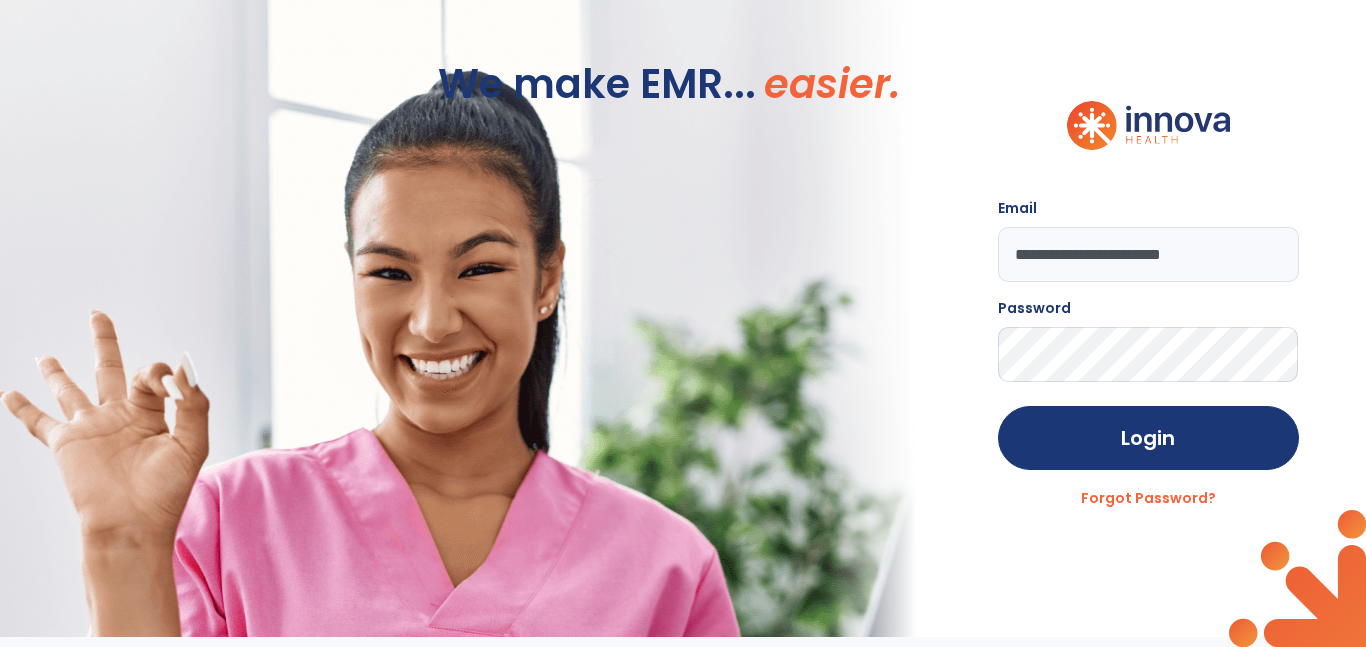 click on "Login" 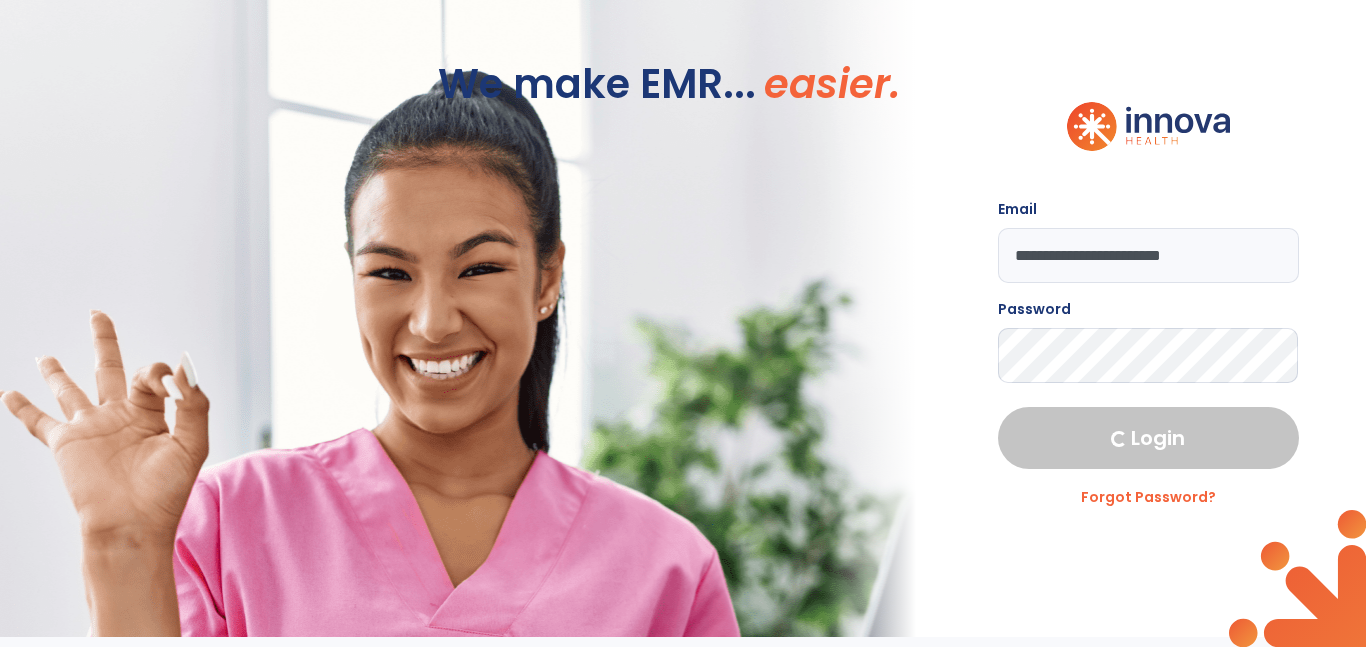 select on "****" 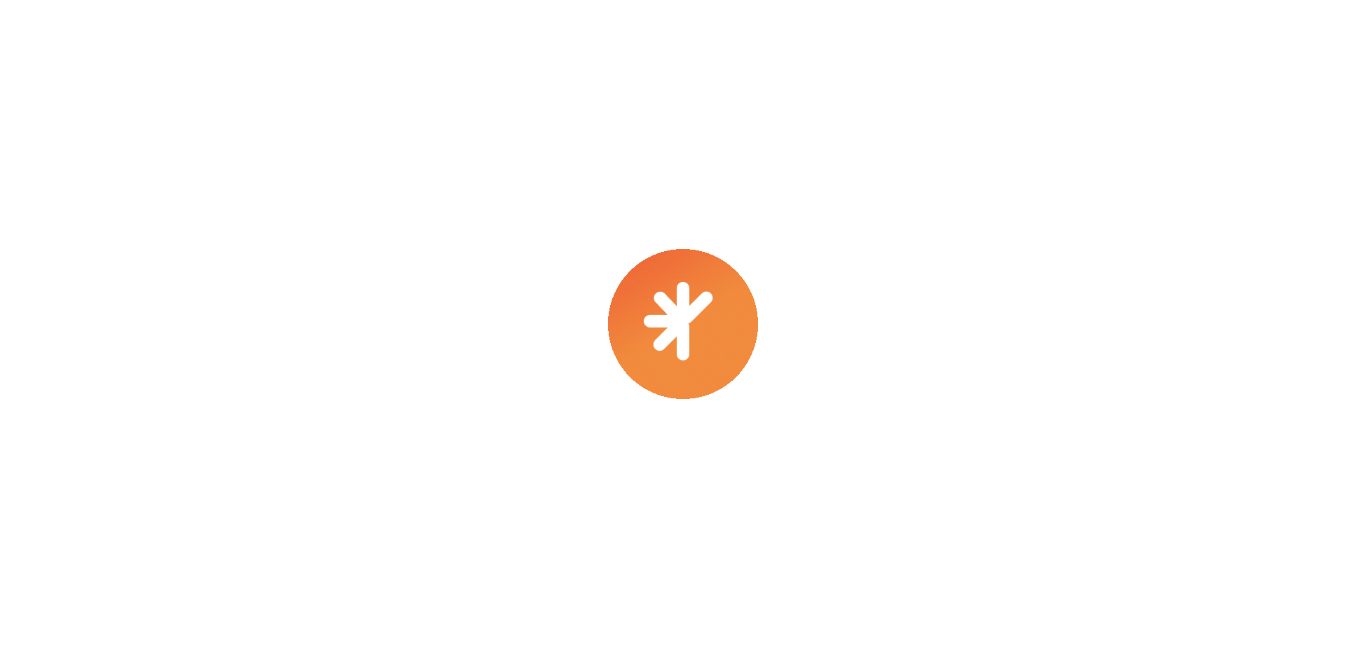 scroll, scrollTop: 0, scrollLeft: 0, axis: both 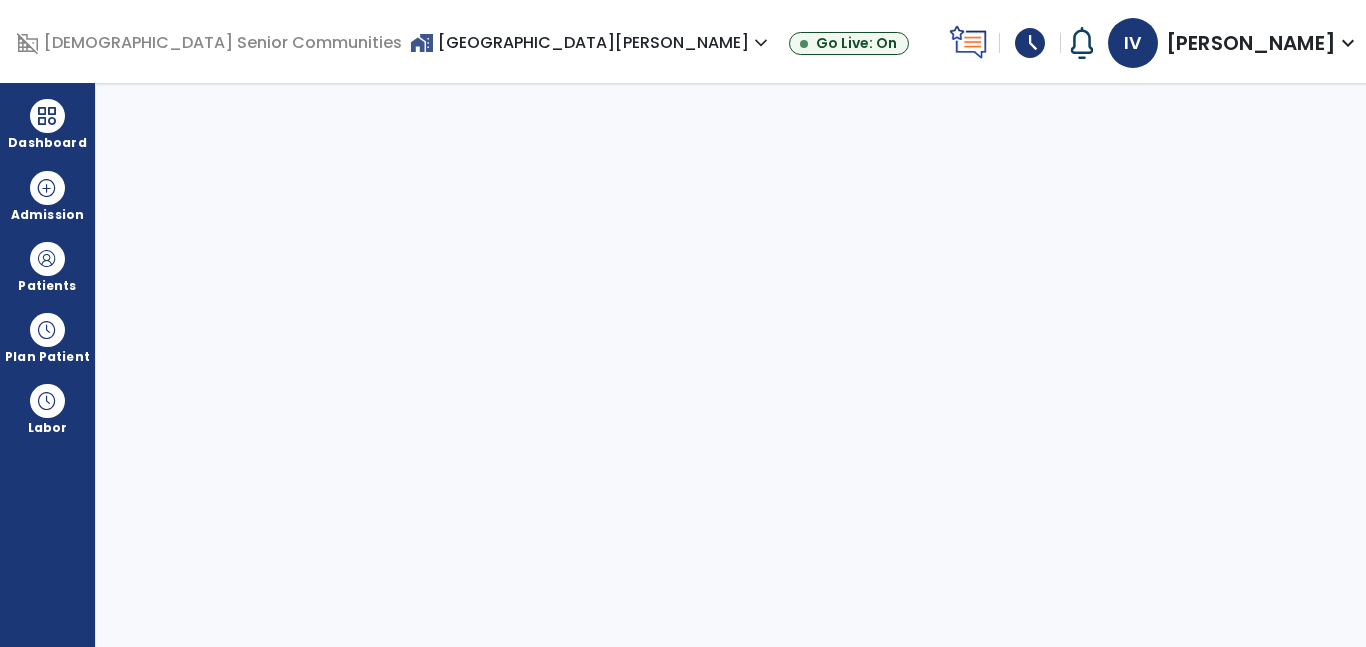 select on "****" 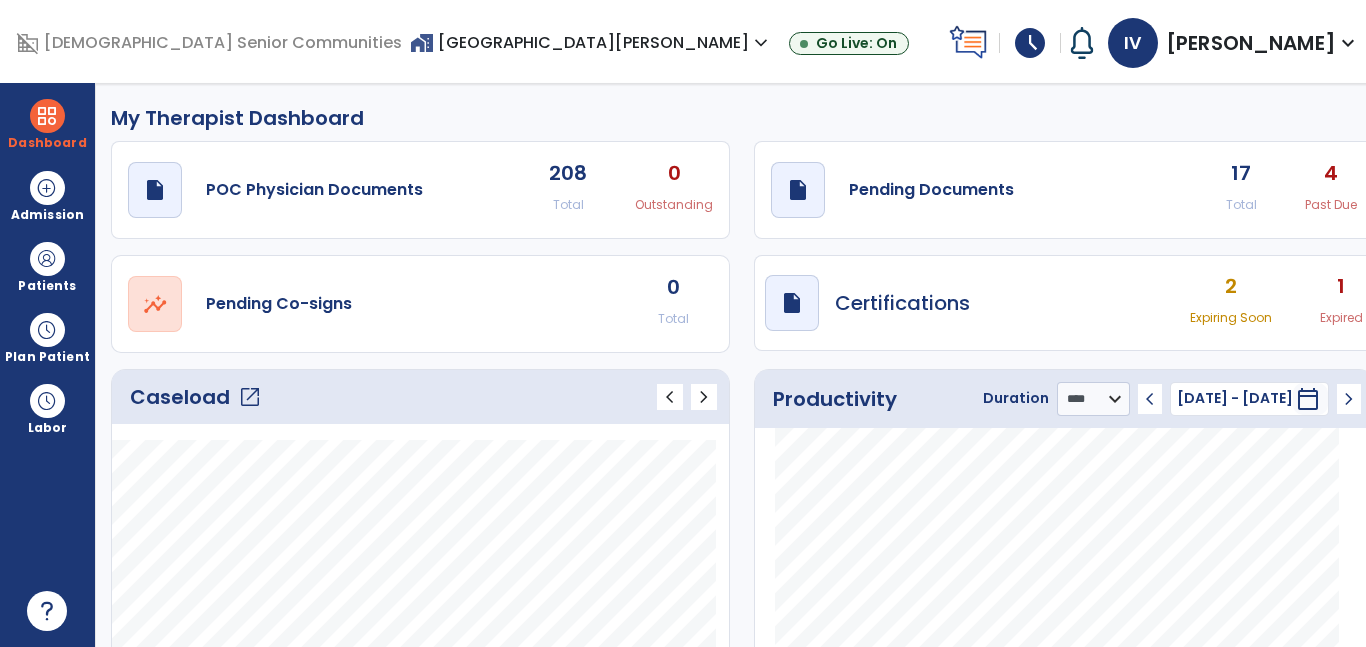 click on "open_in_new" 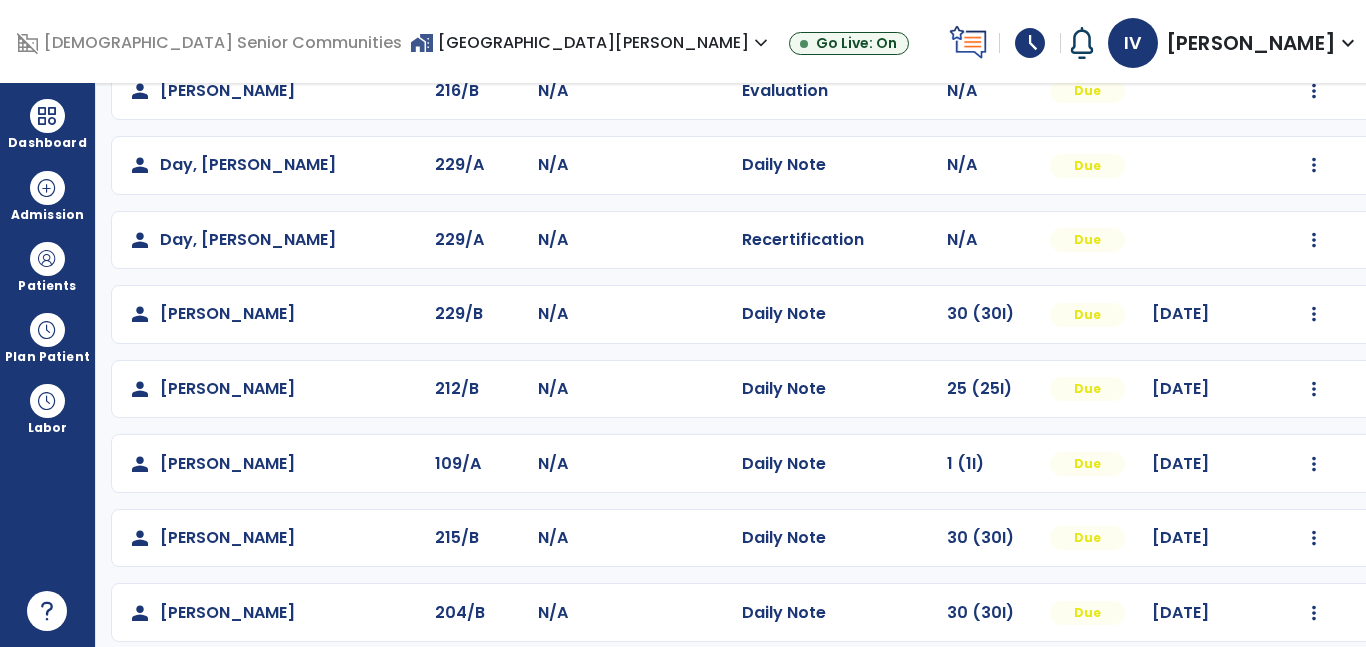 scroll, scrollTop: 660, scrollLeft: 0, axis: vertical 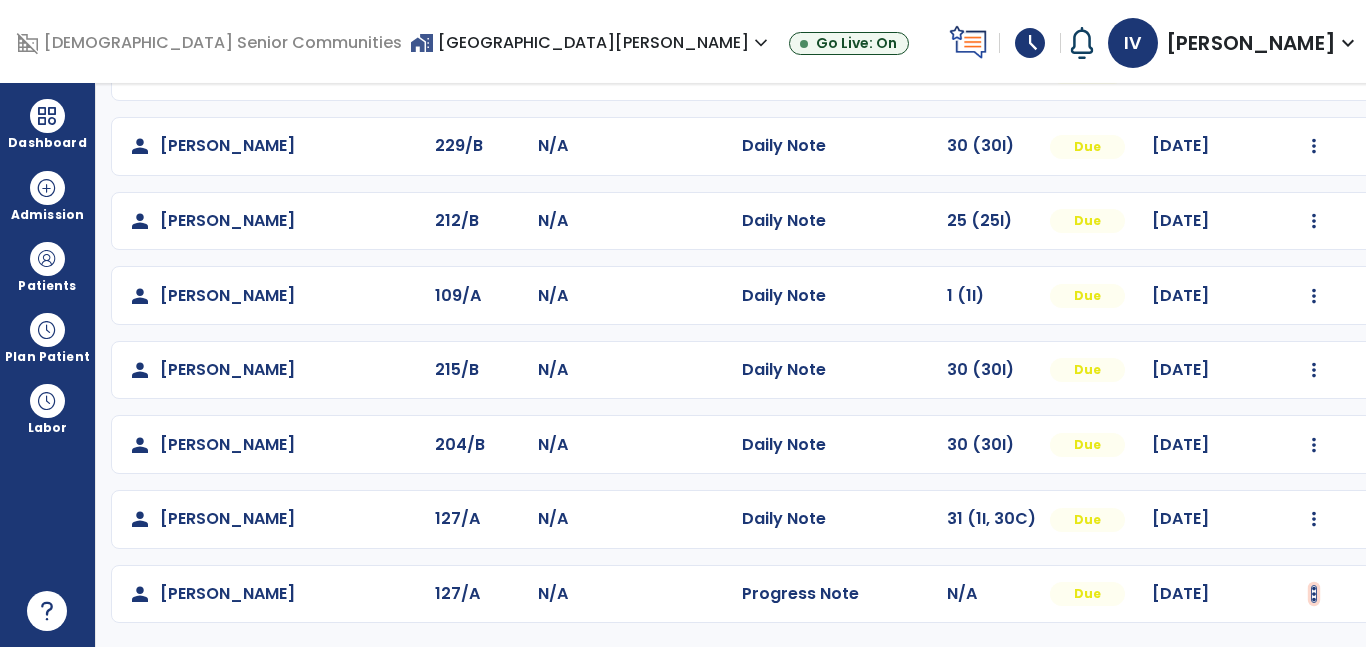 click at bounding box center [1314, -301] 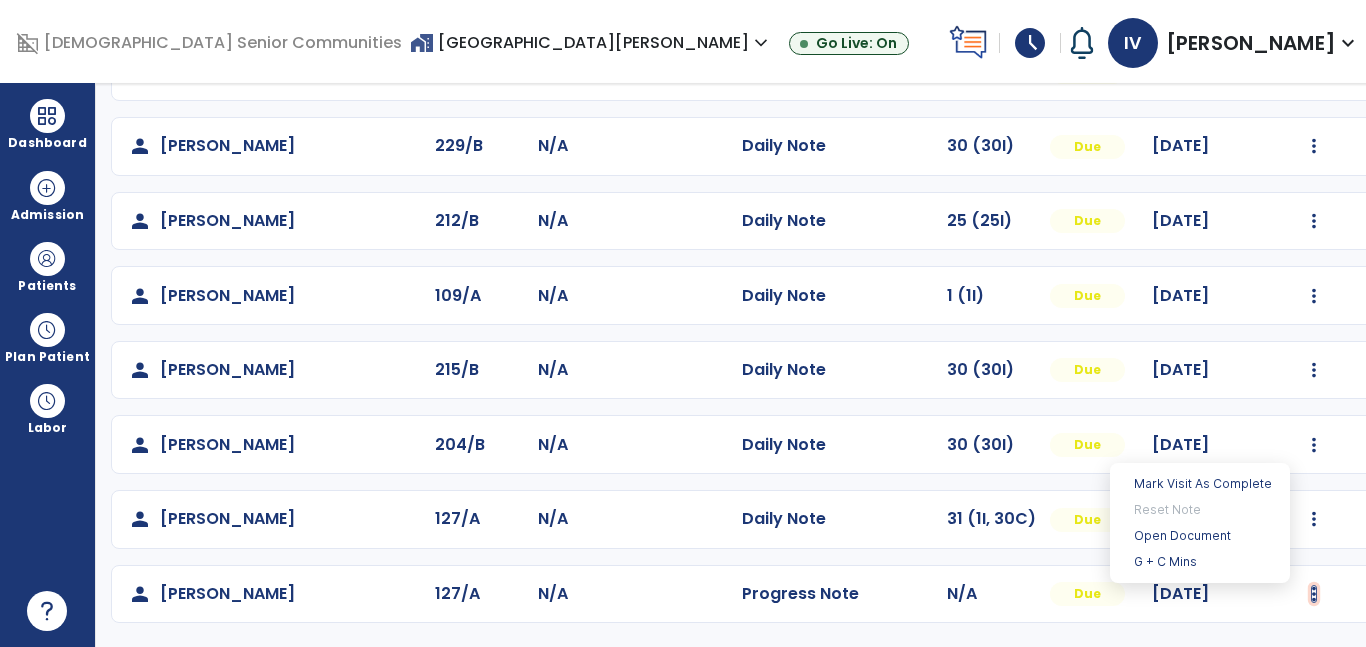 click at bounding box center [1314, 594] 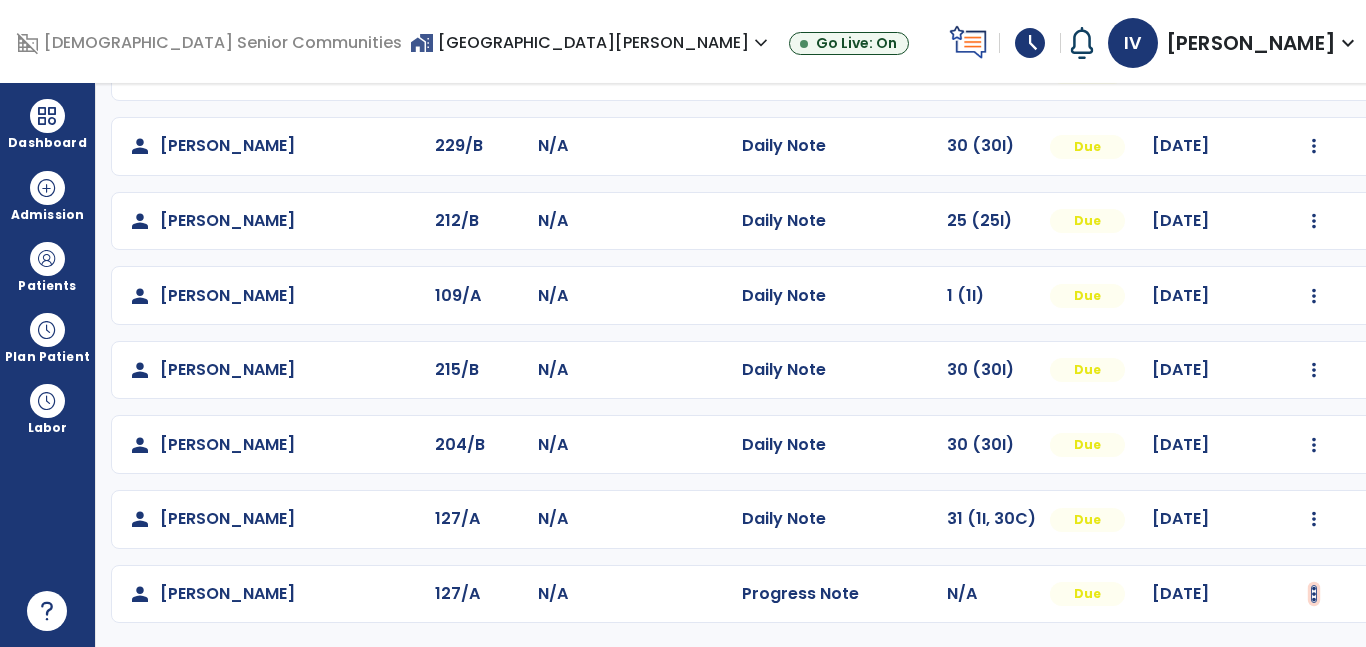 click at bounding box center [1314, 594] 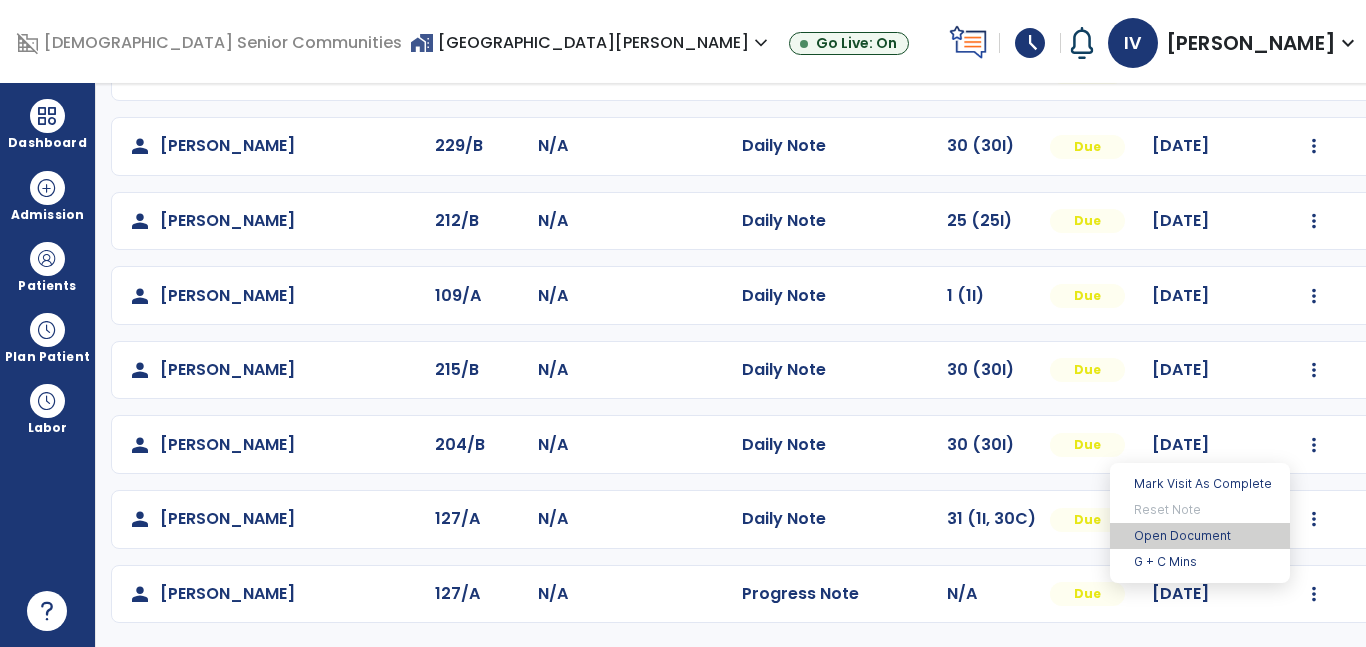 click on "Open Document" at bounding box center [1200, 536] 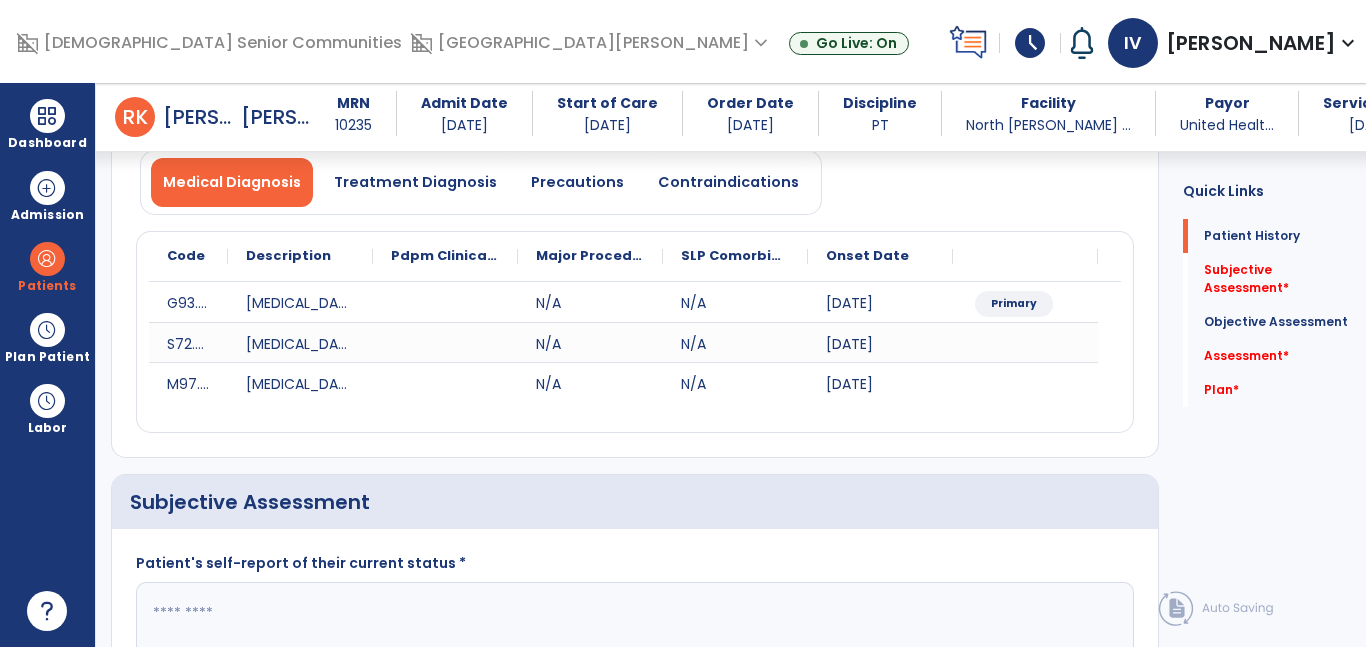scroll, scrollTop: 159, scrollLeft: 0, axis: vertical 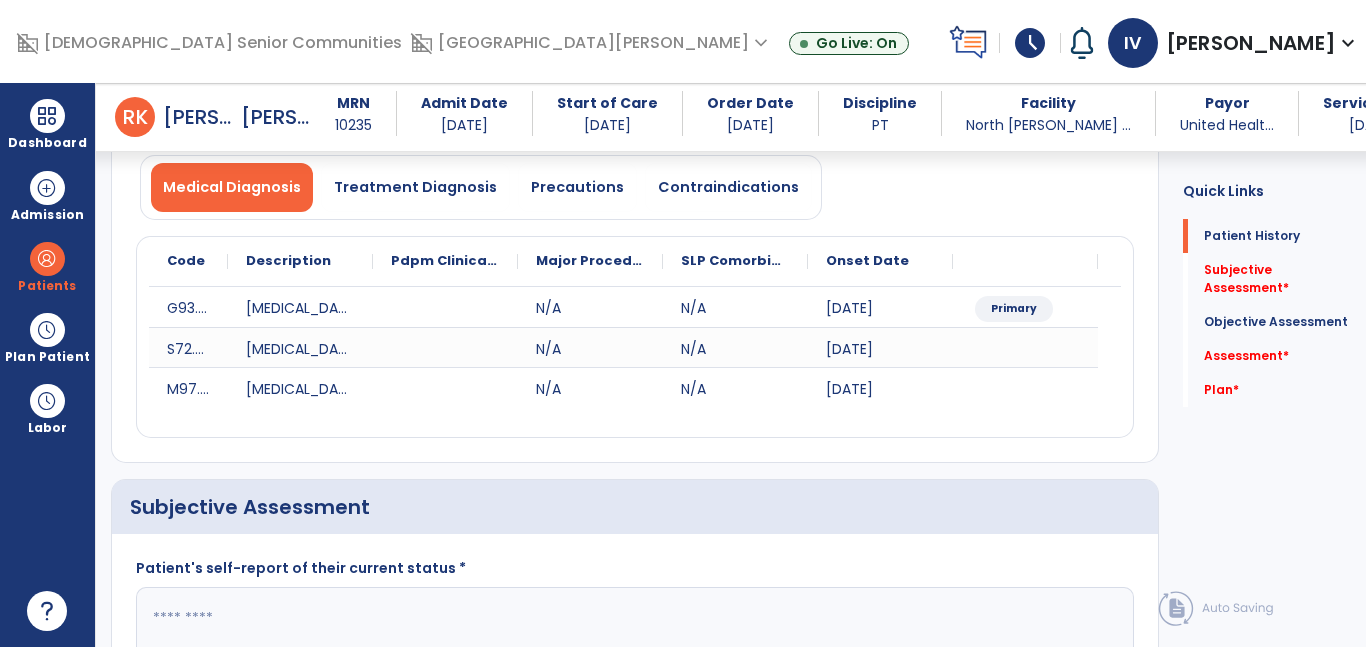 click on "Patient's self-report of their current status *" 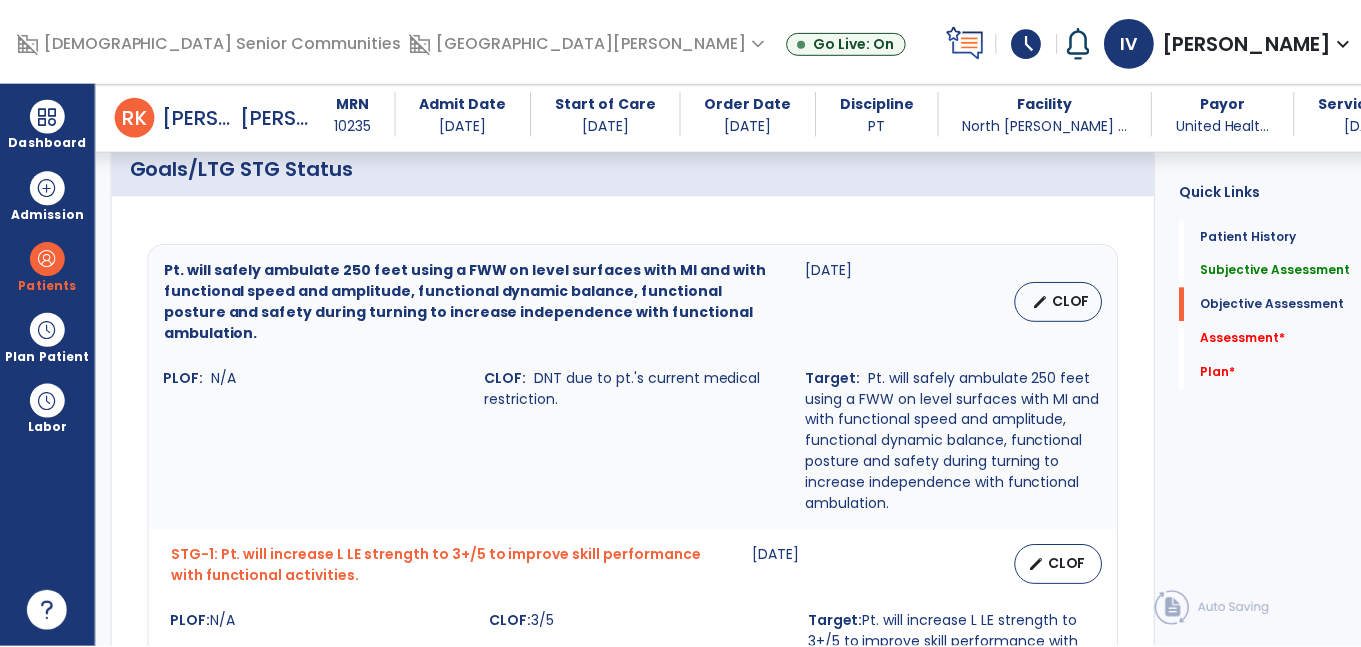 scroll, scrollTop: 802, scrollLeft: 0, axis: vertical 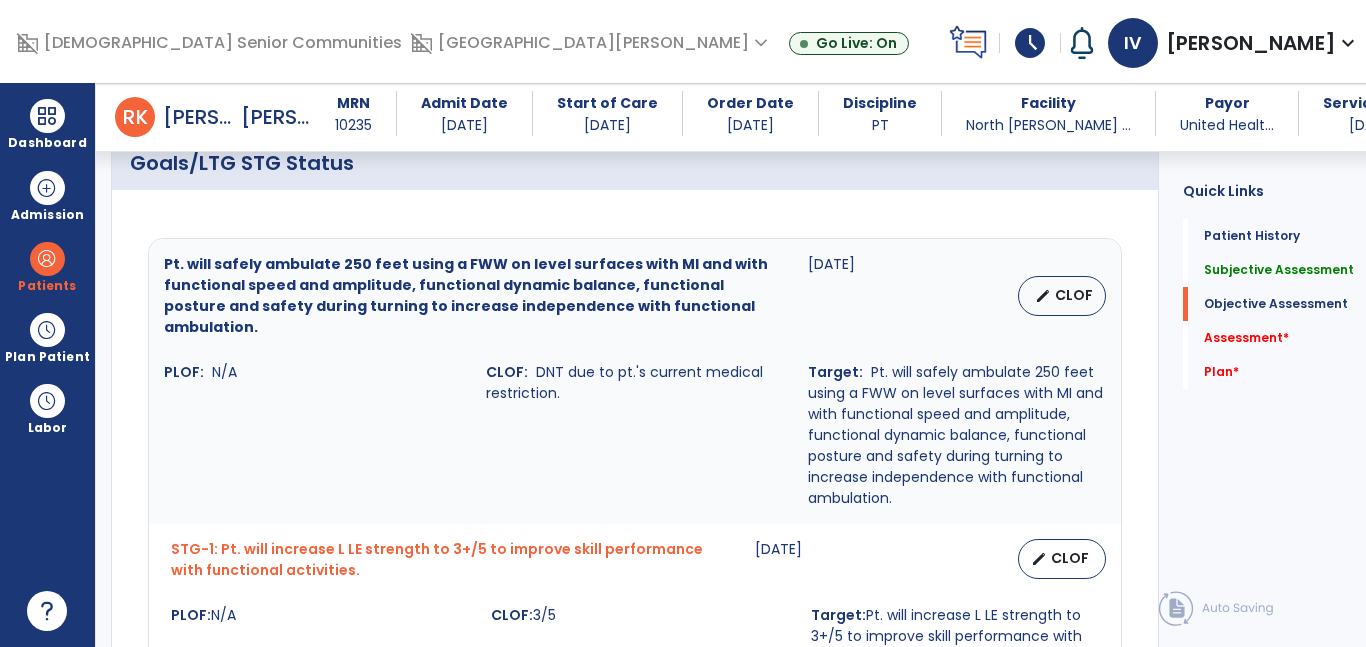 type on "**********" 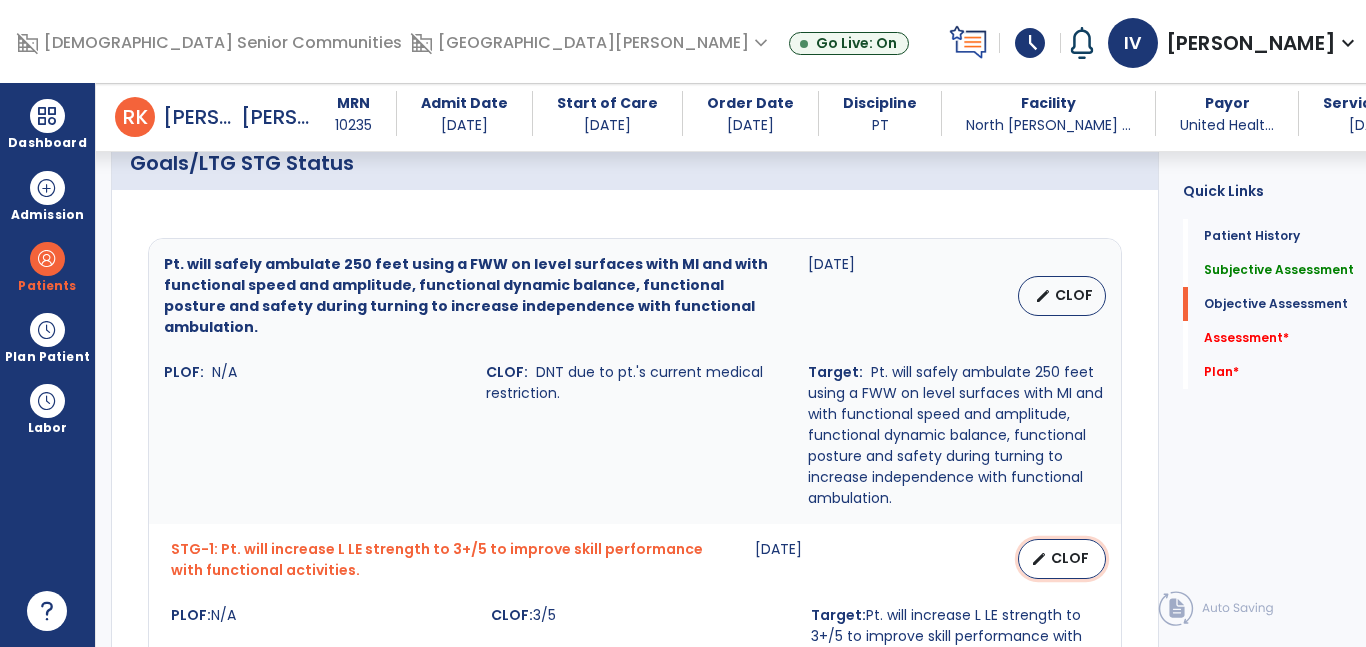 click on "CLOF" at bounding box center (1070, 558) 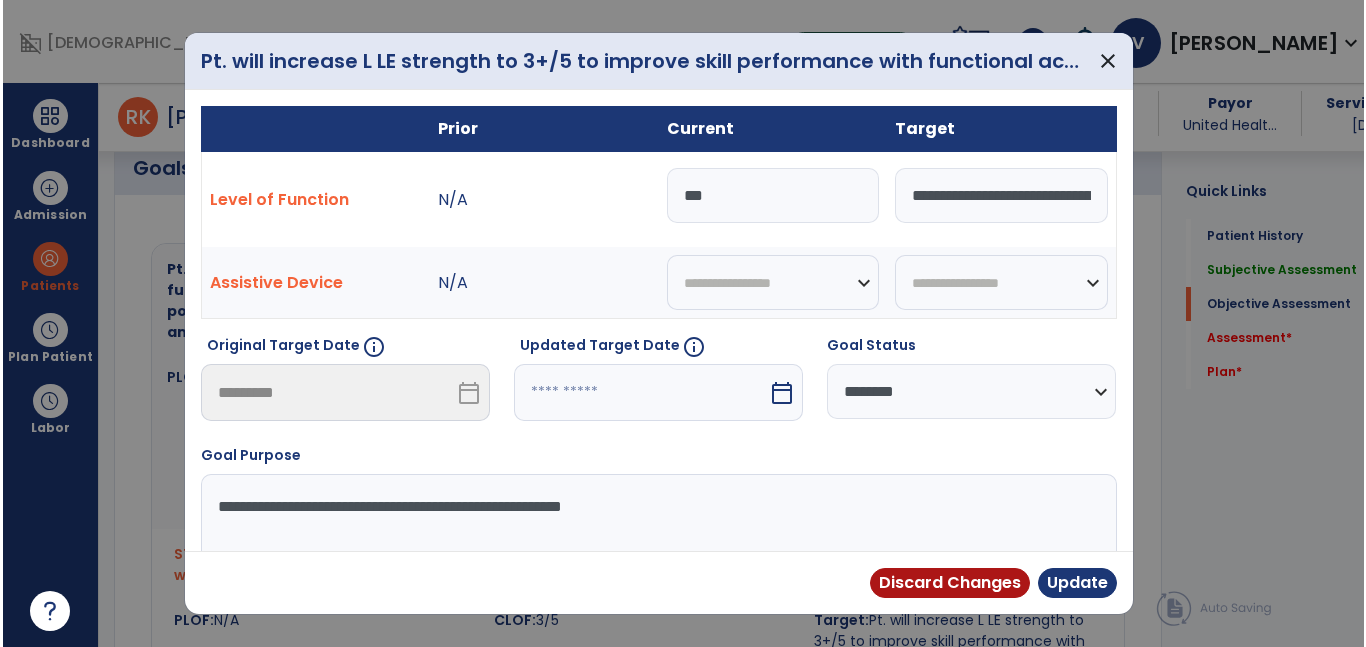 scroll, scrollTop: 802, scrollLeft: 0, axis: vertical 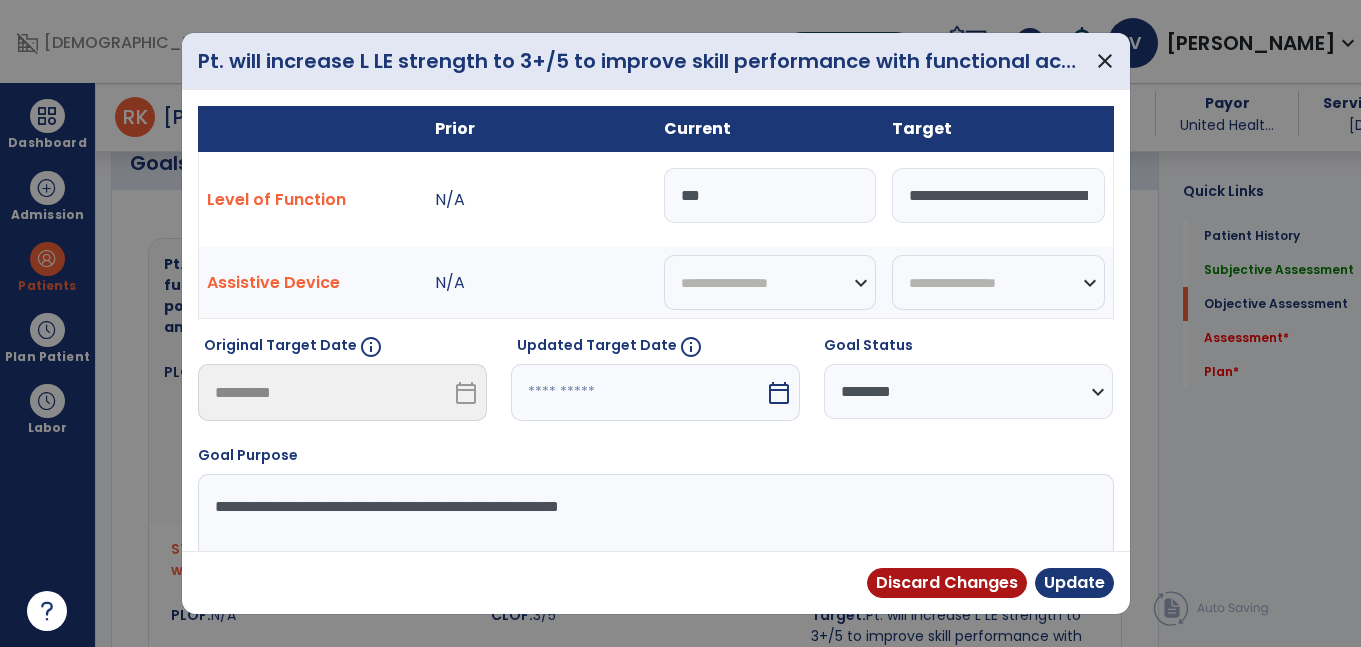 click on "***" at bounding box center [770, 195] 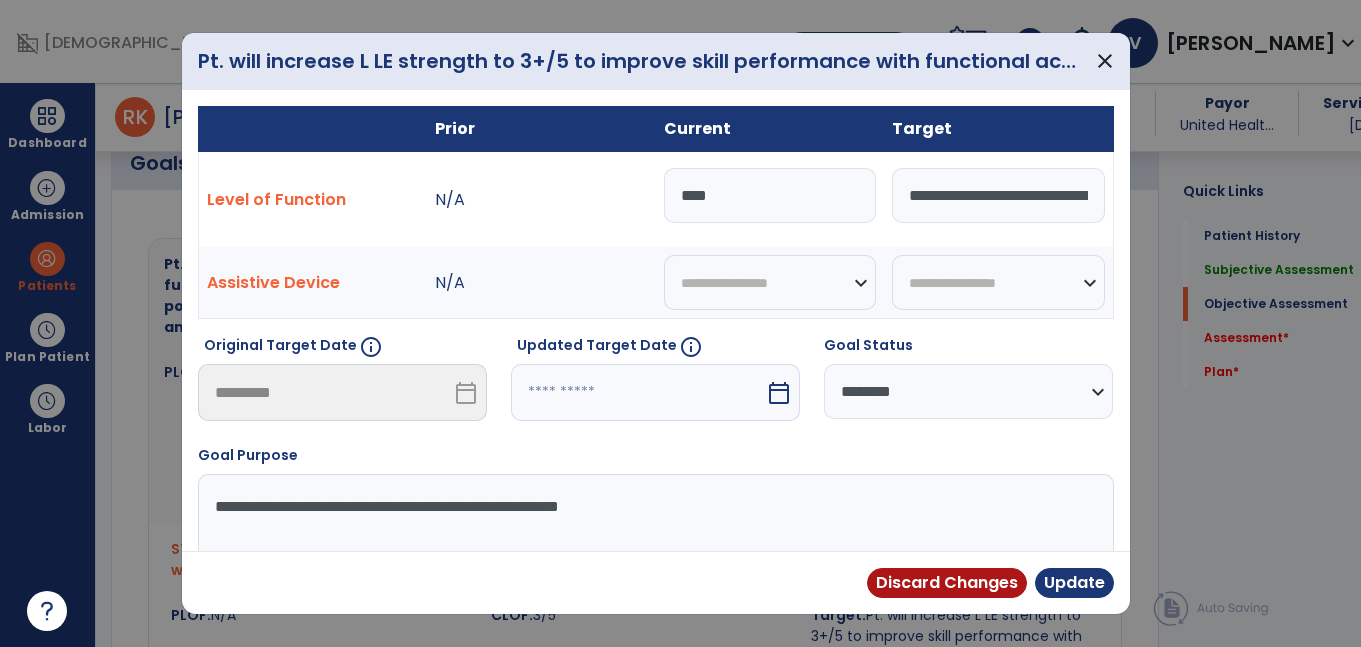 type on "****" 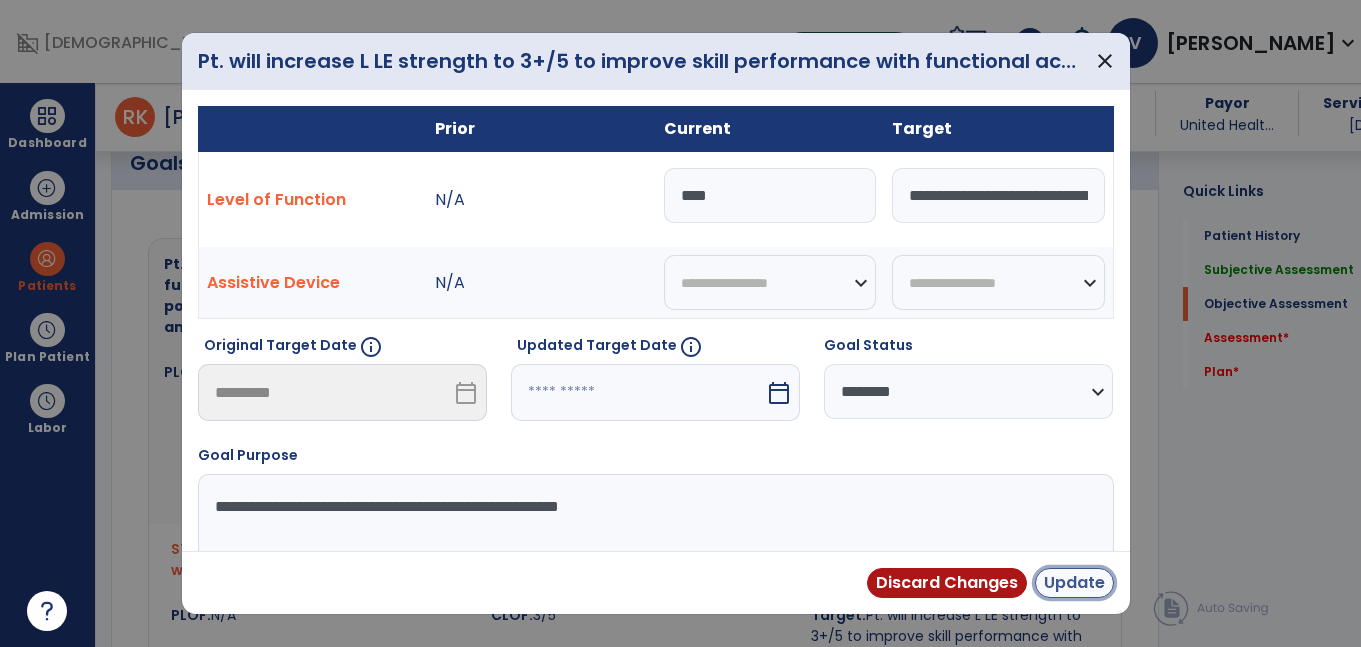 click on "Update" at bounding box center [1074, 583] 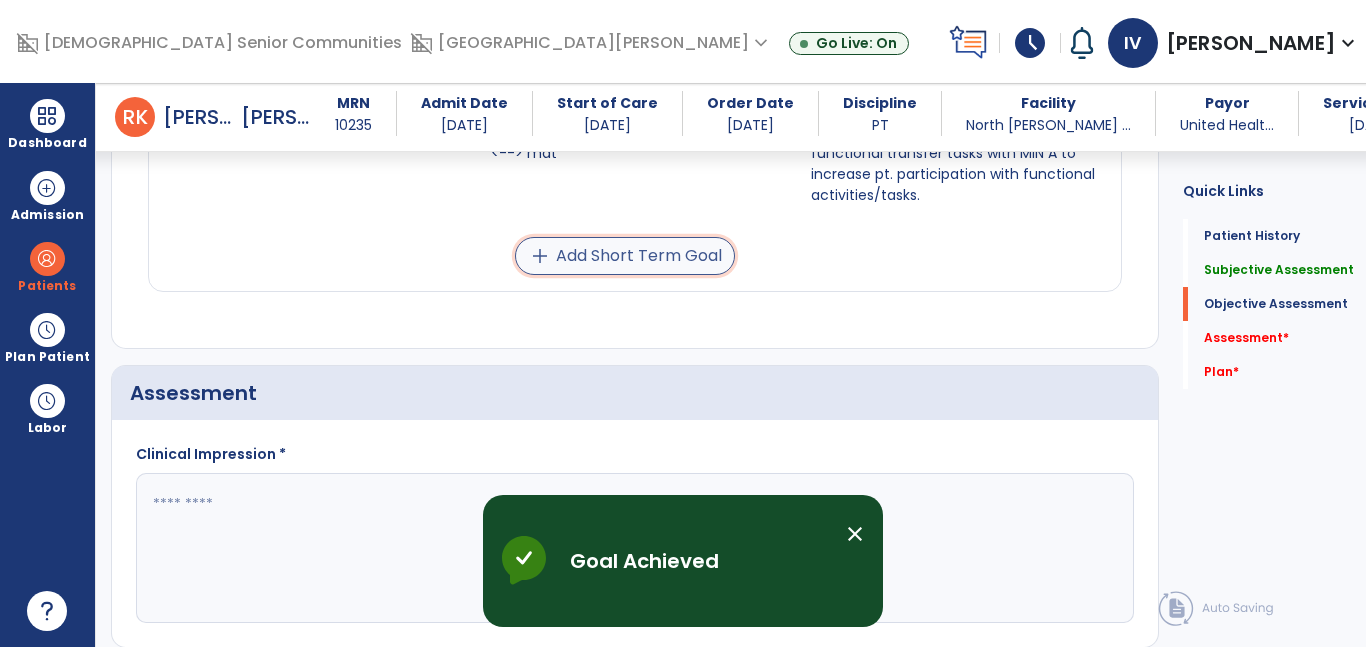 click on "add  Add Short Term Goal" at bounding box center [625, 256] 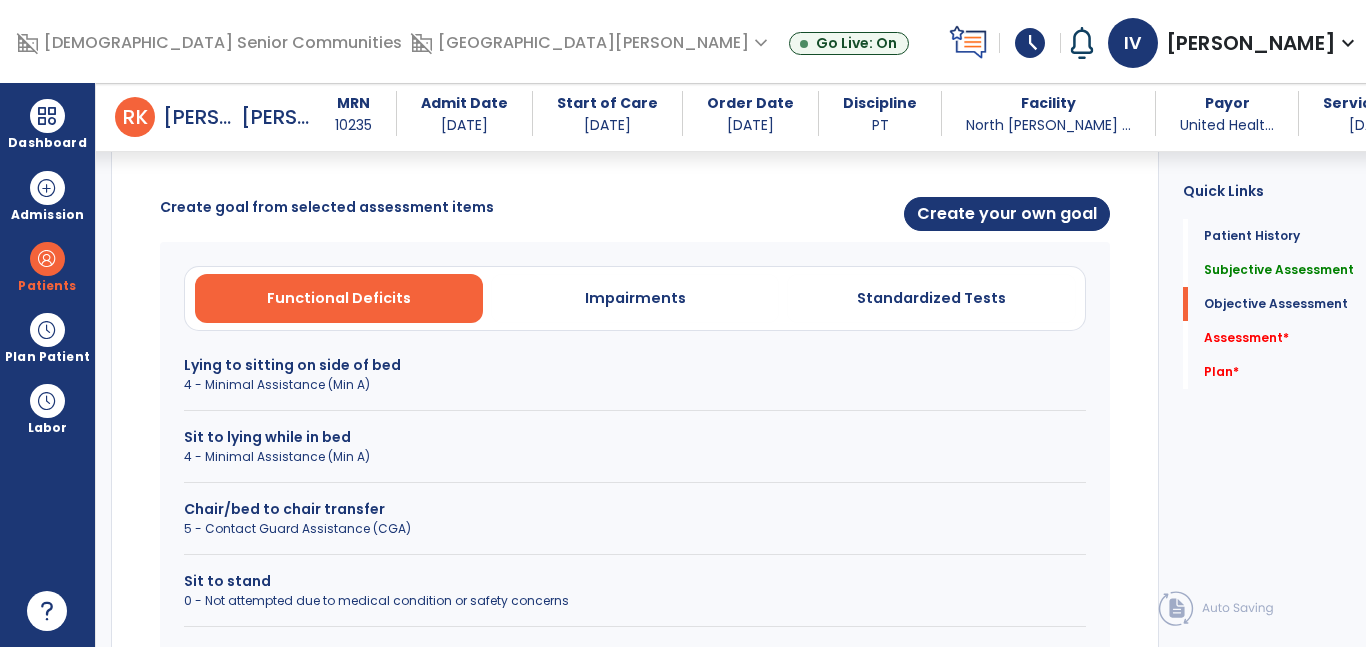 scroll, scrollTop: 842, scrollLeft: 0, axis: vertical 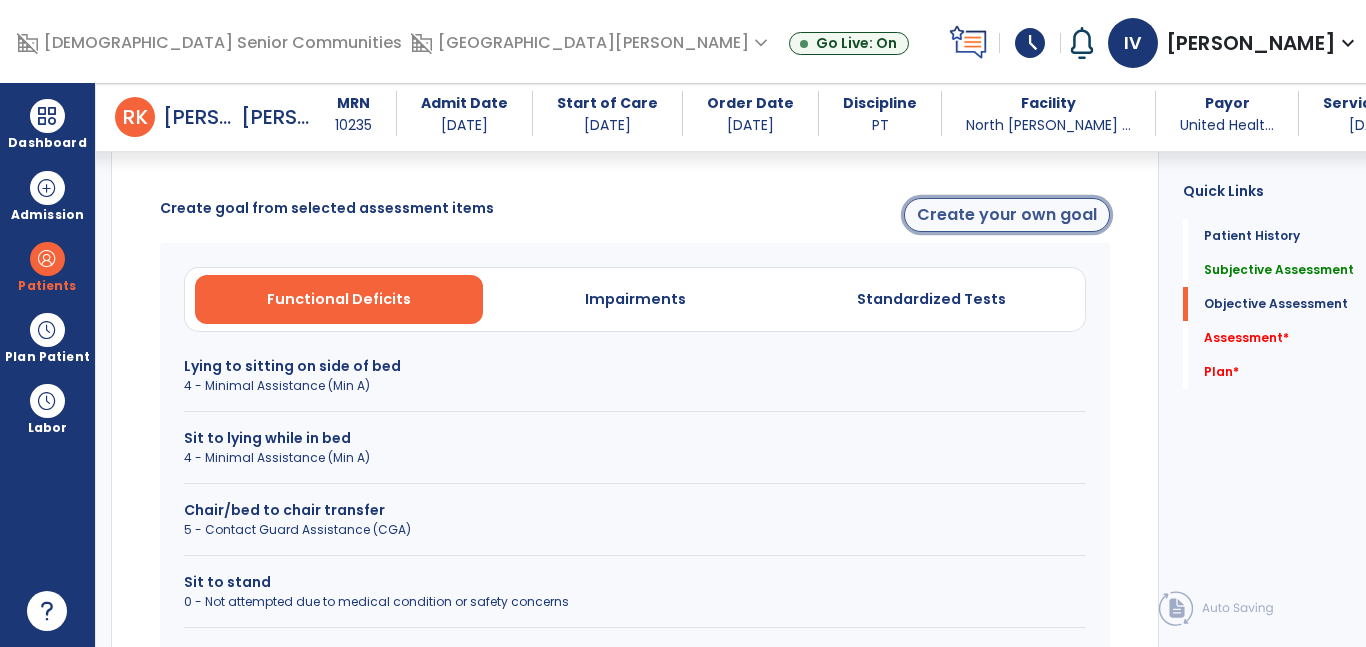click on "Create your own goal" 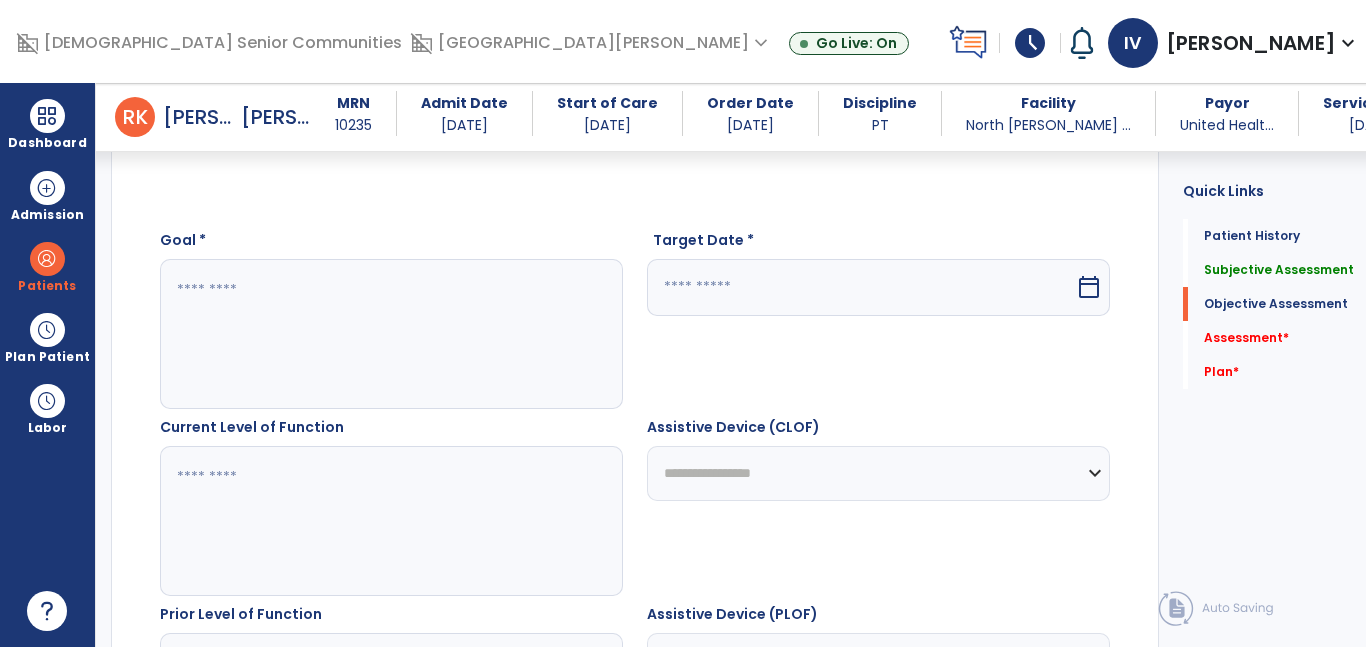 click on "Goal *" 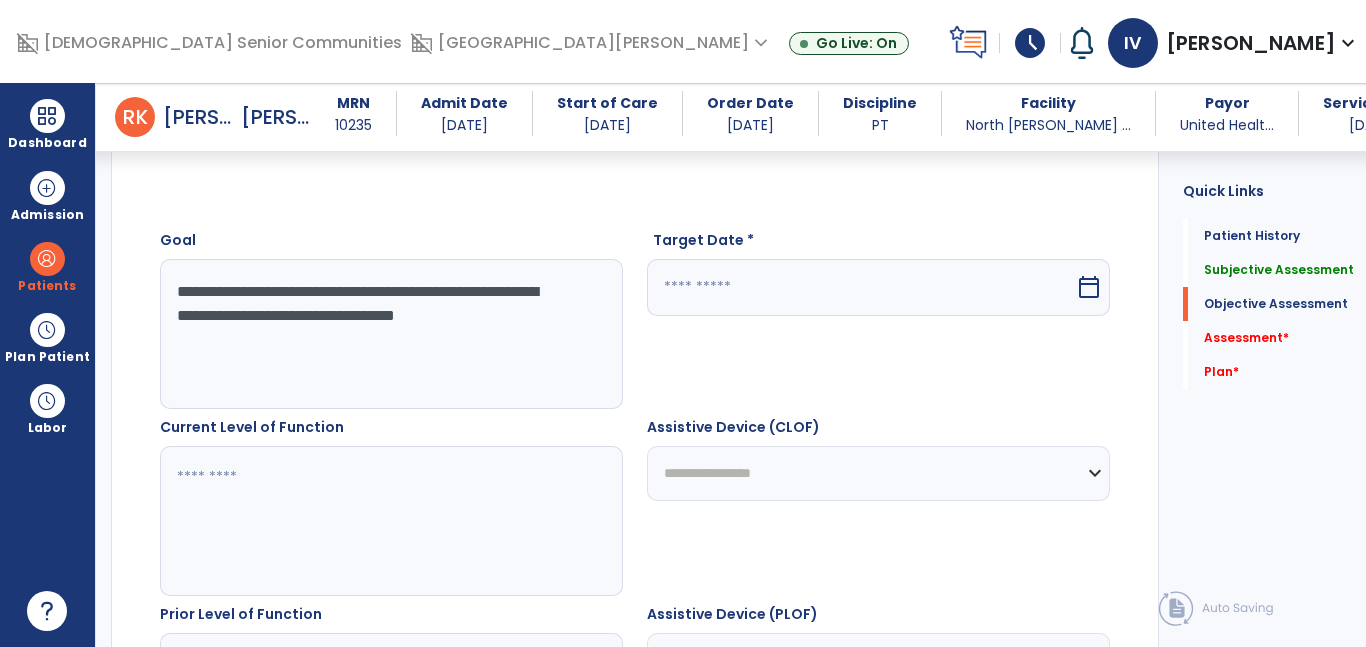 click on "**********" 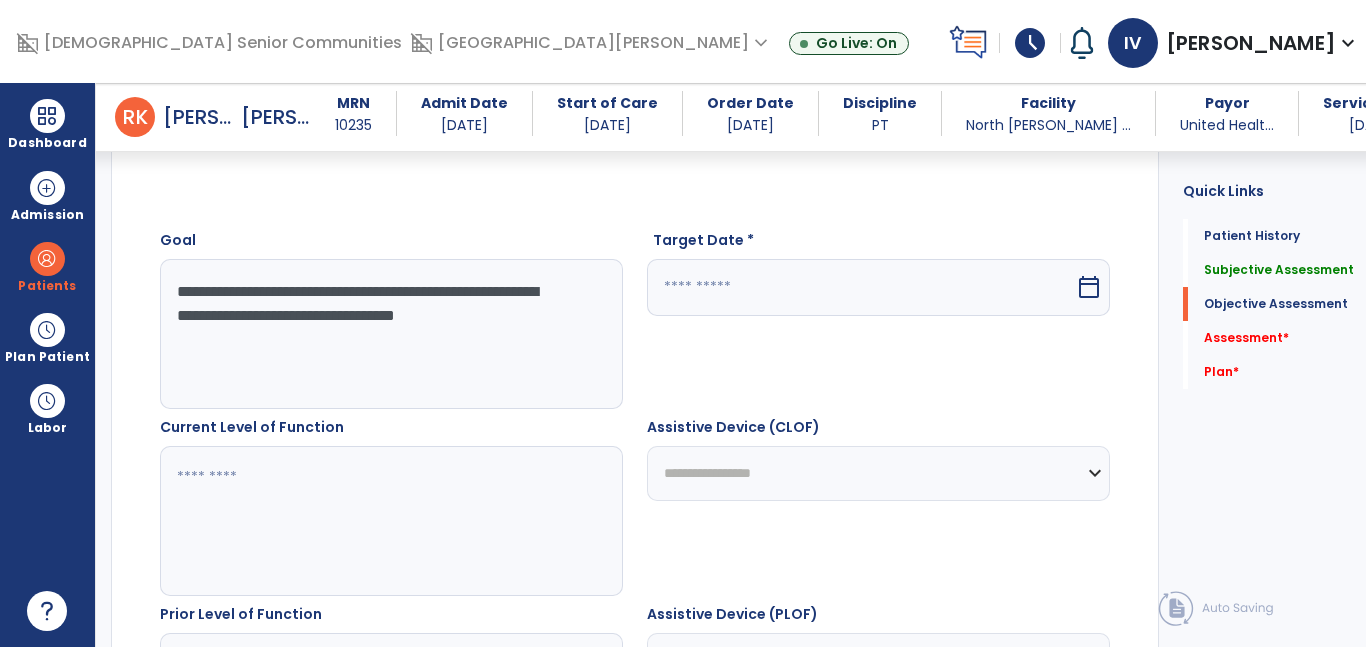 click 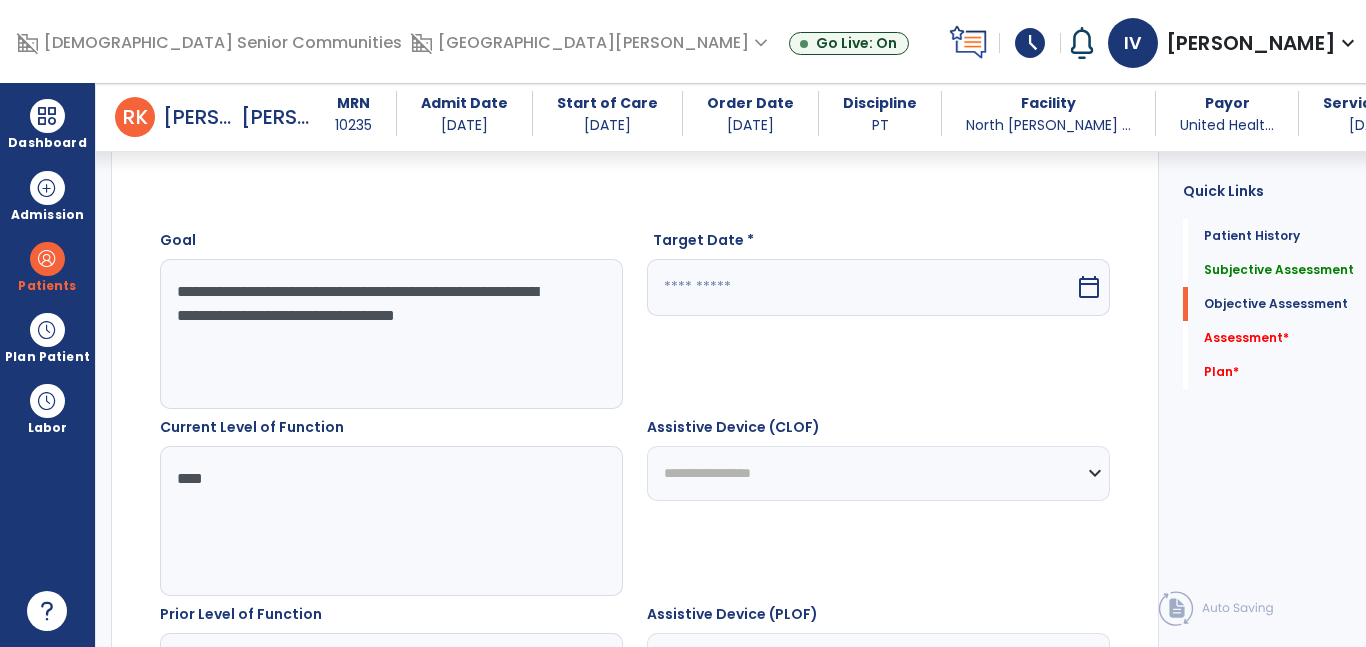 type on "****" 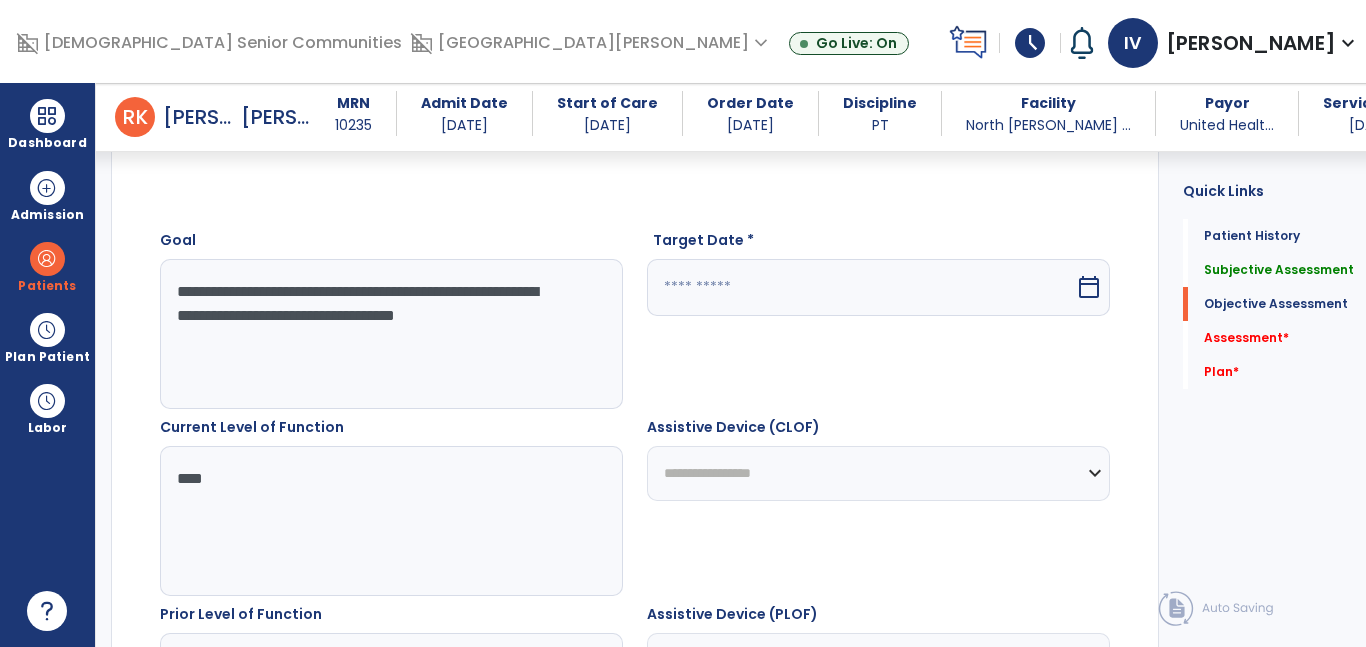 click on "**********" 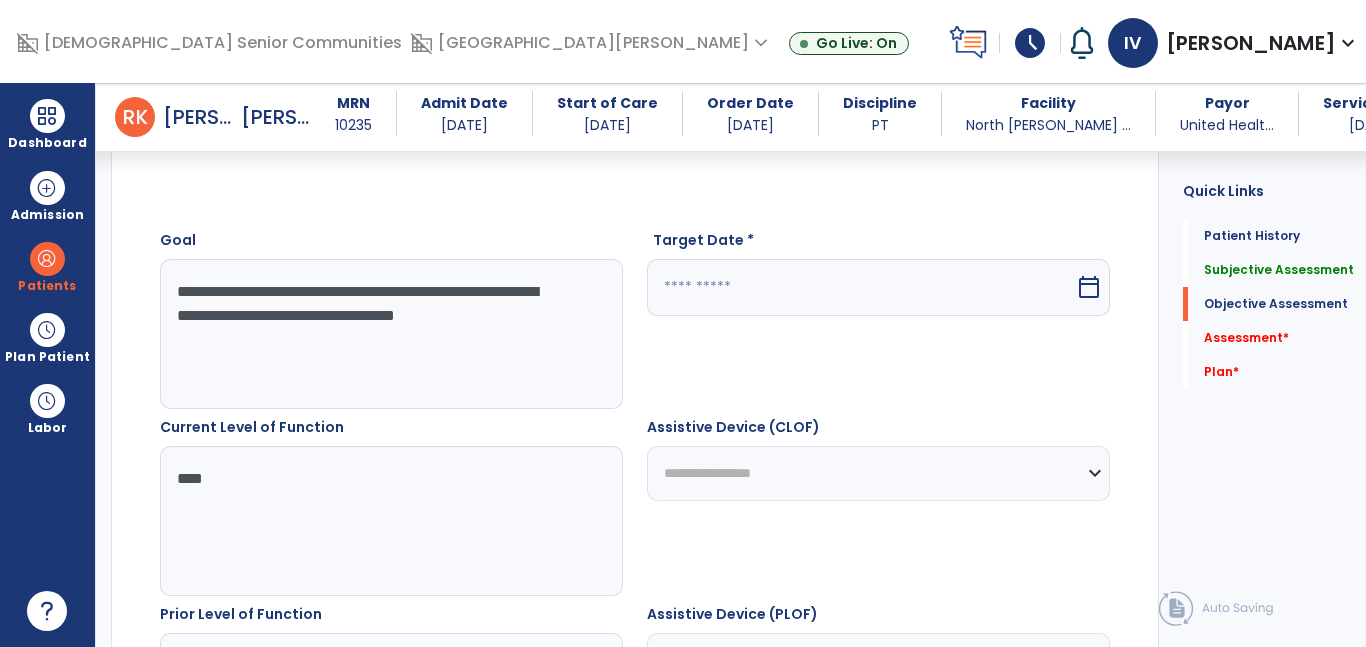 click at bounding box center [861, 287] 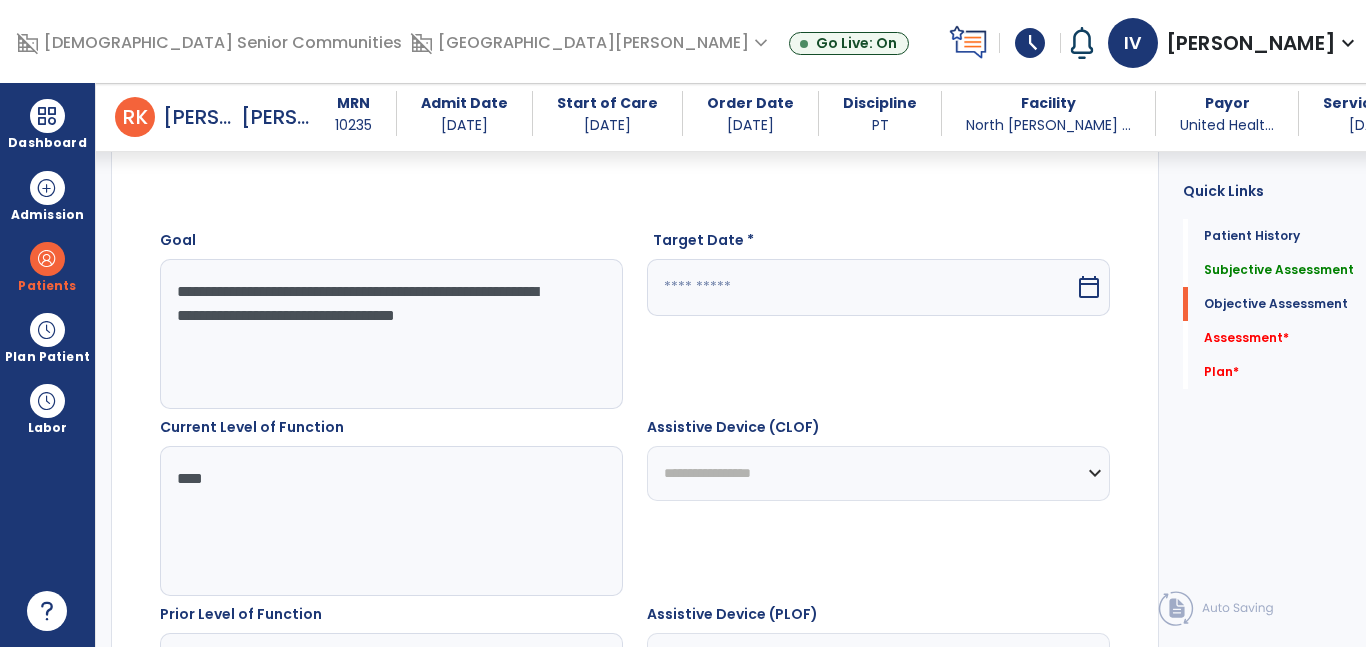 select on "*" 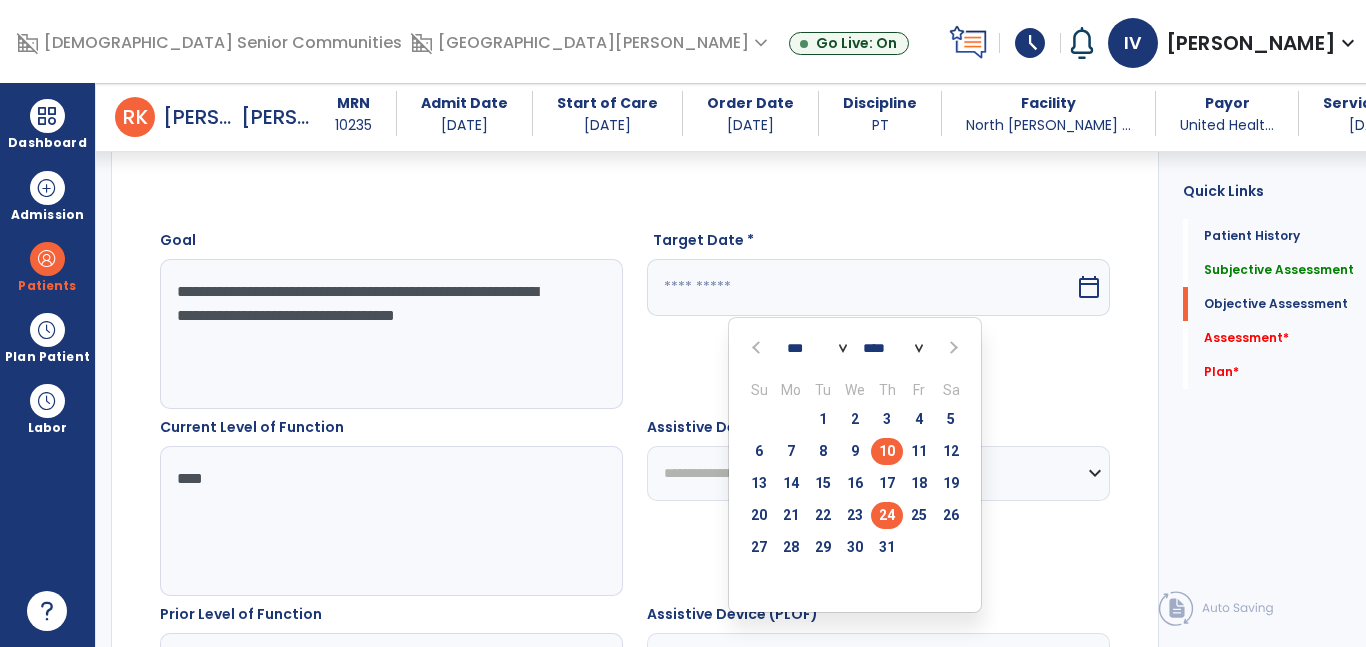 click on "24" at bounding box center [887, 515] 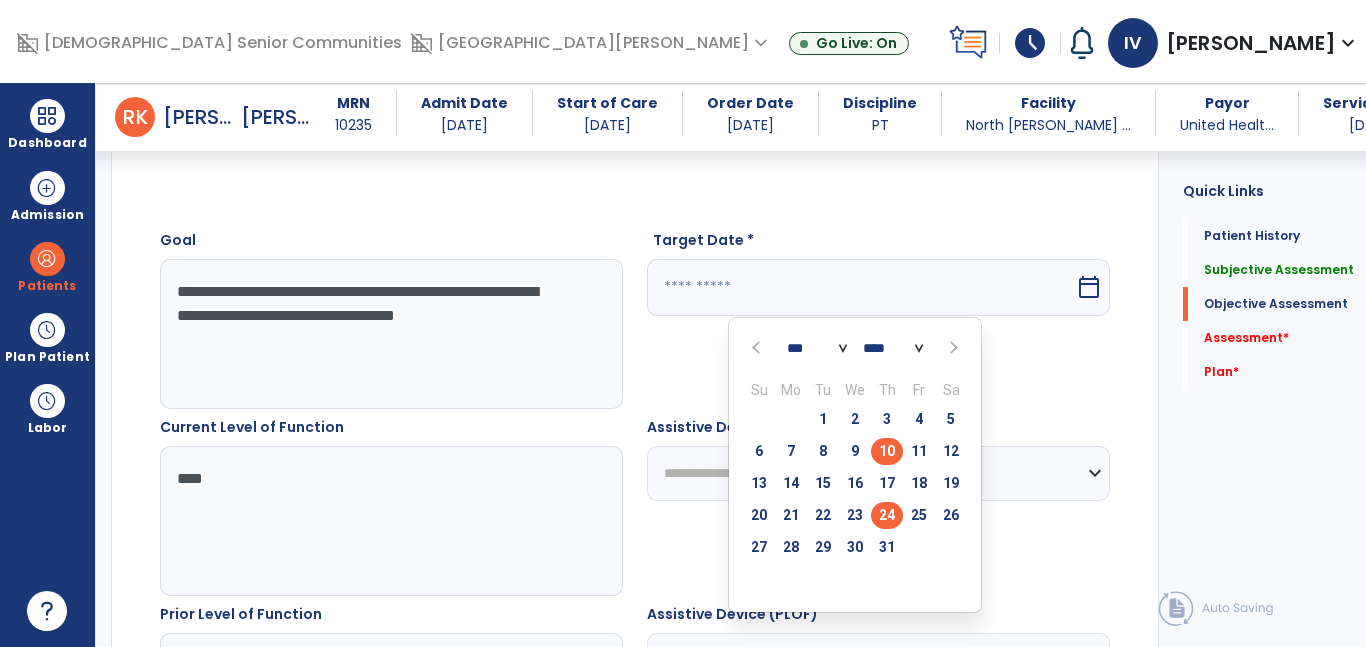 type on "*********" 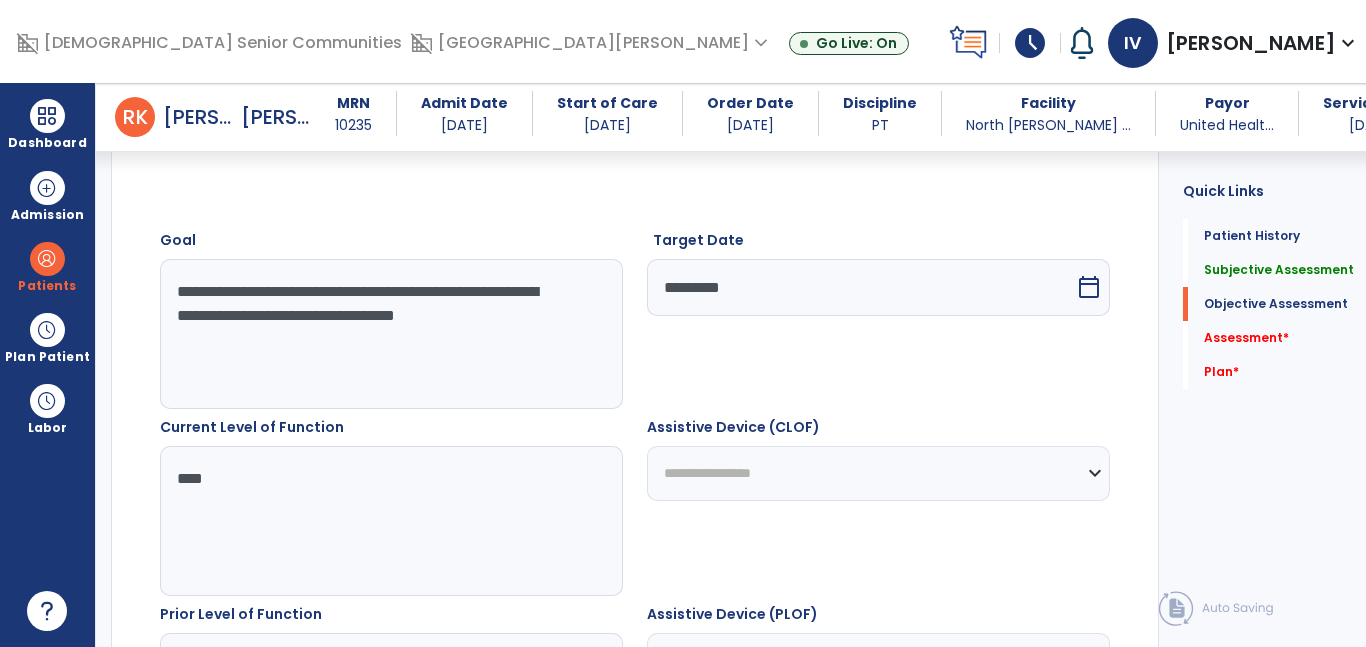 click on "**********" 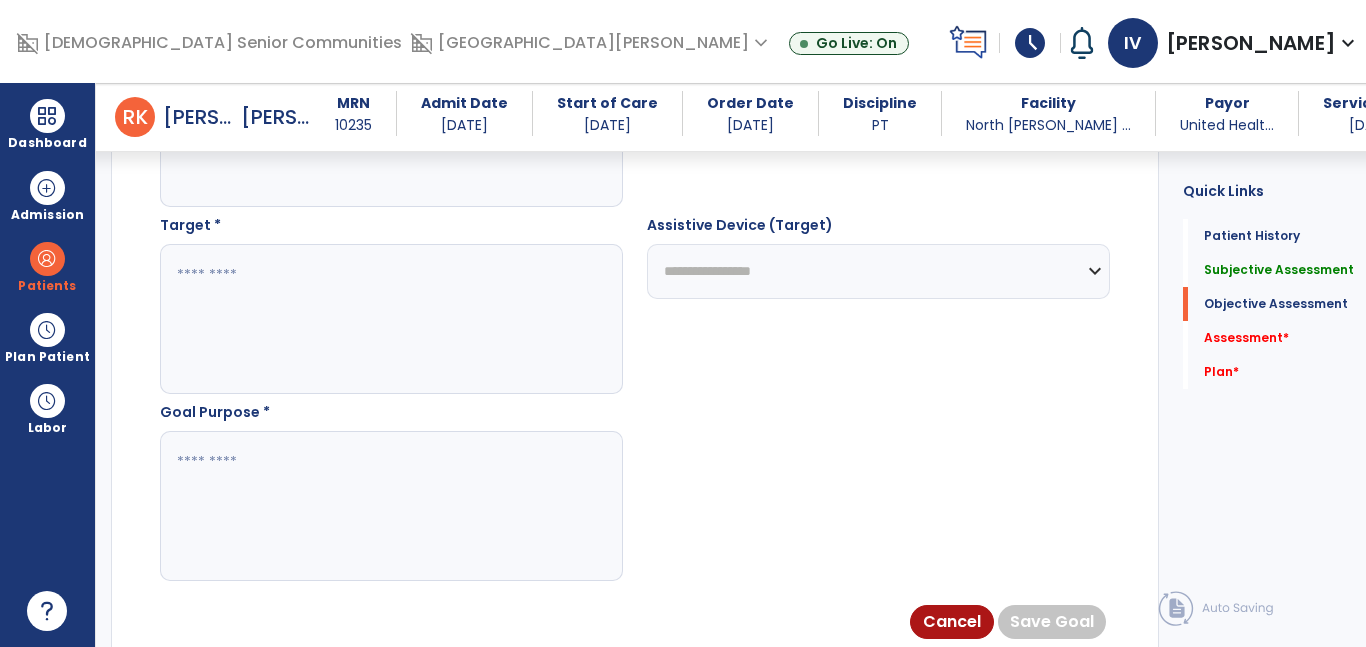 scroll, scrollTop: 1429, scrollLeft: 0, axis: vertical 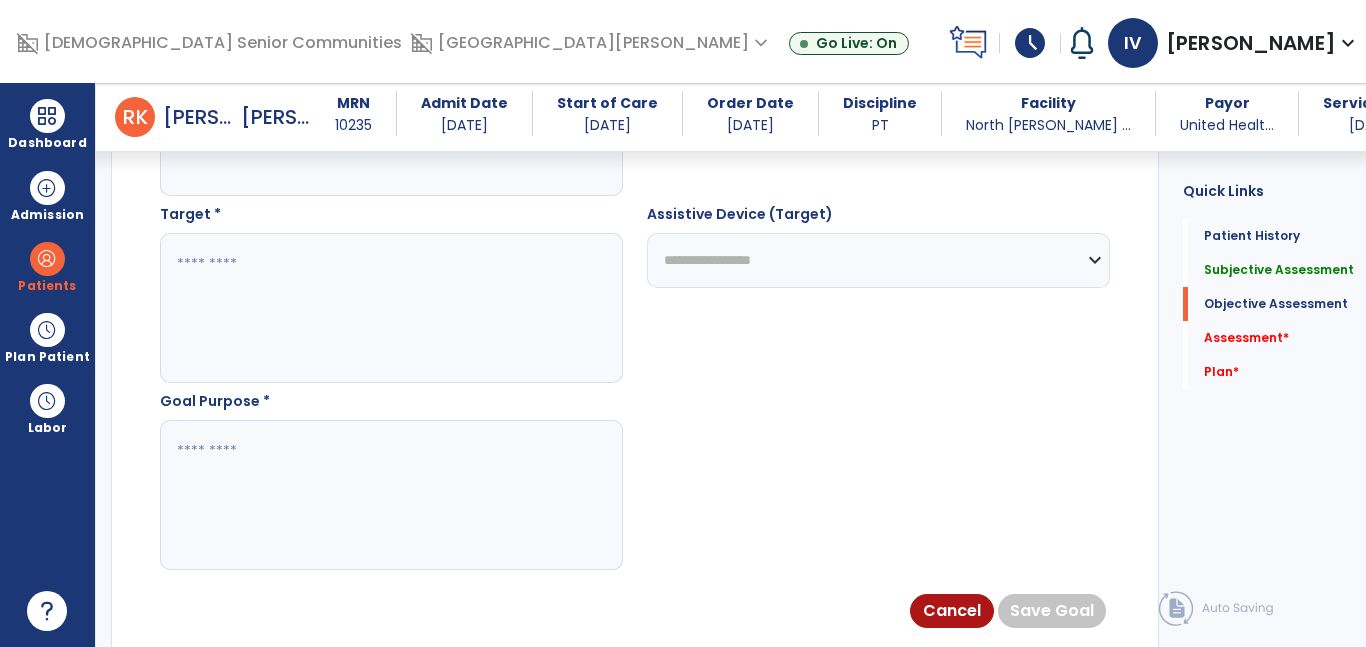 click 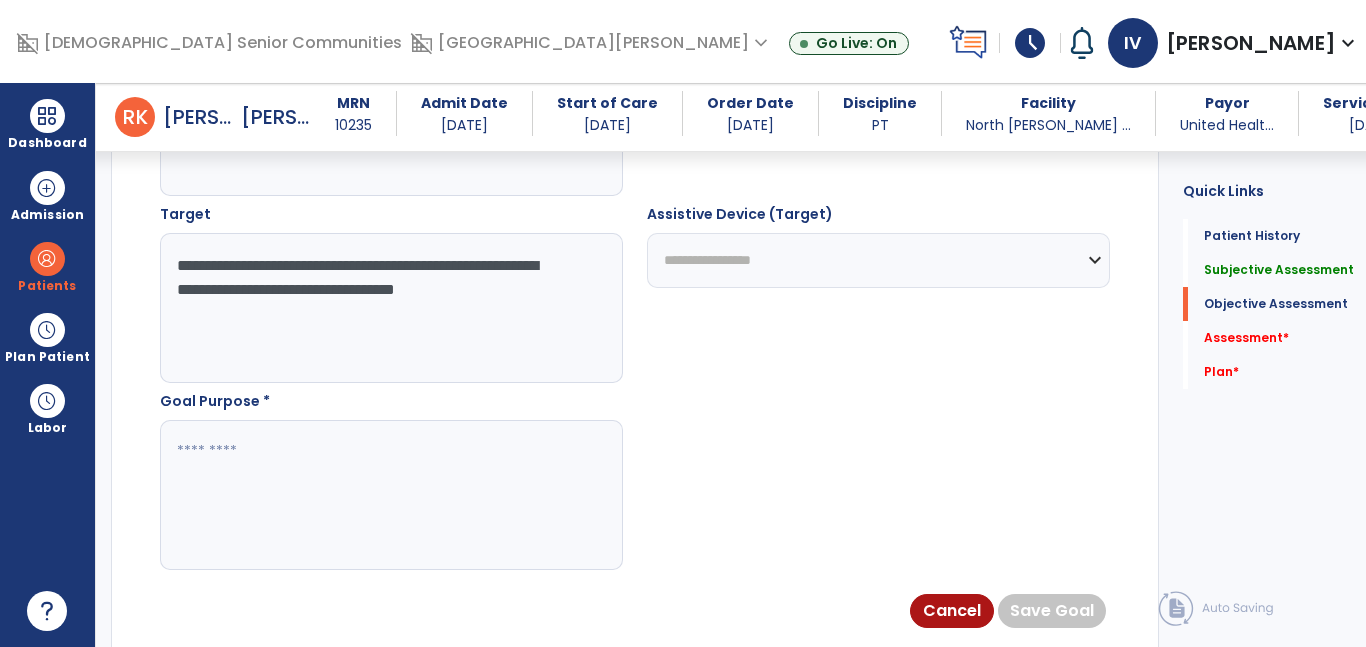 type on "**********" 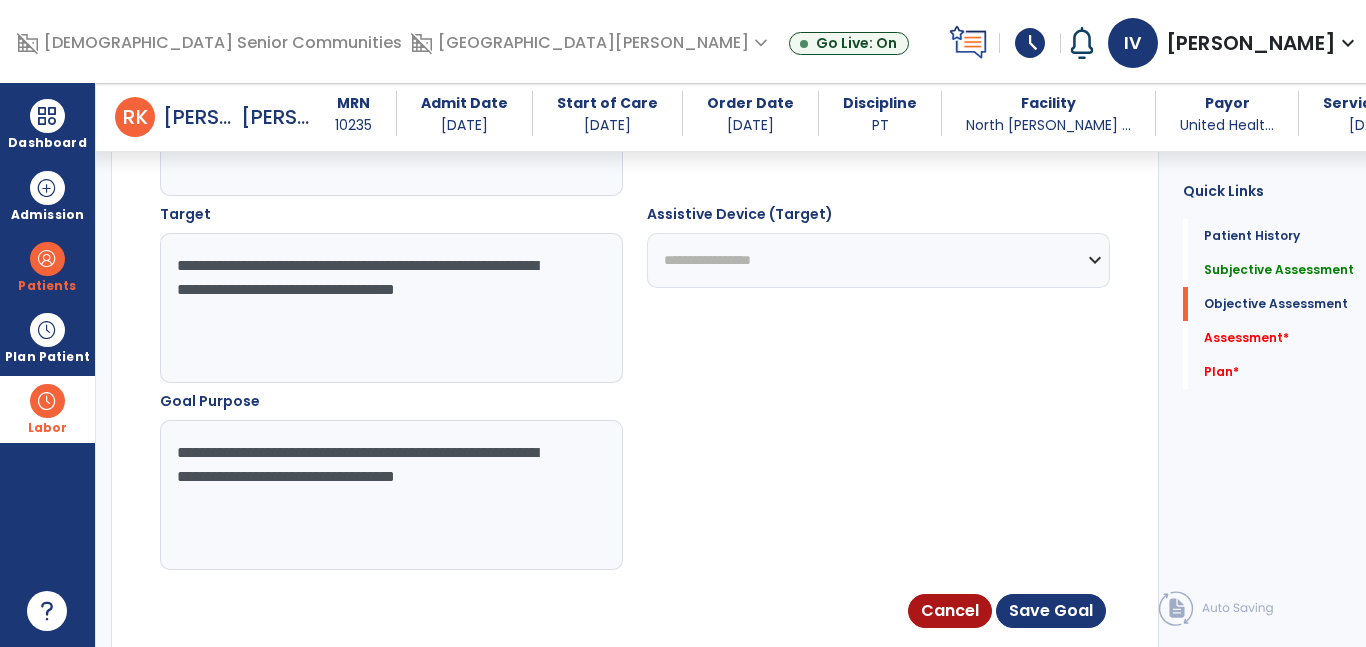 drag, startPoint x: 412, startPoint y: 459, endPoint x: 88, endPoint y: 406, distance: 328.30627 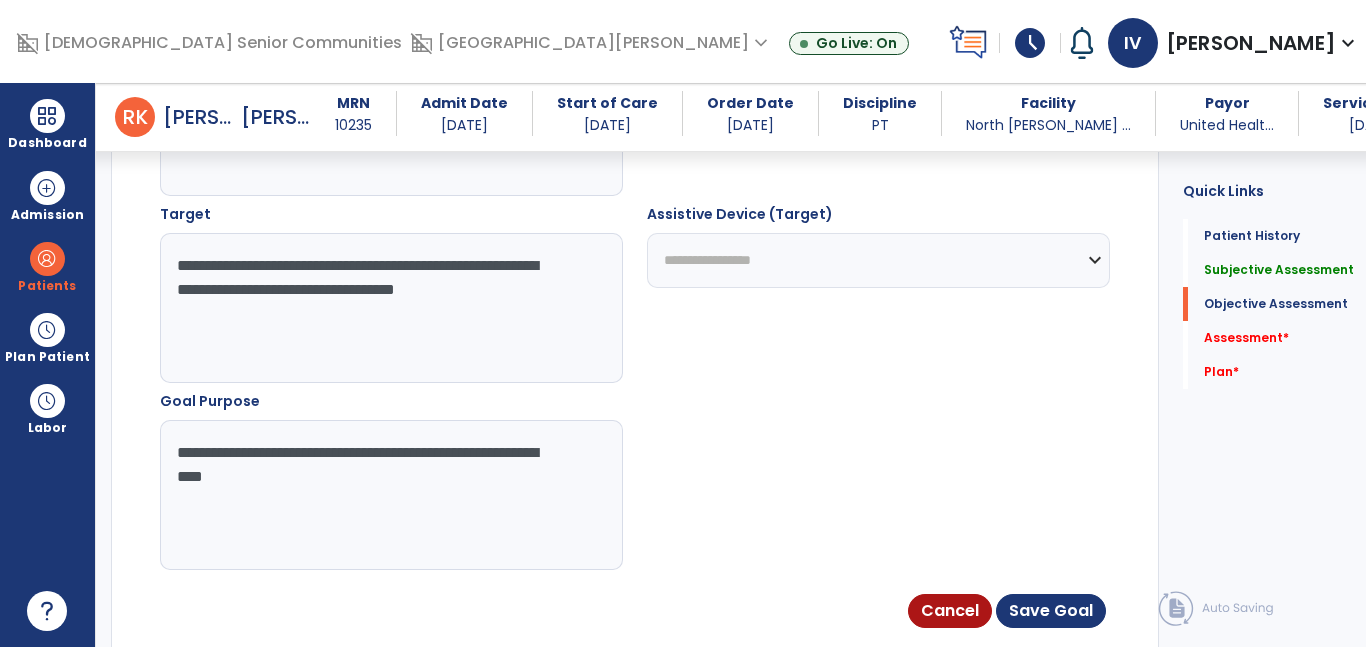 drag, startPoint x: 248, startPoint y: 457, endPoint x: 163, endPoint y: 429, distance: 89.49302 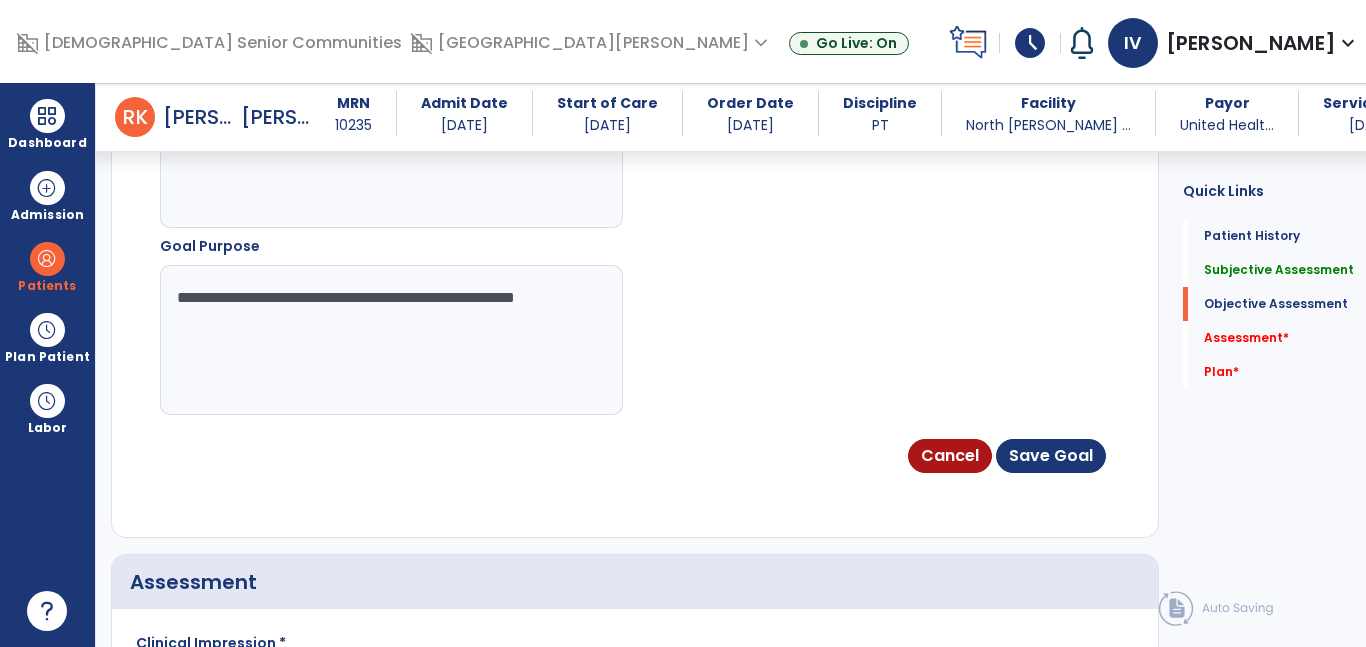scroll, scrollTop: 1580, scrollLeft: 0, axis: vertical 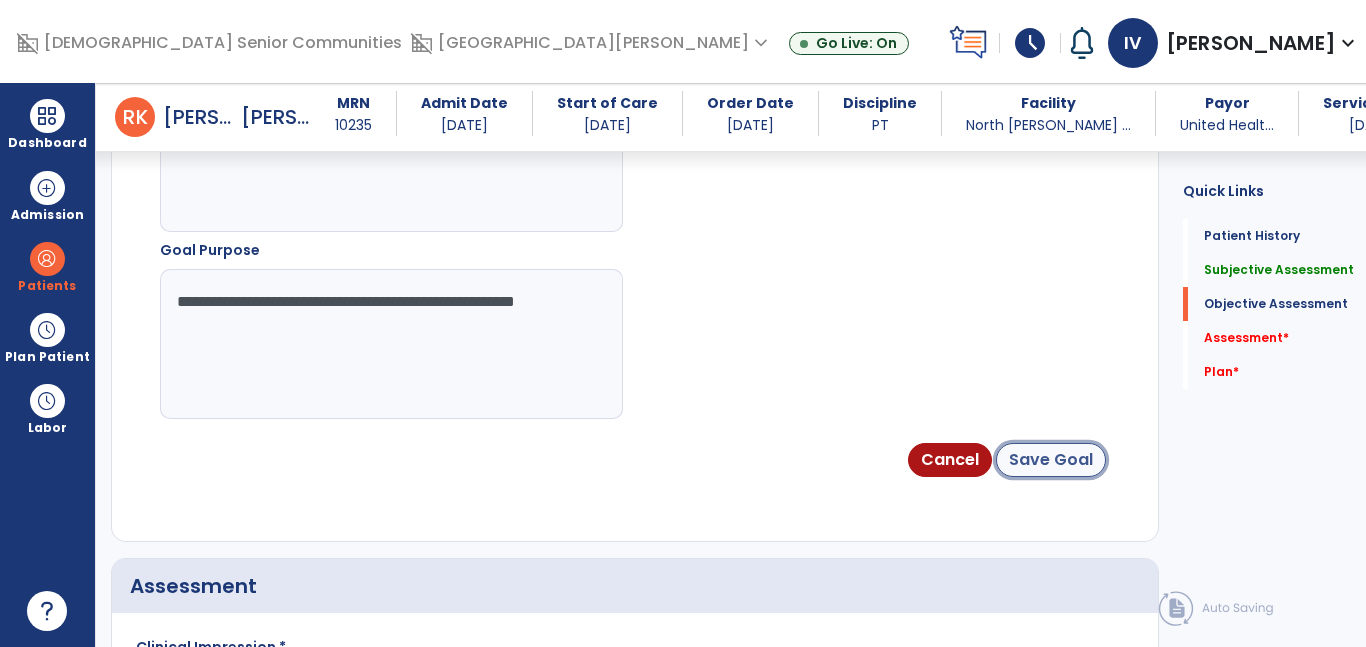click on "Save Goal" 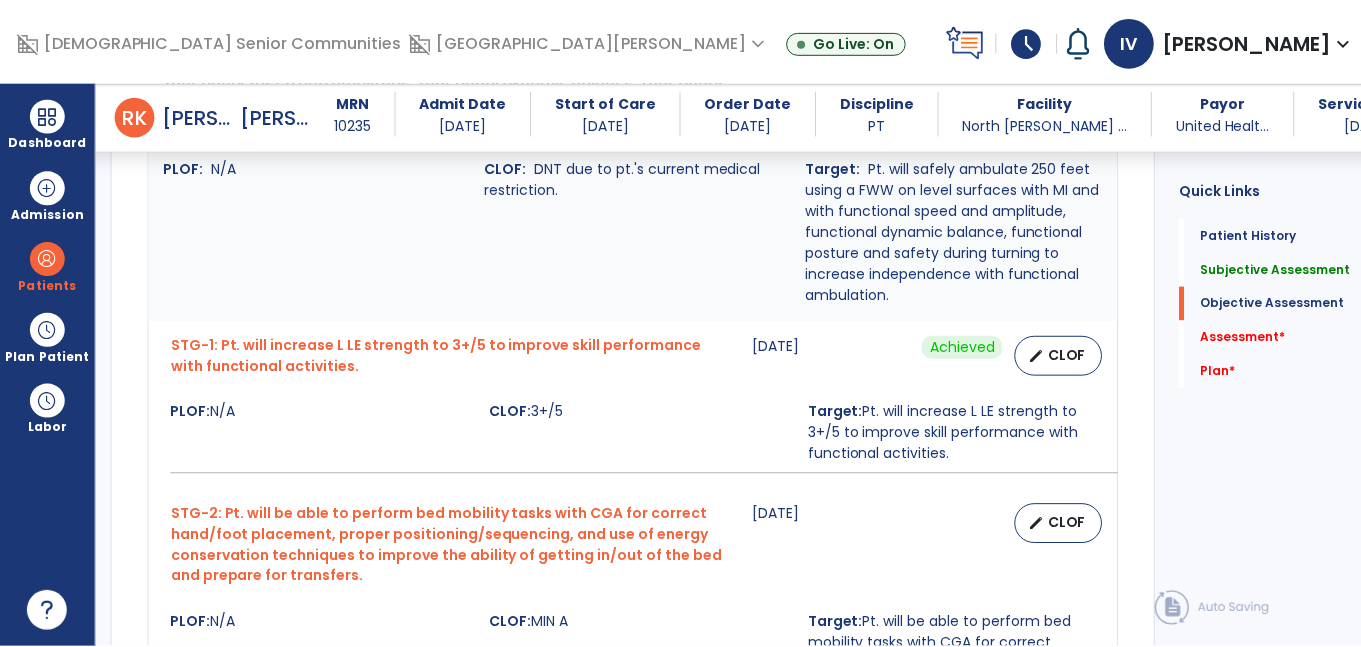 scroll, scrollTop: 1095, scrollLeft: 0, axis: vertical 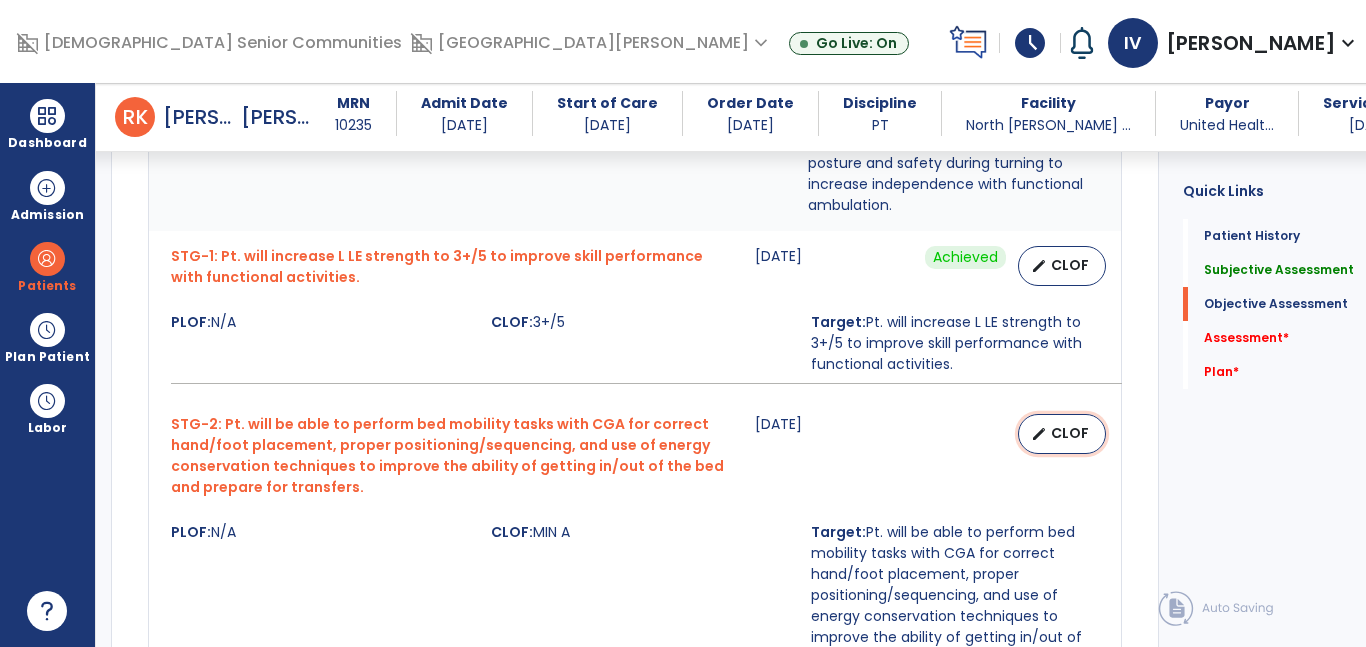 click on "CLOF" at bounding box center (1070, 433) 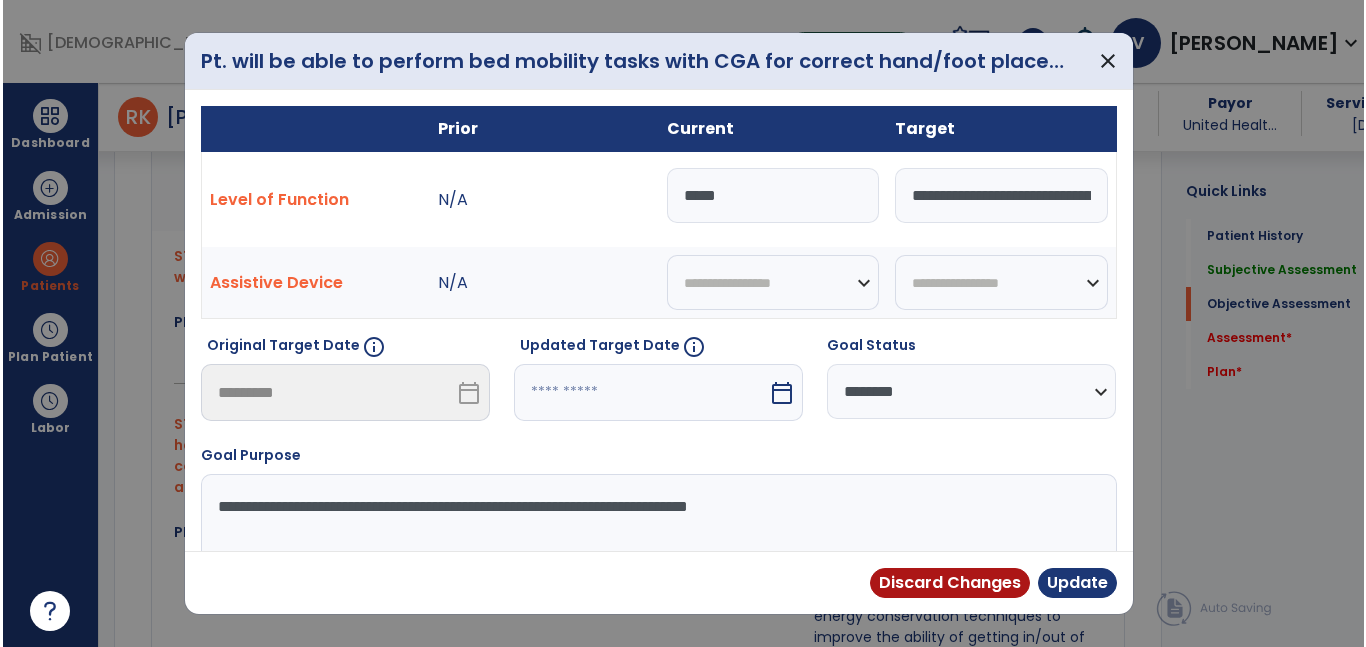 scroll, scrollTop: 1095, scrollLeft: 0, axis: vertical 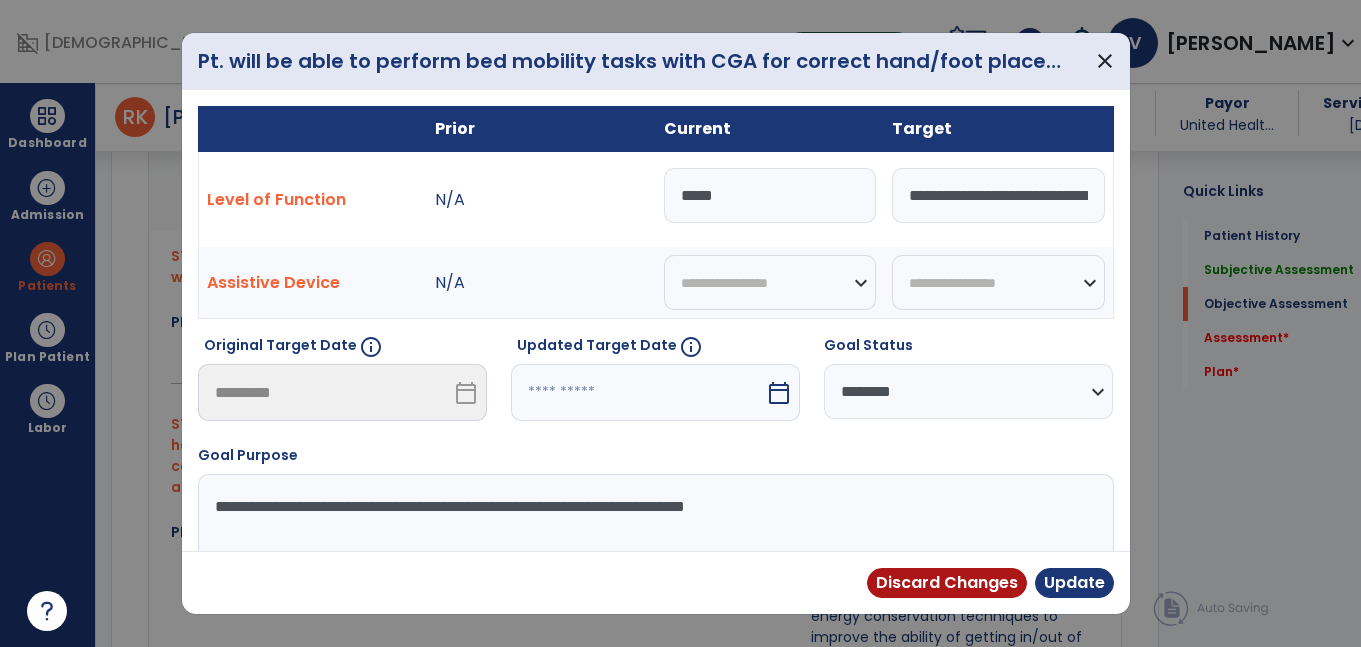click on "*****" at bounding box center (770, 195) 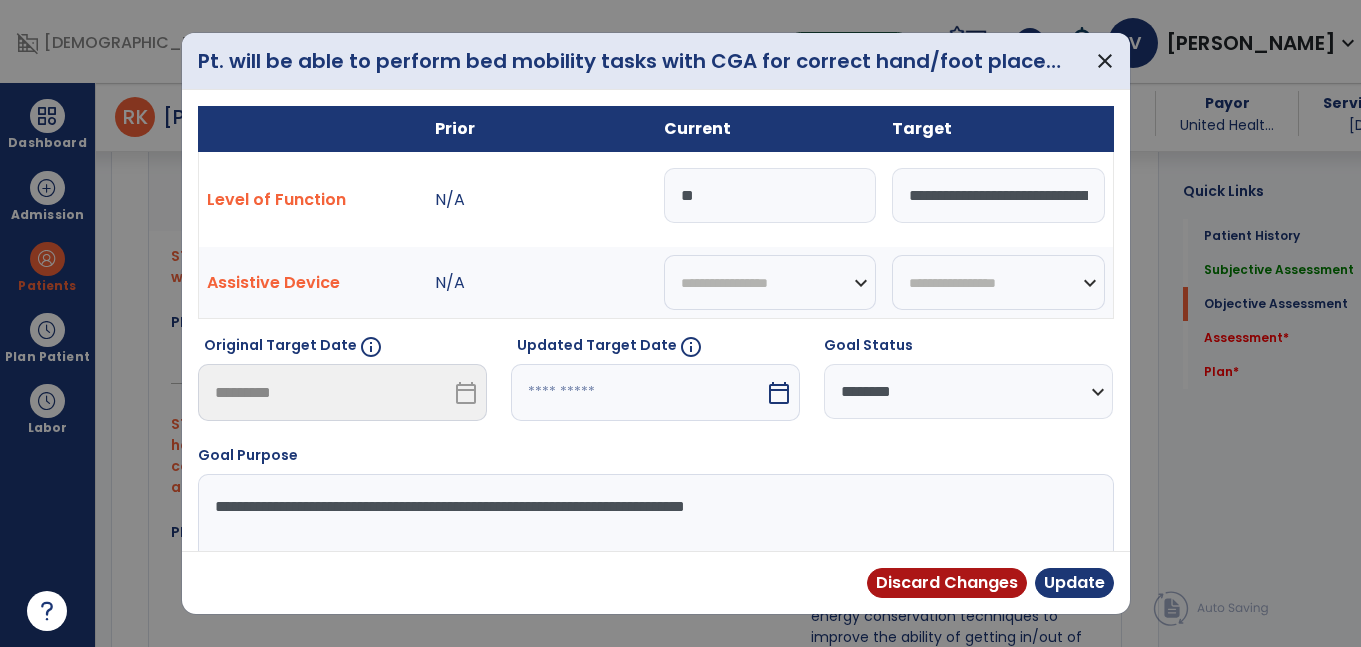 type on "*" 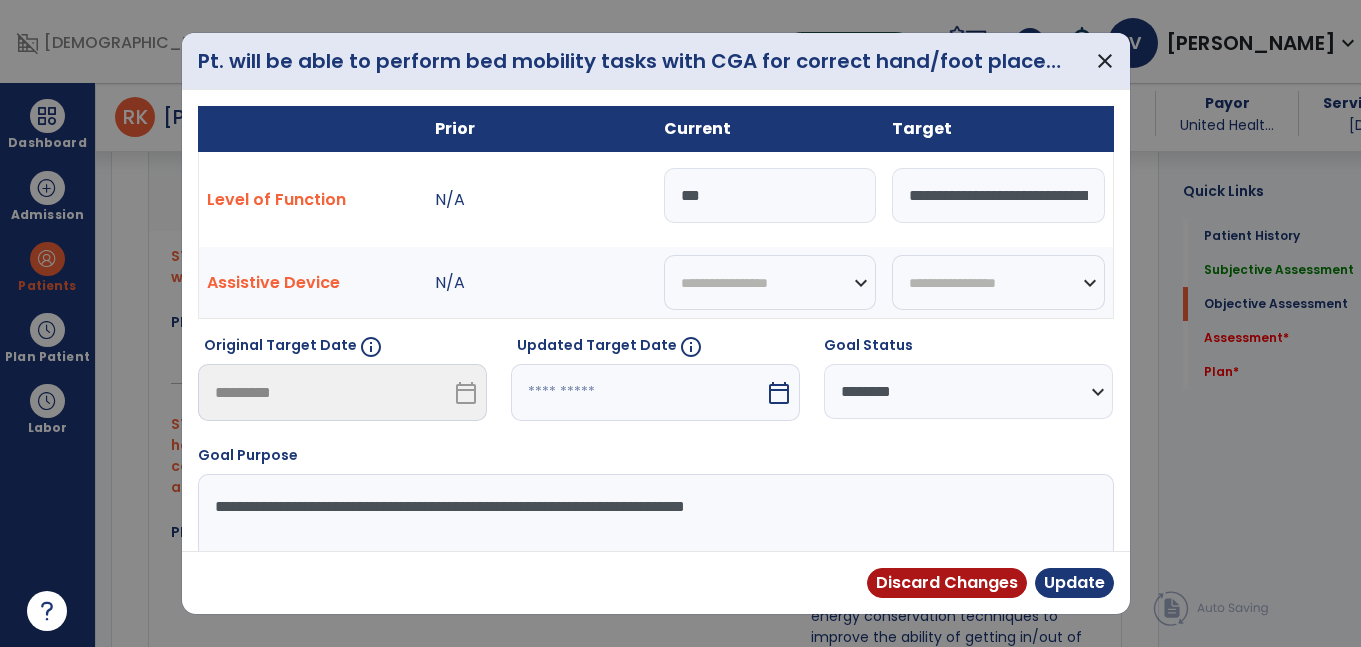 type on "***" 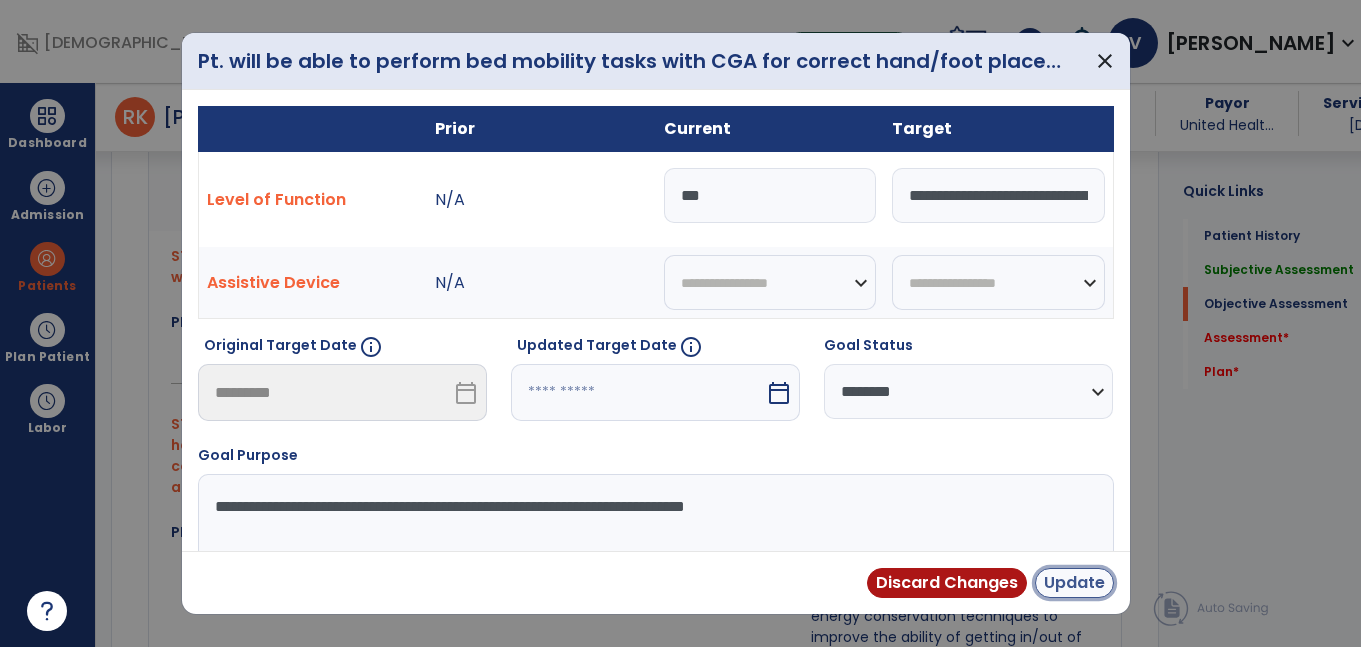click on "Update" at bounding box center (1074, 583) 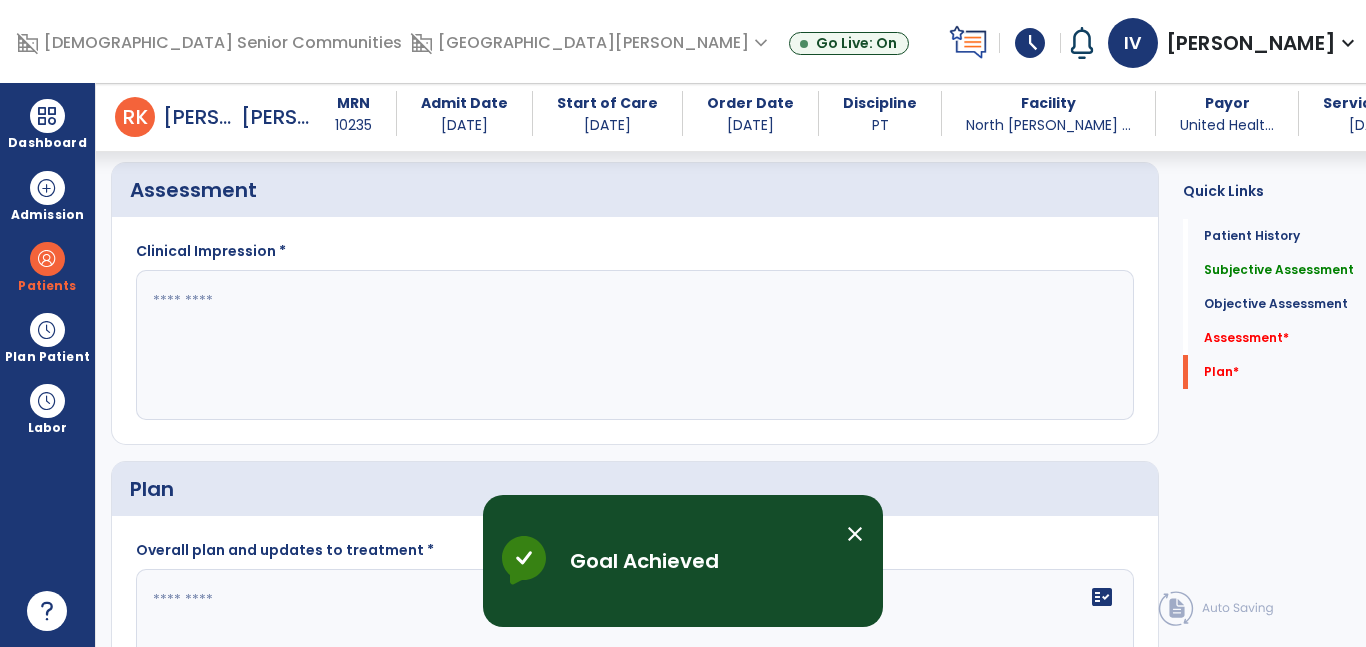 scroll, scrollTop: 2125, scrollLeft: 0, axis: vertical 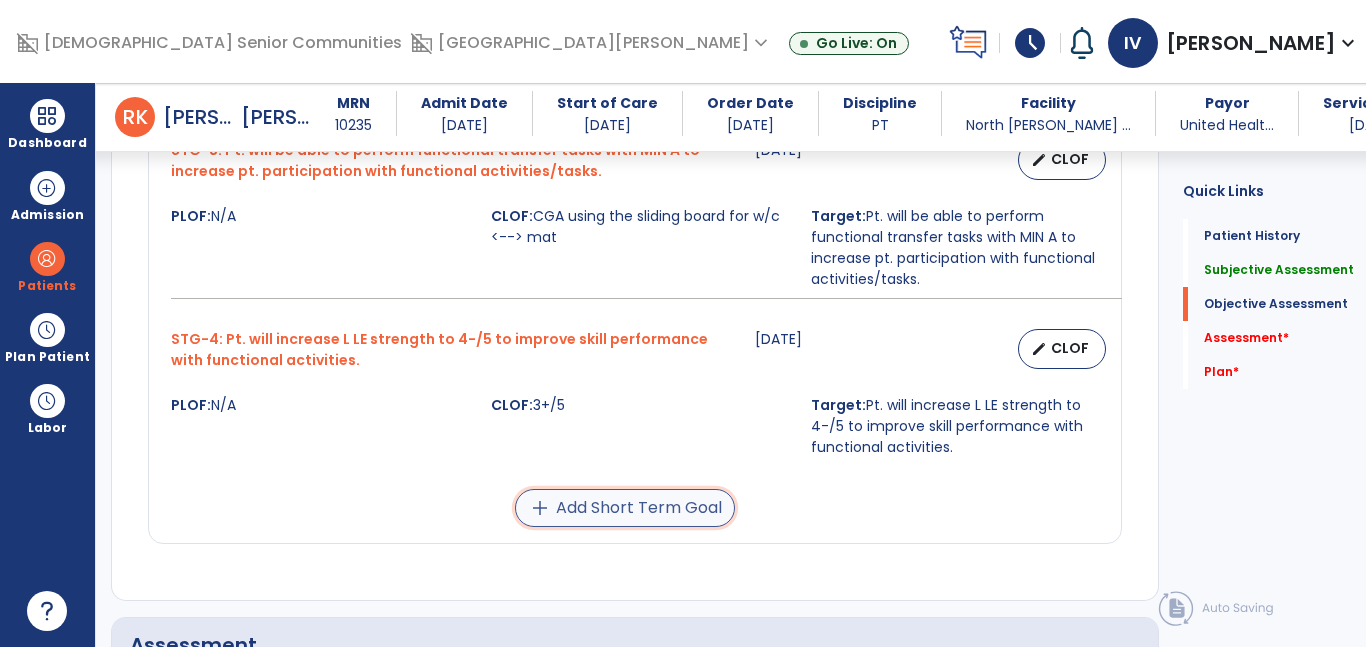 click on "add  Add Short Term Goal" at bounding box center (625, 508) 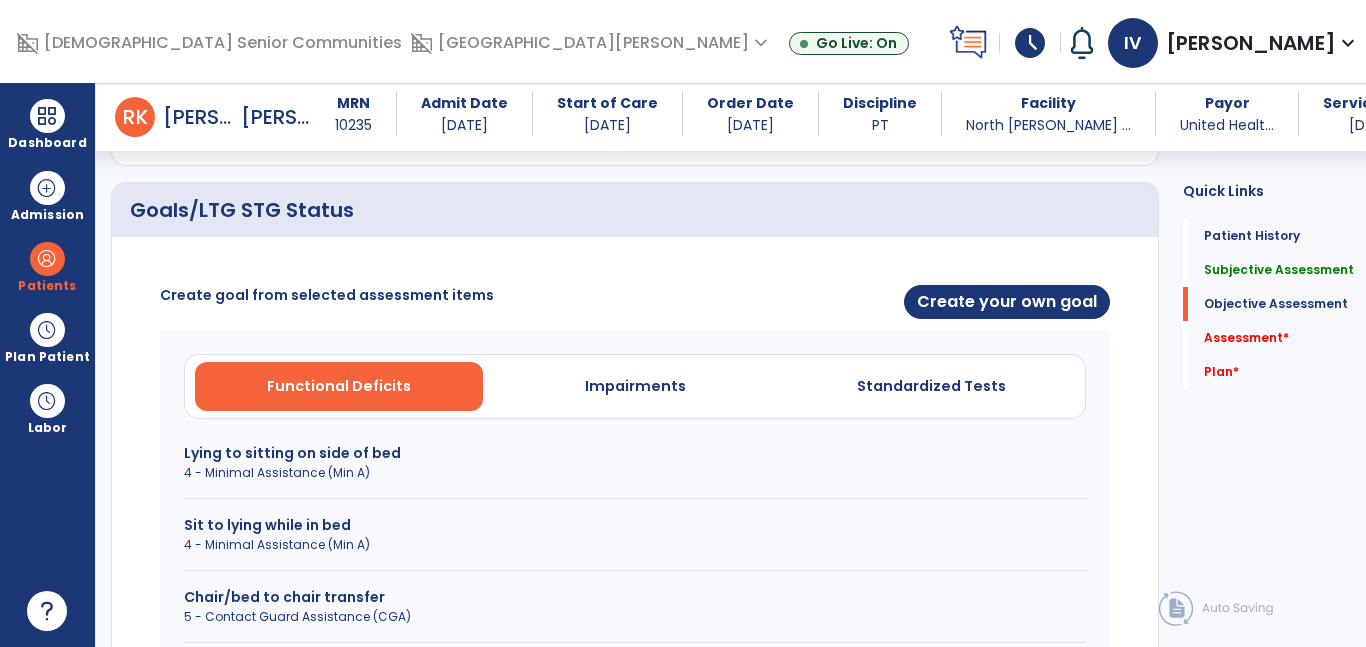 scroll, scrollTop: 756, scrollLeft: 0, axis: vertical 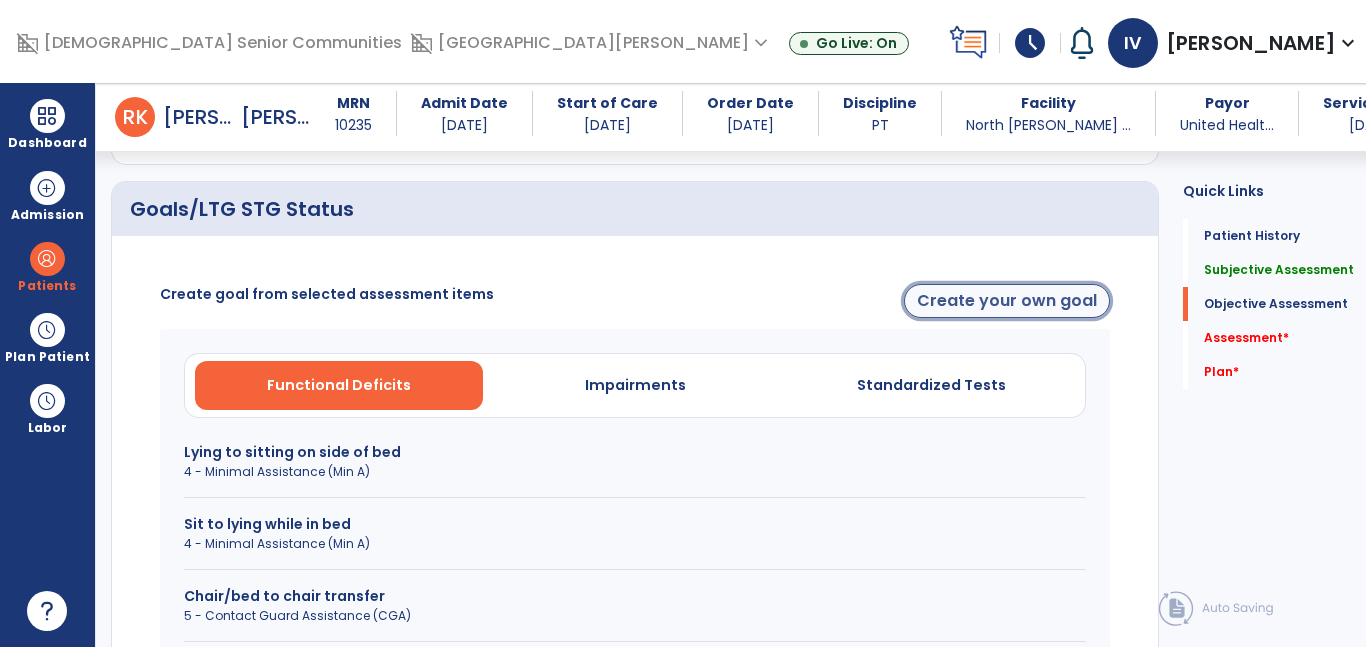 click on "Create your own goal" 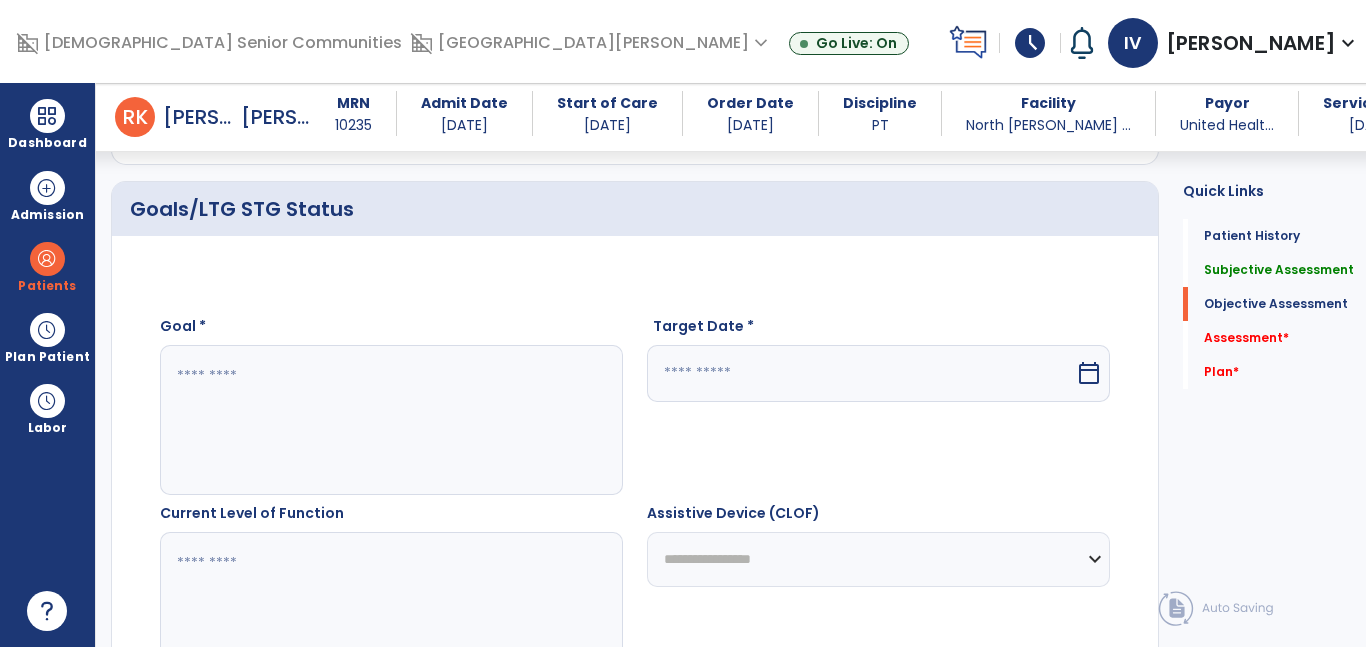 click 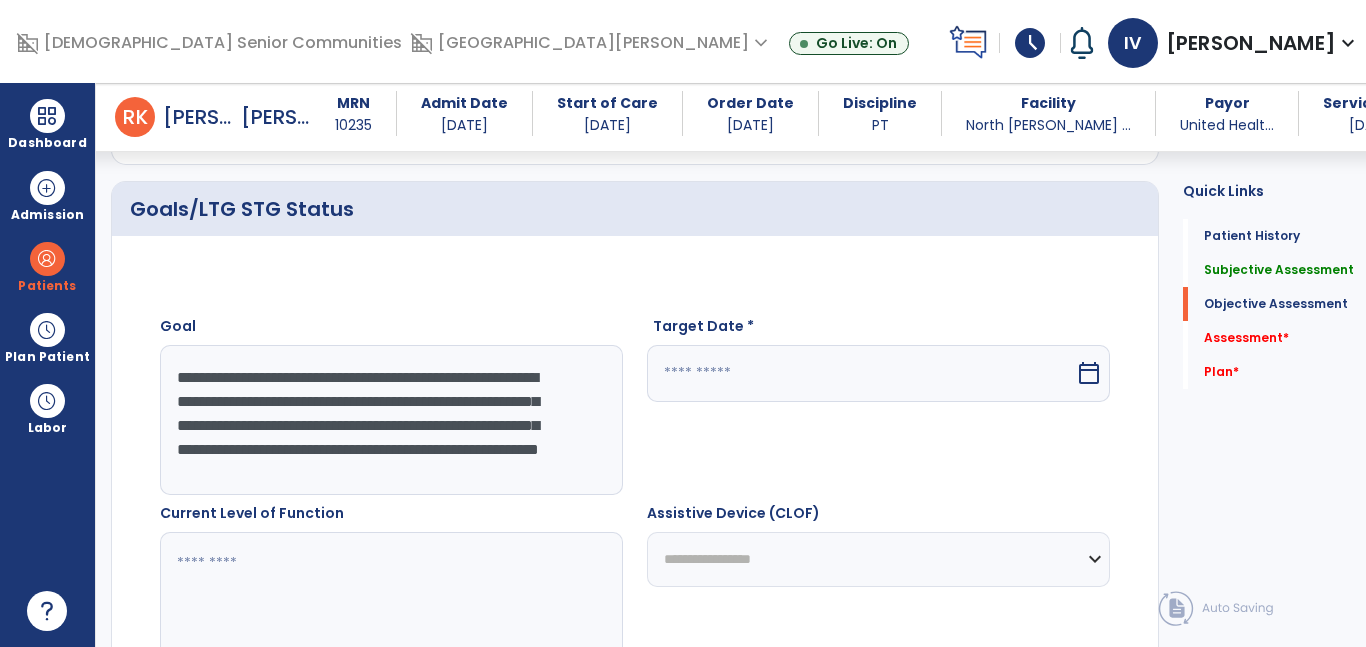 scroll, scrollTop: 15, scrollLeft: 0, axis: vertical 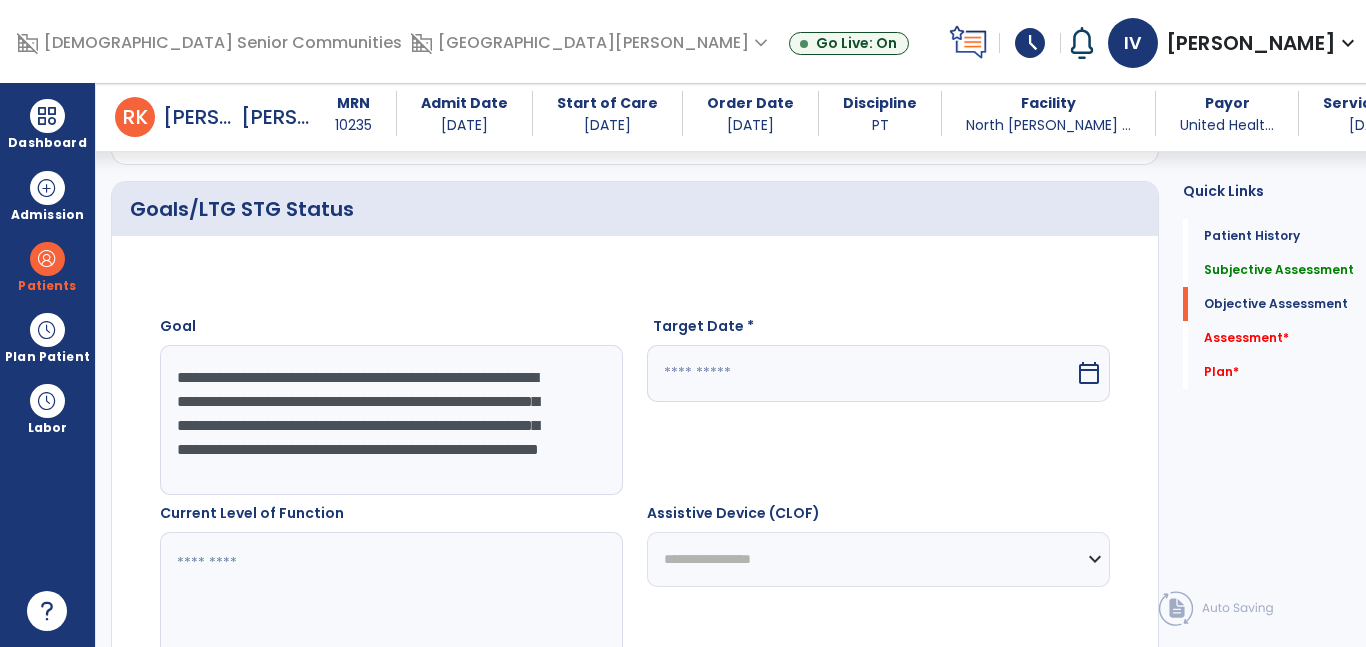 click on "**********" 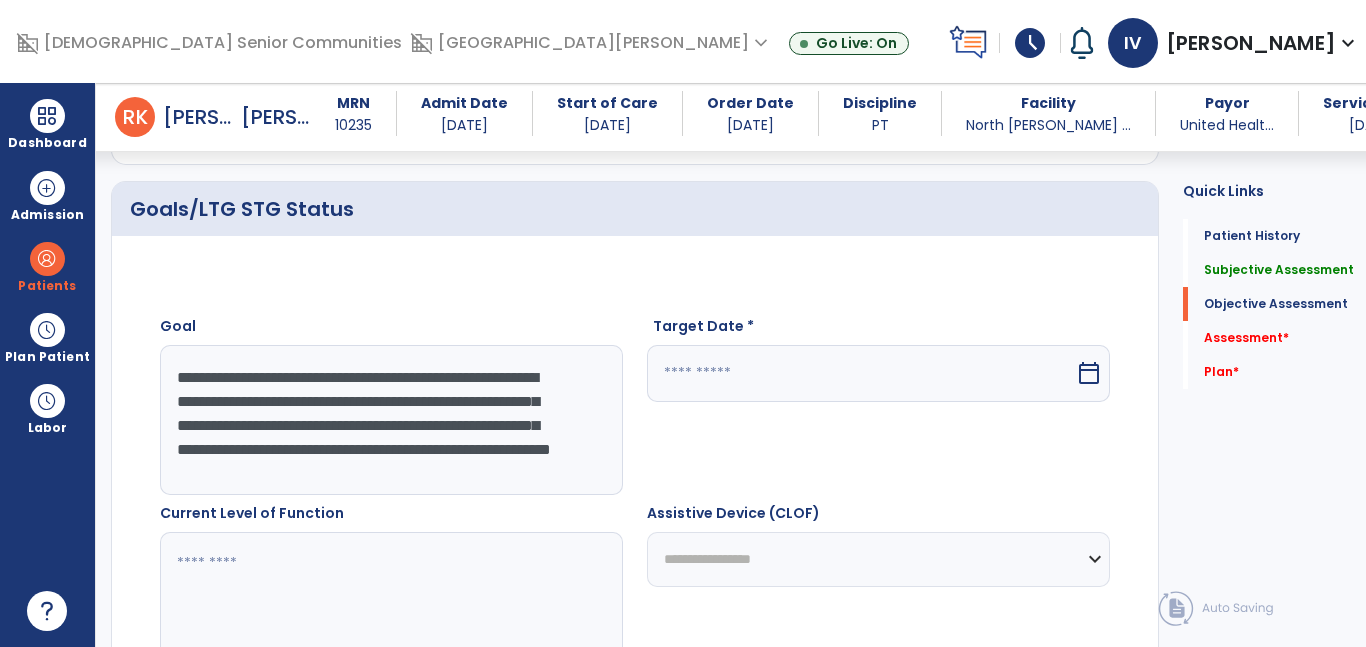 scroll, scrollTop: 24, scrollLeft: 0, axis: vertical 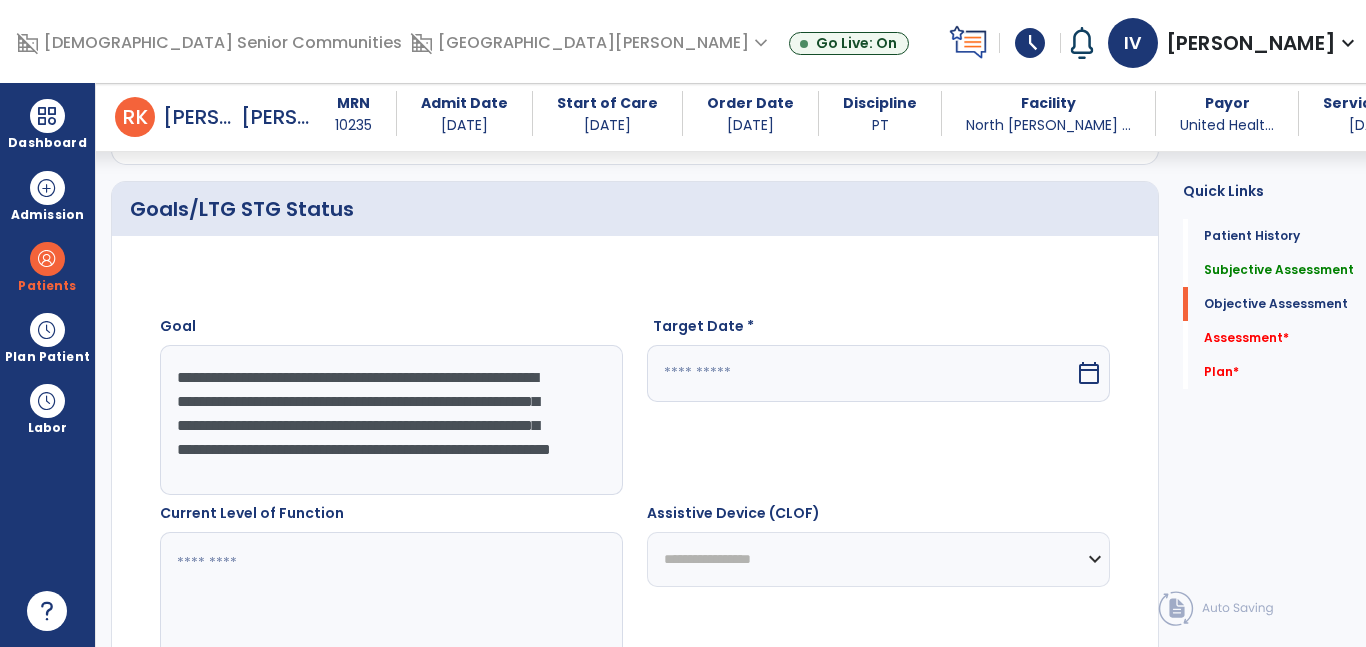 type on "**********" 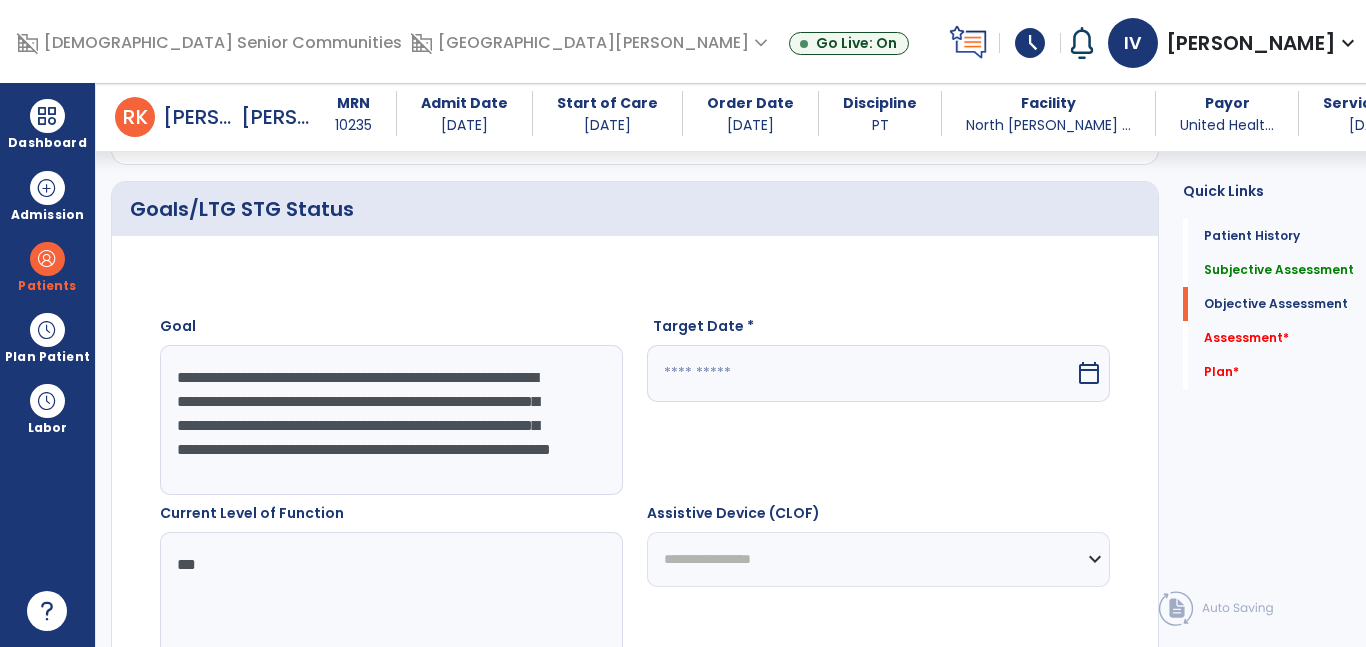 type on "***" 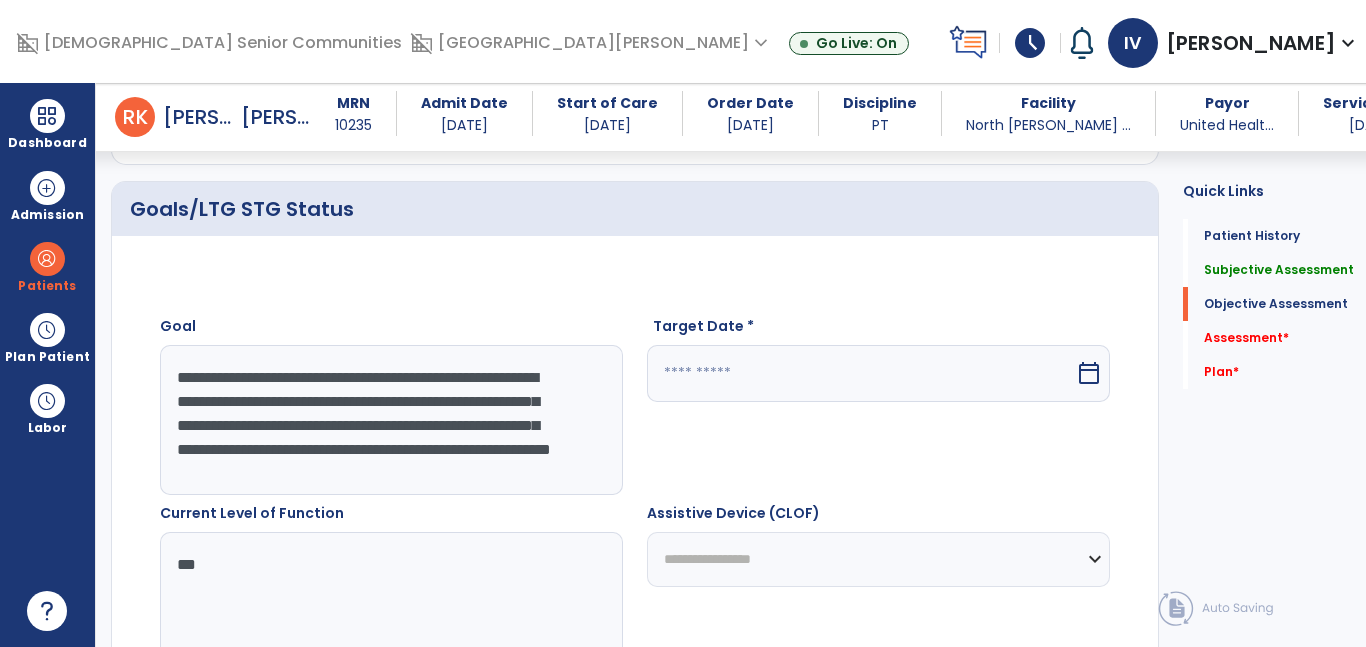 click at bounding box center (861, 373) 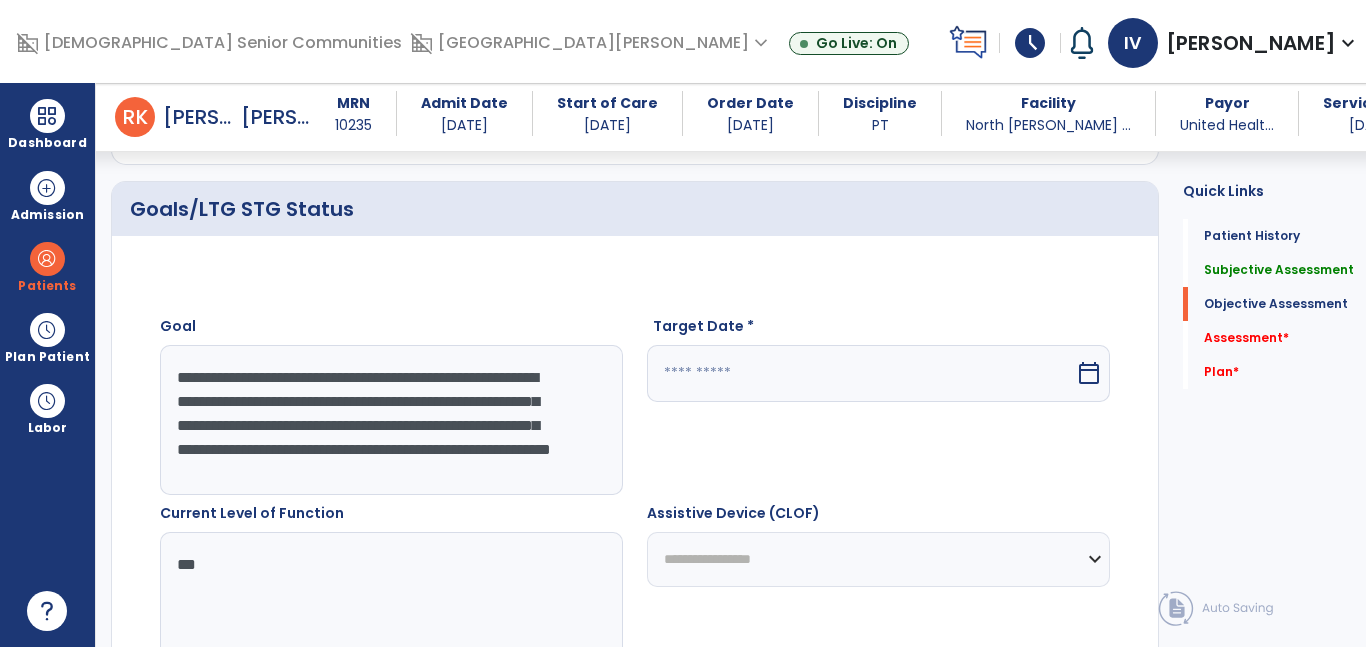 select on "*" 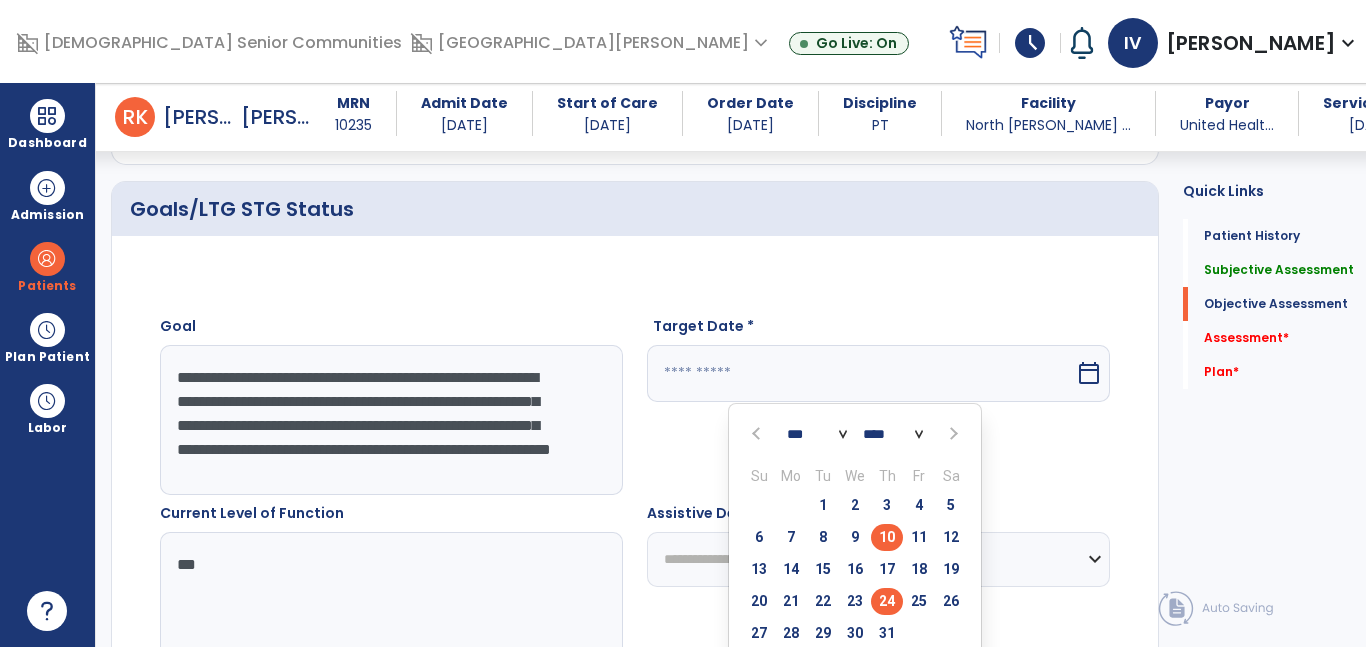 click on "24" at bounding box center (887, 601) 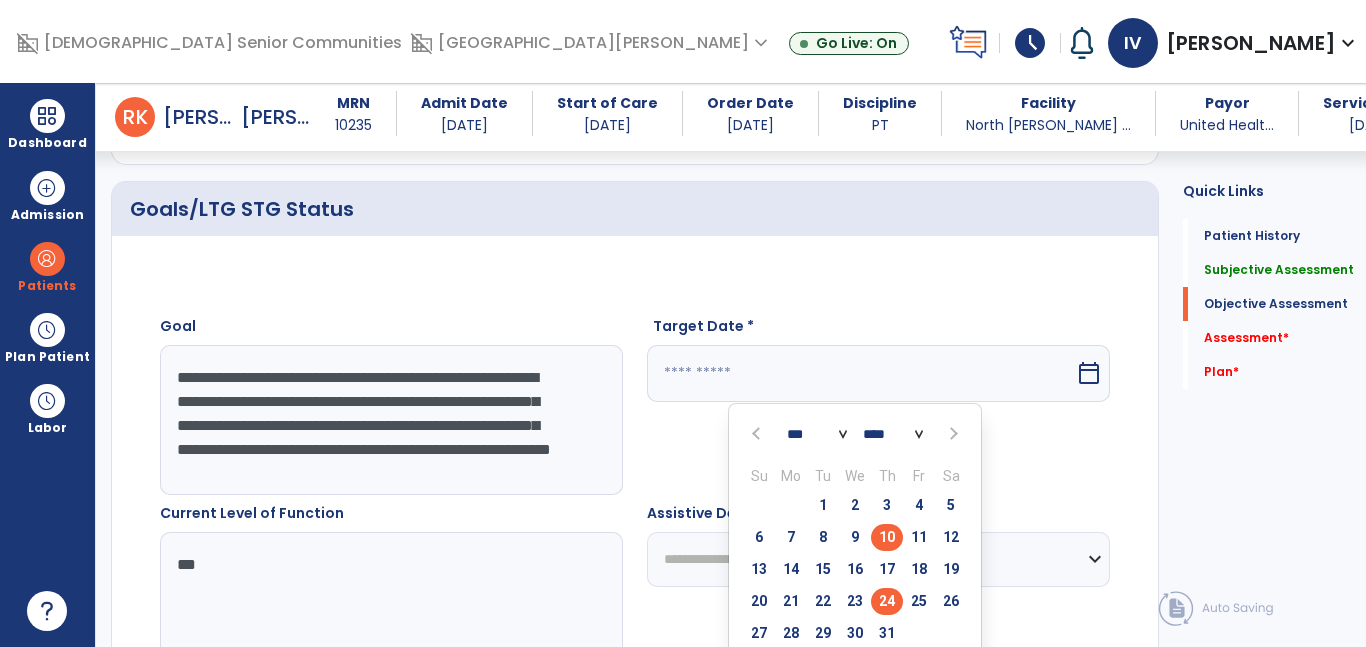 type on "*********" 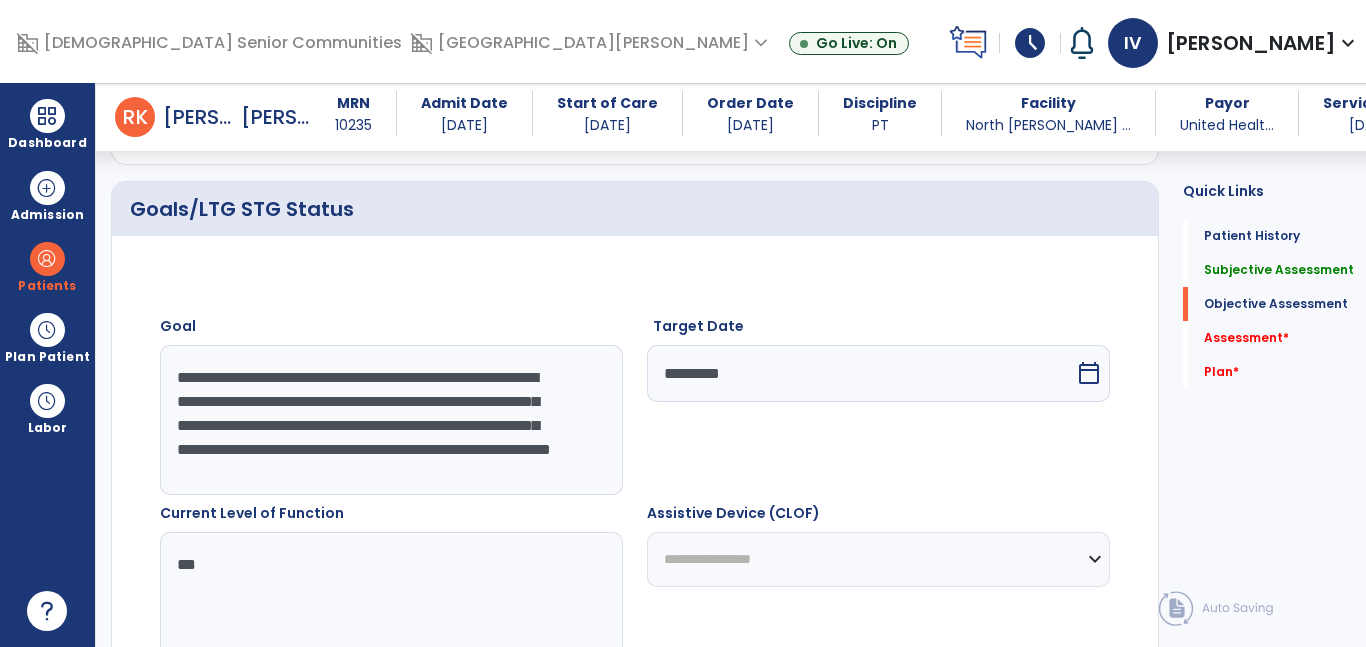 click on "**********" 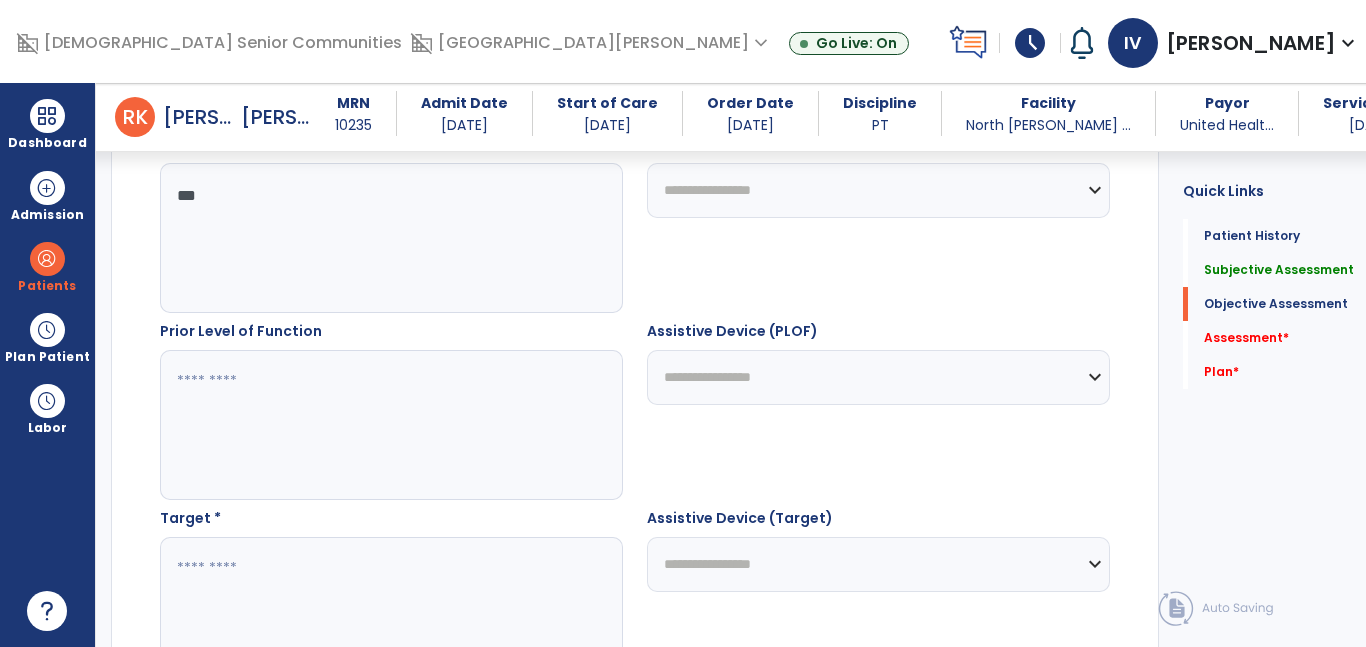 scroll, scrollTop: 1158, scrollLeft: 0, axis: vertical 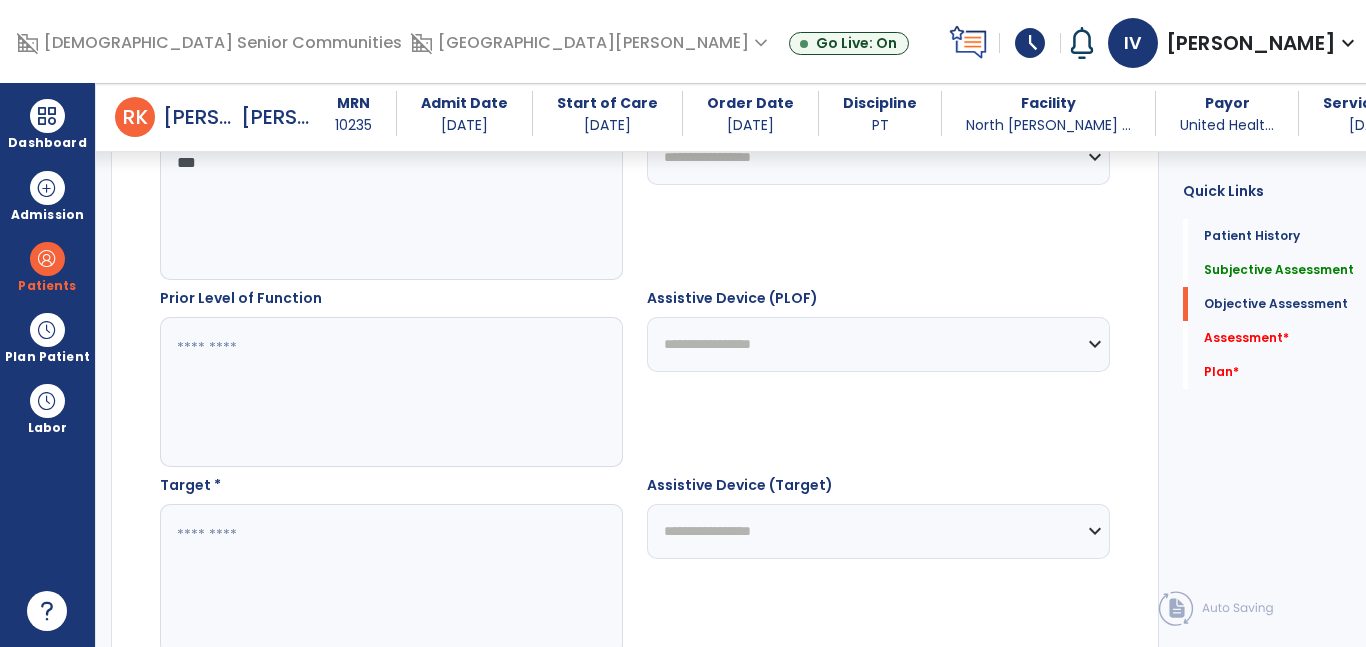 click 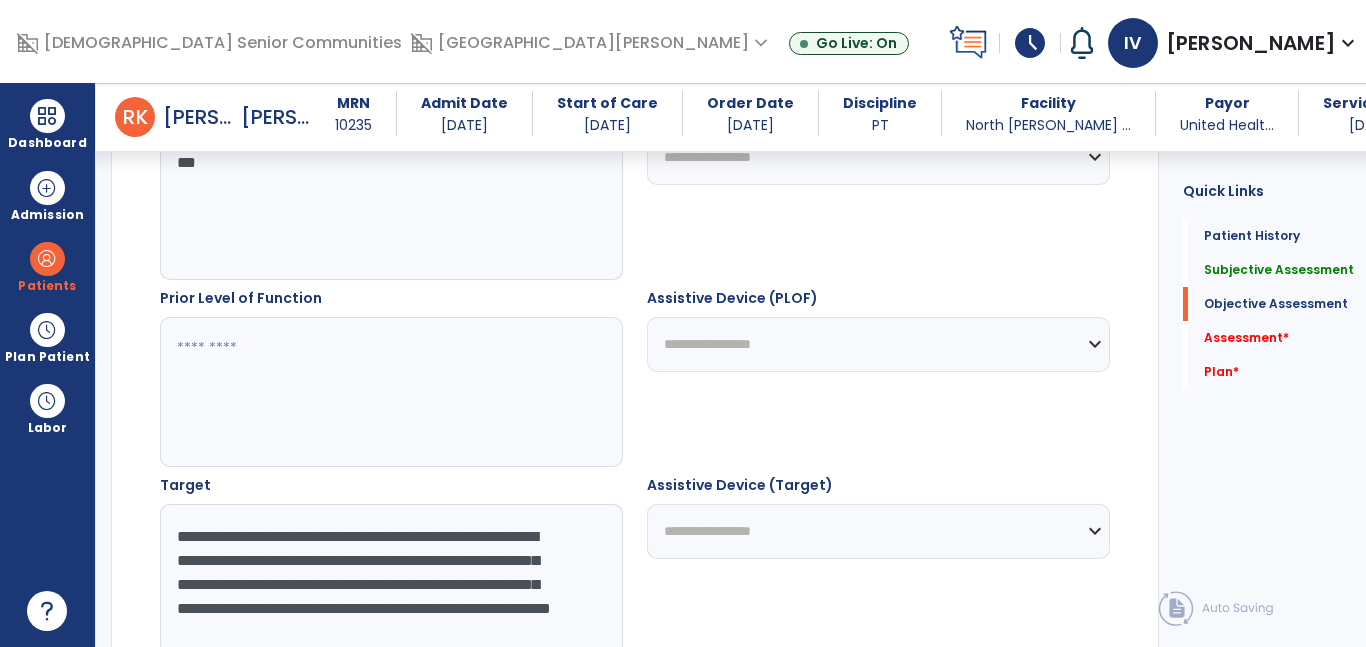 scroll, scrollTop: 15, scrollLeft: 0, axis: vertical 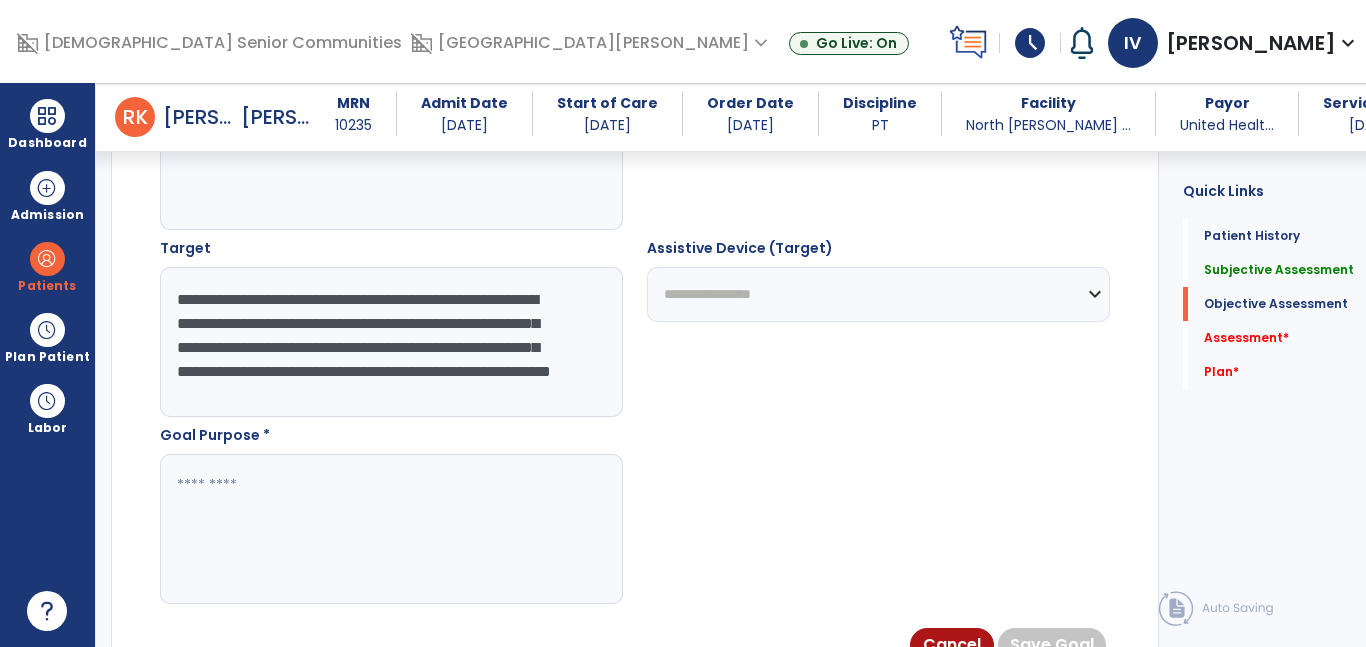 type on "**********" 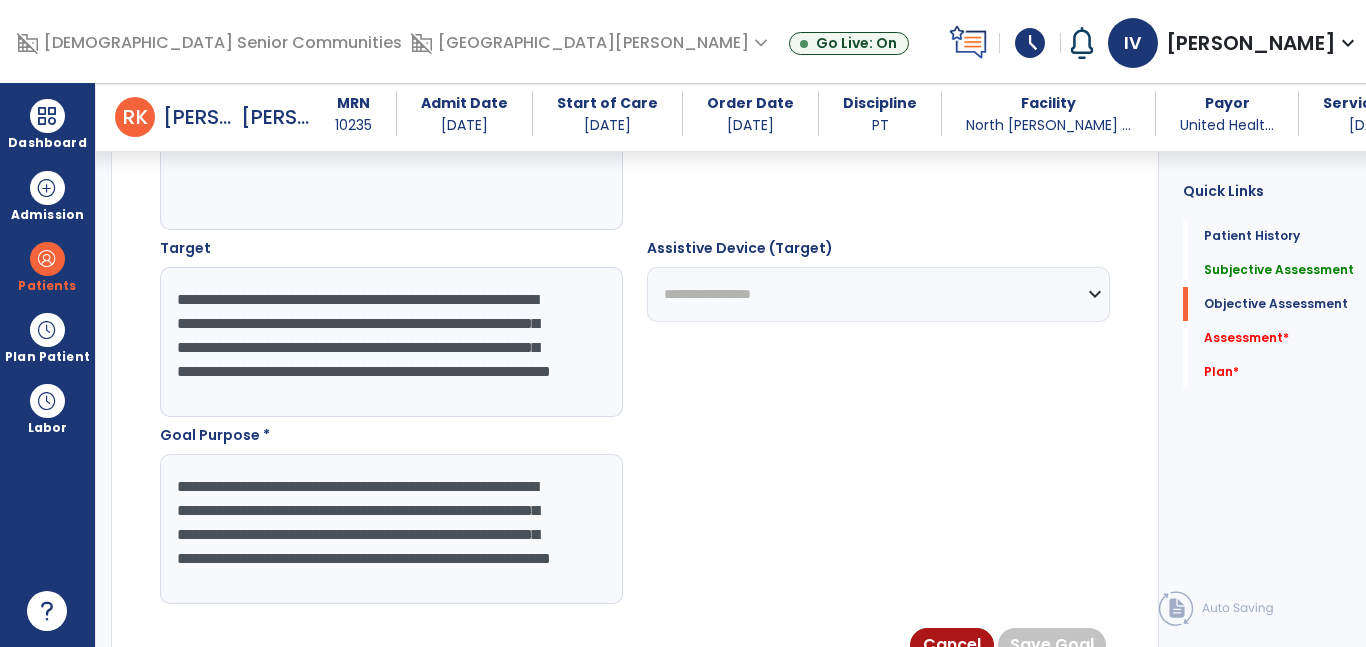 scroll, scrollTop: 15, scrollLeft: 0, axis: vertical 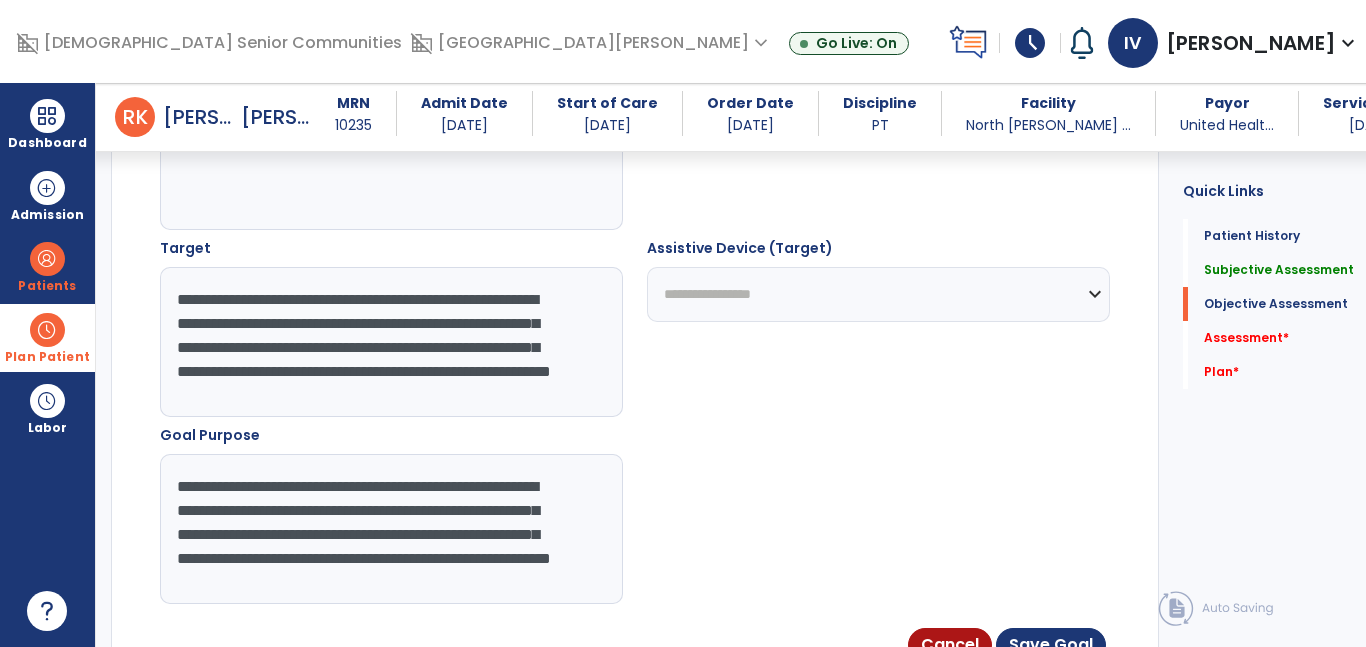 drag, startPoint x: 447, startPoint y: 545, endPoint x: 0, endPoint y: 358, distance: 484.53897 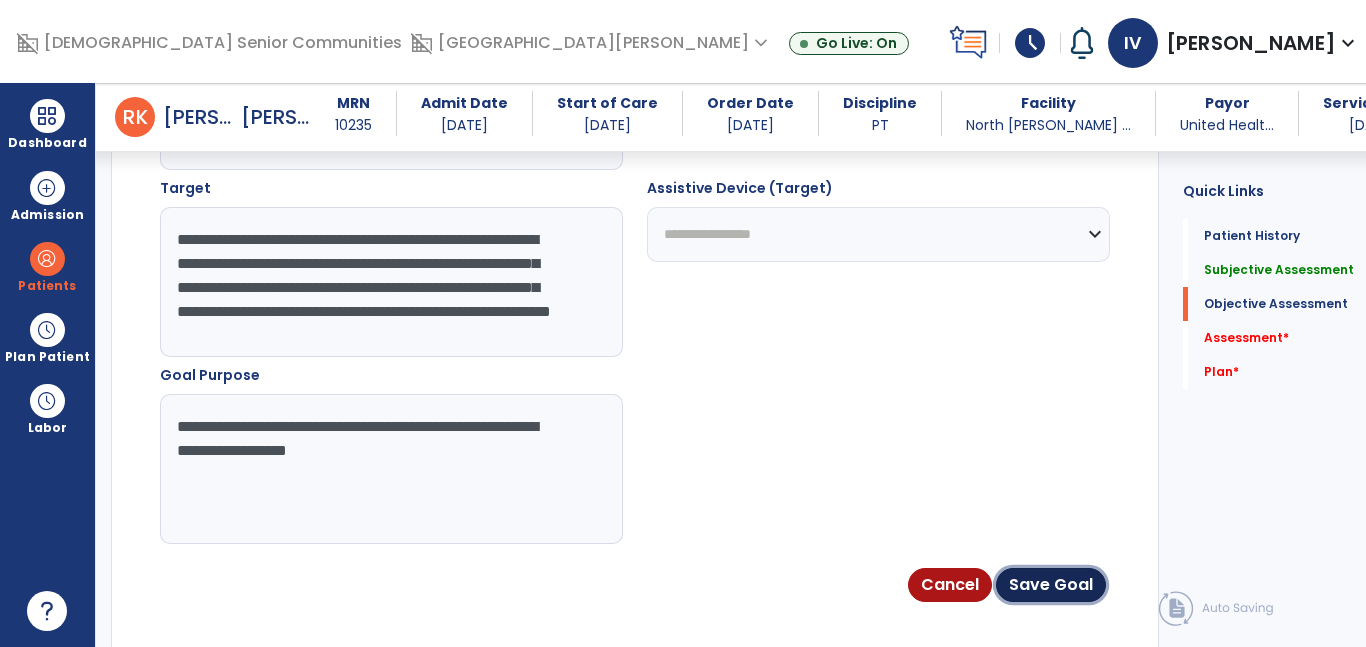 click on "Save Goal" 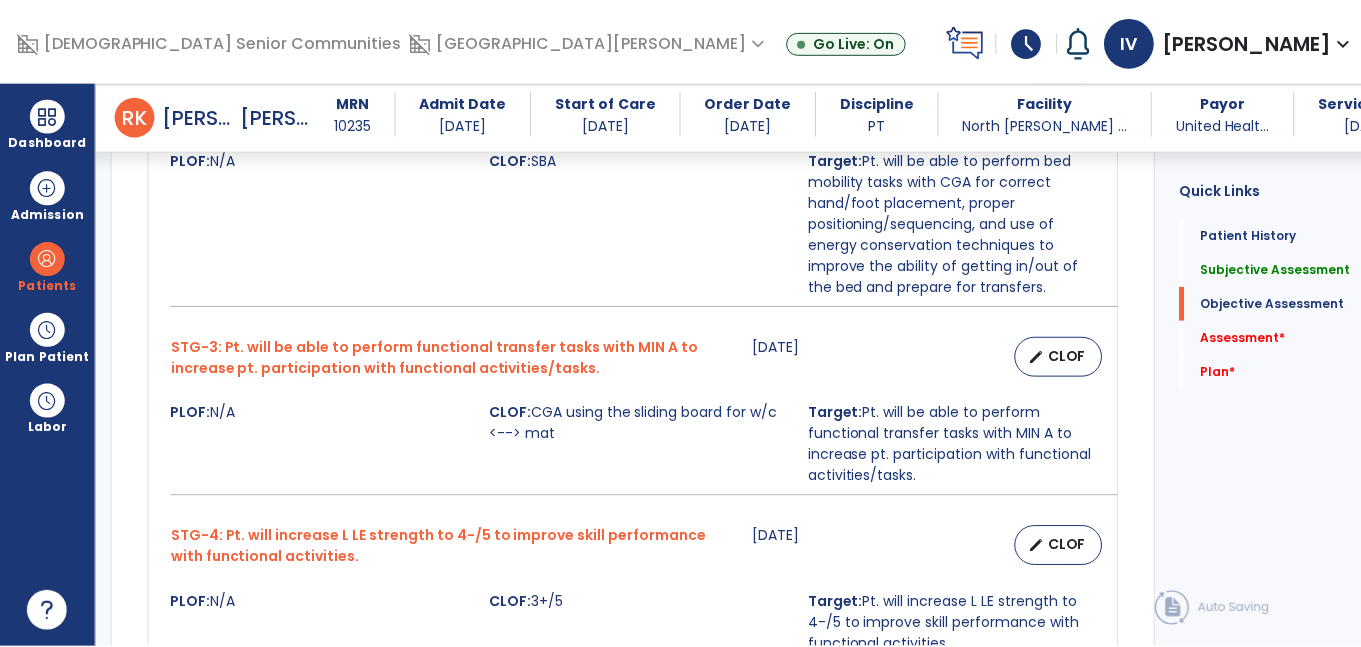 scroll, scrollTop: 1469, scrollLeft: 0, axis: vertical 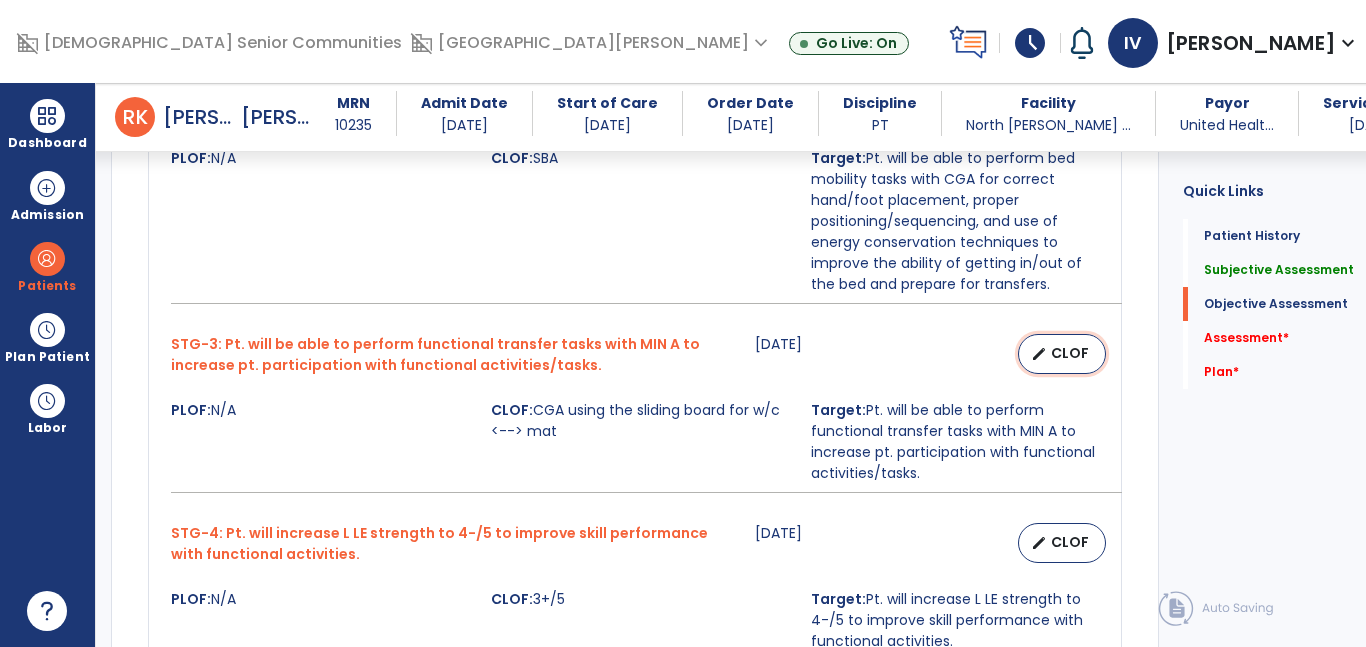 click on "CLOF" at bounding box center [1070, 353] 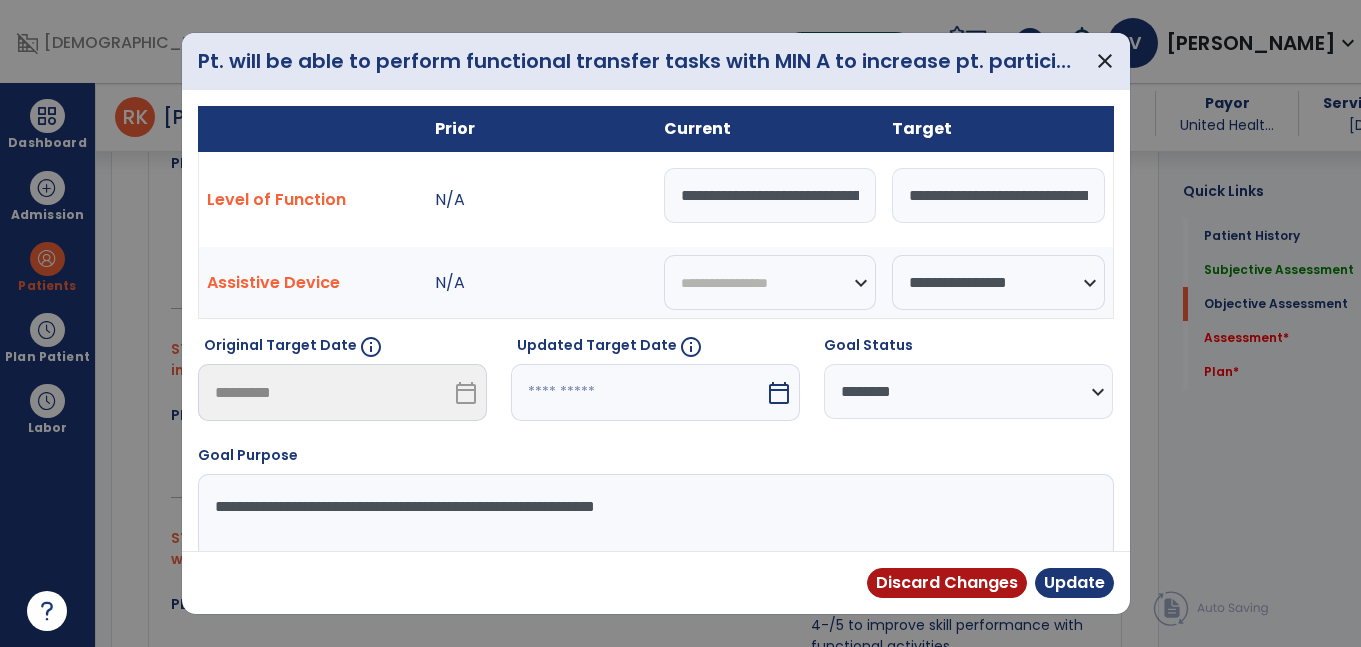scroll, scrollTop: 1469, scrollLeft: 0, axis: vertical 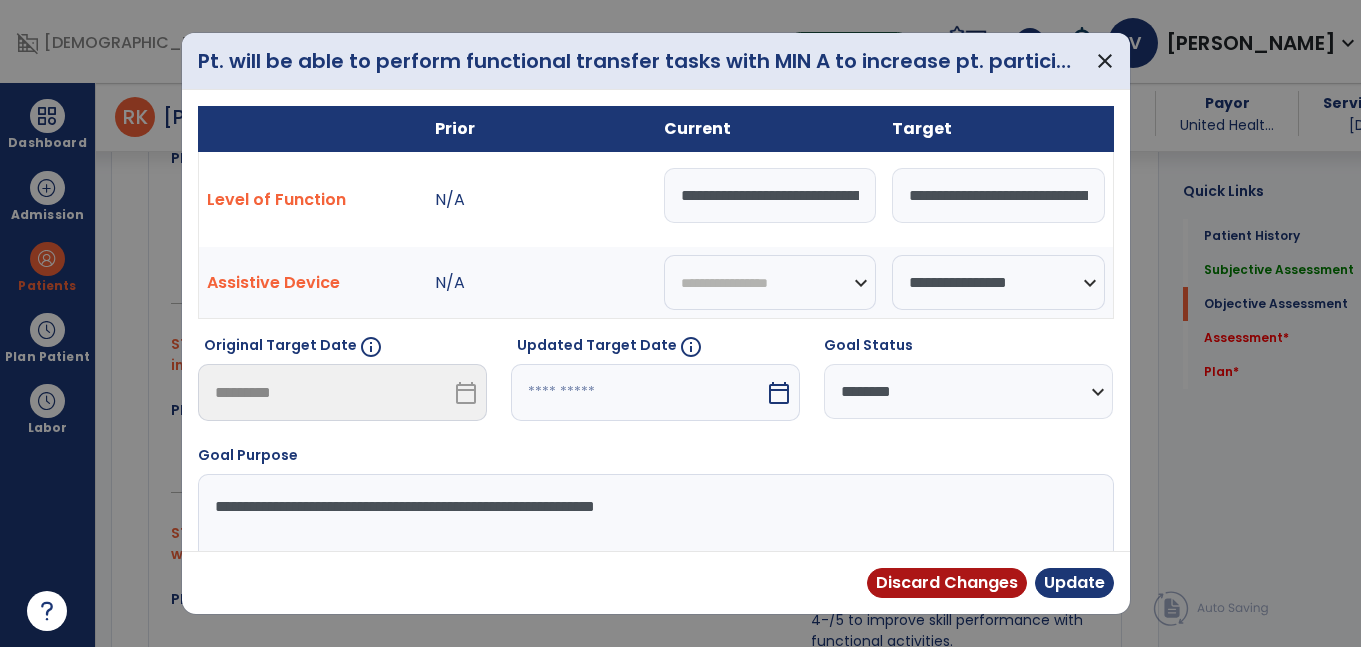 click on "**********" at bounding box center (770, 195) 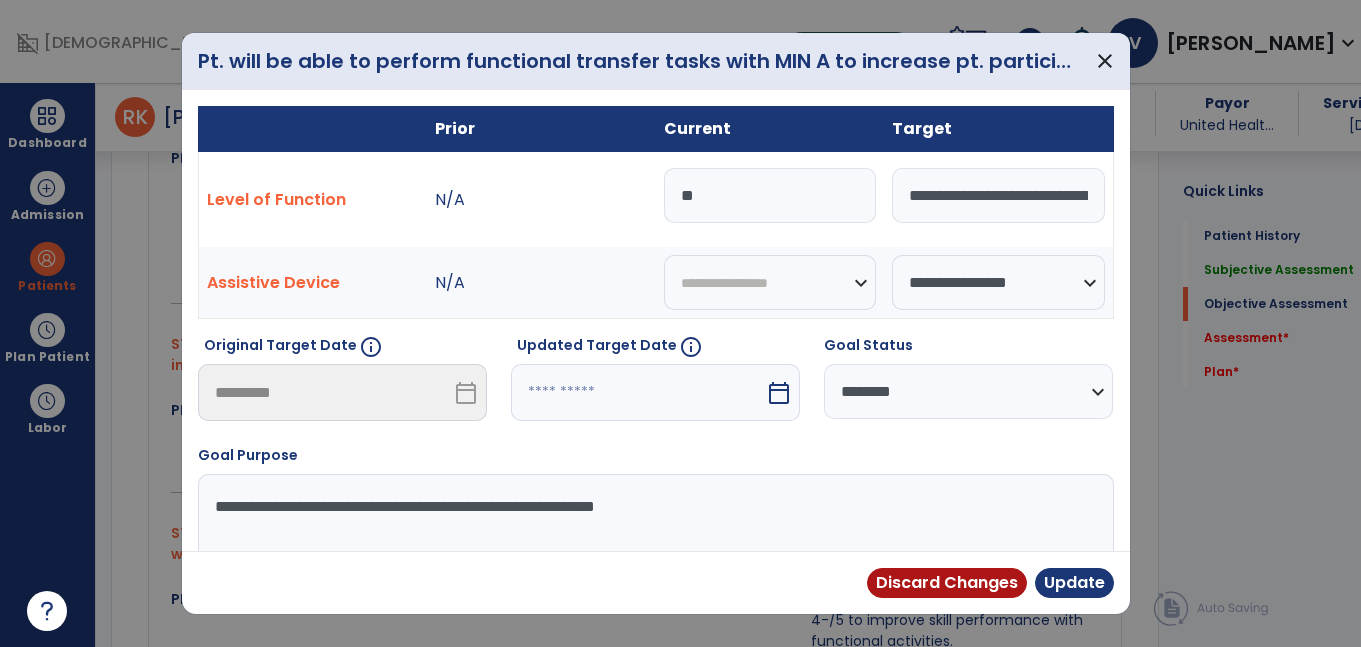 type on "*" 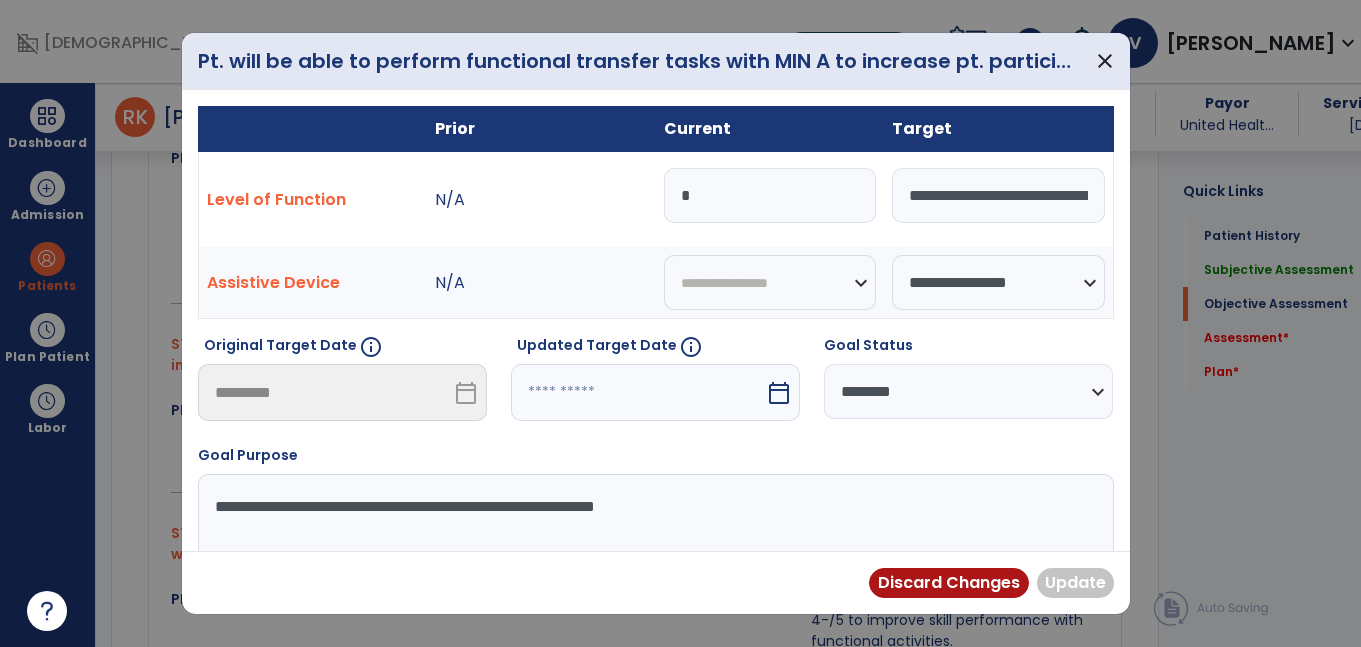 type on "**" 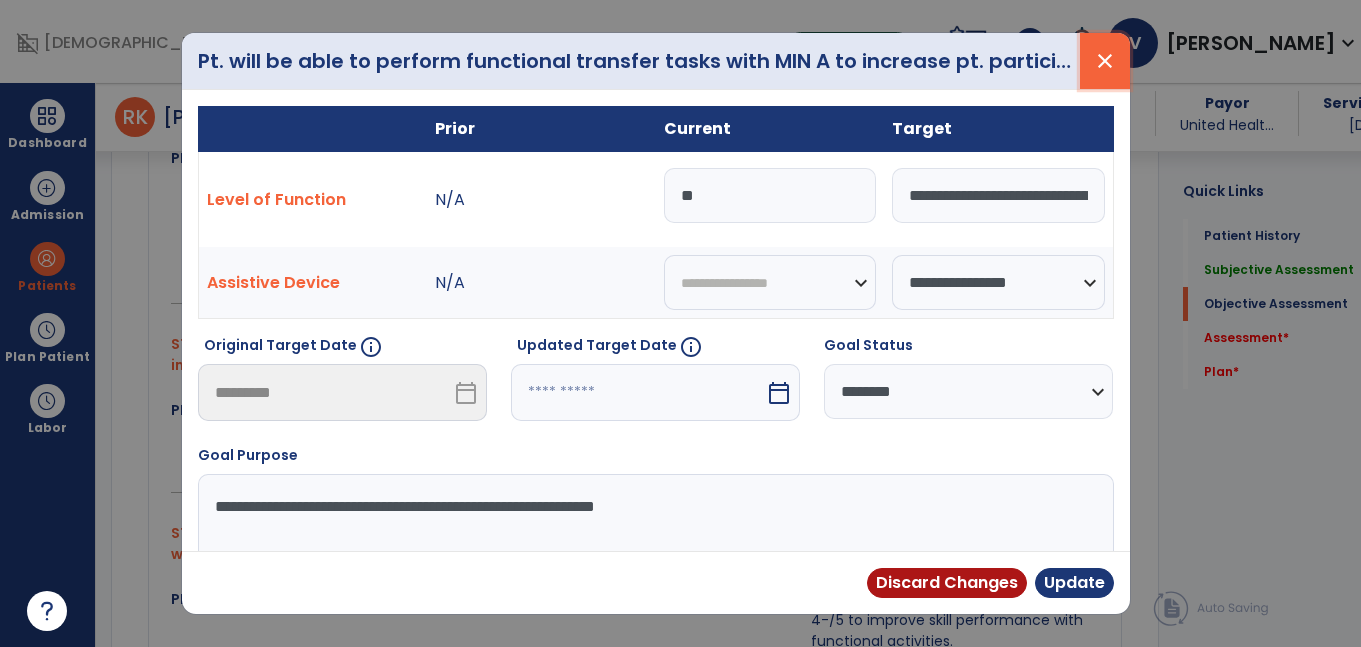 click on "close" at bounding box center [1105, 61] 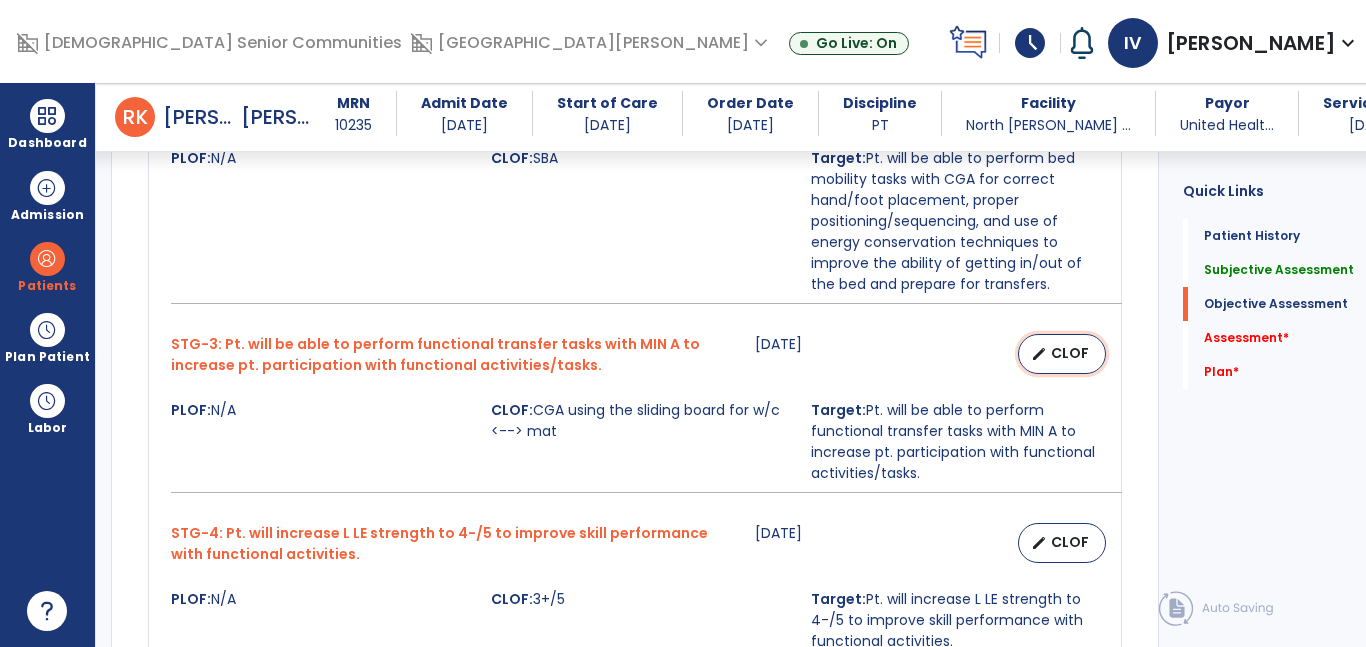 click on "CLOF" at bounding box center [1070, 353] 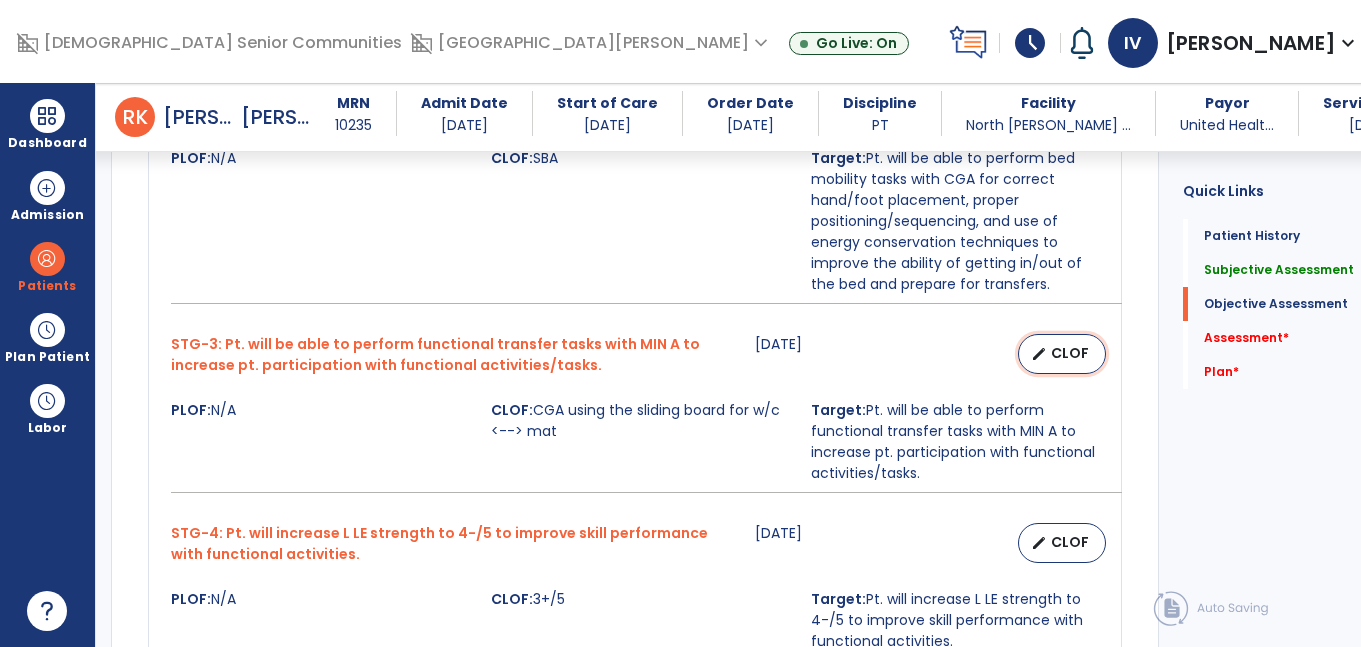 select on "**********" 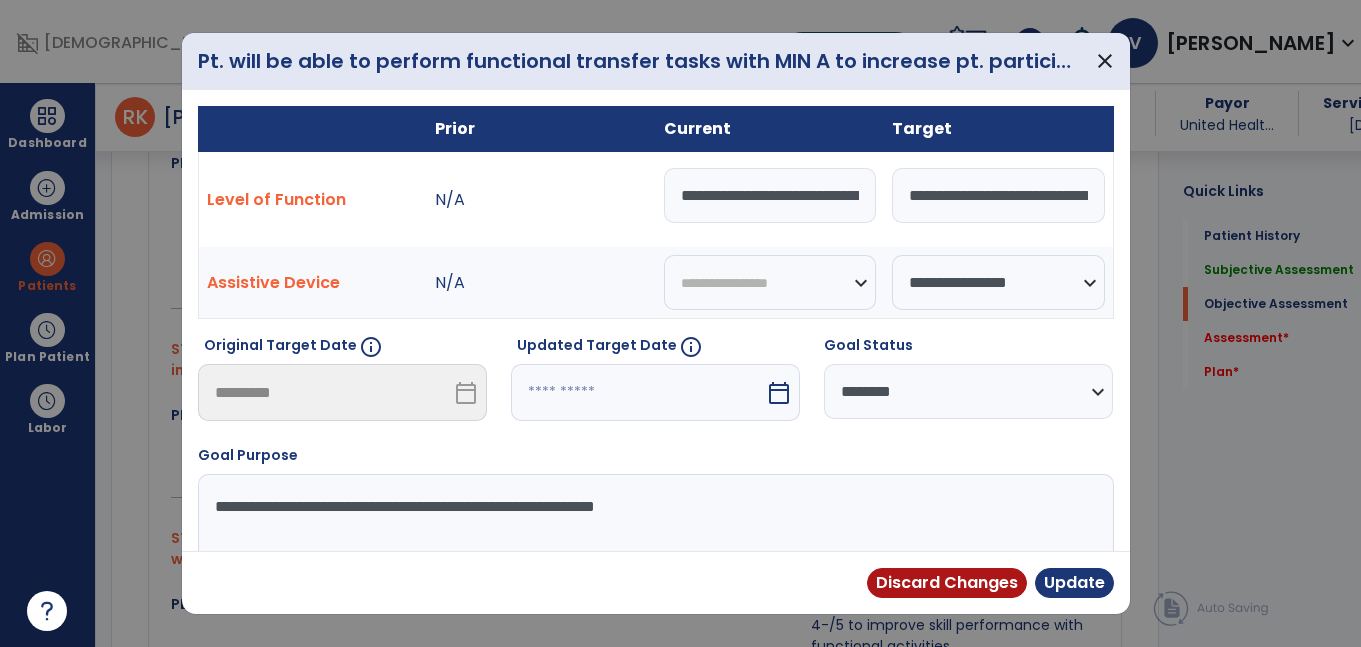 scroll, scrollTop: 1469, scrollLeft: 0, axis: vertical 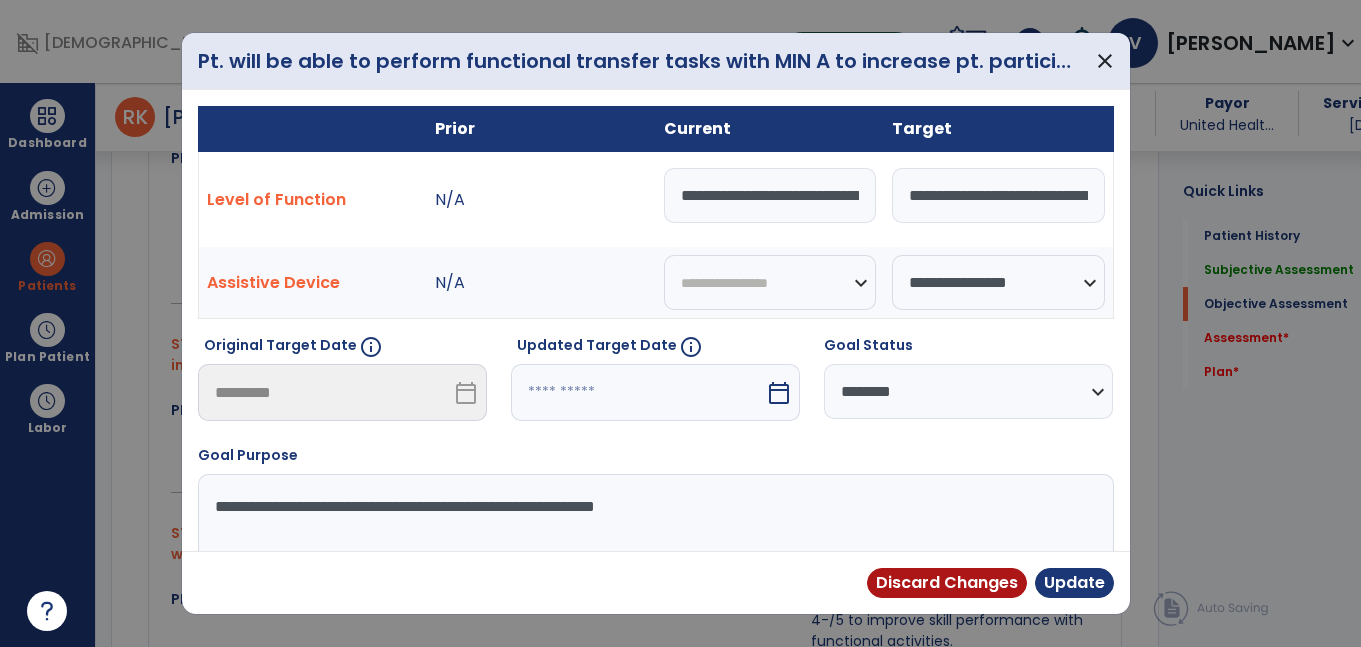 click on "**********" at bounding box center (770, 195) 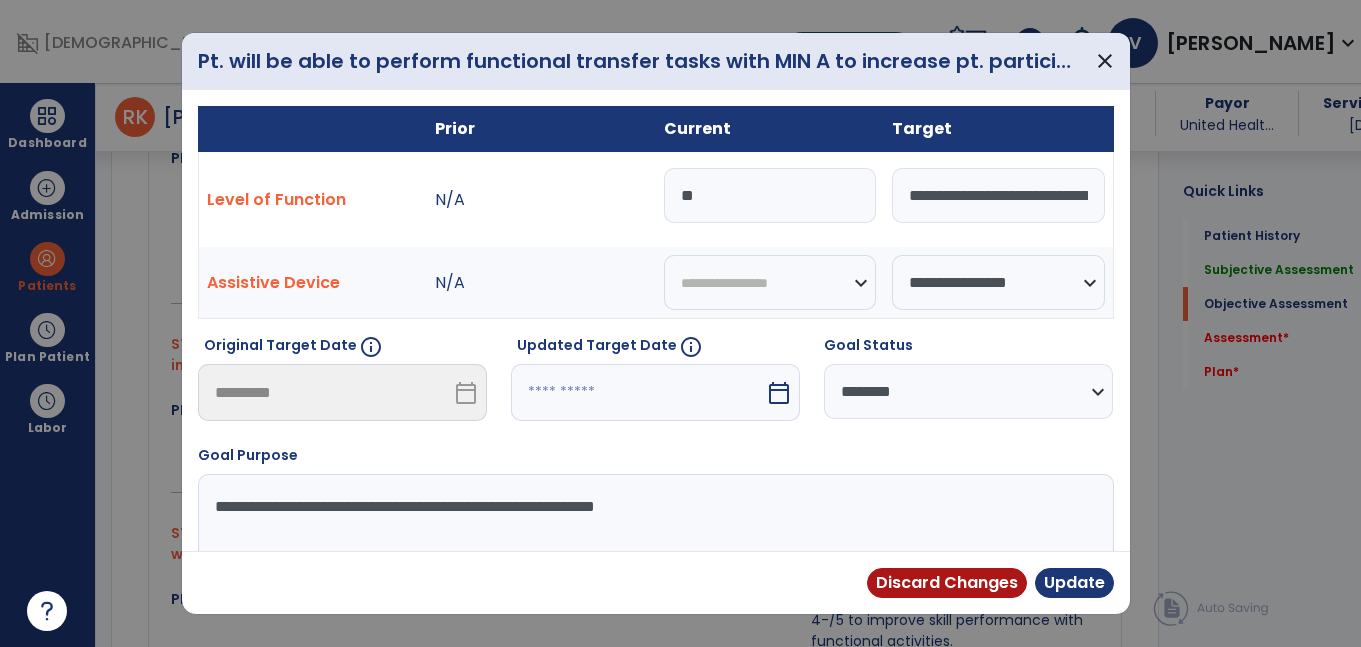 type on "*" 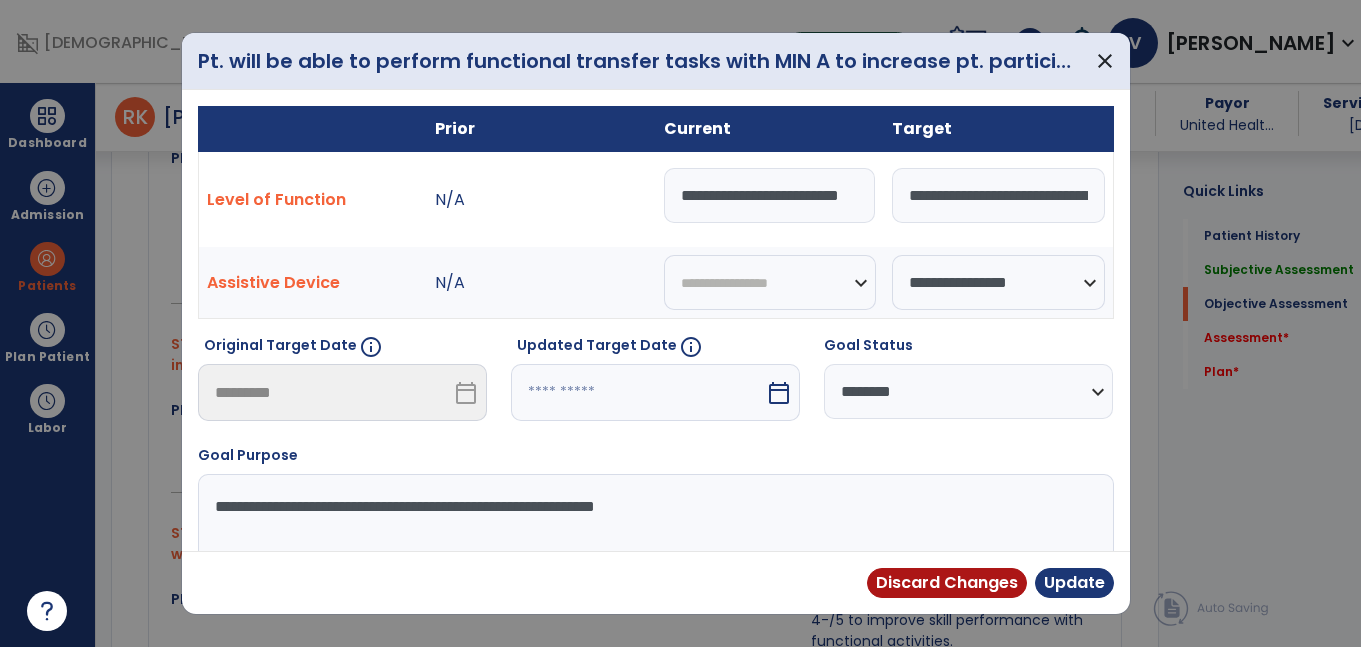 scroll, scrollTop: 0, scrollLeft: 28, axis: horizontal 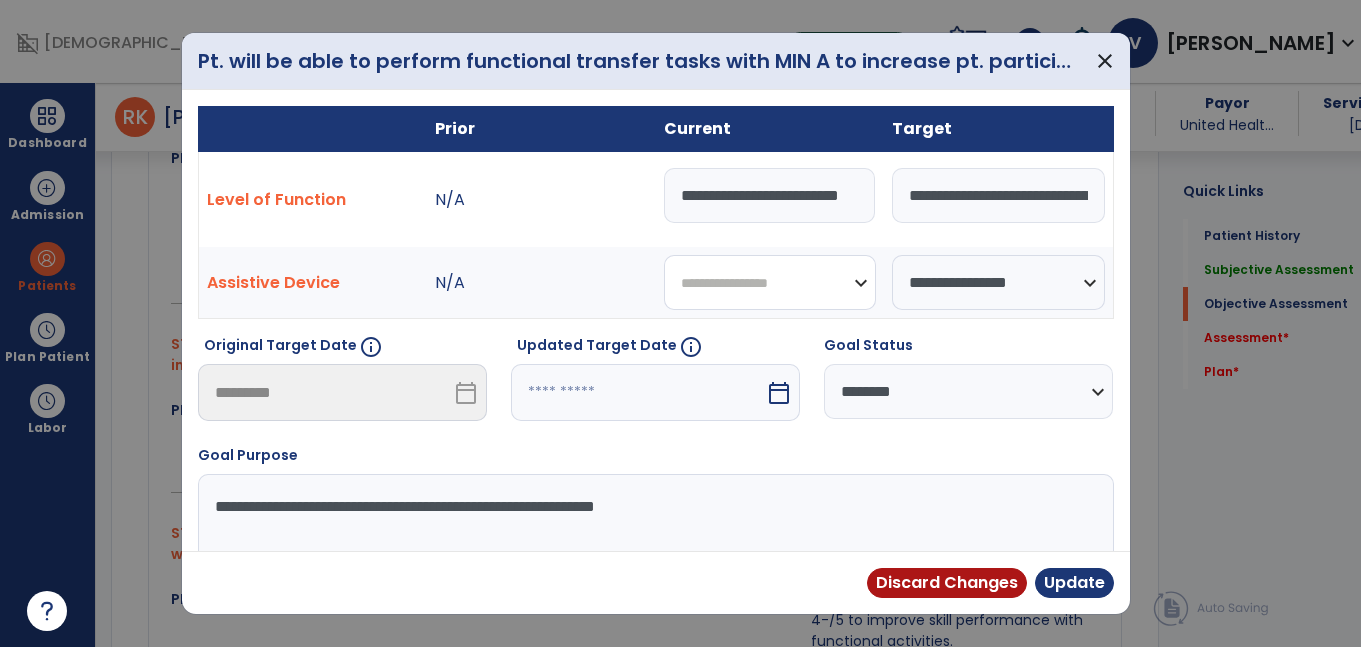 click on "**********" at bounding box center [770, 282] 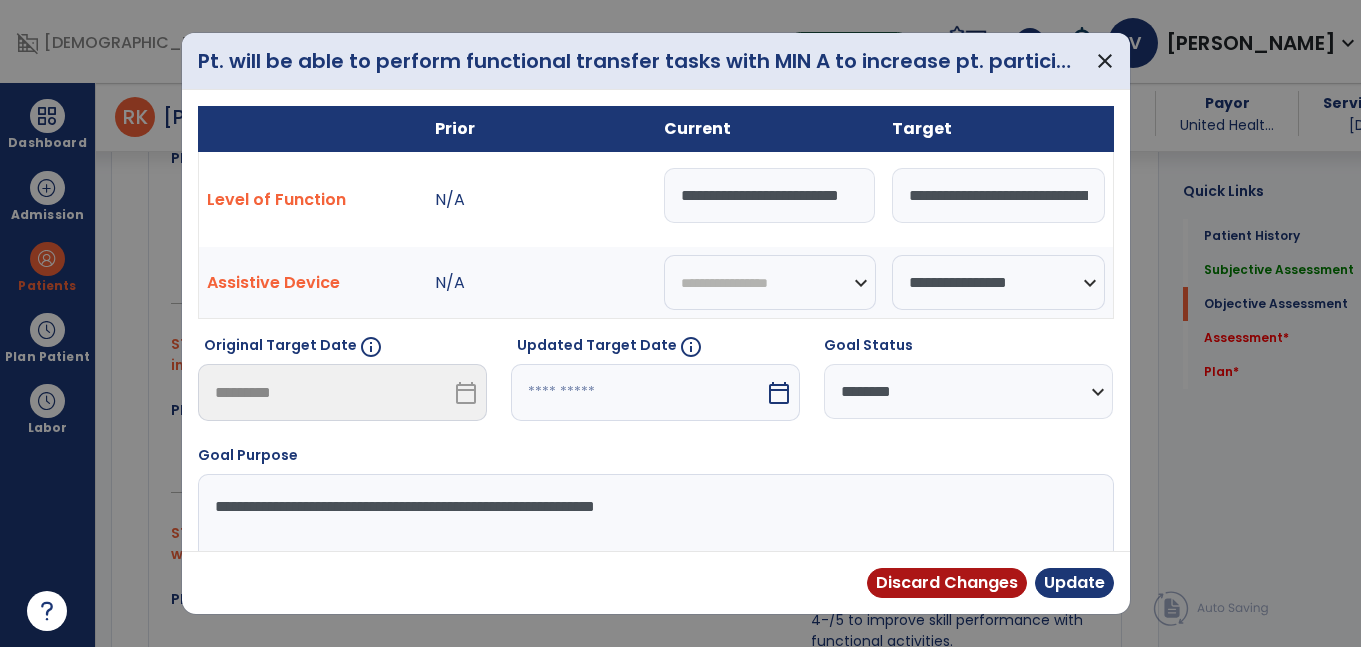 click on "**********" at bounding box center [656, 534] 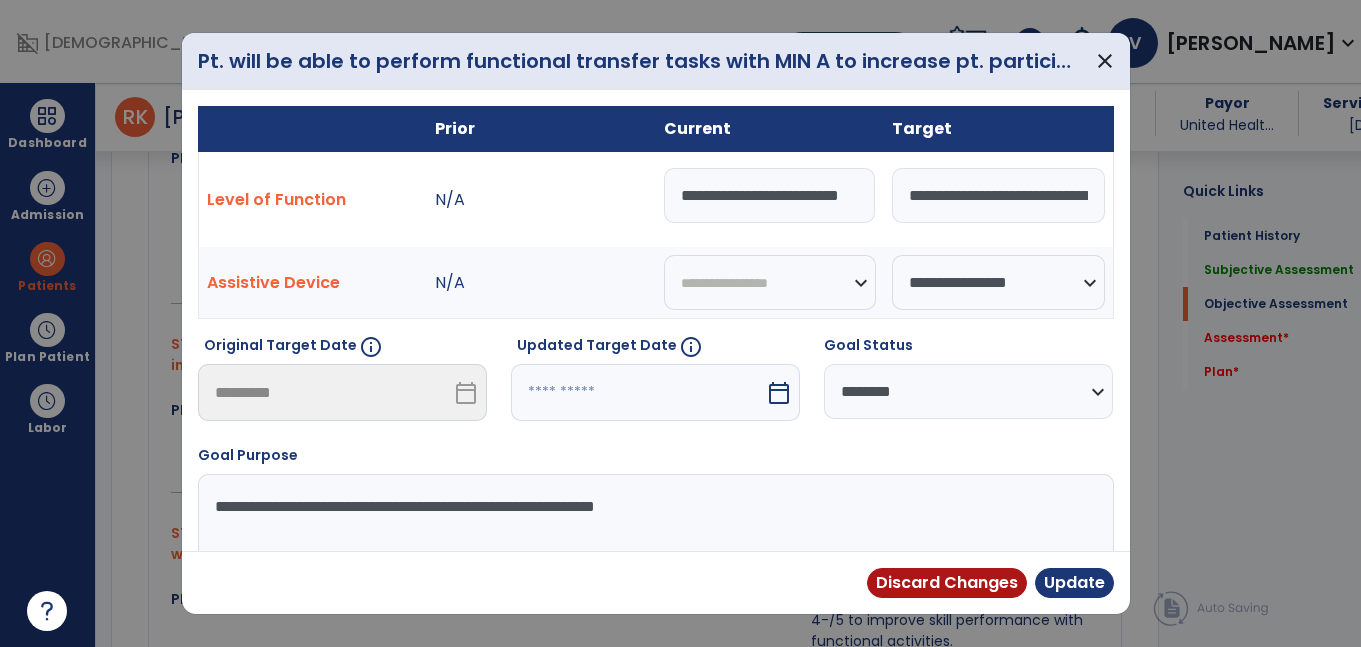 click on "**********" at bounding box center [998, 195] 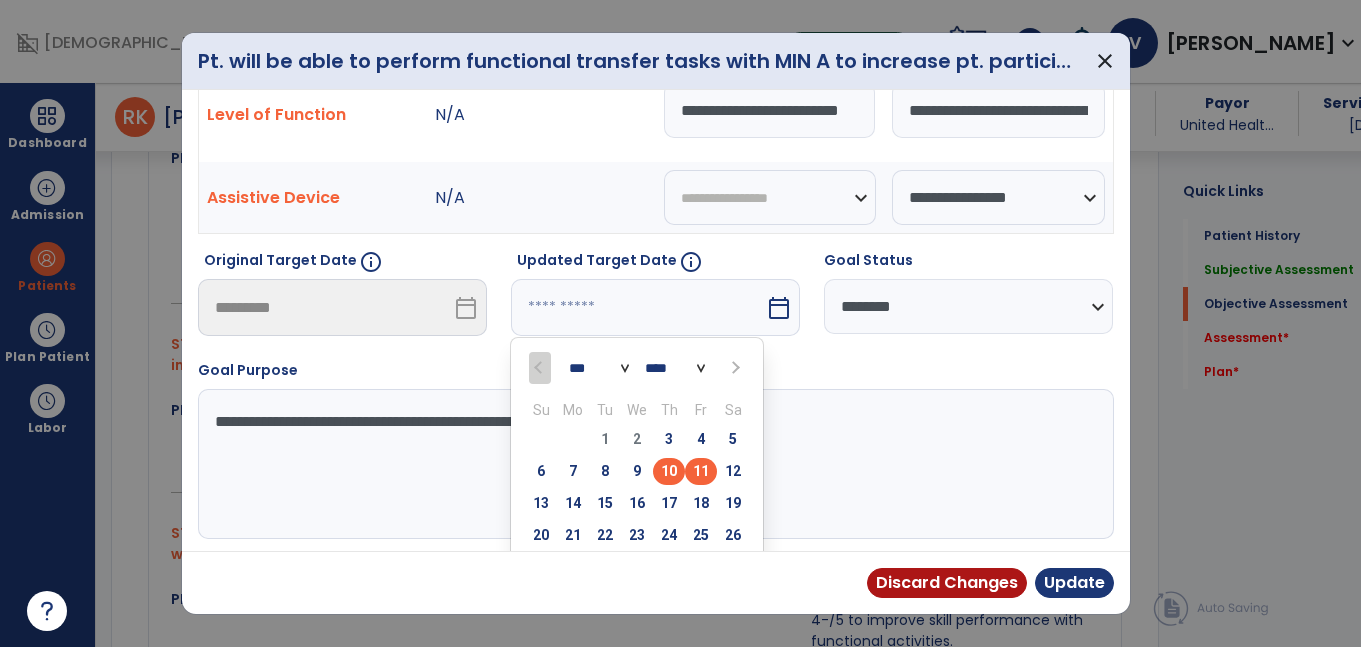 scroll, scrollTop: 92, scrollLeft: 0, axis: vertical 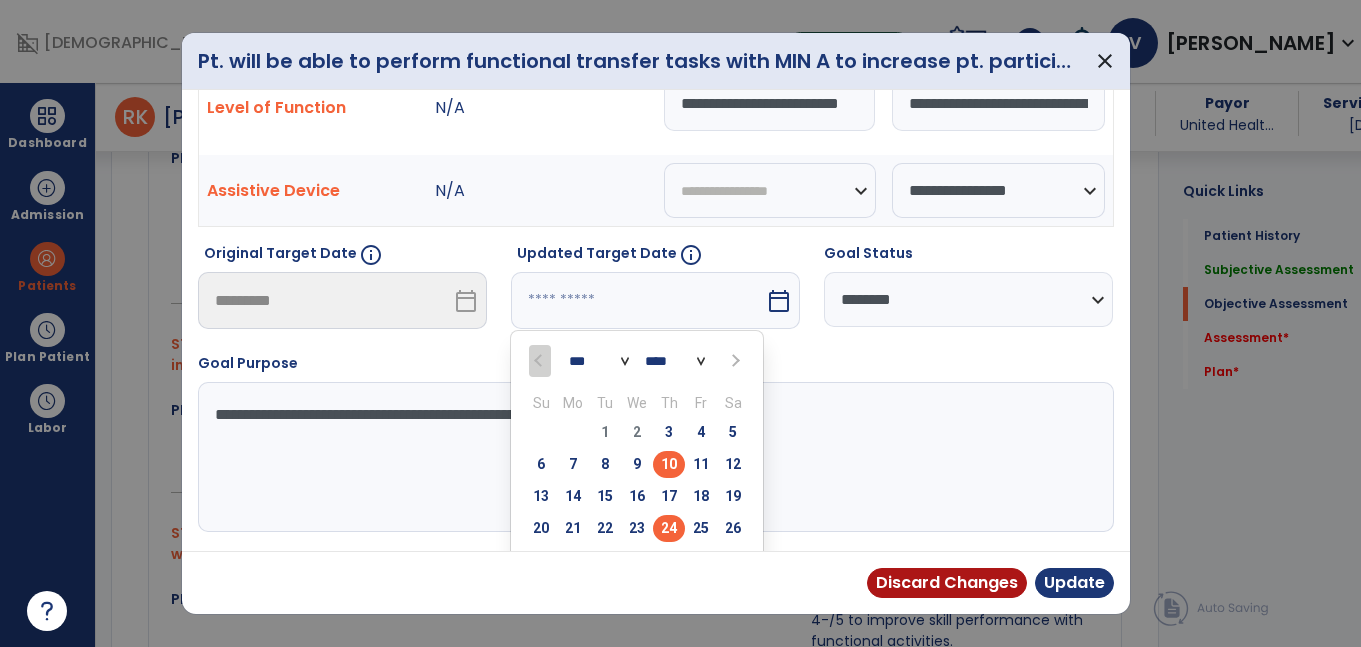 click on "24" at bounding box center [669, 528] 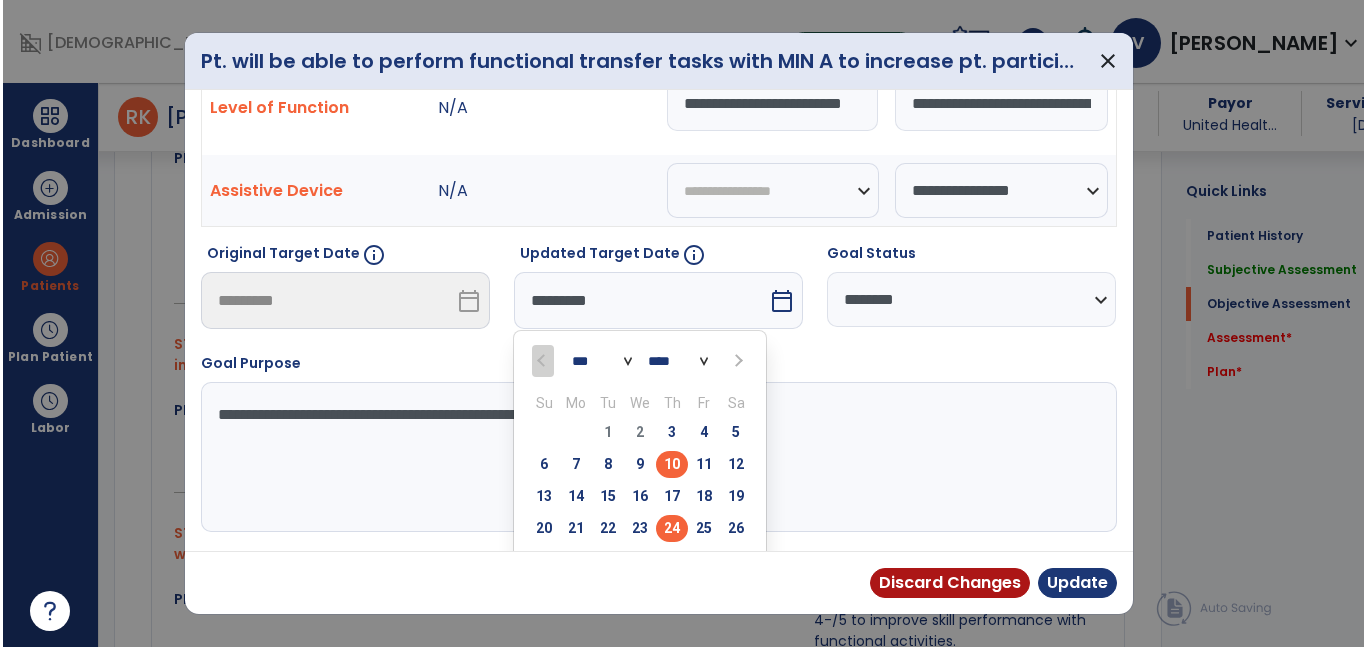 scroll, scrollTop: 90, scrollLeft: 0, axis: vertical 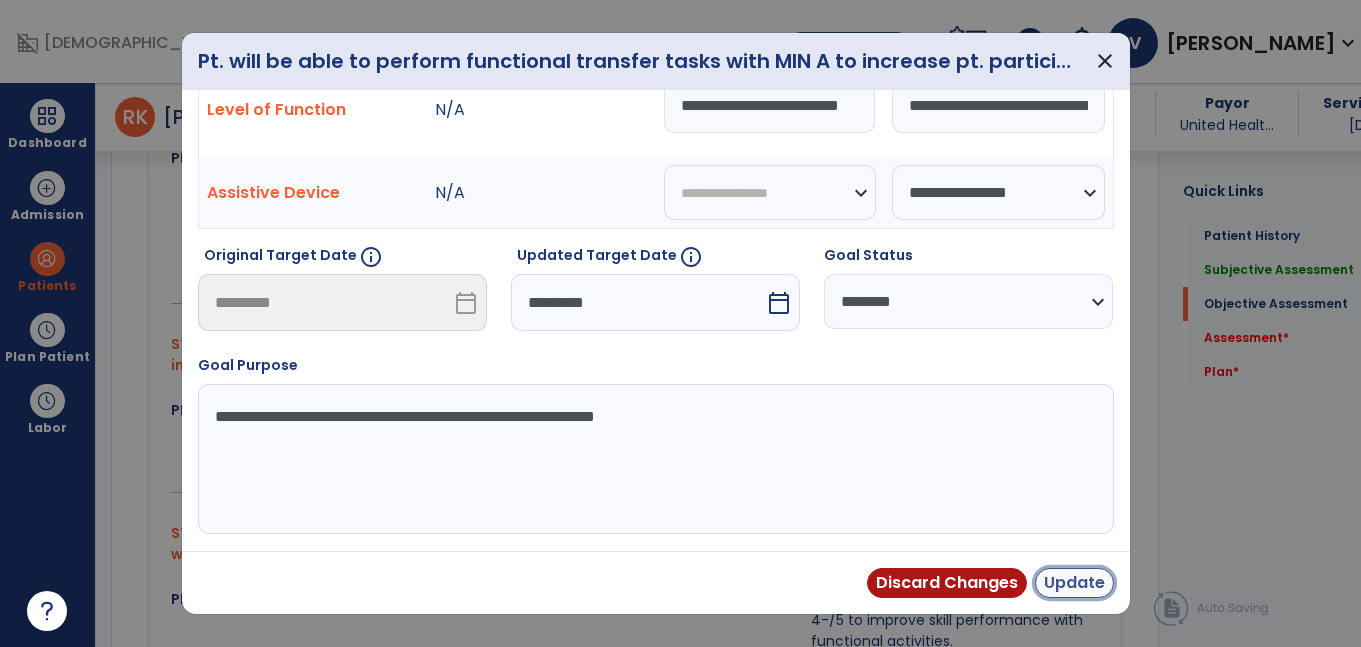 click on "Update" at bounding box center (1074, 583) 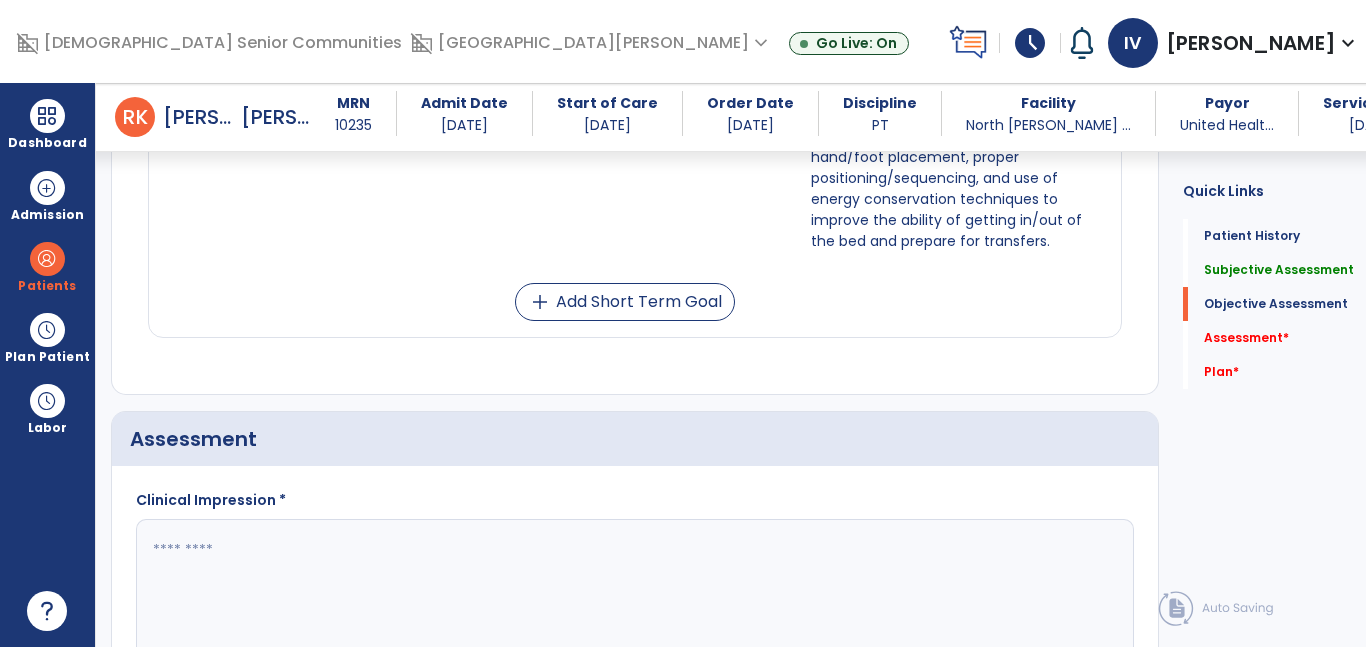 scroll, scrollTop: 2165, scrollLeft: 0, axis: vertical 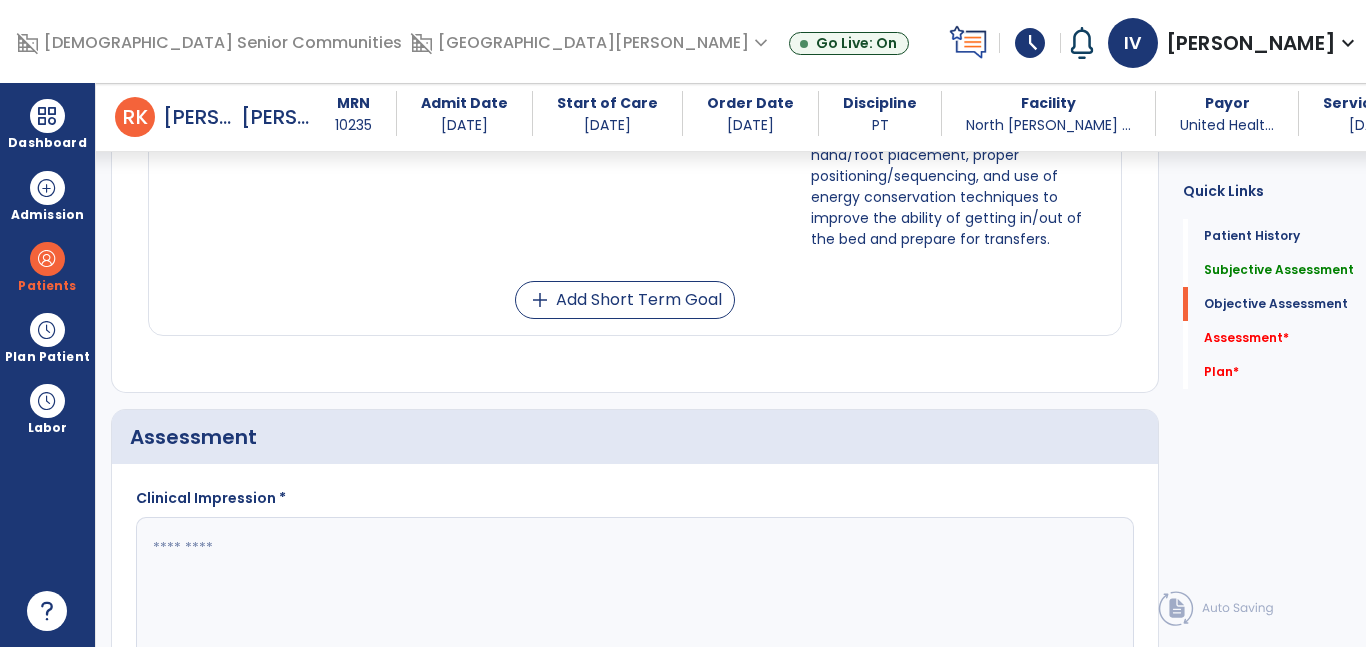 click 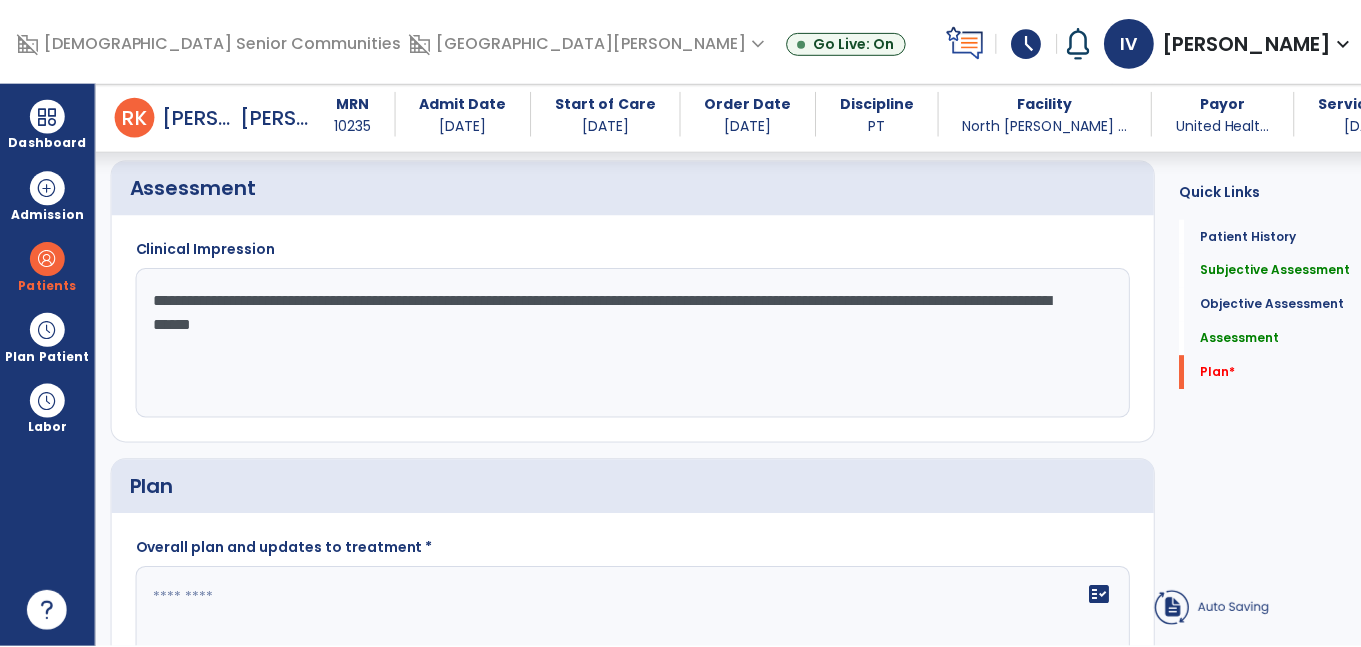 scroll, scrollTop: 2560, scrollLeft: 0, axis: vertical 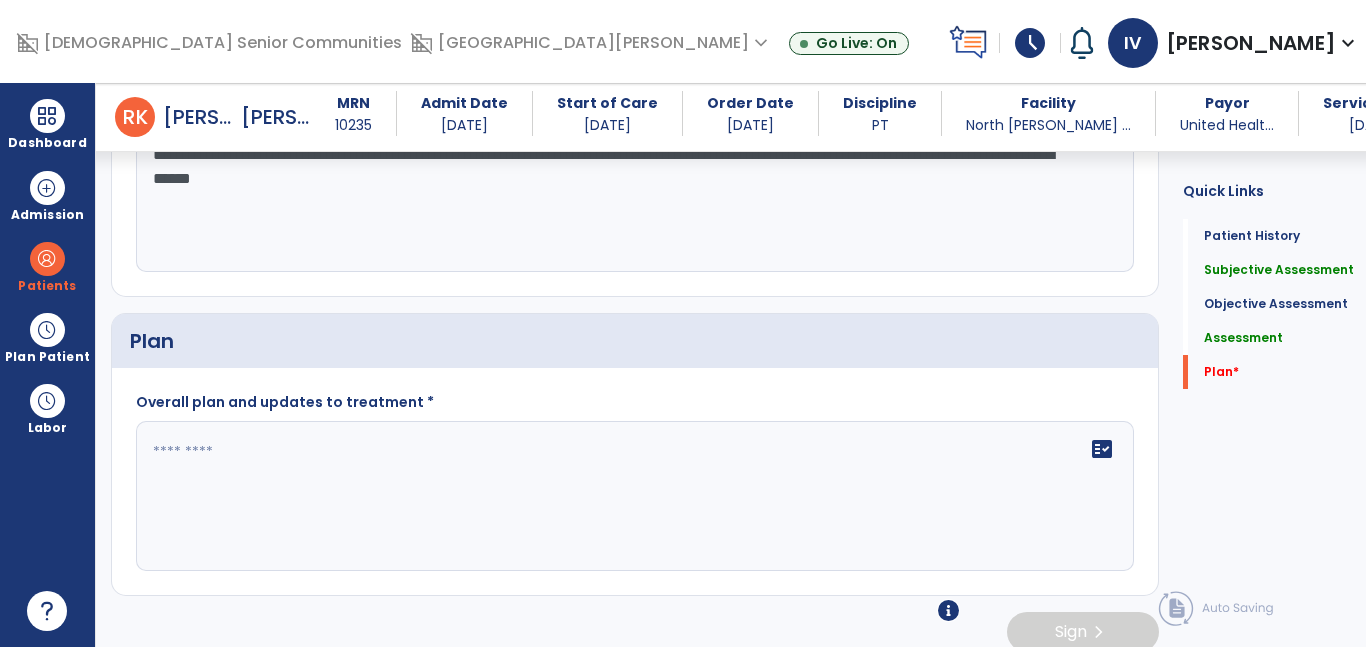 type on "**********" 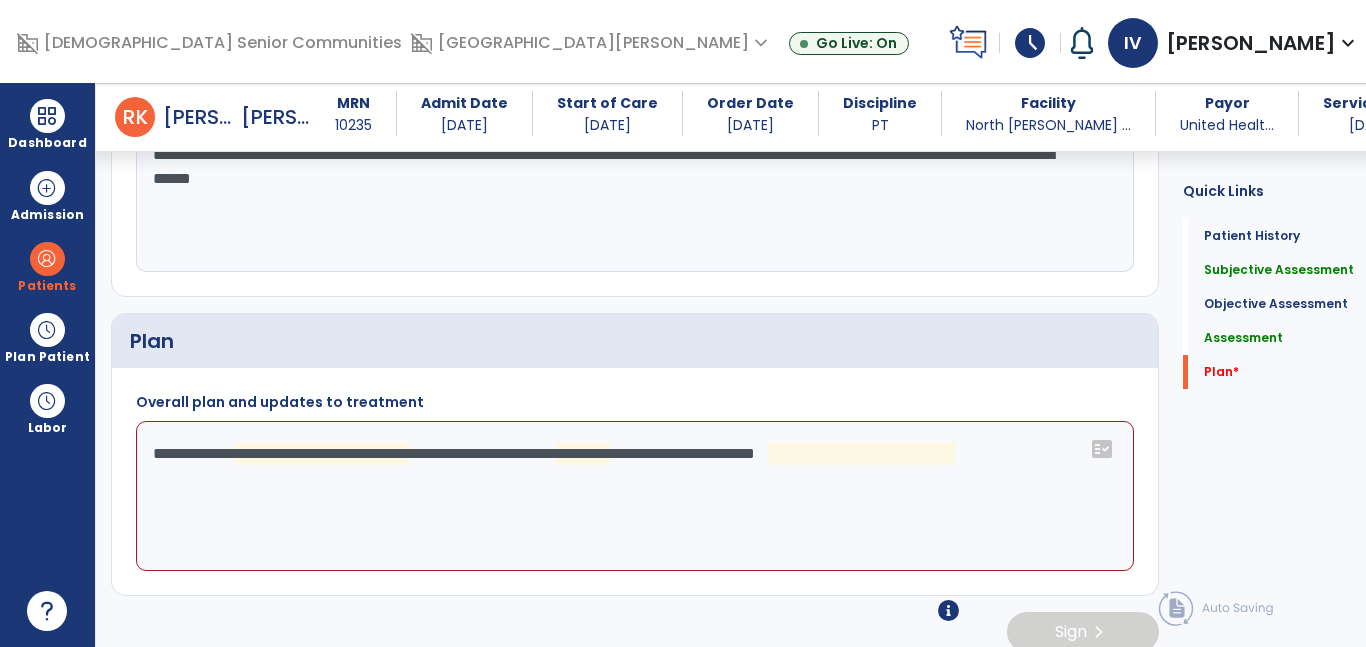 click on "**********" 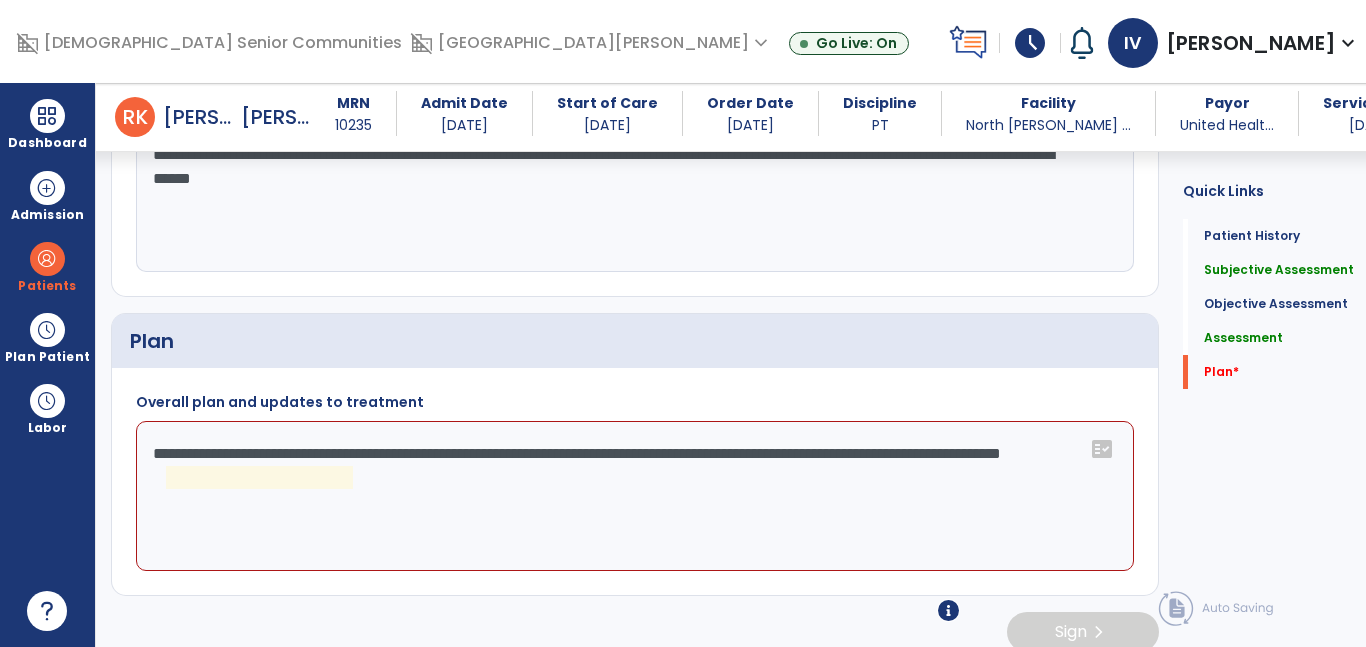 click on "**********" 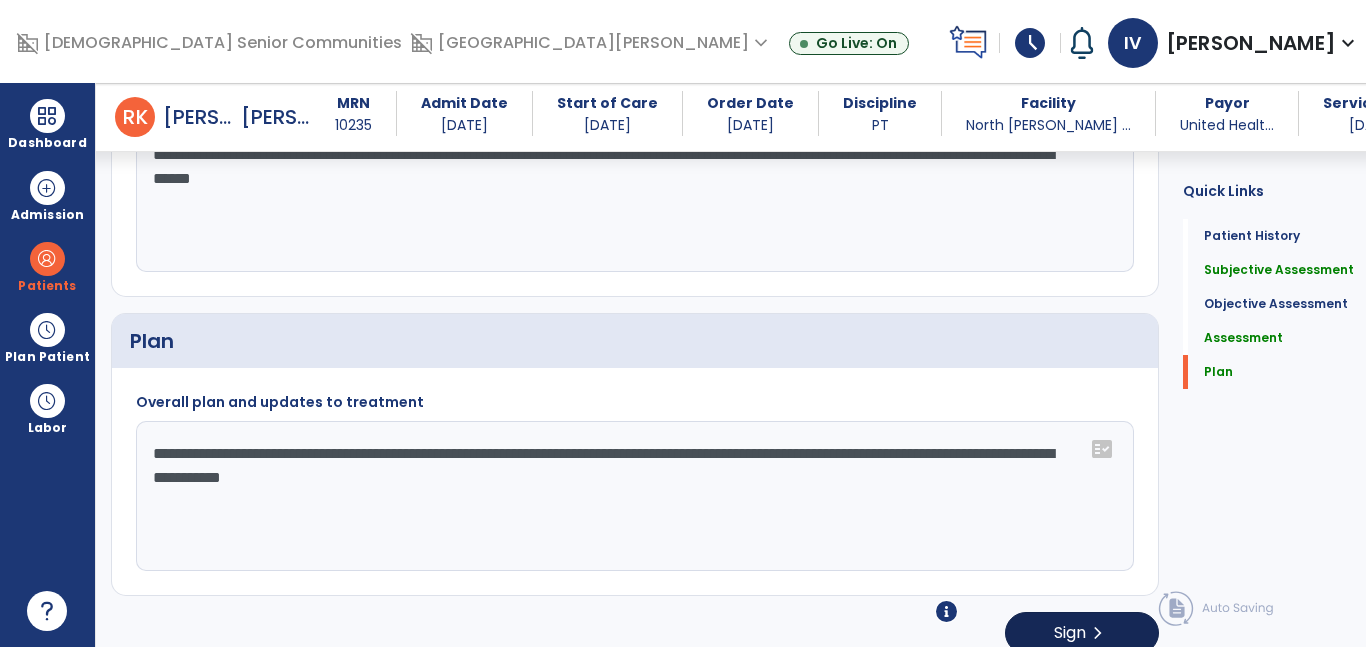 type on "**********" 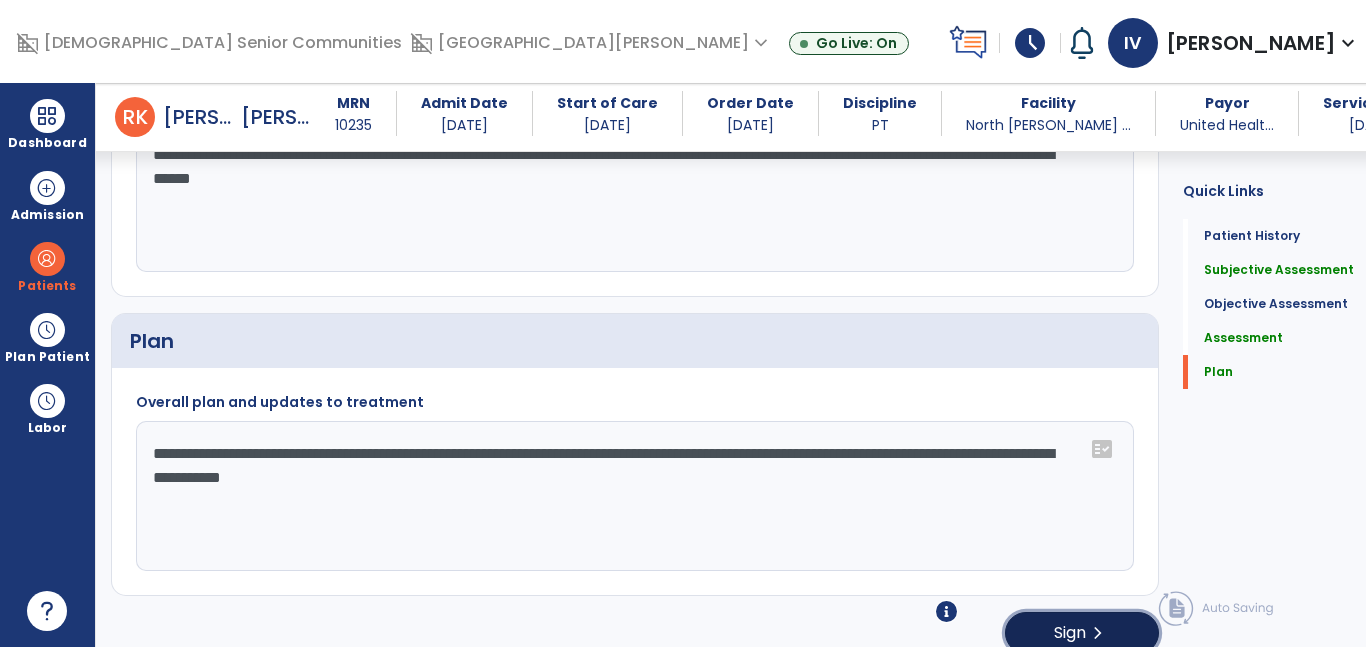 click on "Sign" 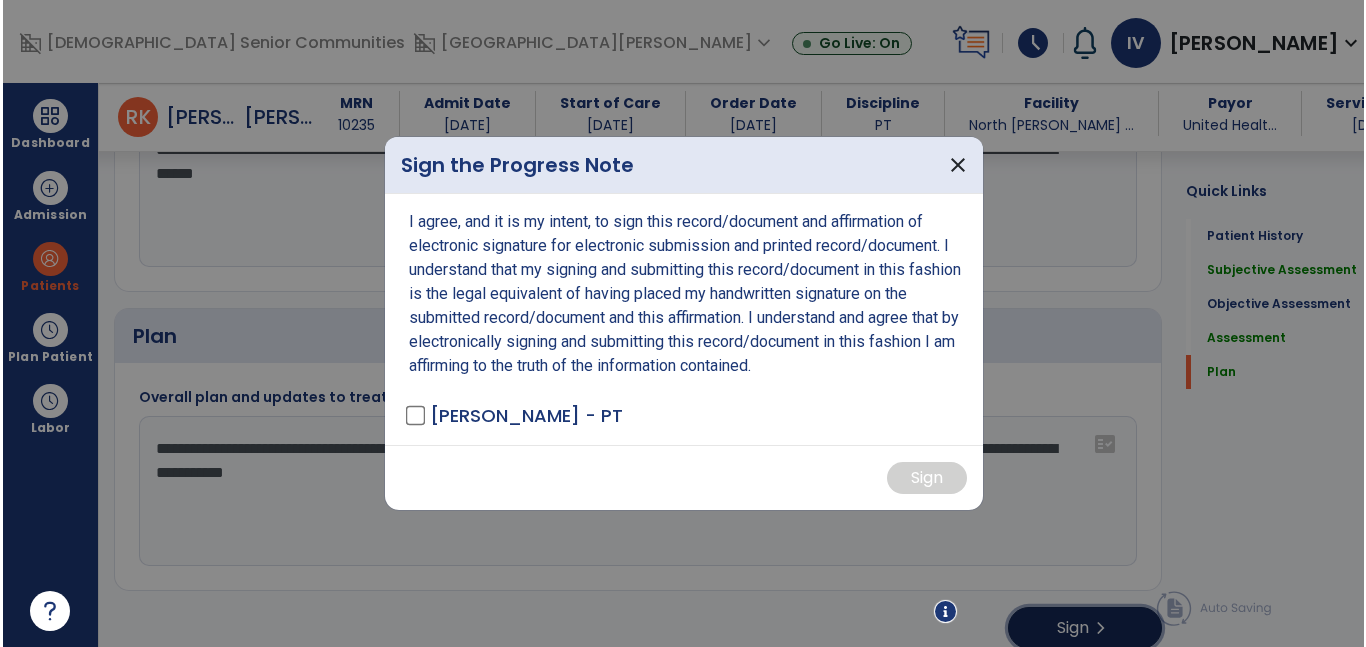 scroll, scrollTop: 2560, scrollLeft: 0, axis: vertical 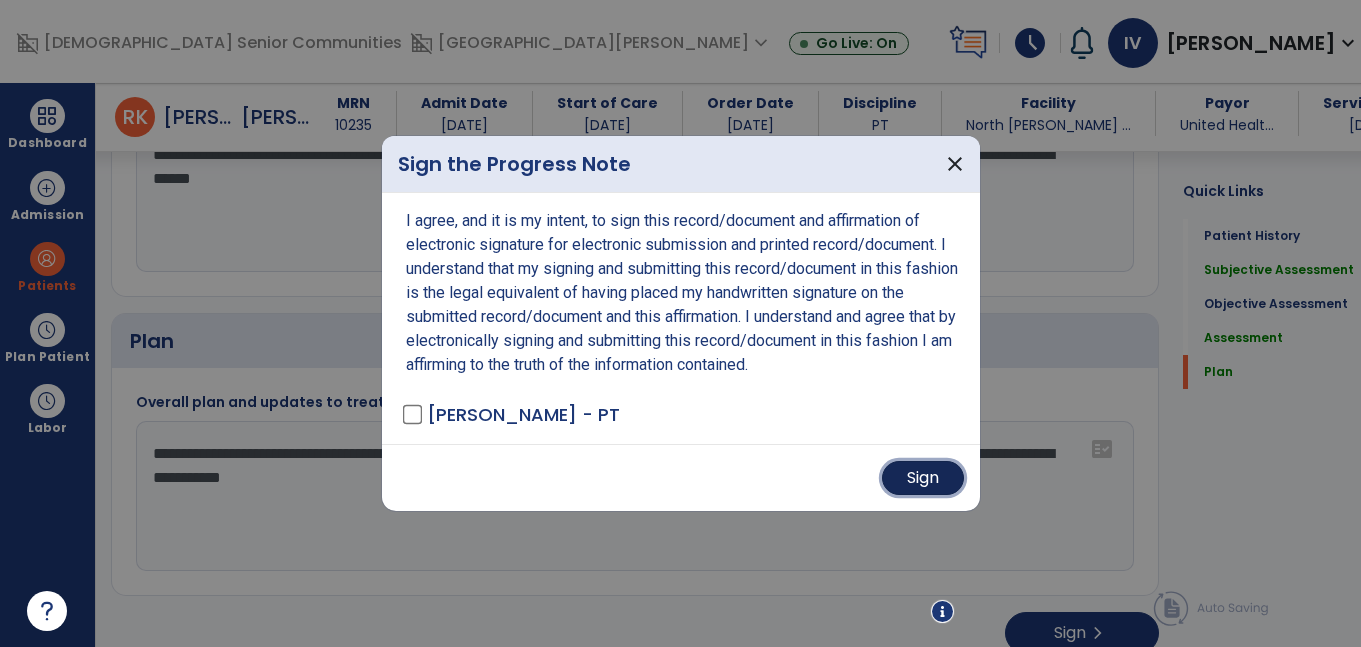click on "Sign" at bounding box center [923, 478] 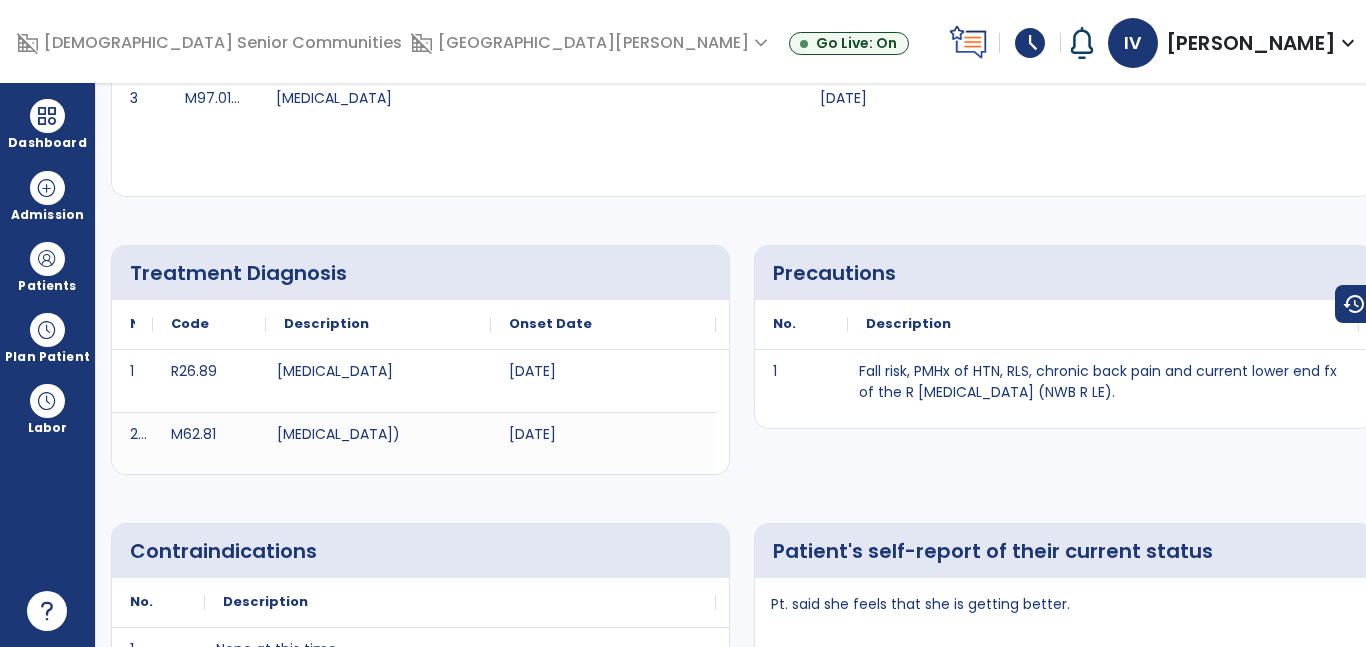 scroll, scrollTop: 0, scrollLeft: 0, axis: both 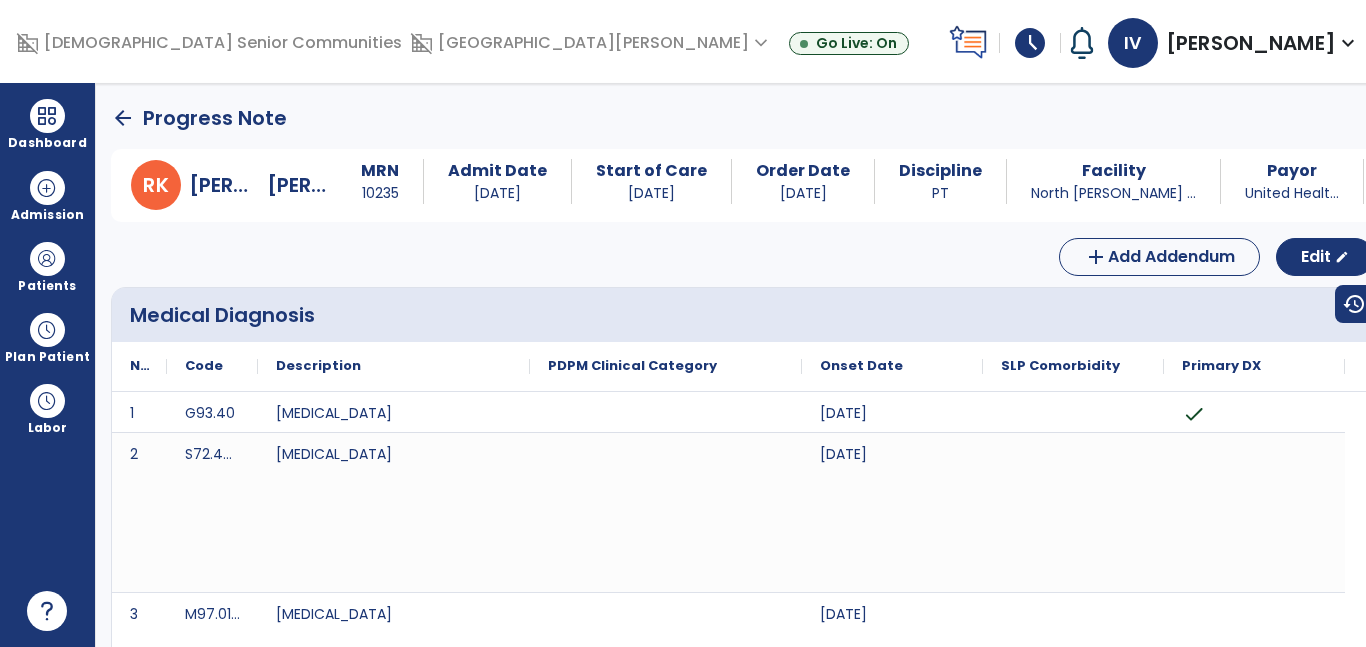 click on "arrow_back" 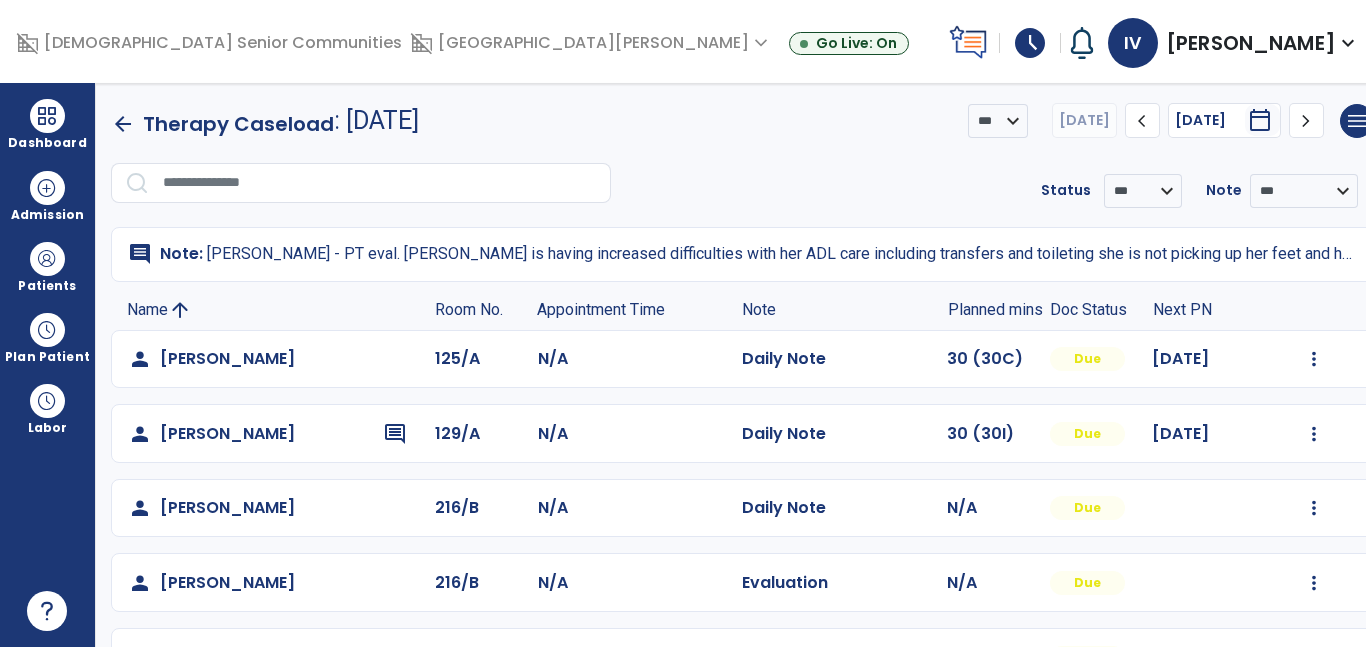 scroll, scrollTop: 660, scrollLeft: 0, axis: vertical 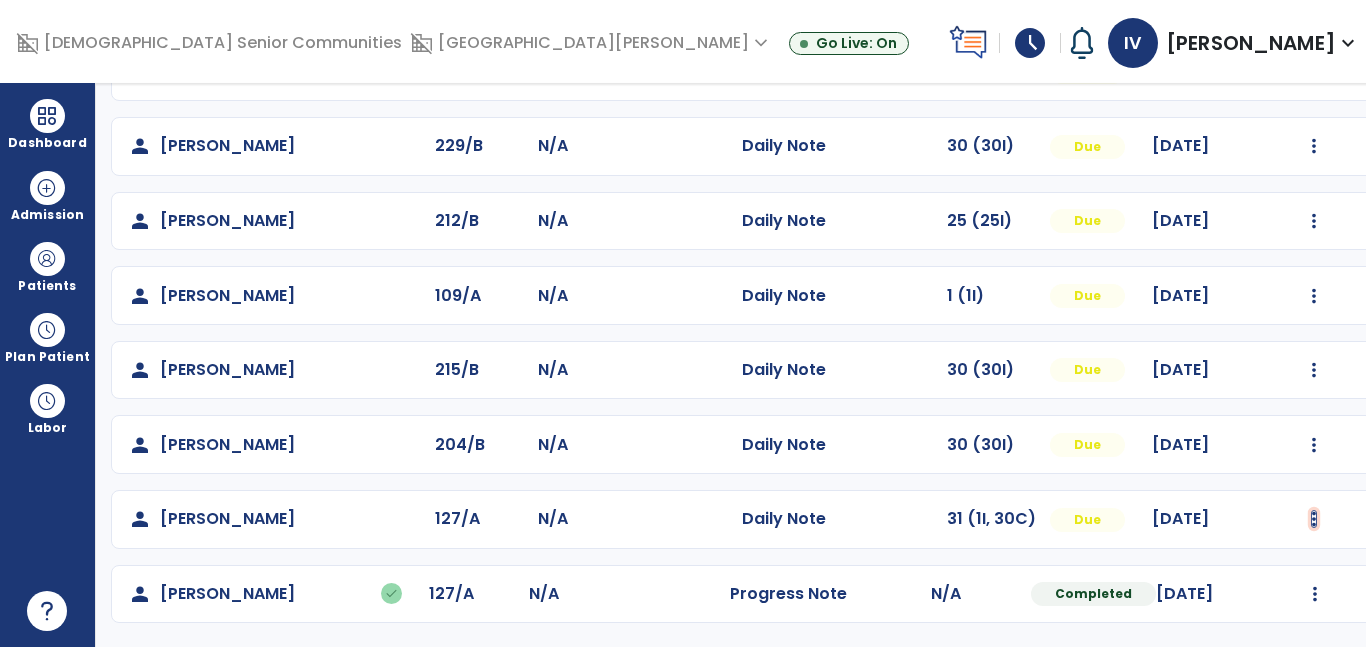 click at bounding box center (1314, -301) 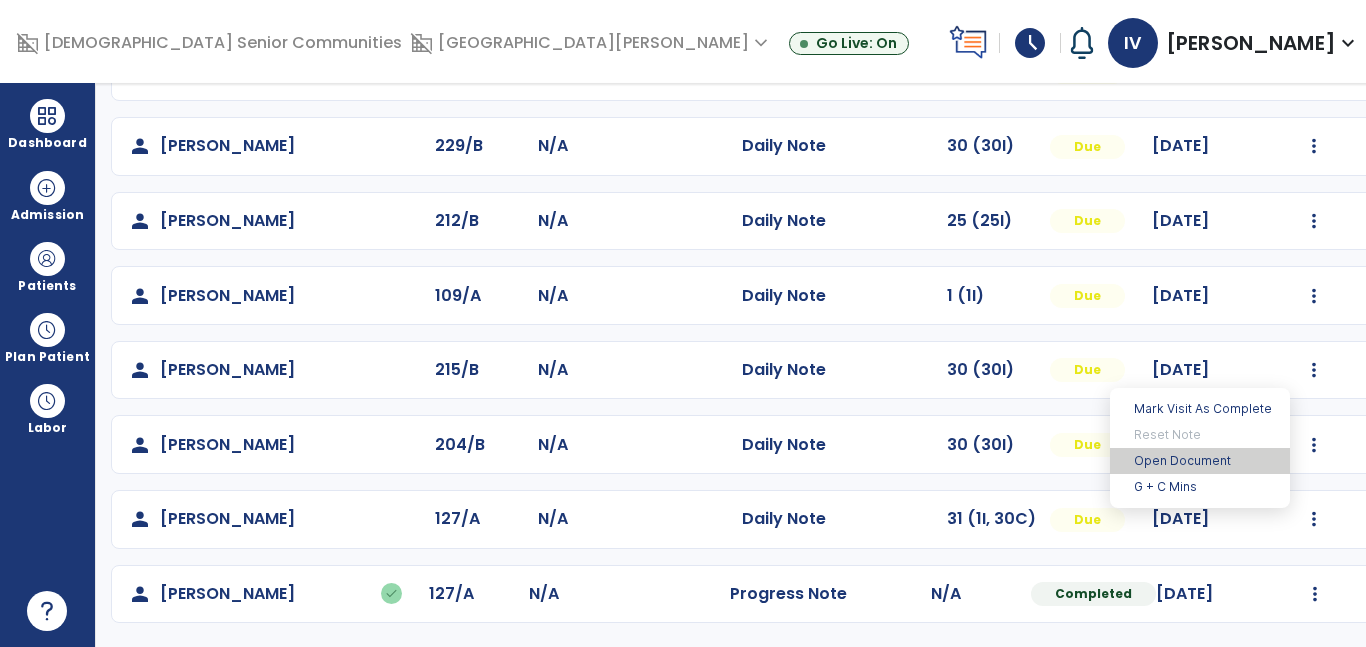 click on "Open Document" at bounding box center (1200, 461) 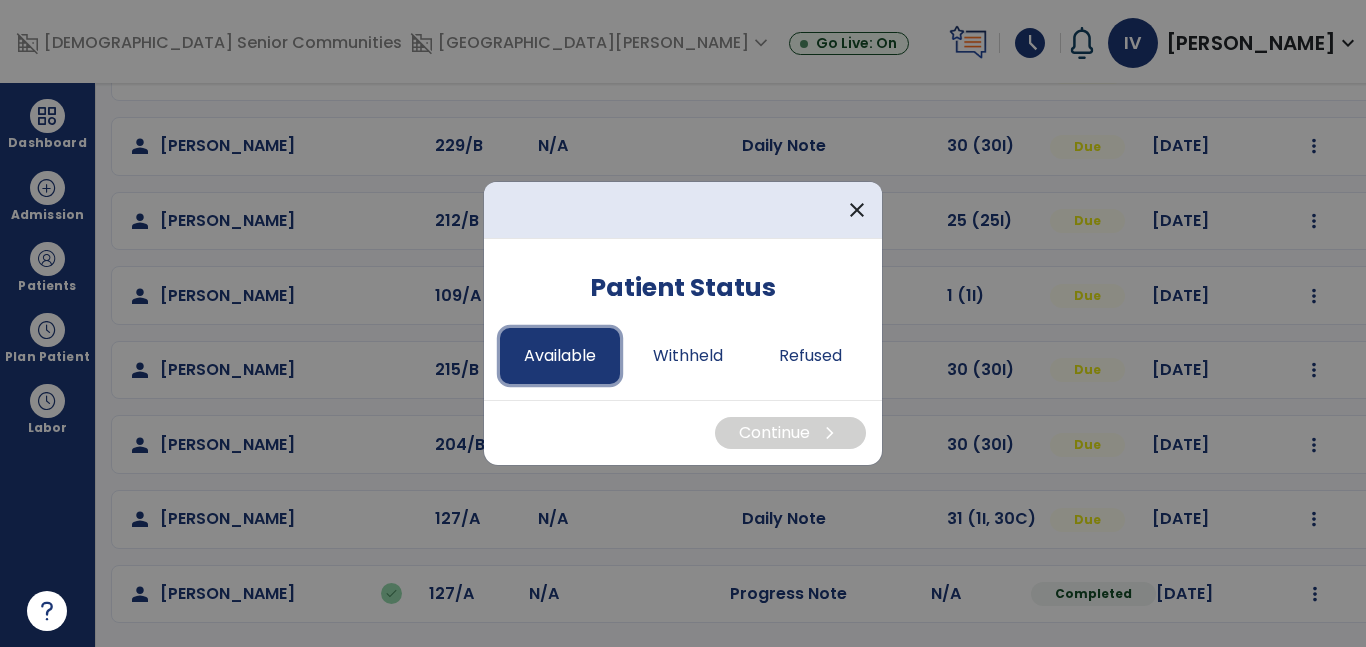 click on "Available" at bounding box center (560, 356) 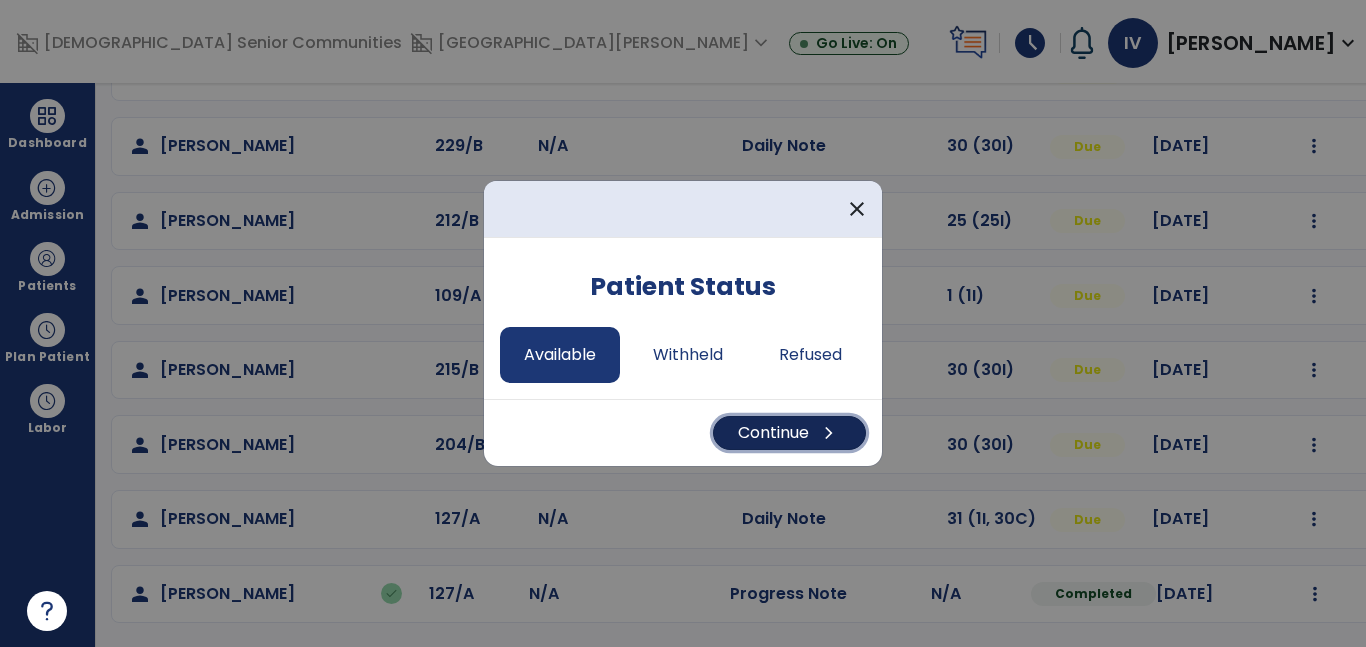click on "chevron_right" at bounding box center (829, 433) 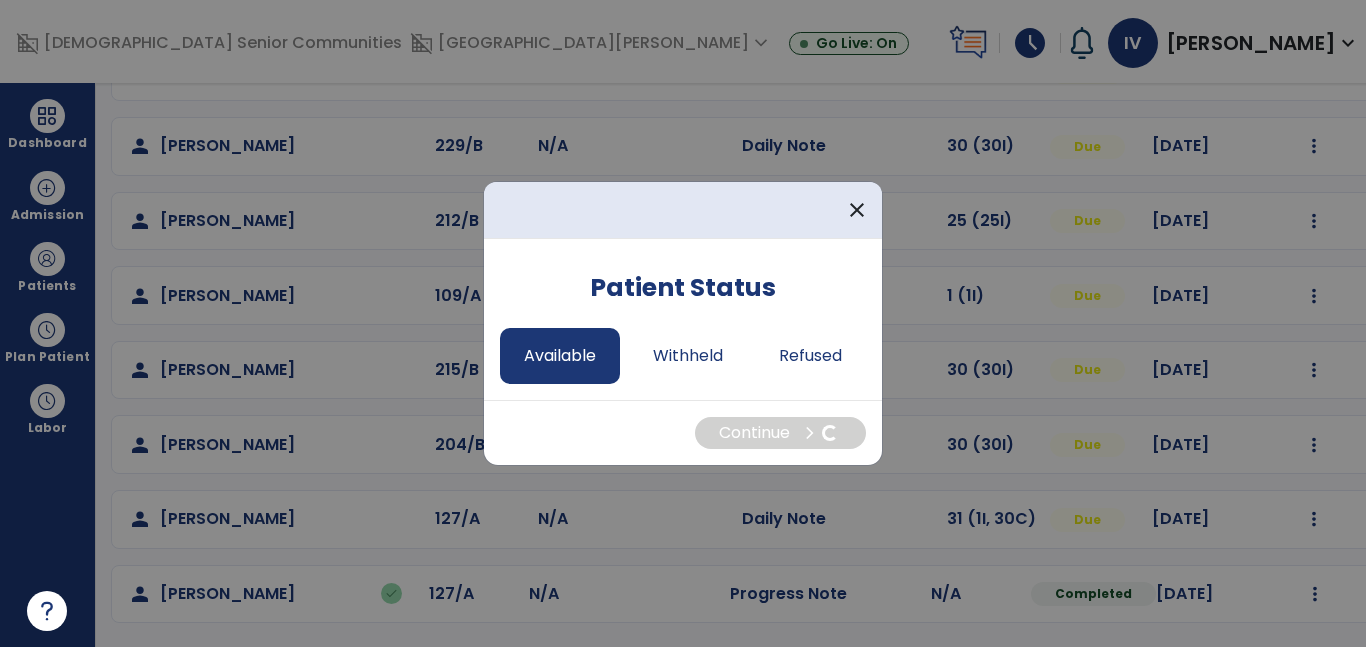 select on "*" 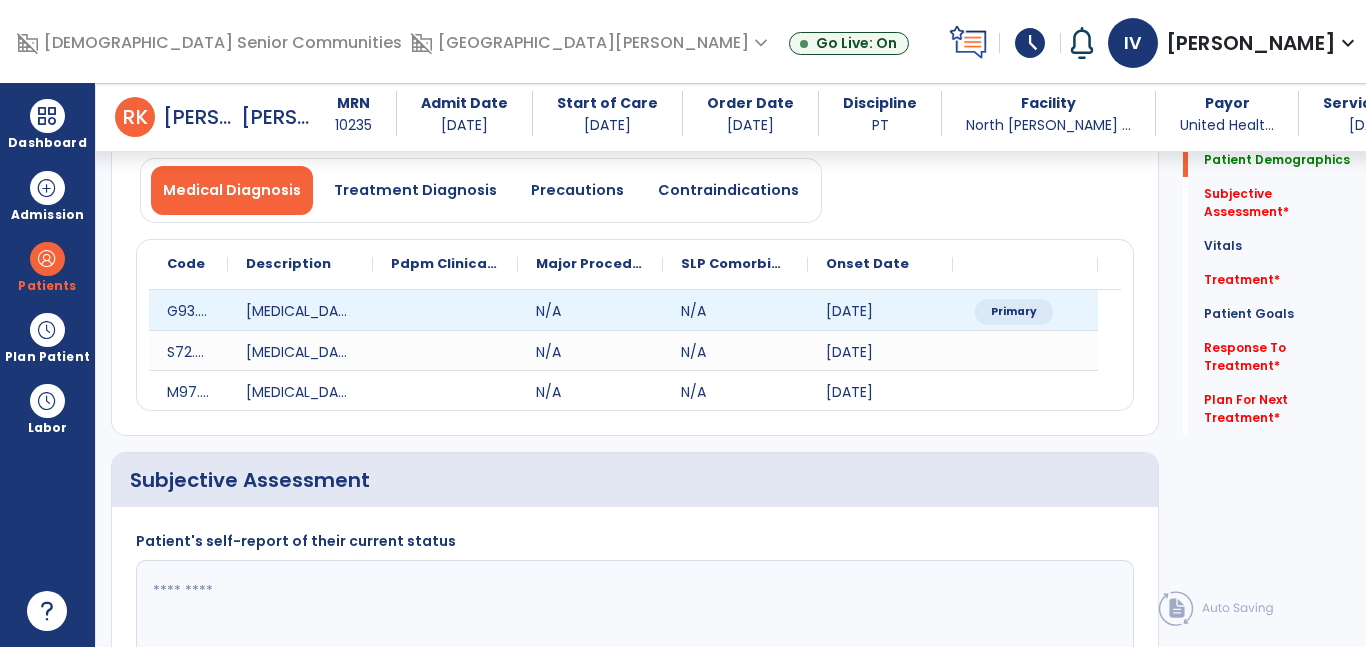 scroll, scrollTop: 160, scrollLeft: 0, axis: vertical 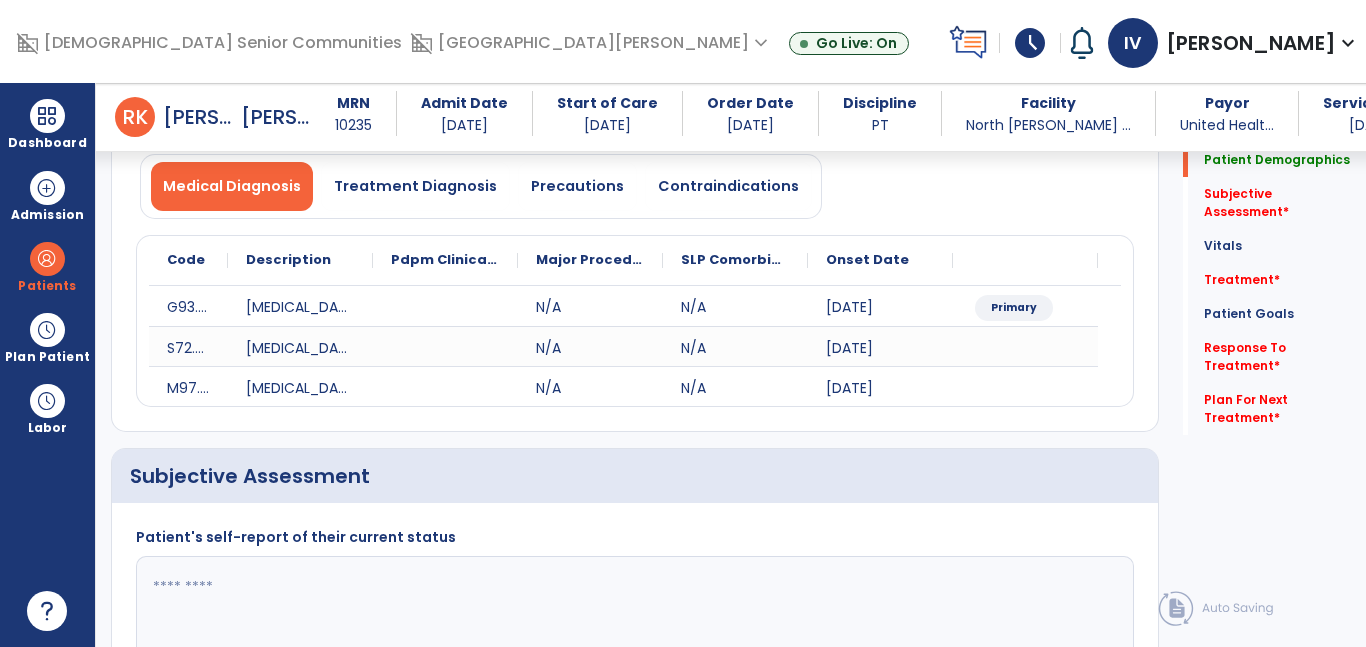 click 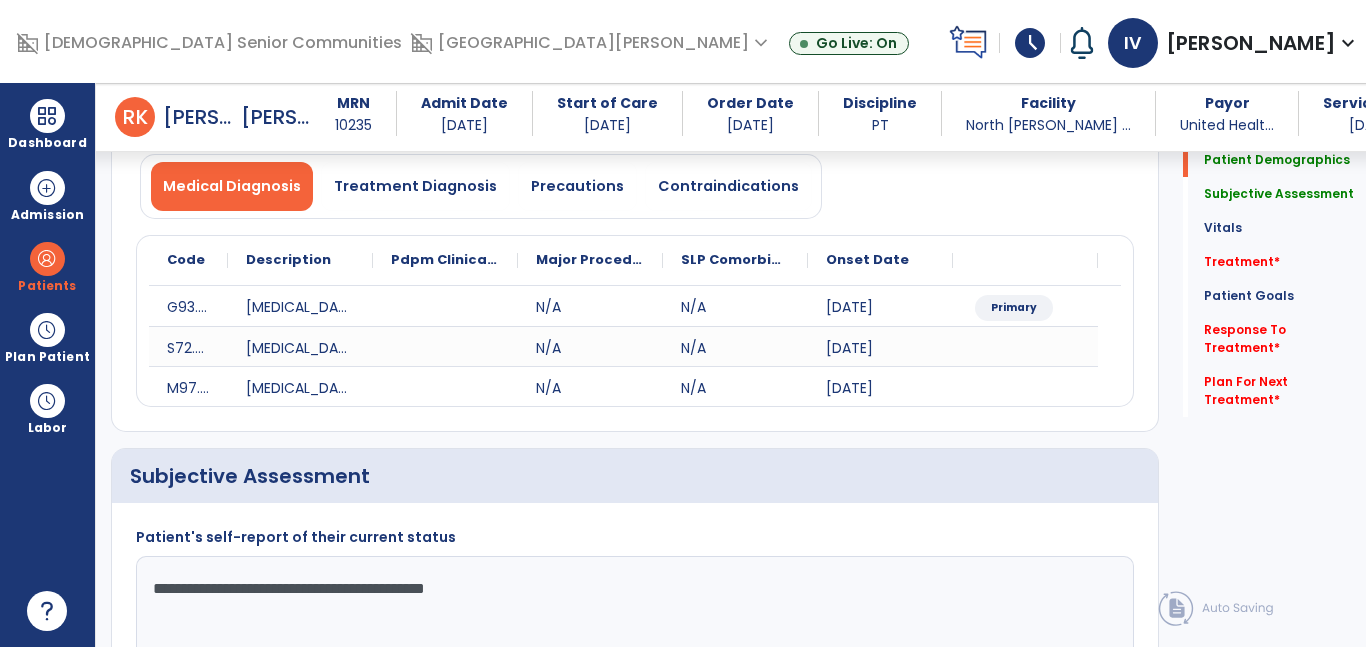 click on "**********" 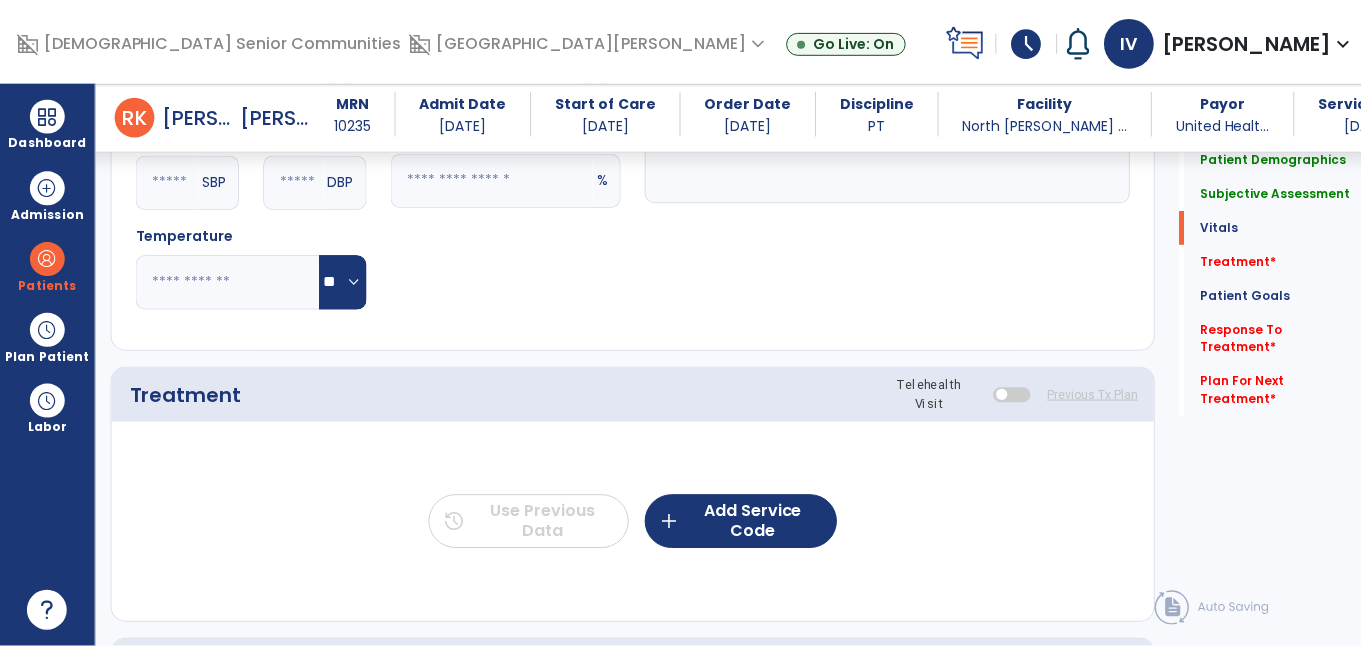 scroll, scrollTop: 970, scrollLeft: 0, axis: vertical 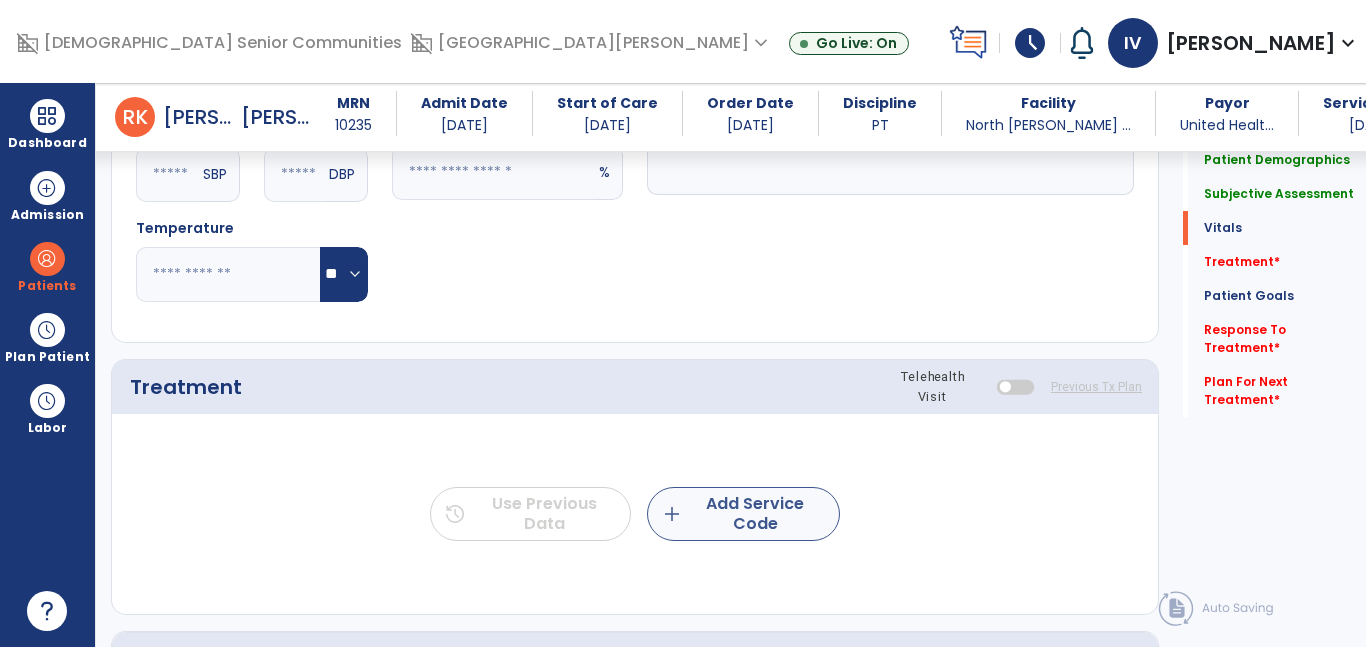 type on "**********" 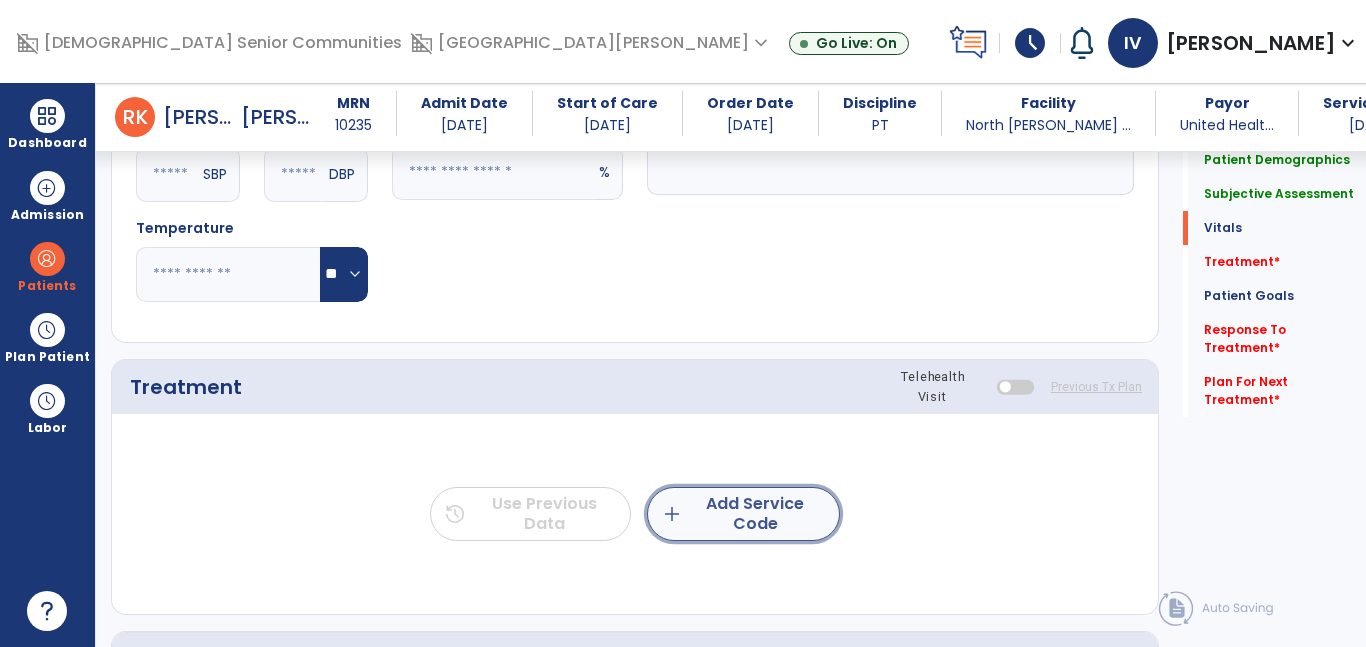 click on "add  Add Service Code" 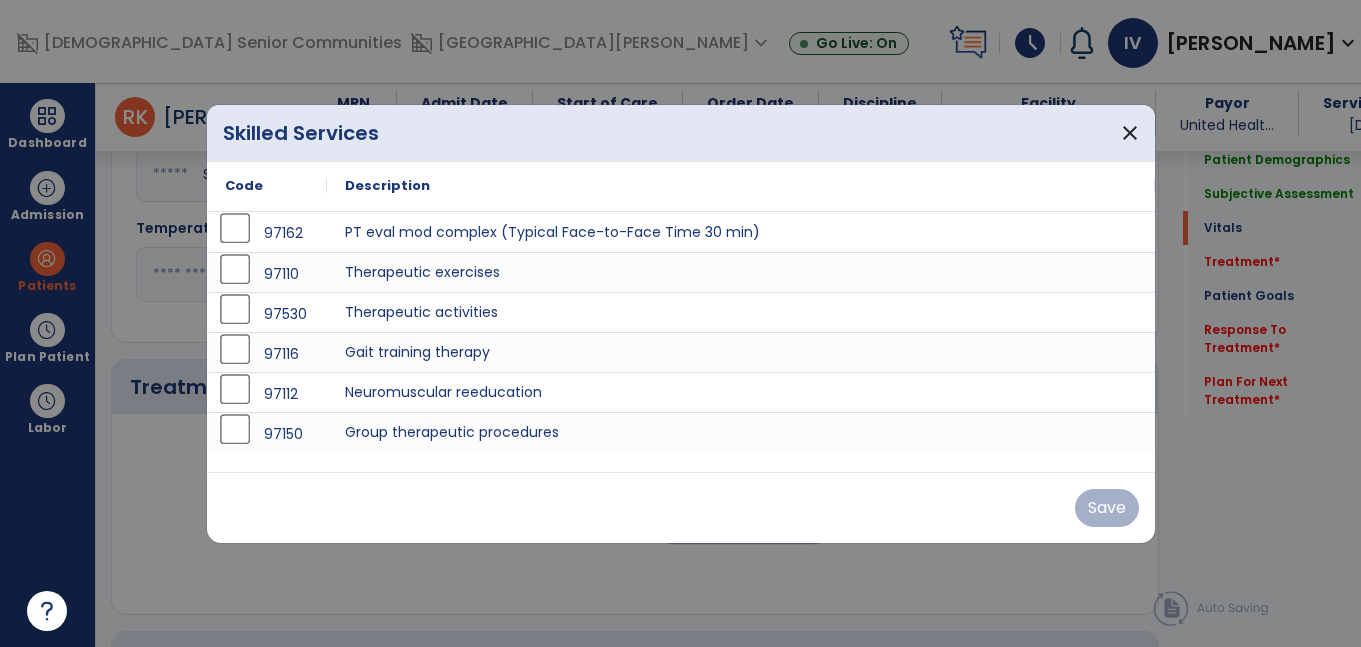 scroll, scrollTop: 970, scrollLeft: 0, axis: vertical 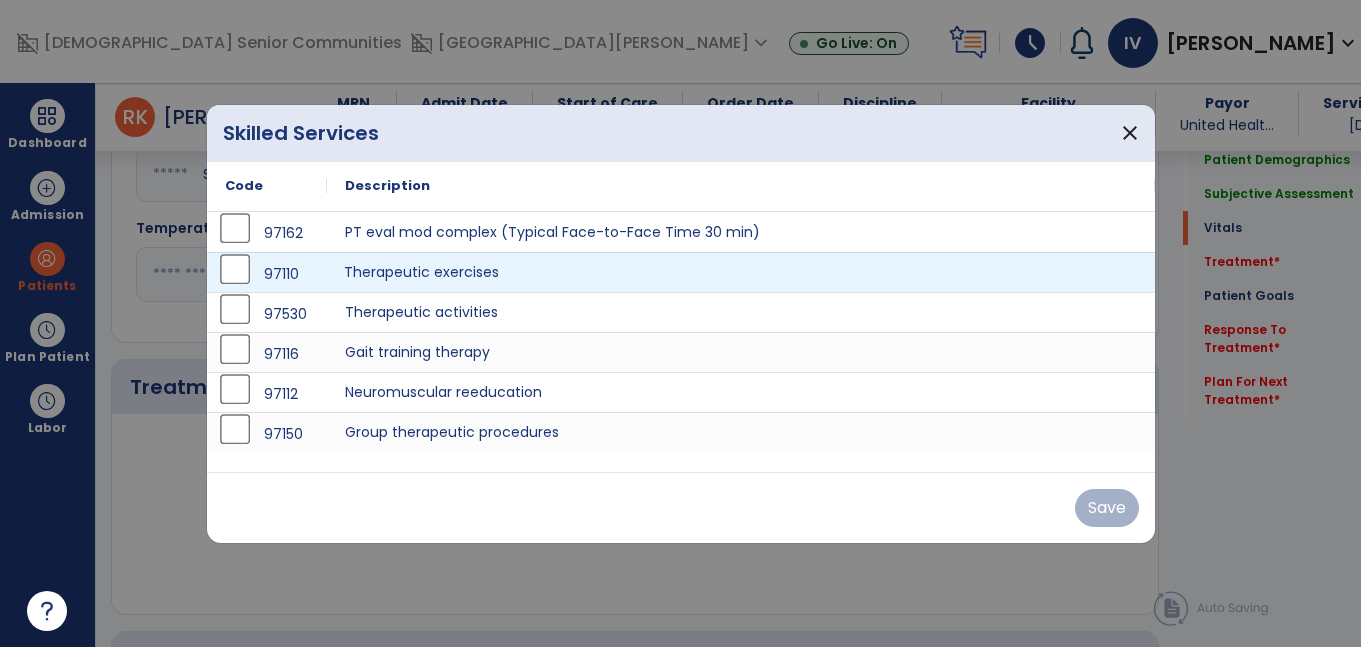 click on "Therapeutic exercises" at bounding box center [741, 272] 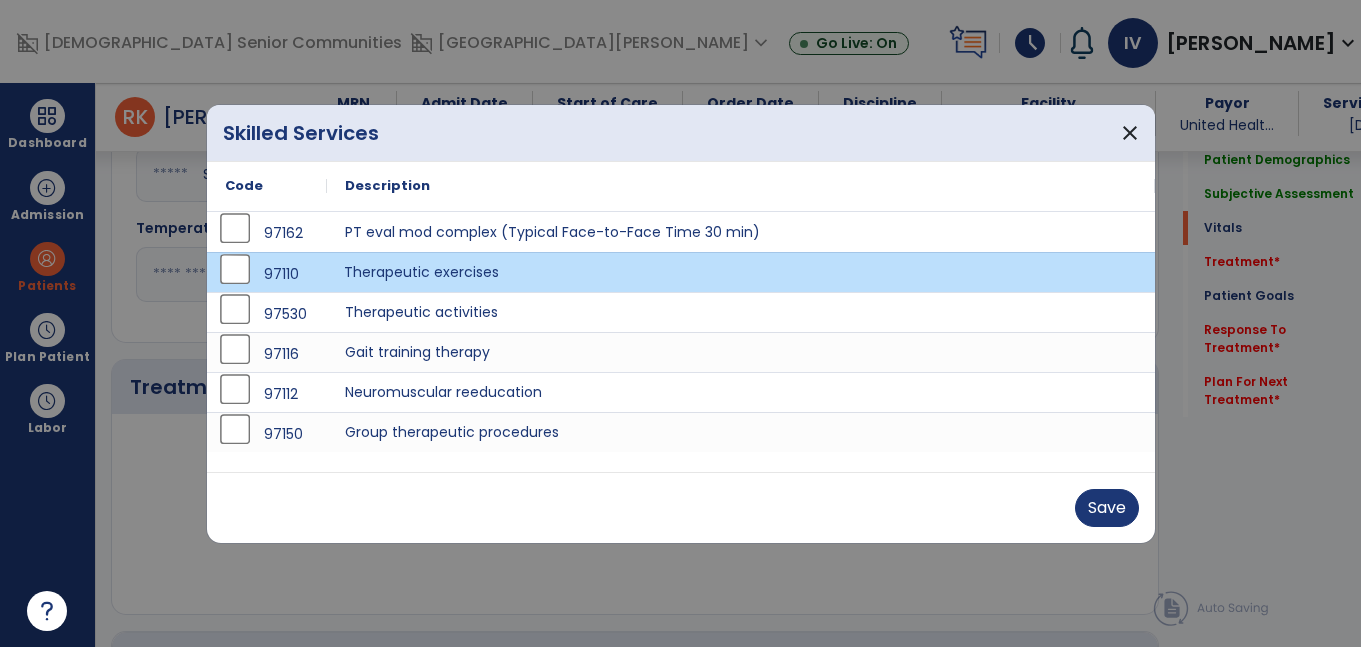 click on "Therapeutic exercises" at bounding box center (741, 272) 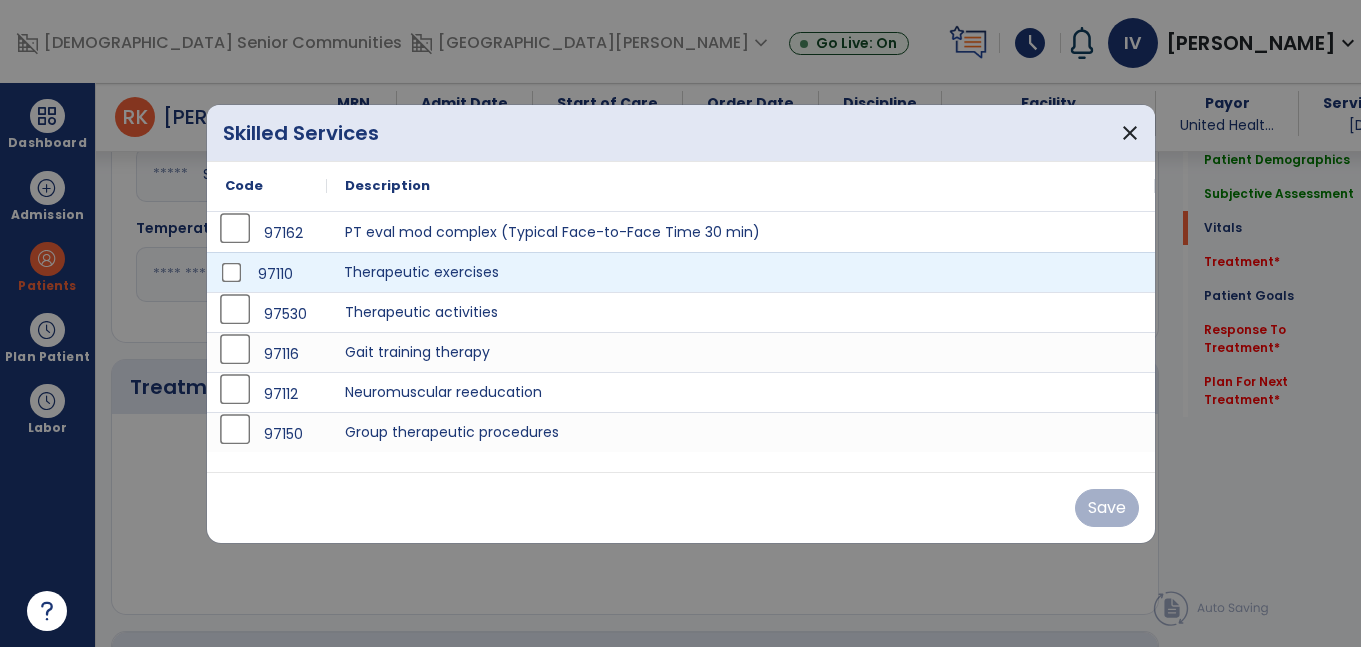 click on "Therapeutic exercises" at bounding box center (741, 272) 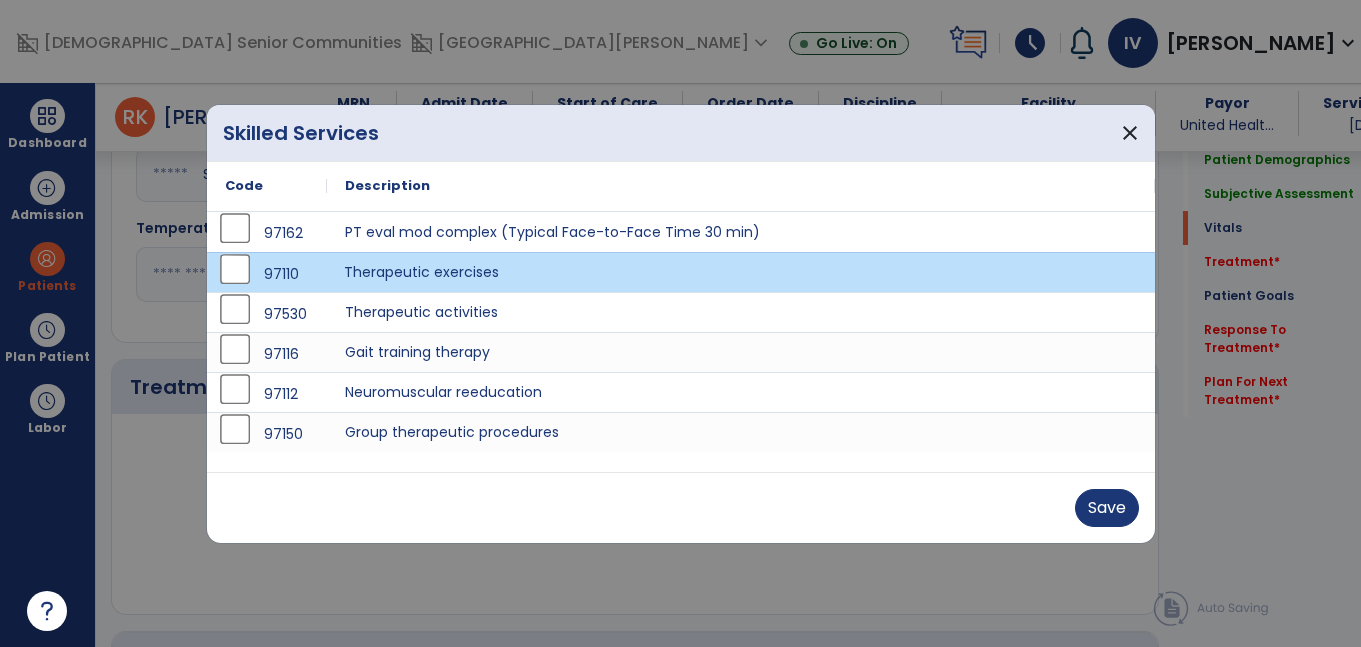click on "Therapeutic exercises" at bounding box center [741, 272] 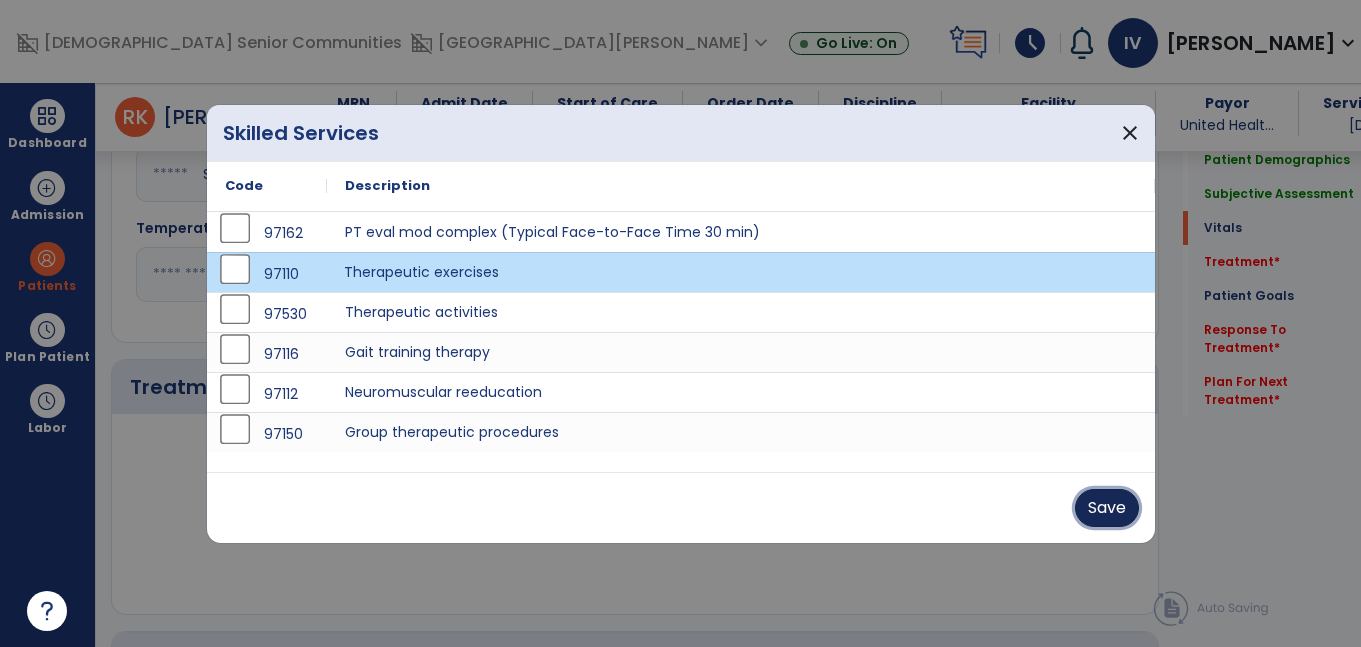 click on "Save" at bounding box center (1107, 508) 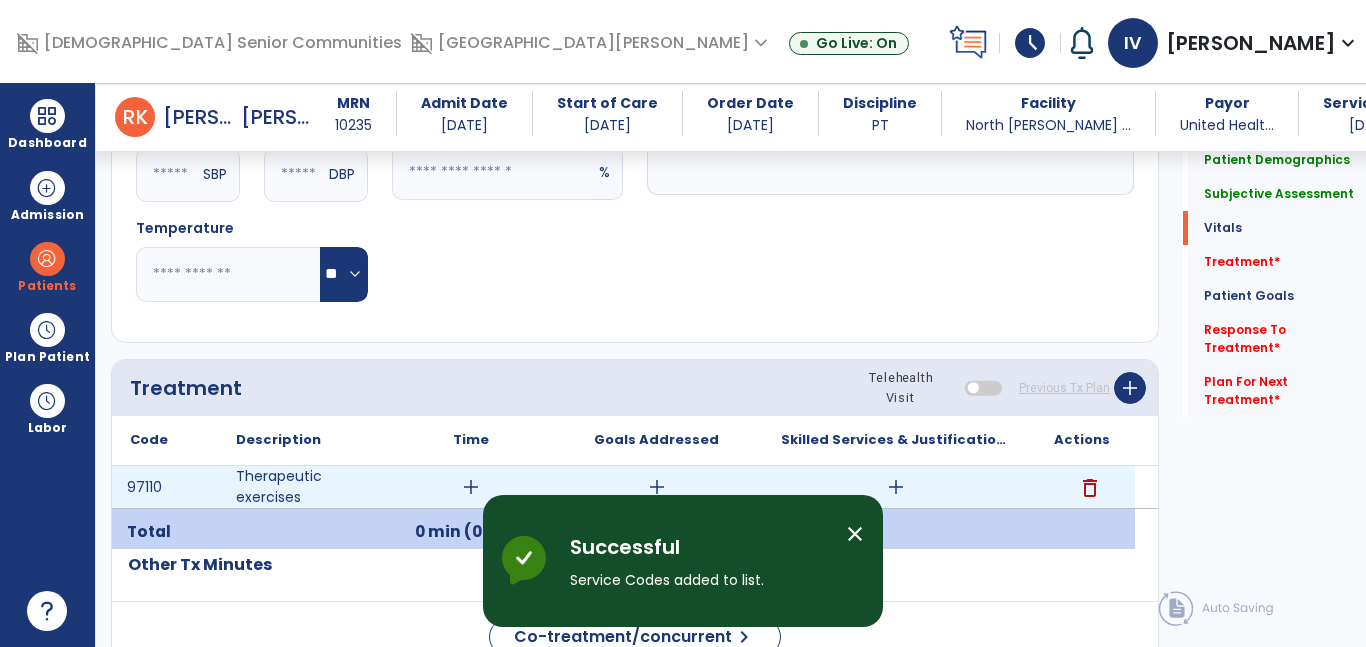 click on "add" at bounding box center [471, 487] 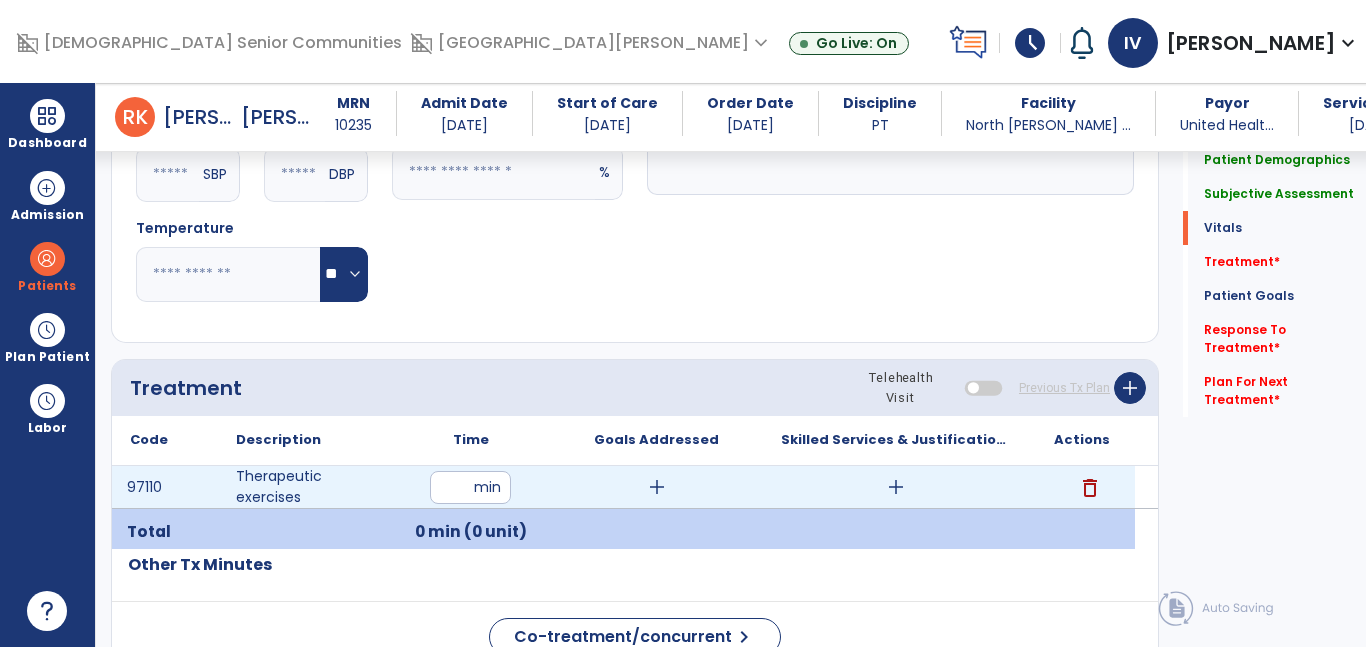 type on "**" 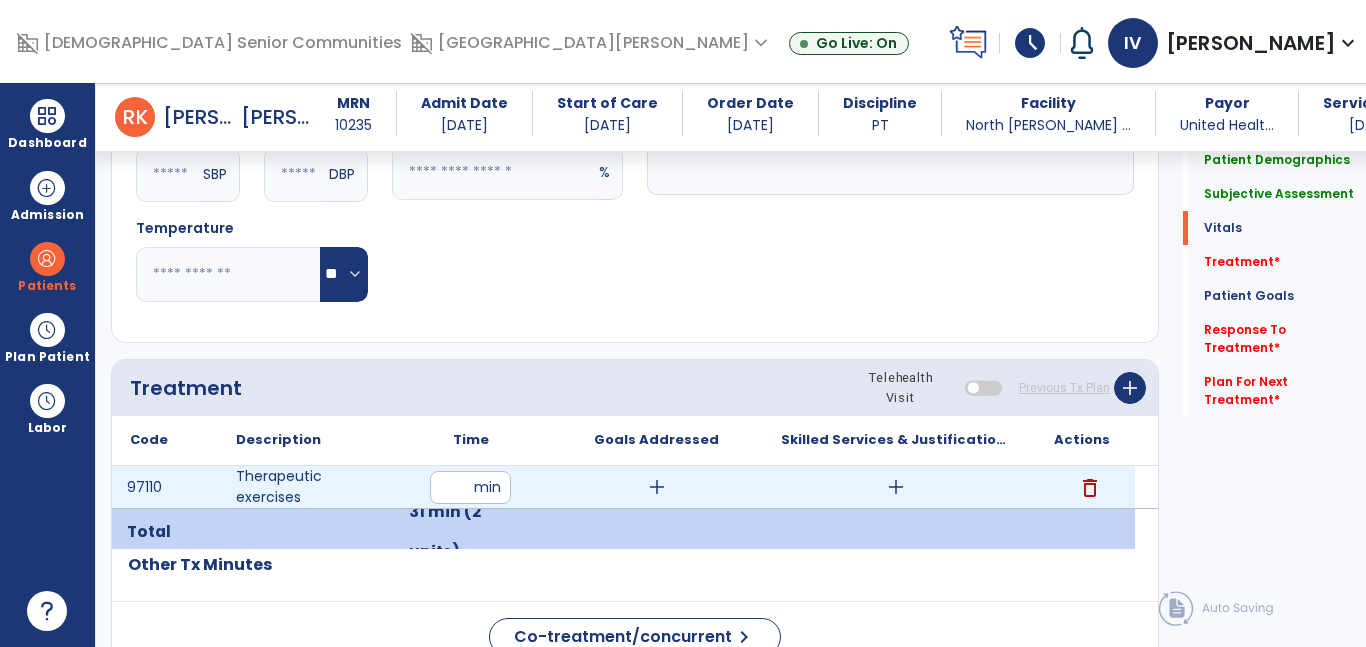 click on "add" at bounding box center (657, 487) 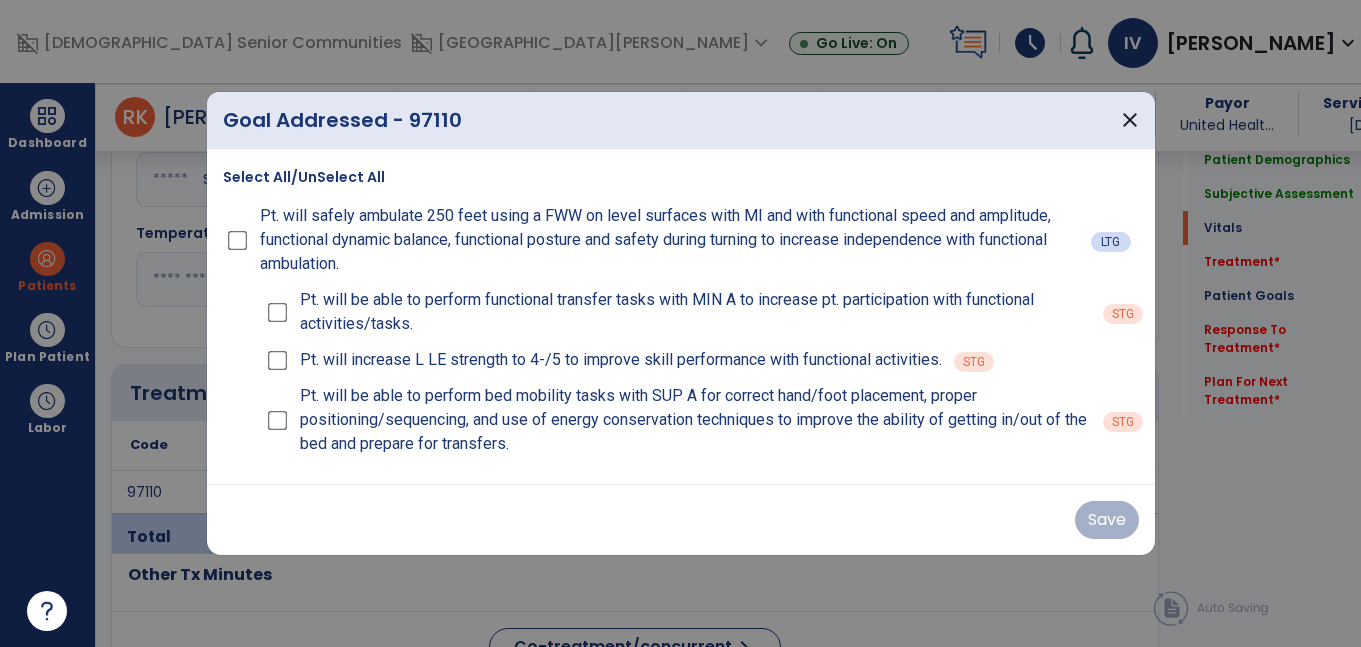 scroll, scrollTop: 970, scrollLeft: 0, axis: vertical 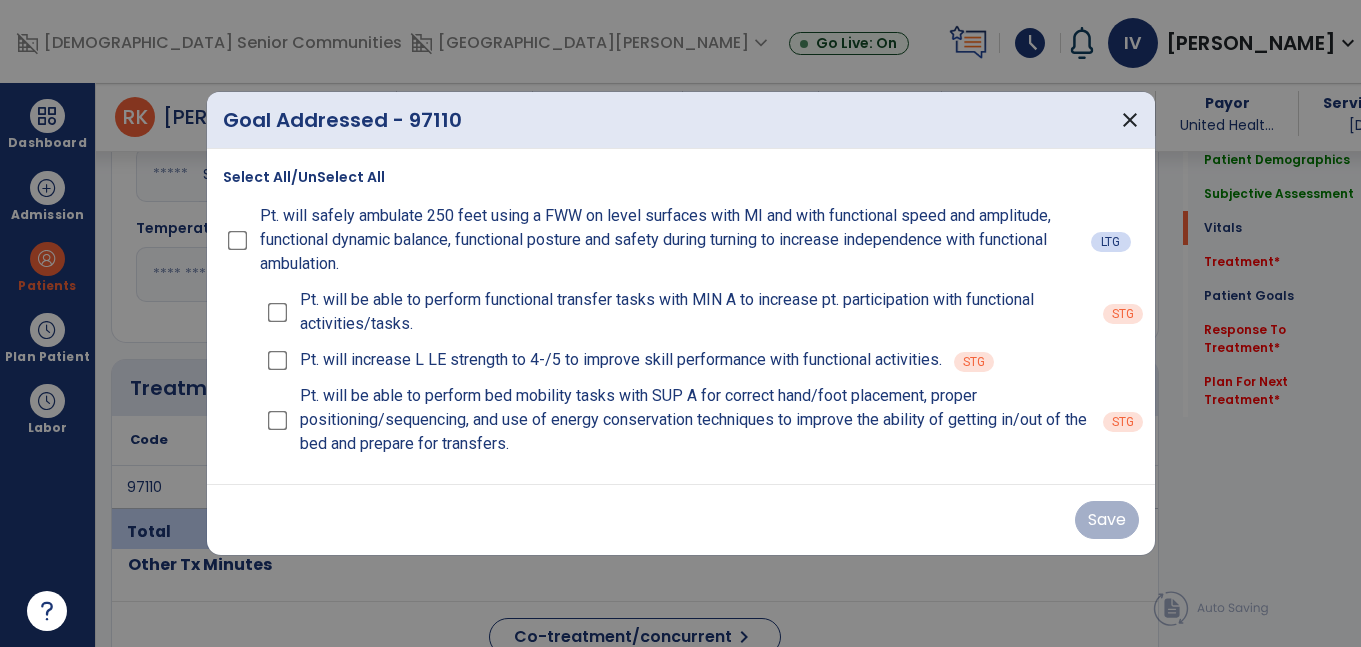 click on "Select All/UnSelect All" at bounding box center [304, 177] 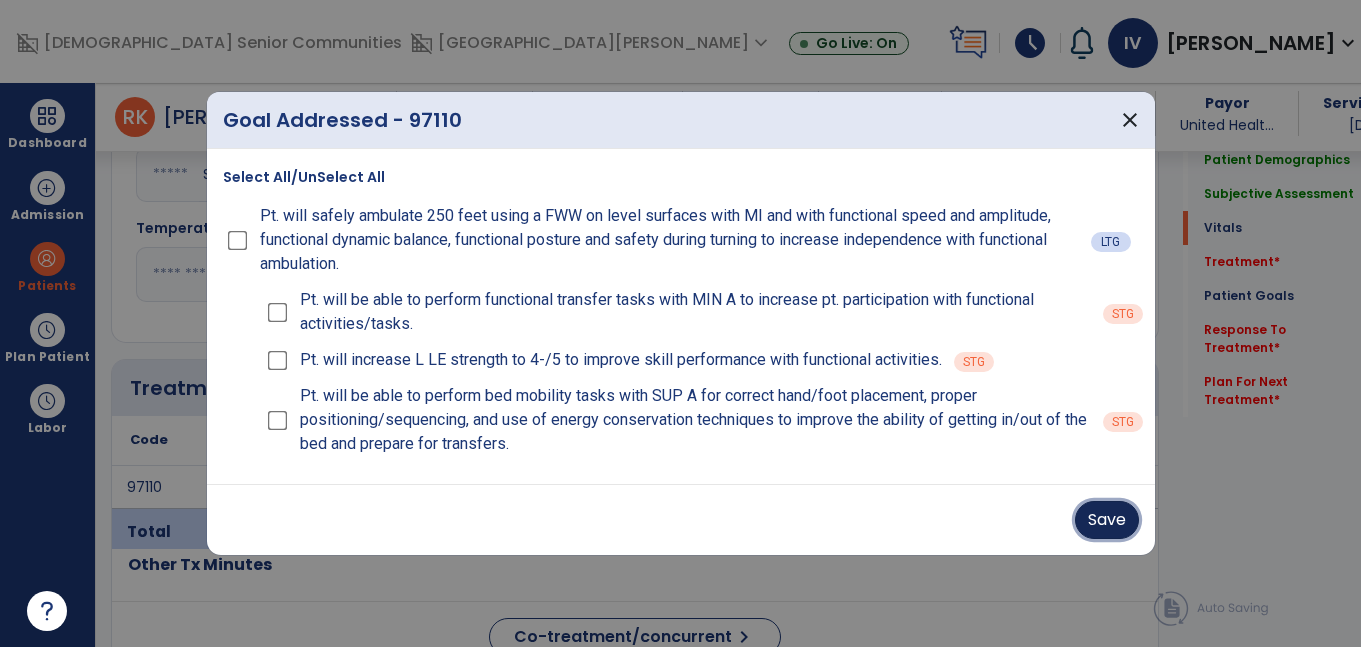 click on "Save" at bounding box center [1107, 520] 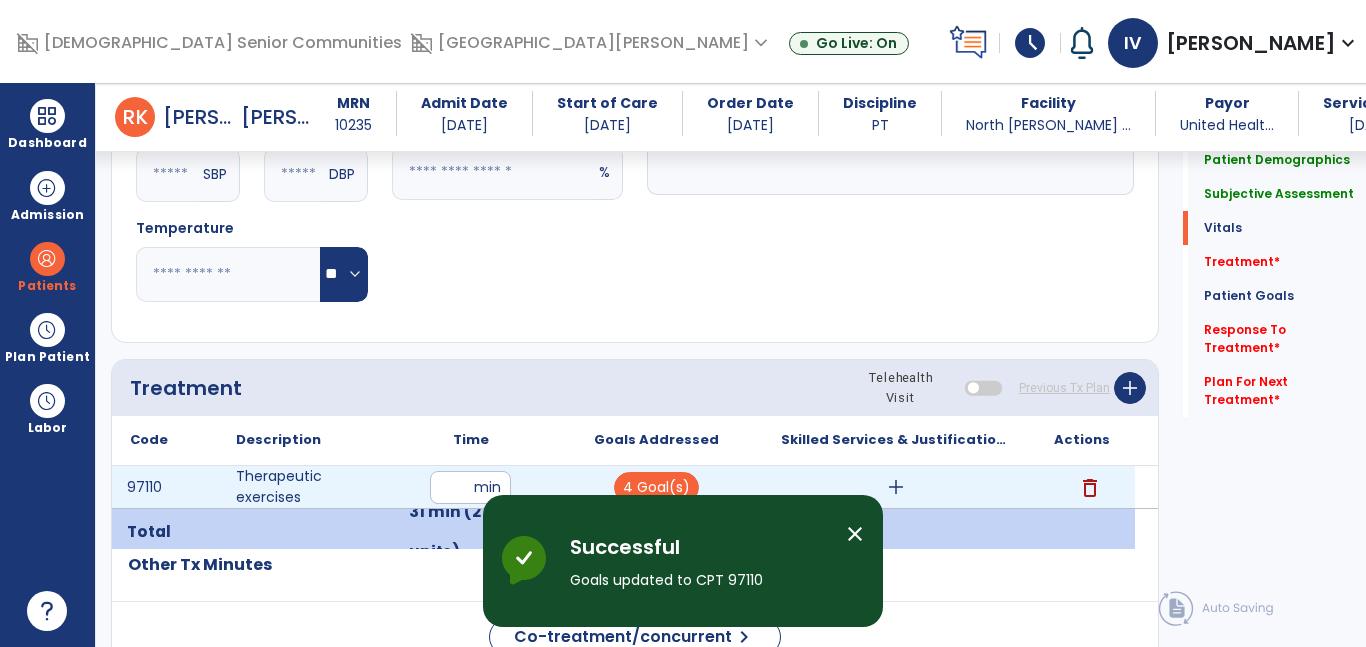 click on "add" at bounding box center (896, 487) 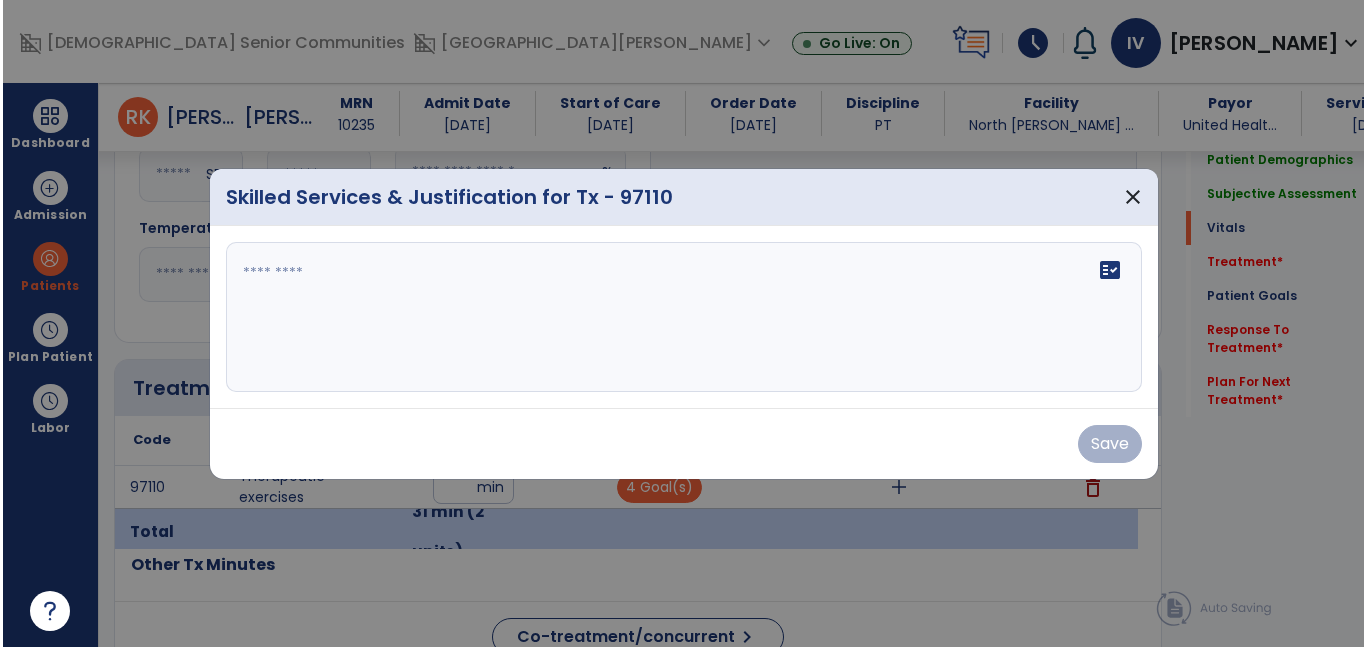 scroll, scrollTop: 970, scrollLeft: 0, axis: vertical 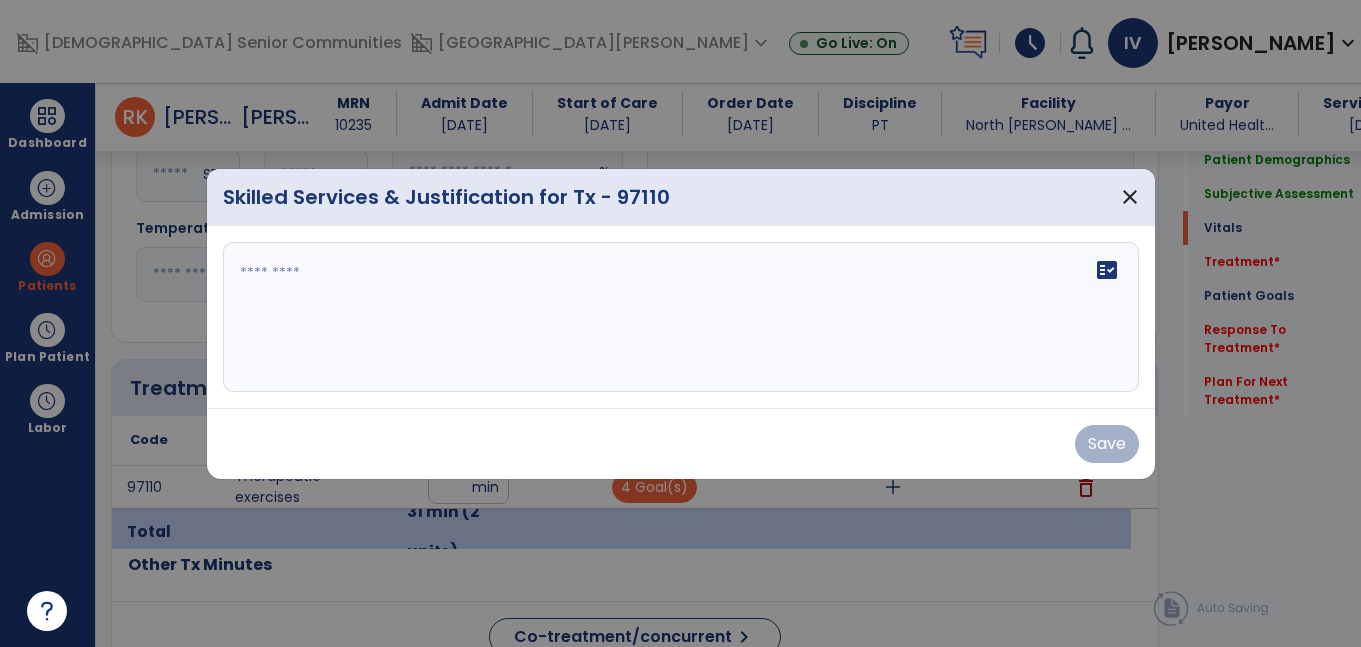 click at bounding box center [681, 317] 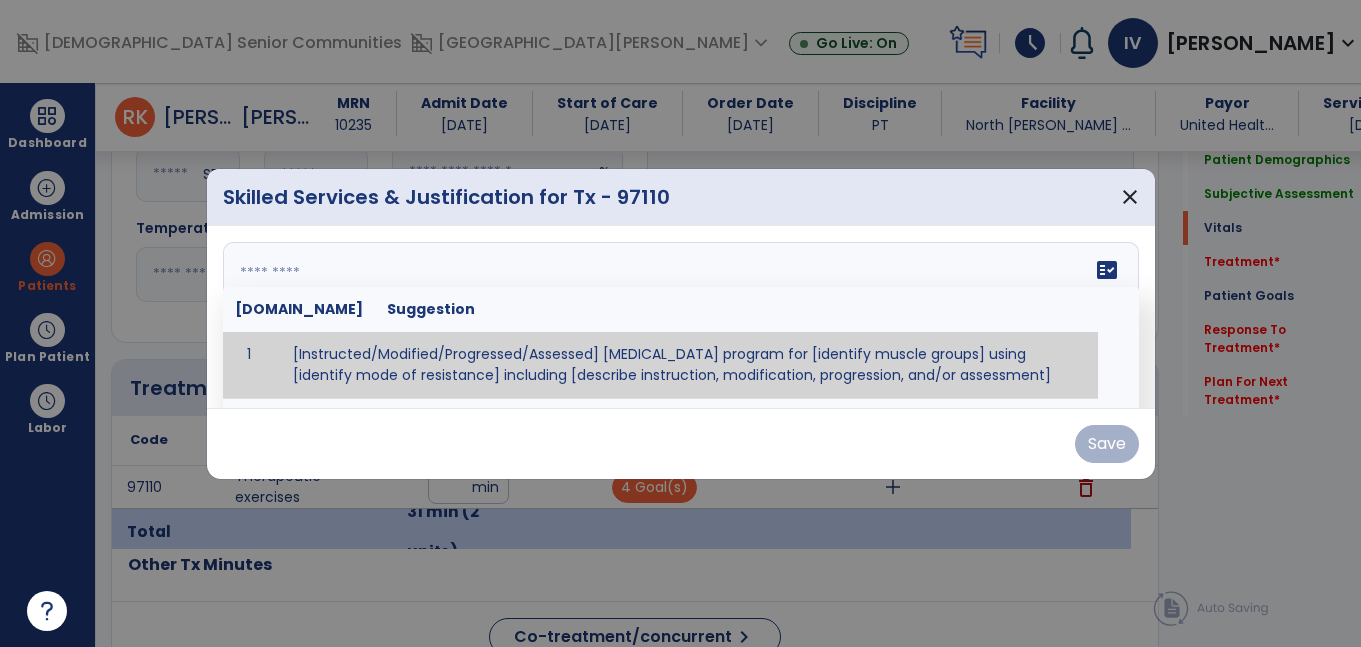 paste on "**********" 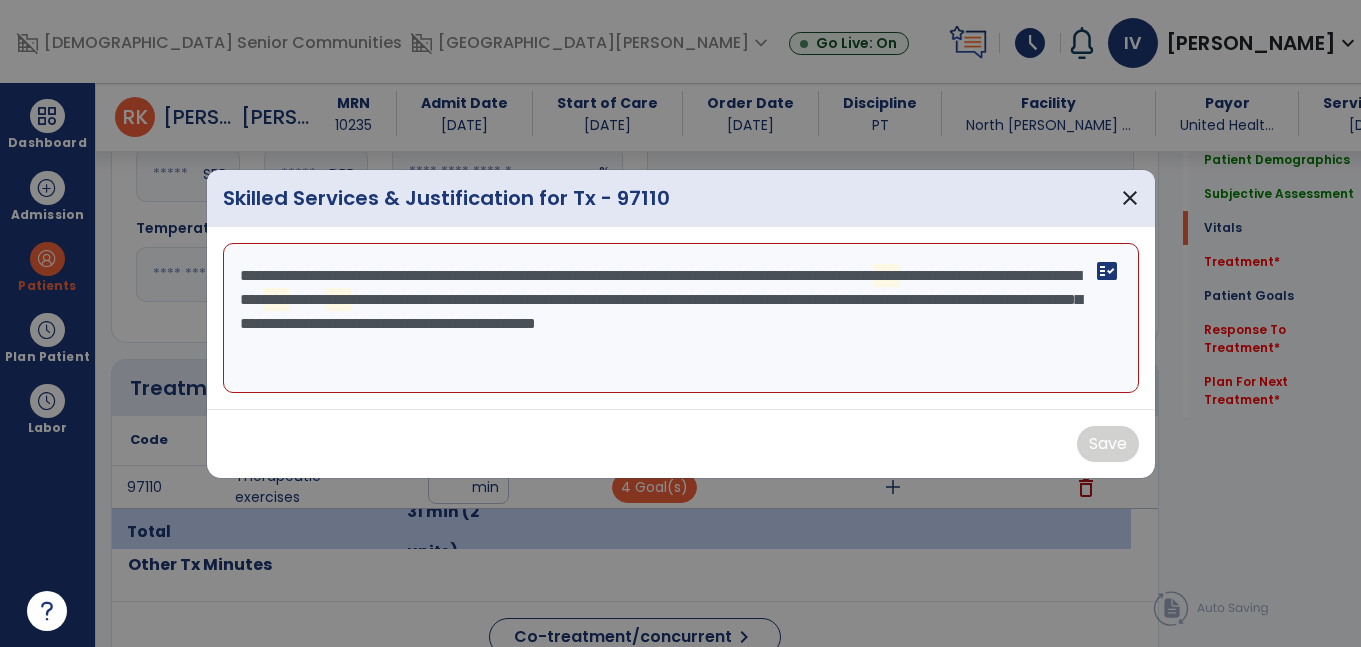 click on "**********" at bounding box center (681, 318) 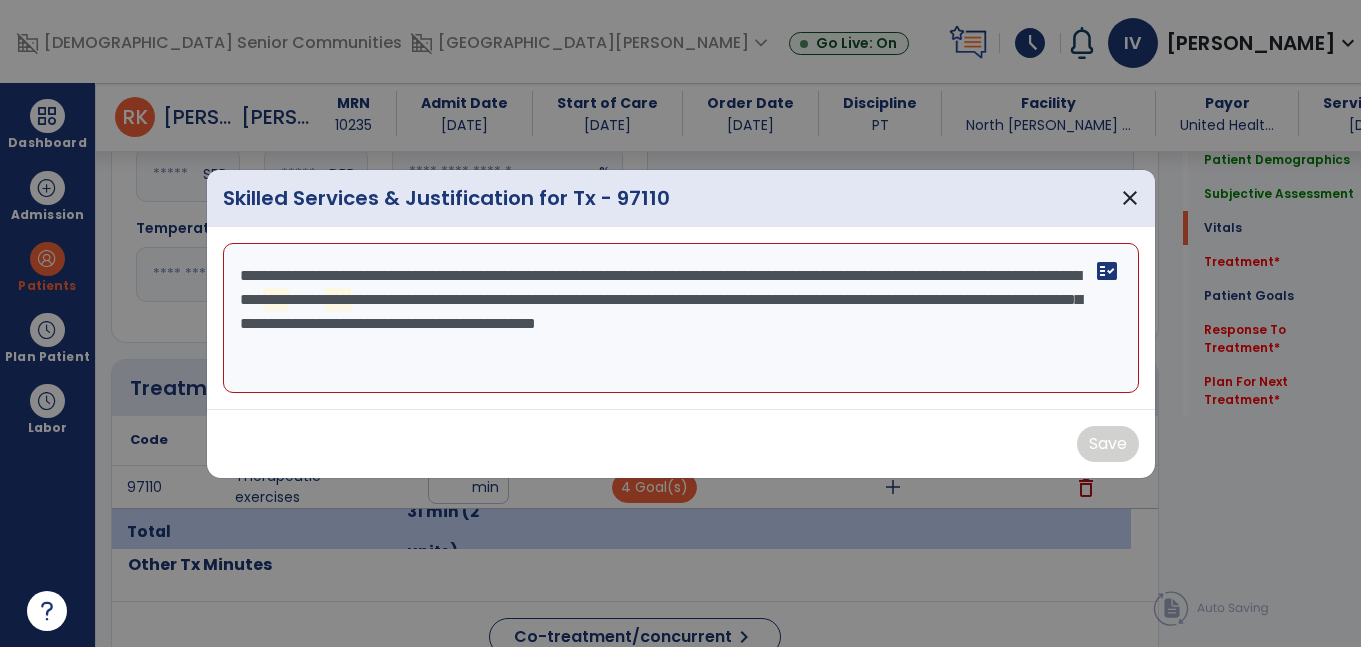 click on "**********" at bounding box center (681, 318) 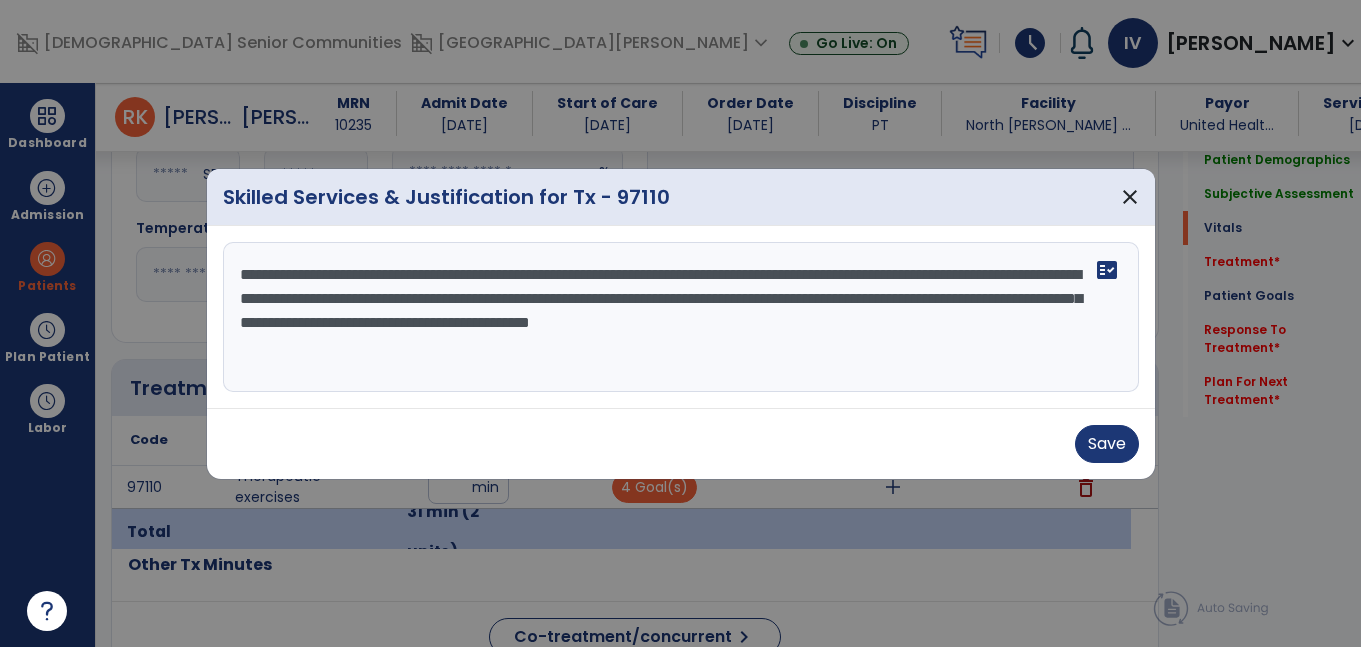 click on "**********" at bounding box center [681, 317] 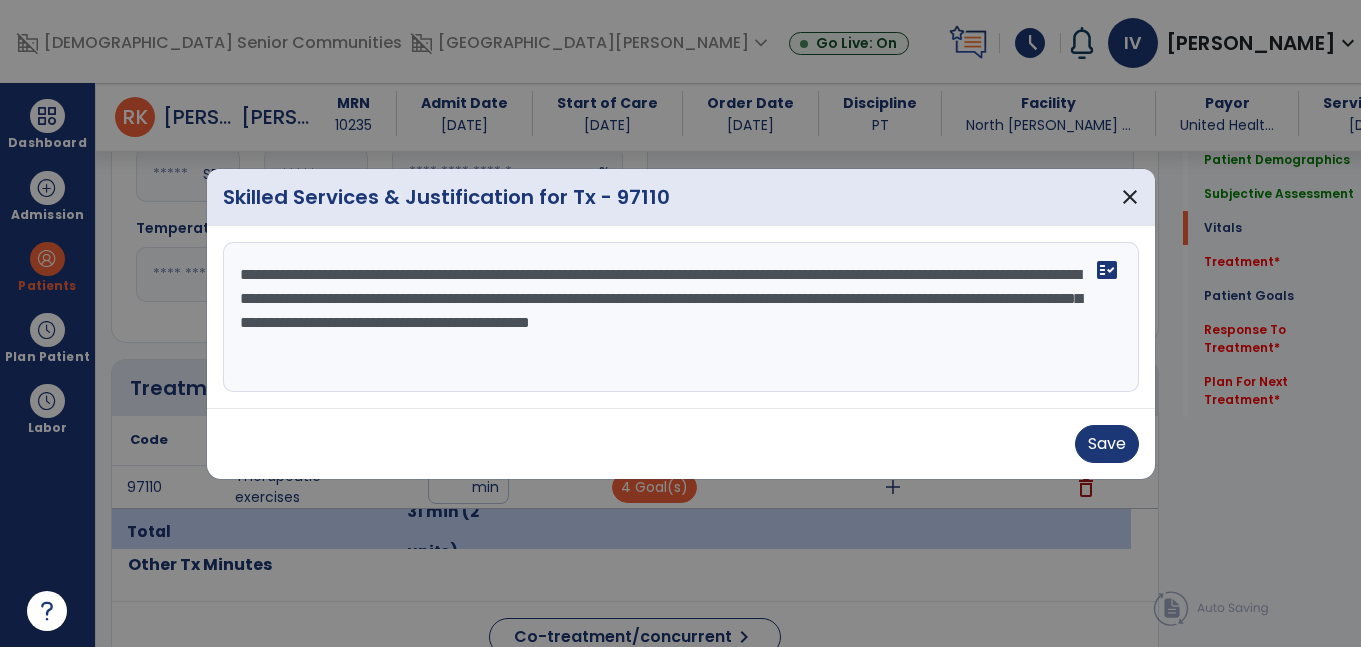 click on "**********" at bounding box center [681, 317] 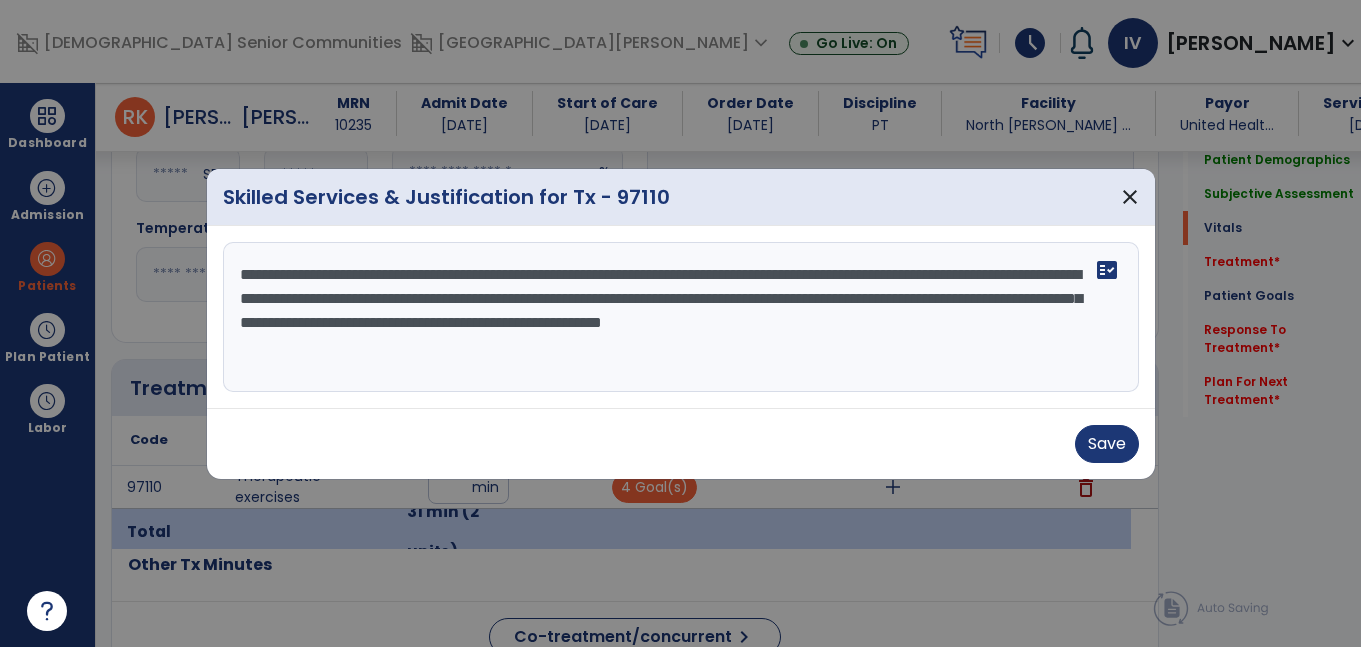 click on "**********" at bounding box center [681, 317] 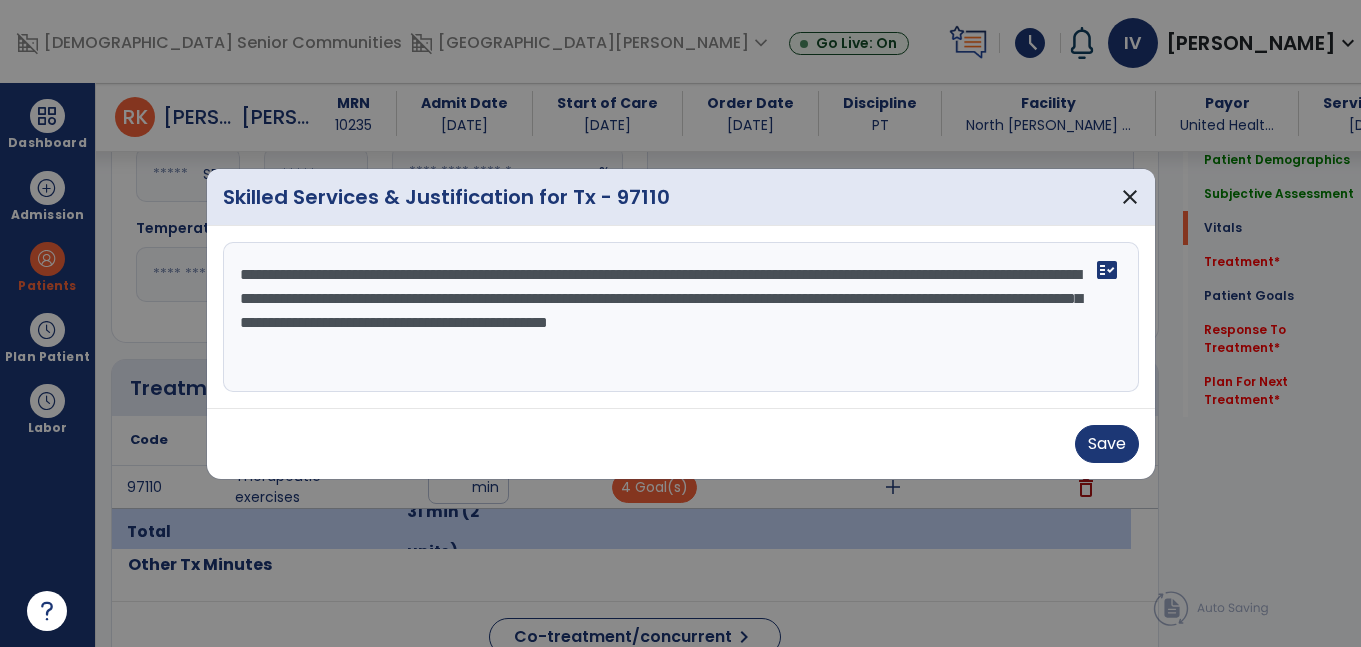click on "**********" at bounding box center (681, 317) 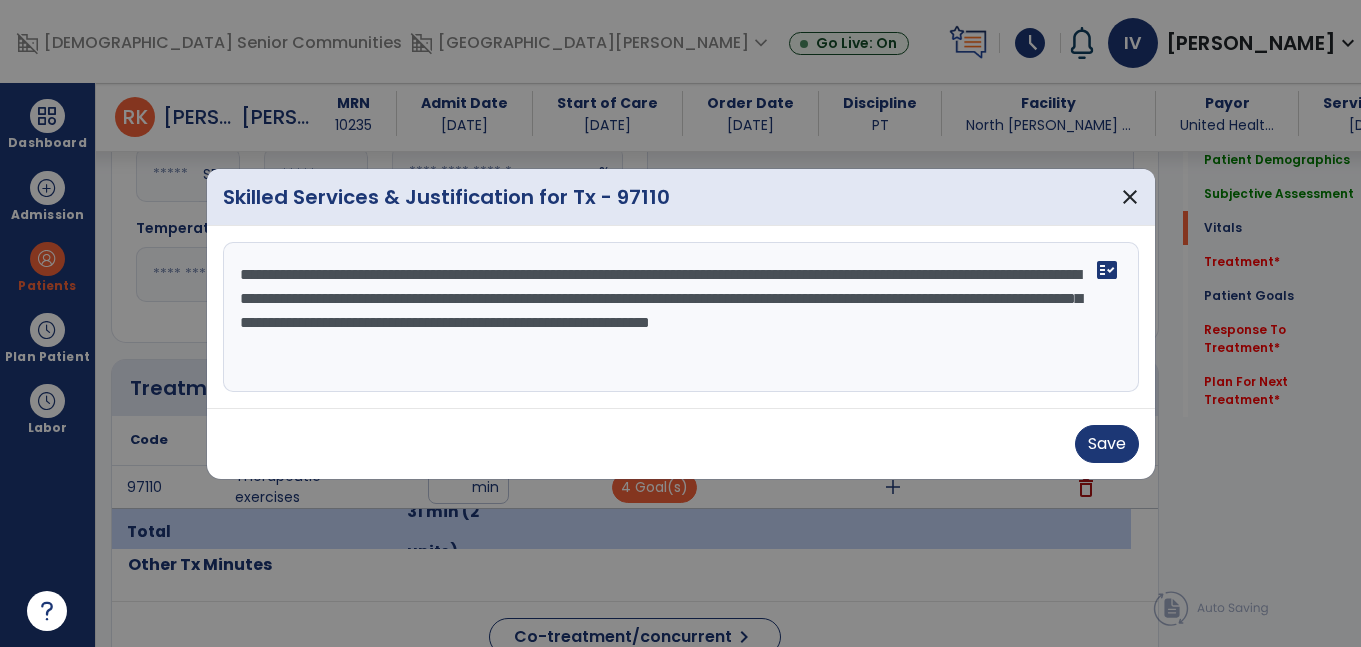 click on "**********" at bounding box center [681, 317] 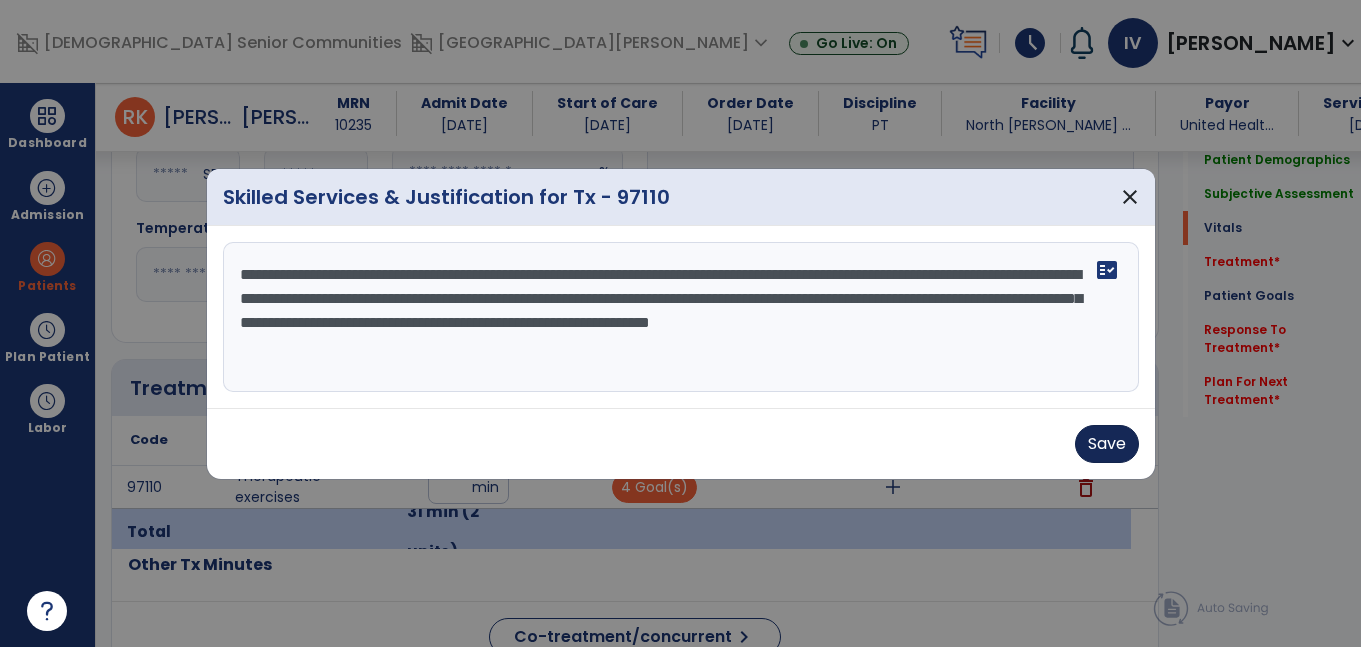 type on "**********" 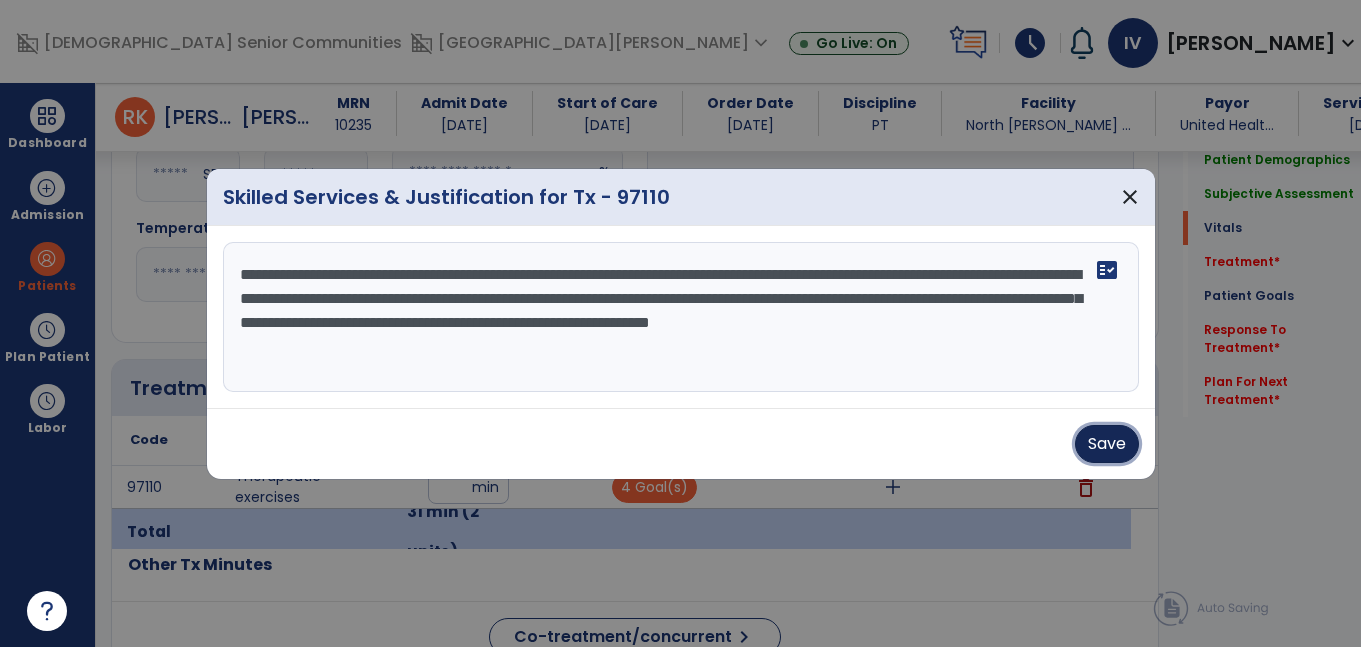 click on "Save" at bounding box center (1107, 444) 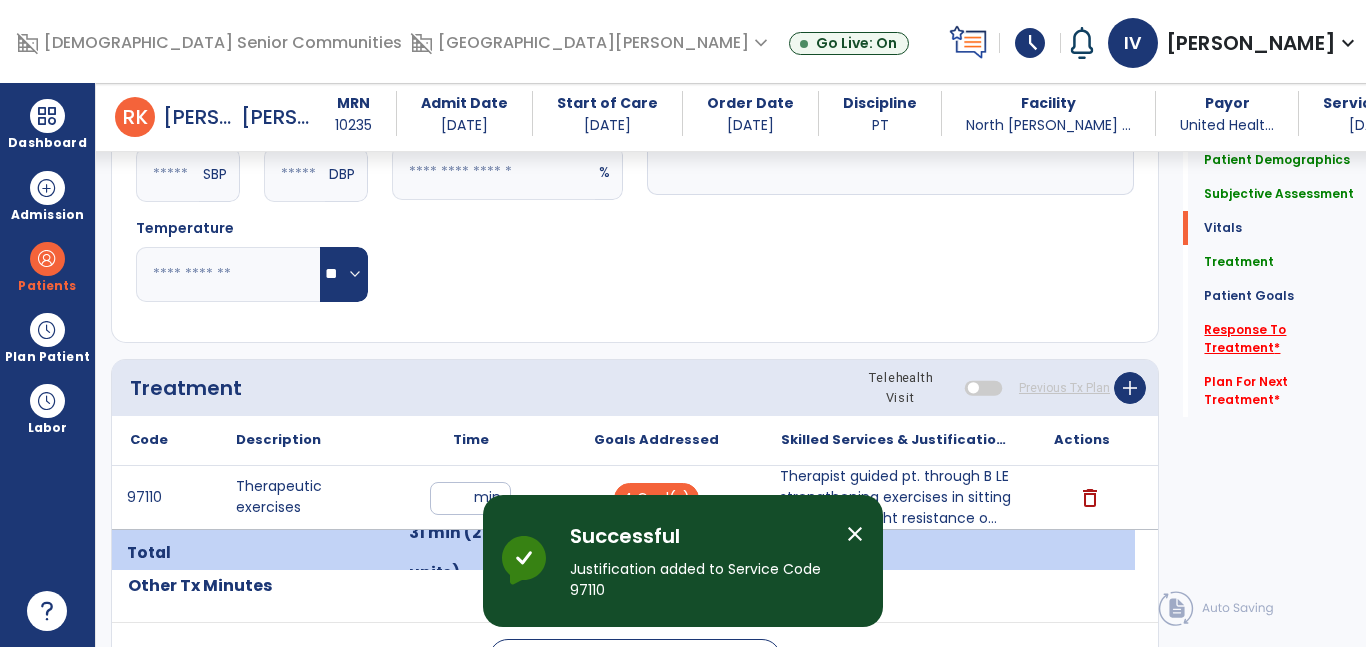 click on "Response To Treatment   *" 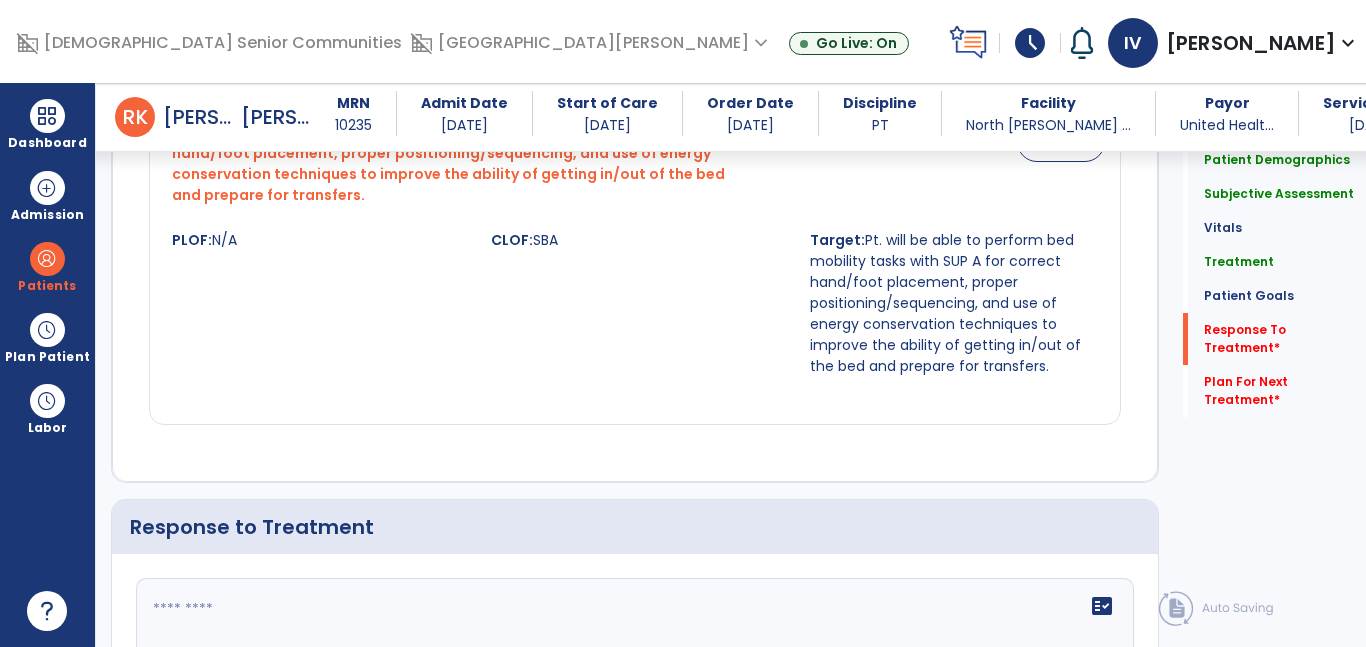 scroll, scrollTop: 3022, scrollLeft: 0, axis: vertical 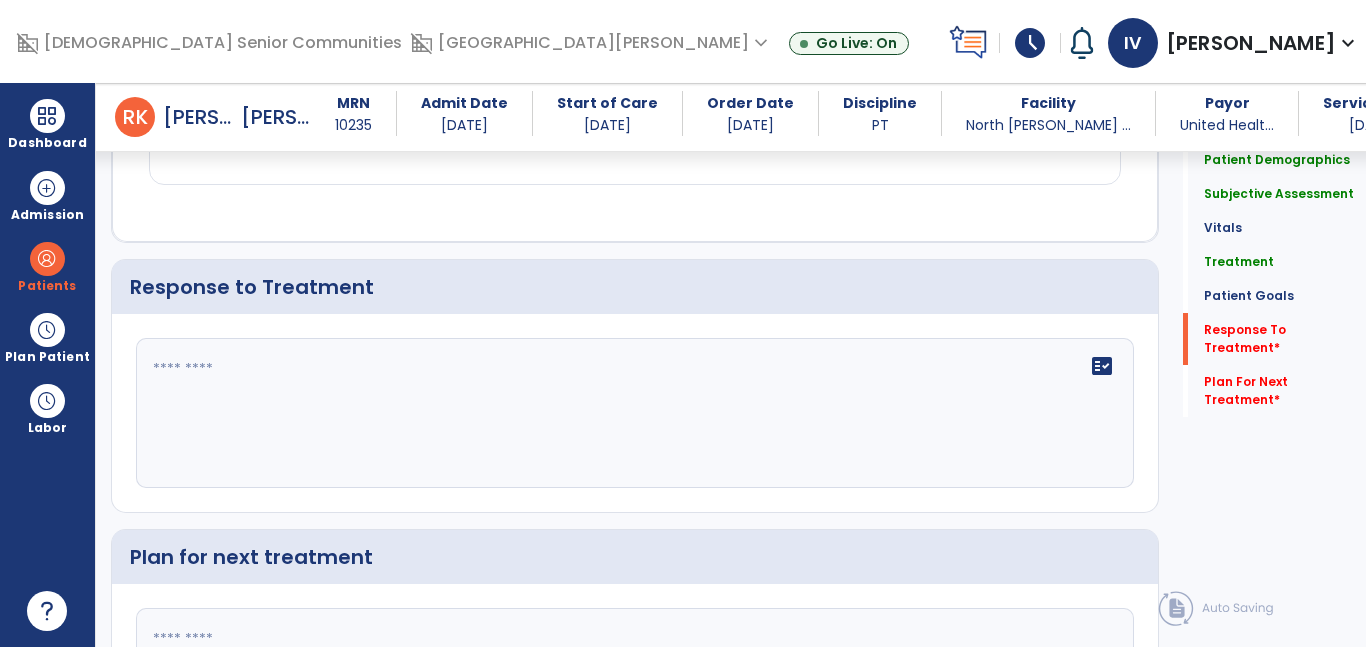 click 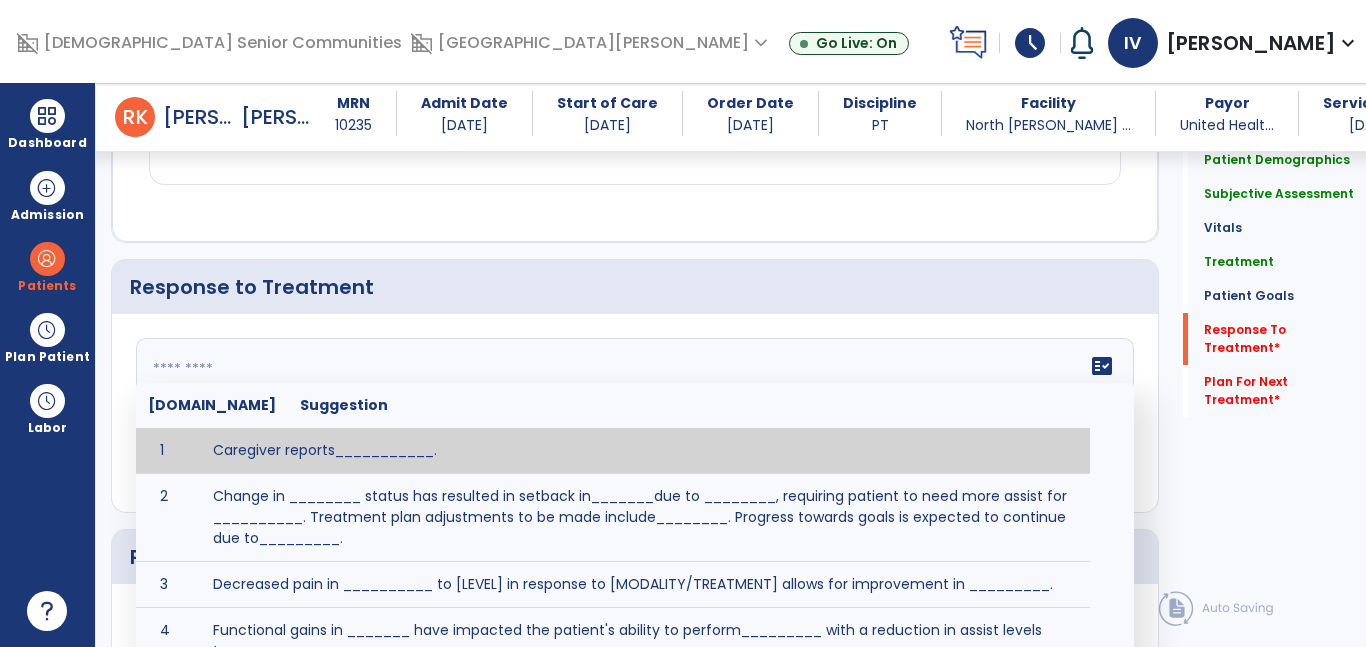 paste on "**********" 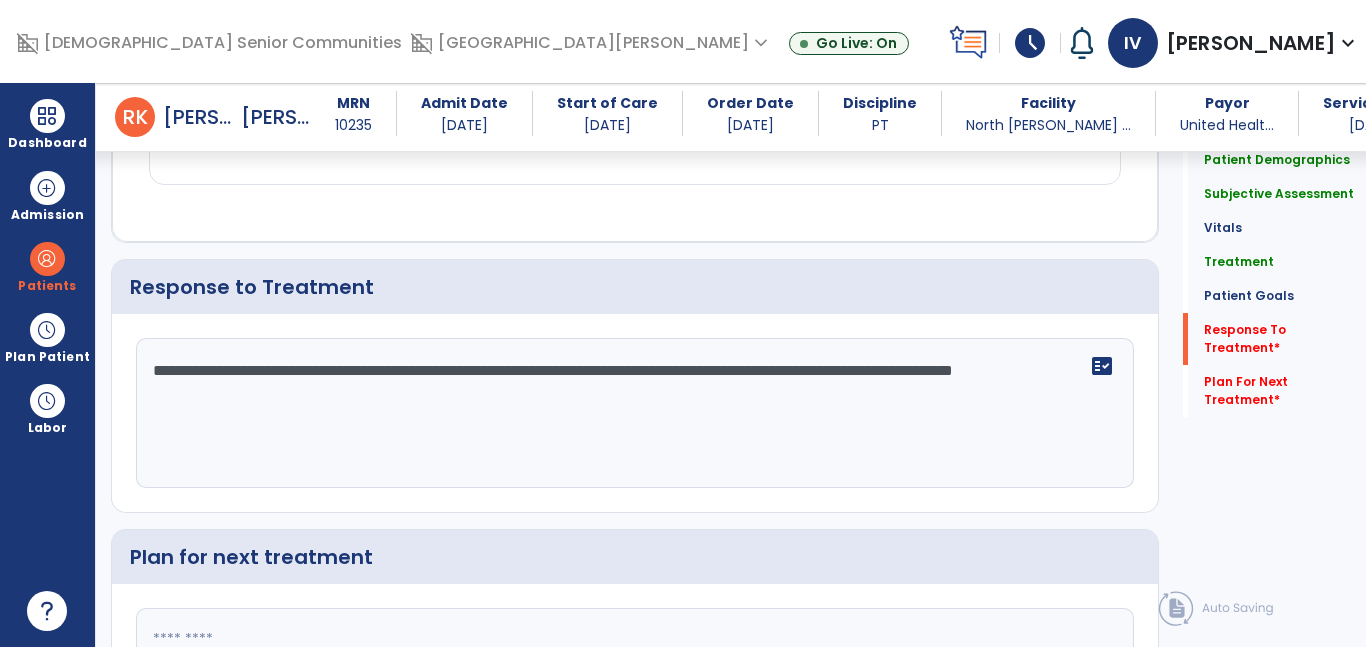 type on "**********" 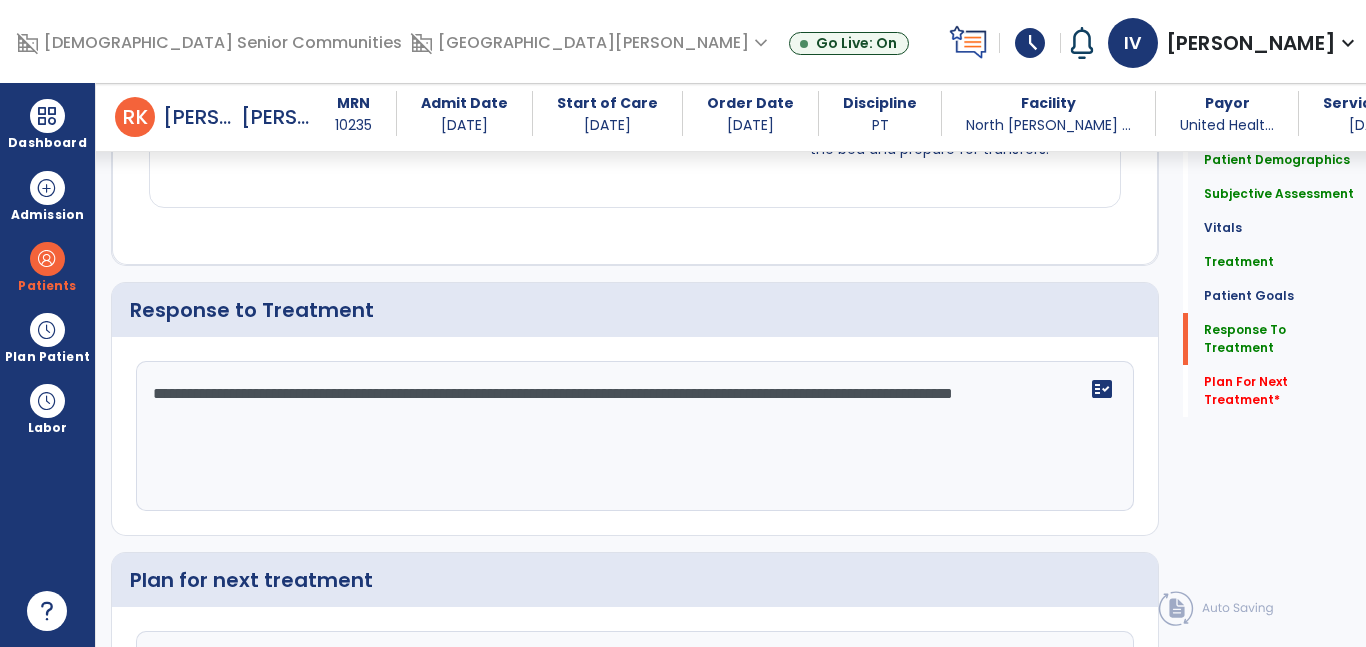 scroll, scrollTop: 3022, scrollLeft: 0, axis: vertical 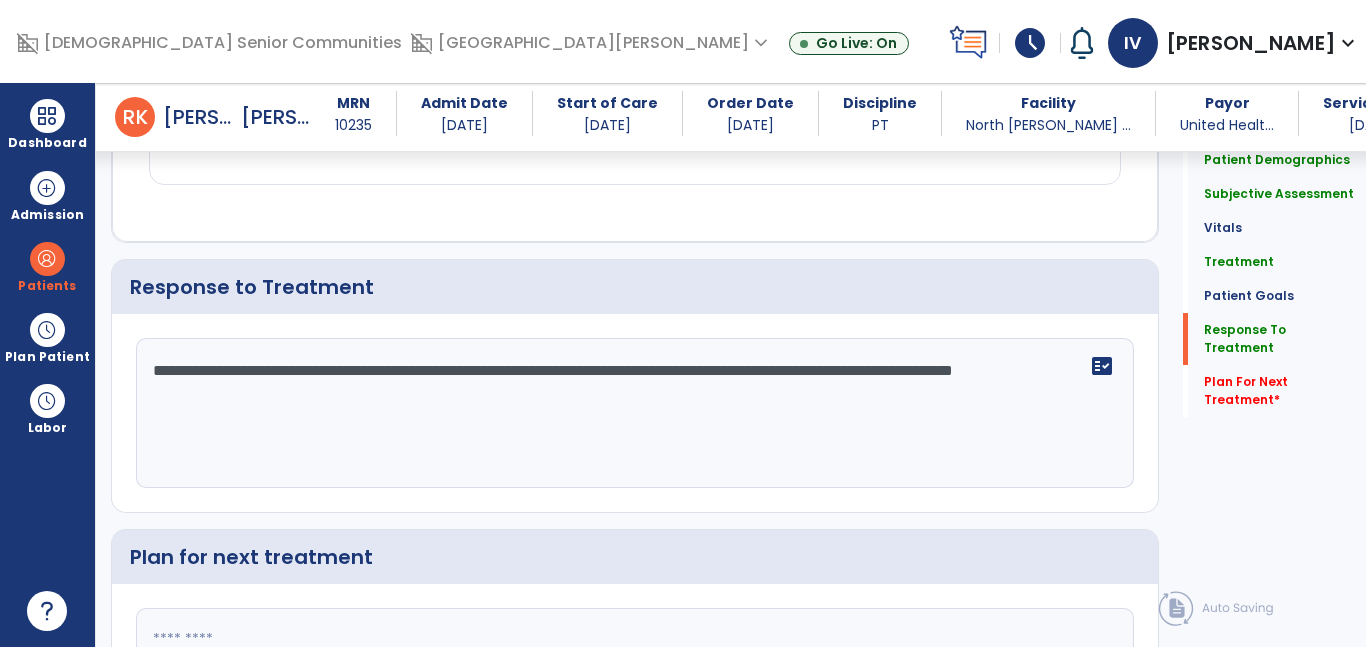 click 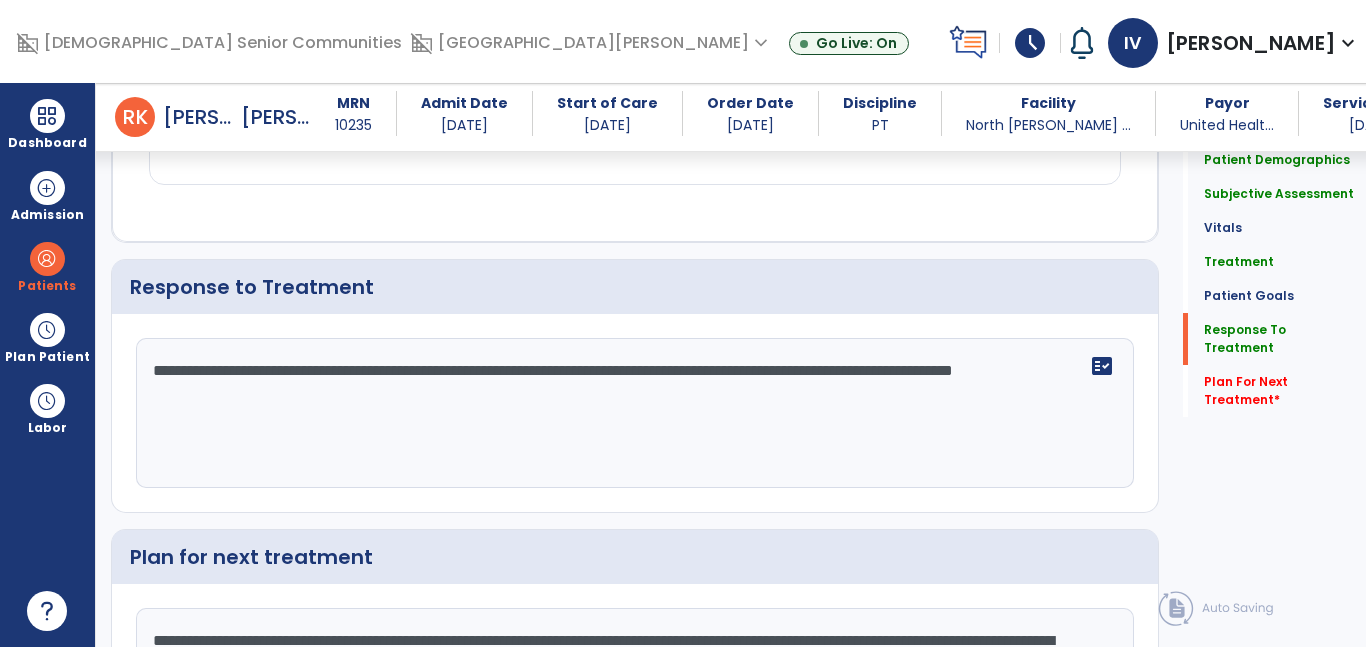 scroll, scrollTop: 3054, scrollLeft: 0, axis: vertical 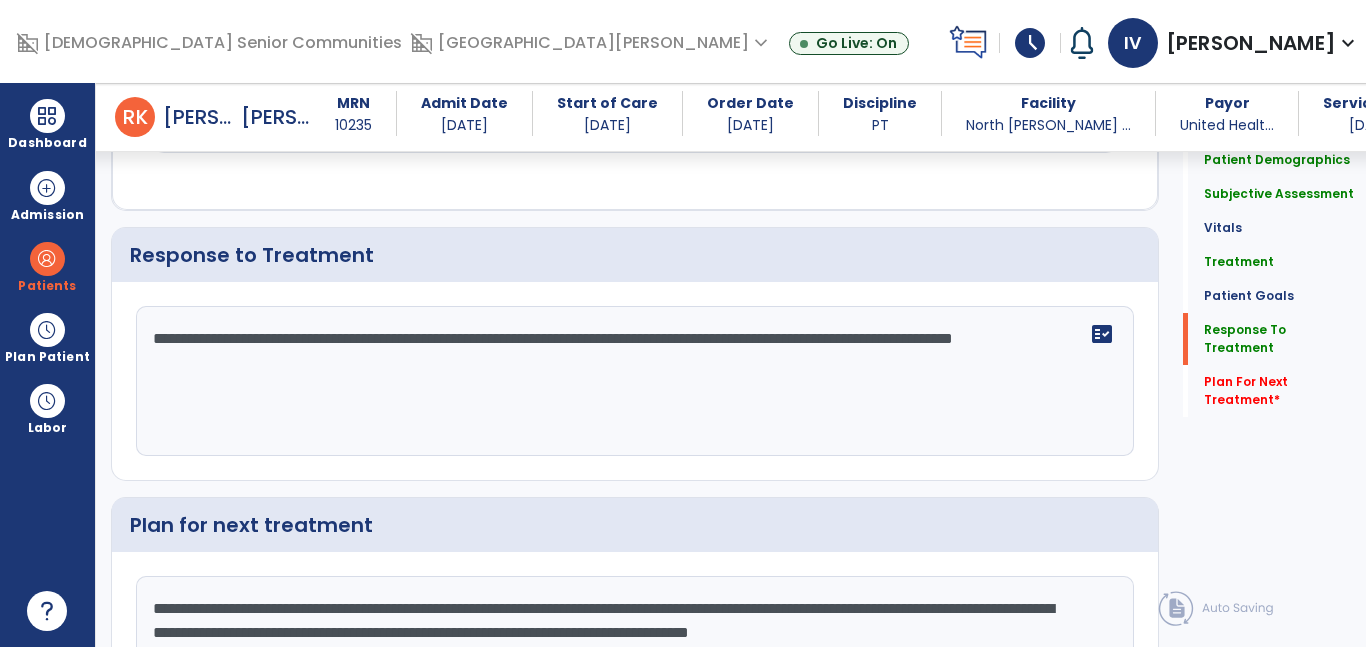 click on "**********" 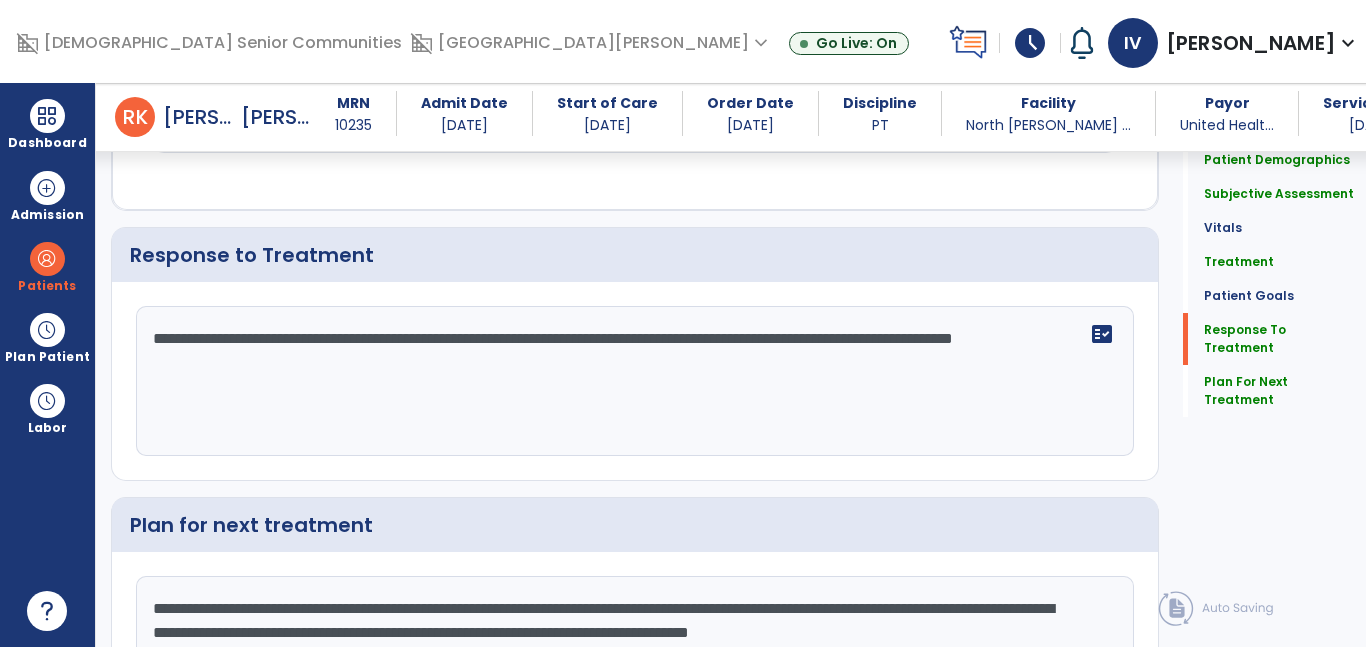 click on "**********" 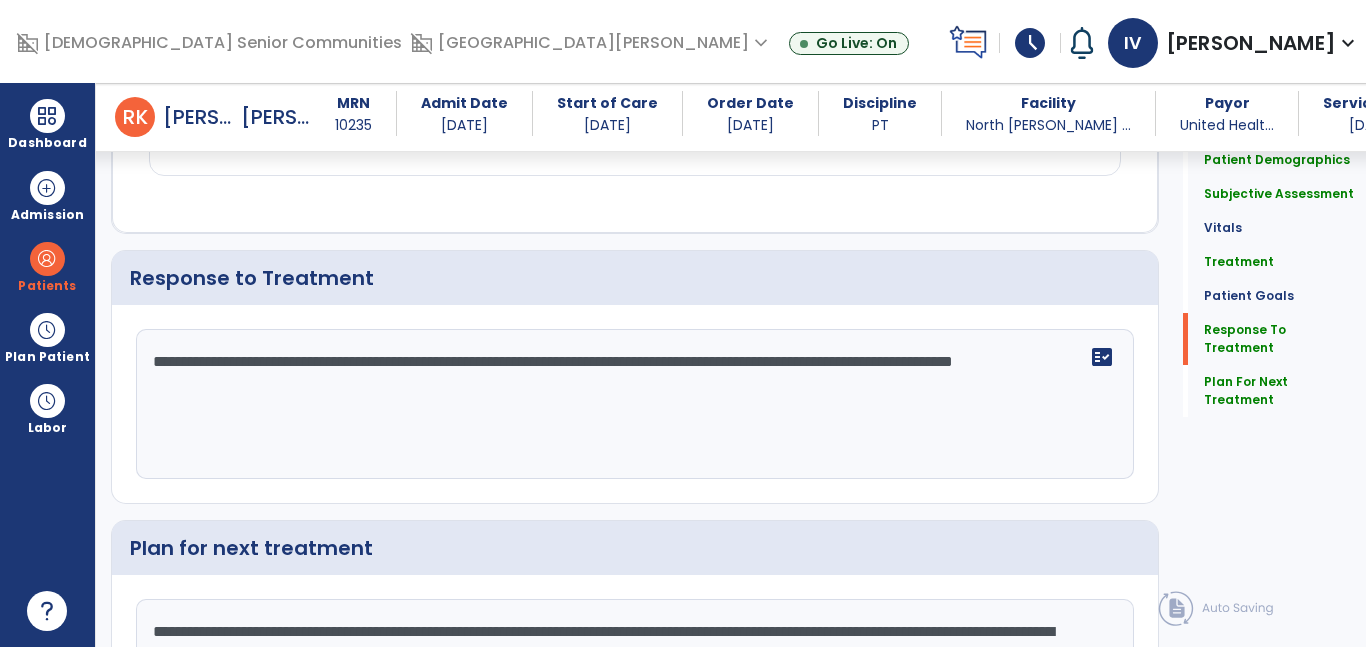 scroll, scrollTop: 3054, scrollLeft: 0, axis: vertical 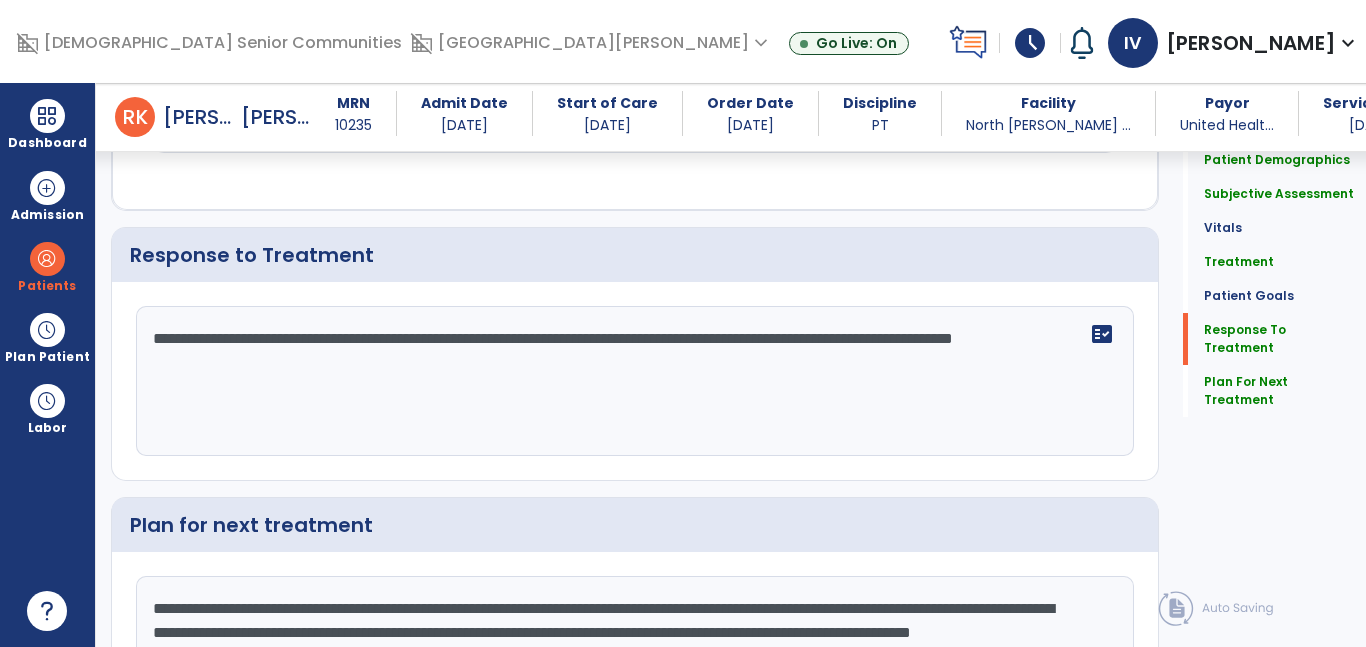 type on "**********" 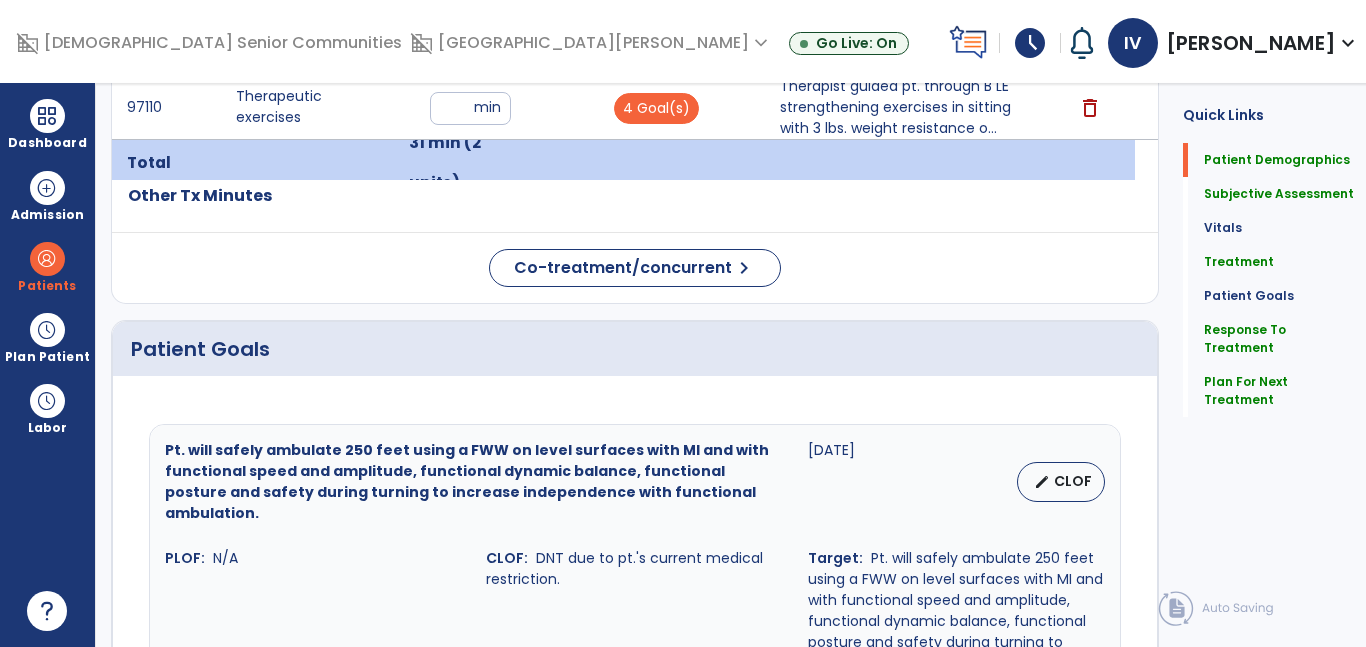 scroll, scrollTop: 0, scrollLeft: 0, axis: both 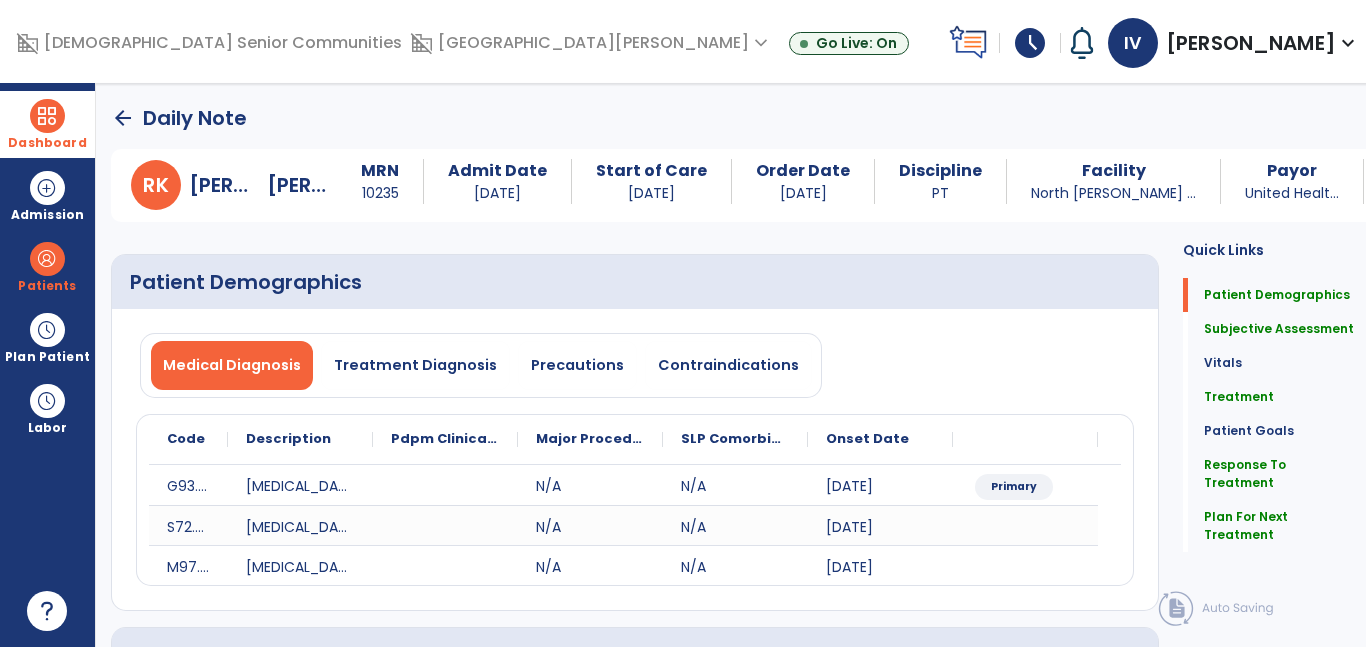 click on "Dashboard" at bounding box center [47, 124] 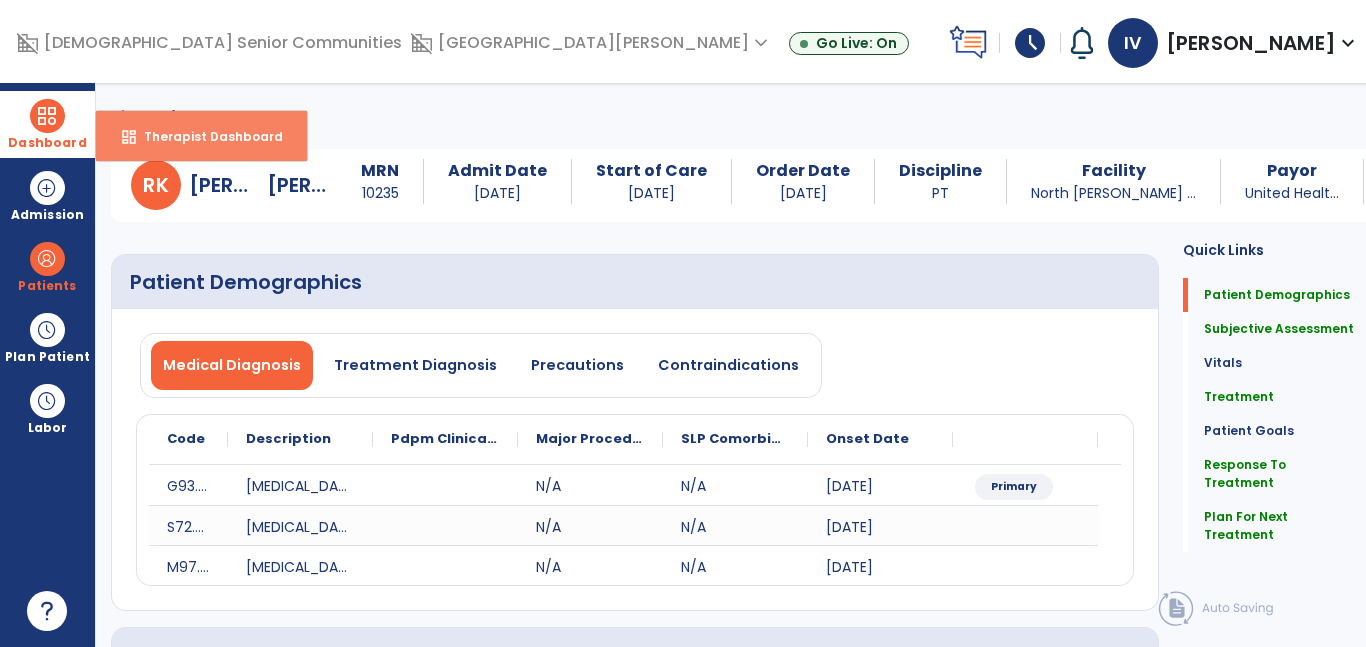 click on "dashboard  Therapist Dashboard" at bounding box center (201, 136) 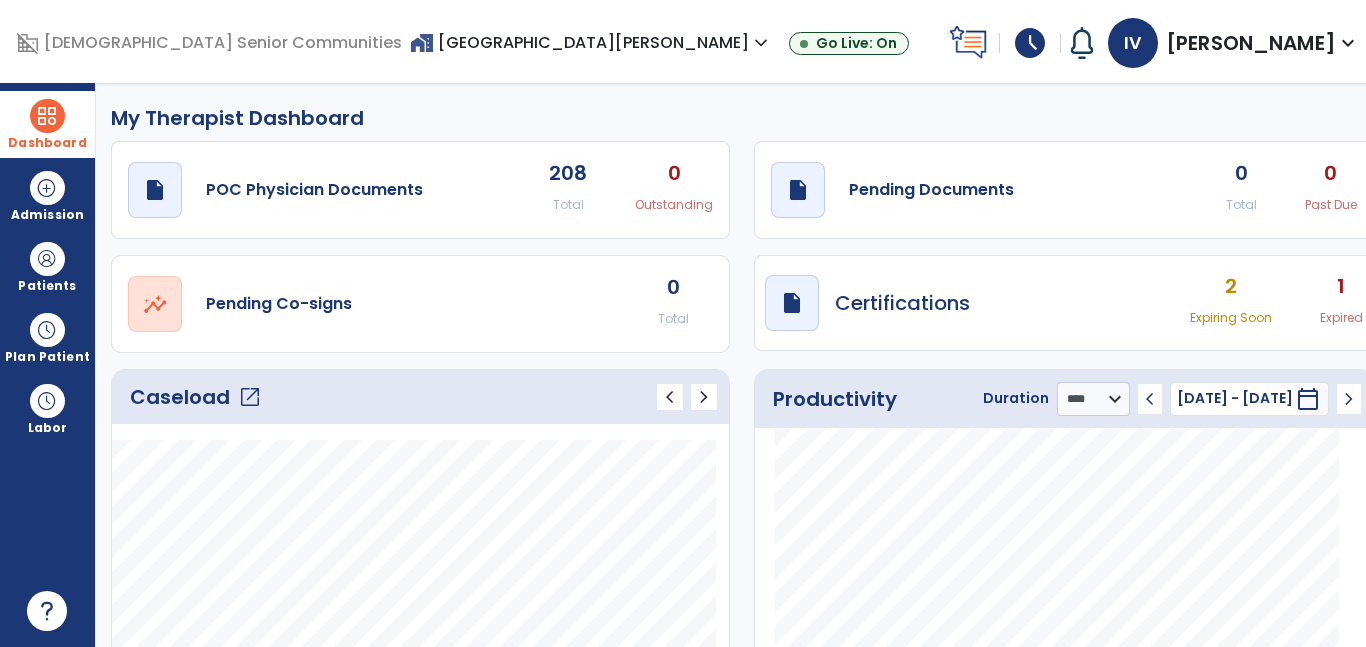 click on "open_in_new" 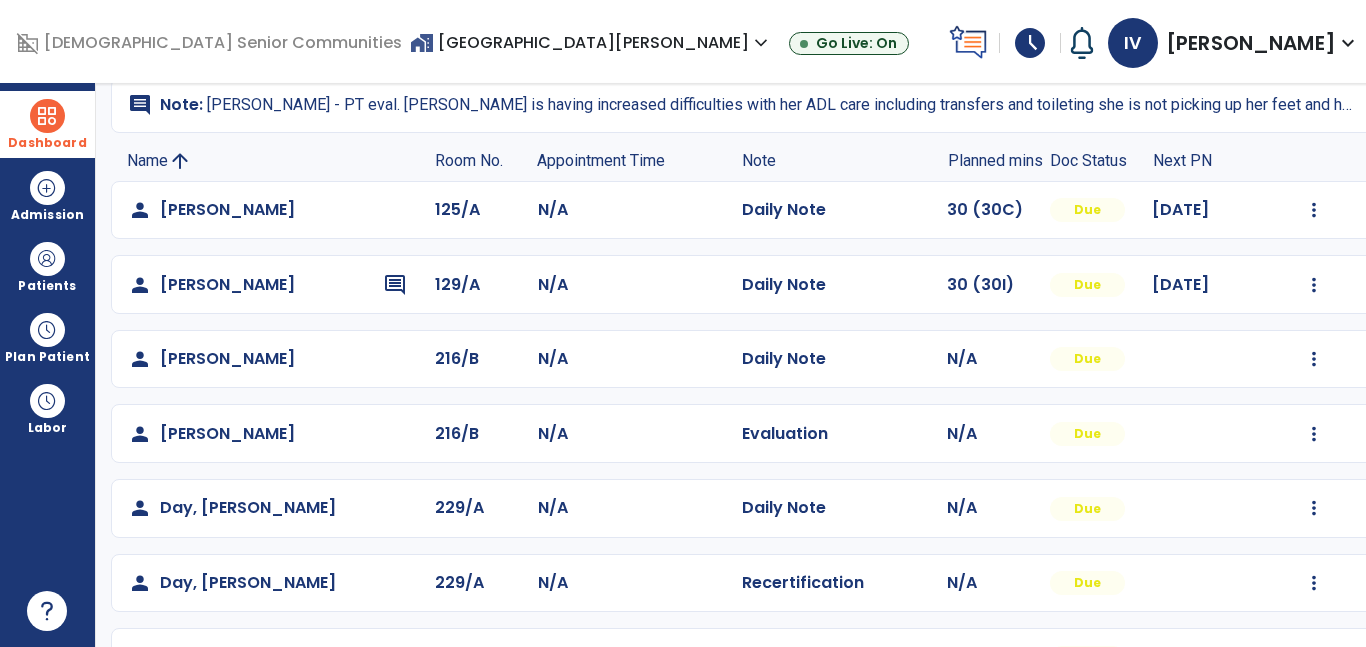scroll, scrollTop: 155, scrollLeft: 0, axis: vertical 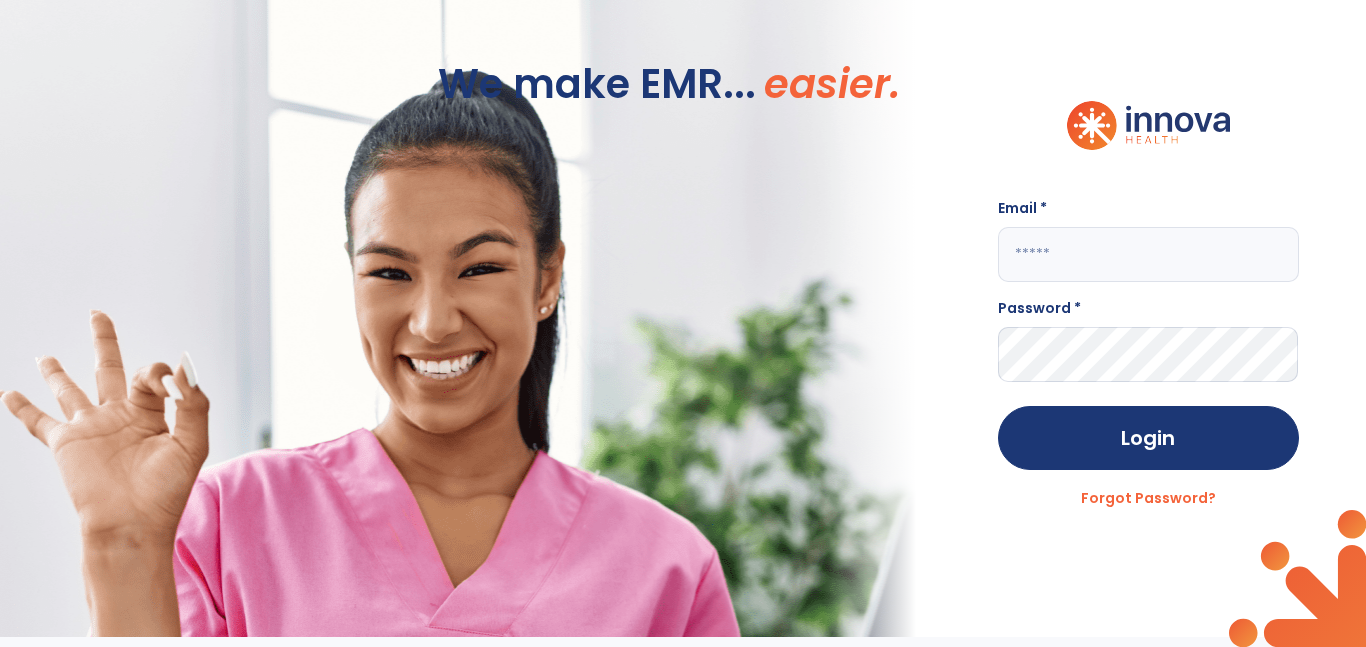 click 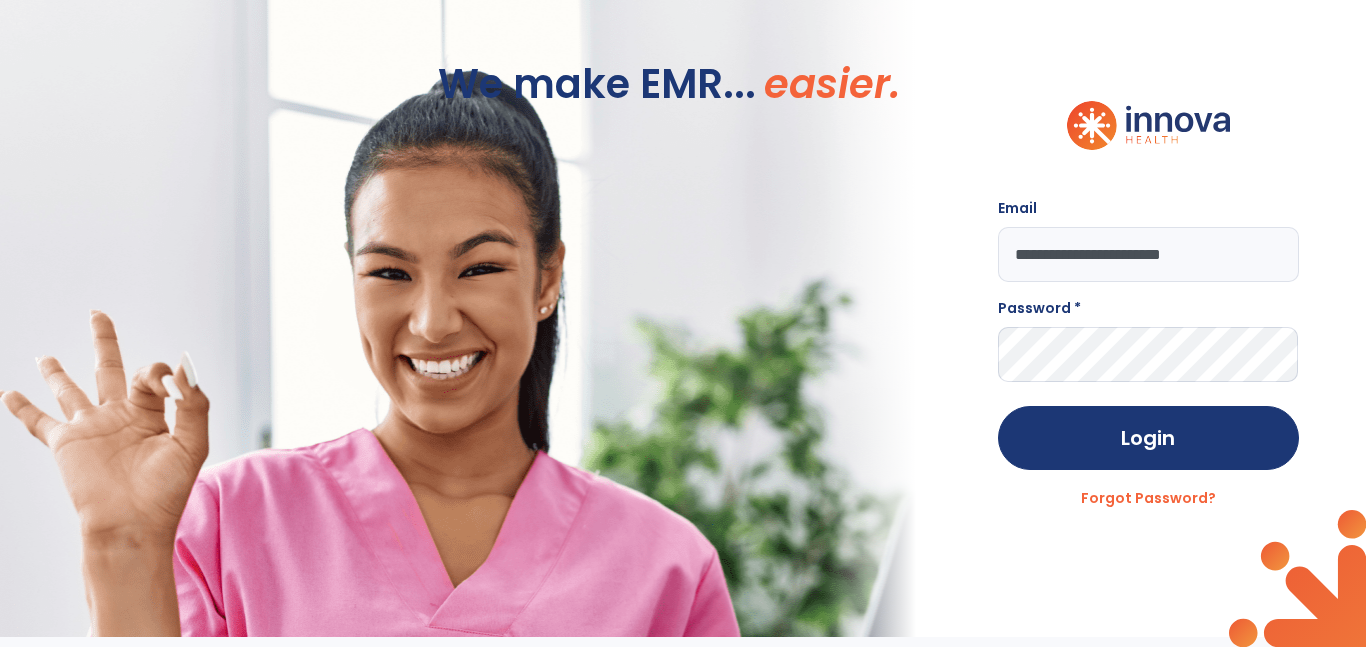 type on "**********" 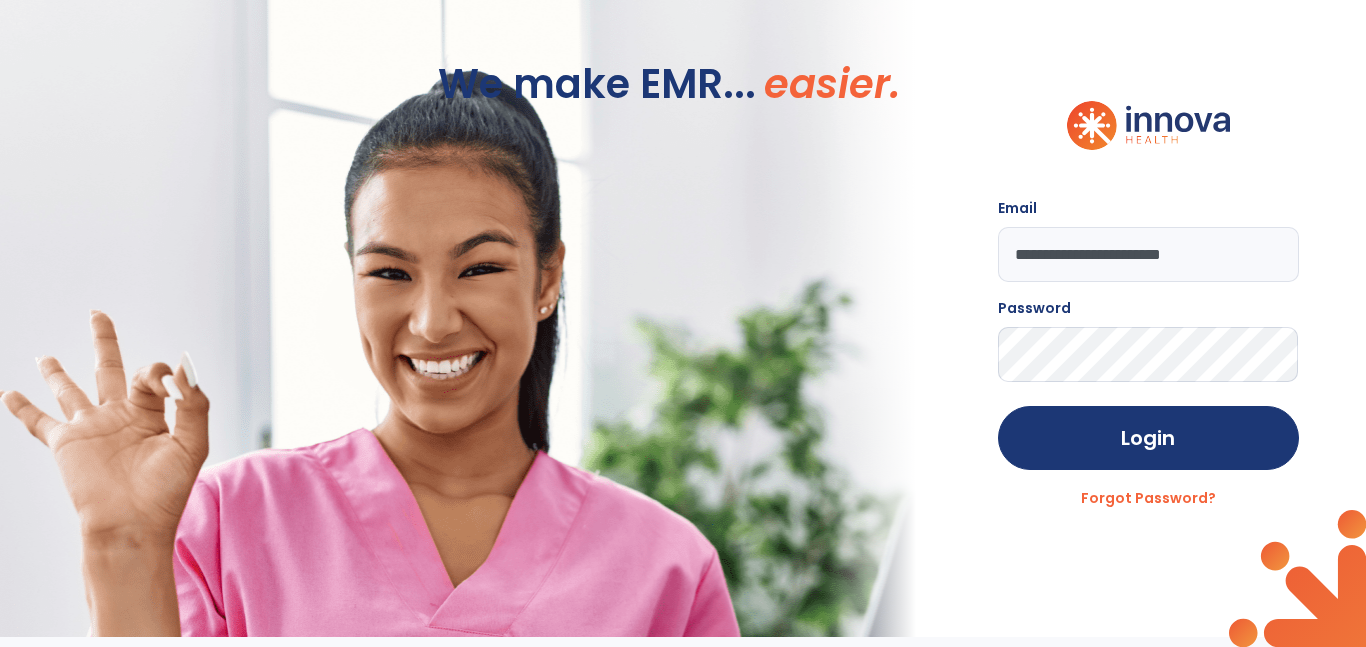 click on "Login" 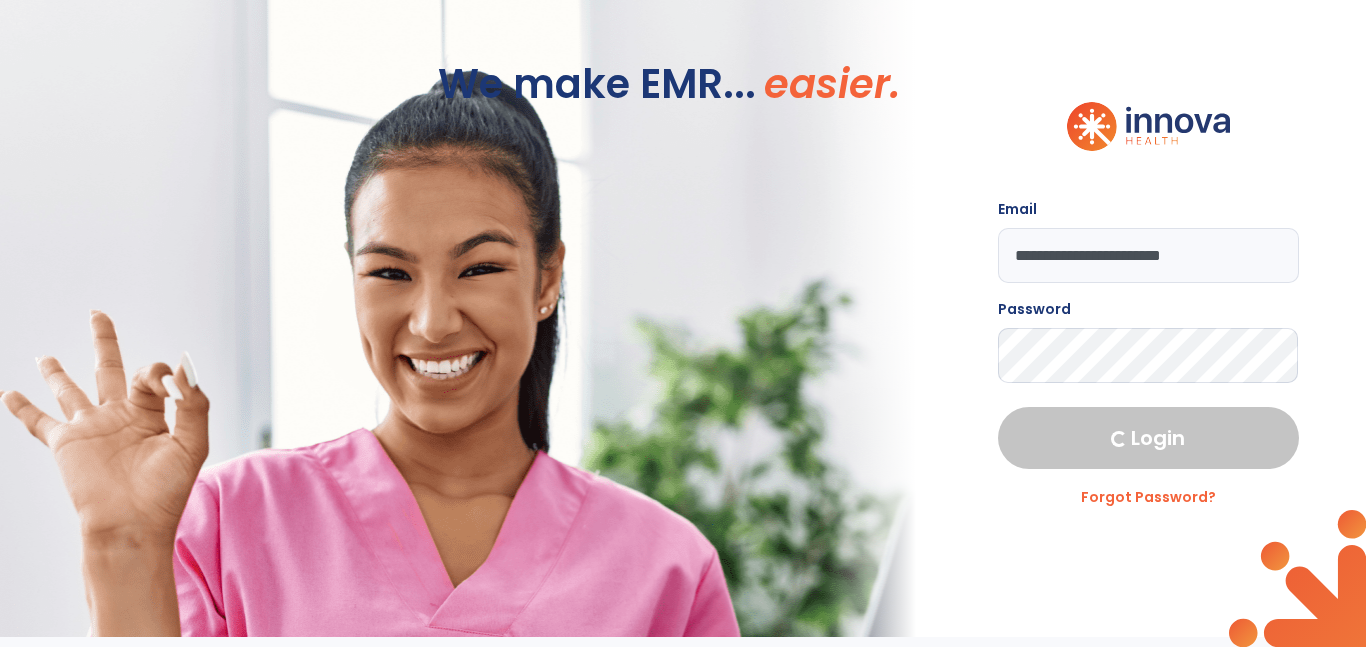 select on "****" 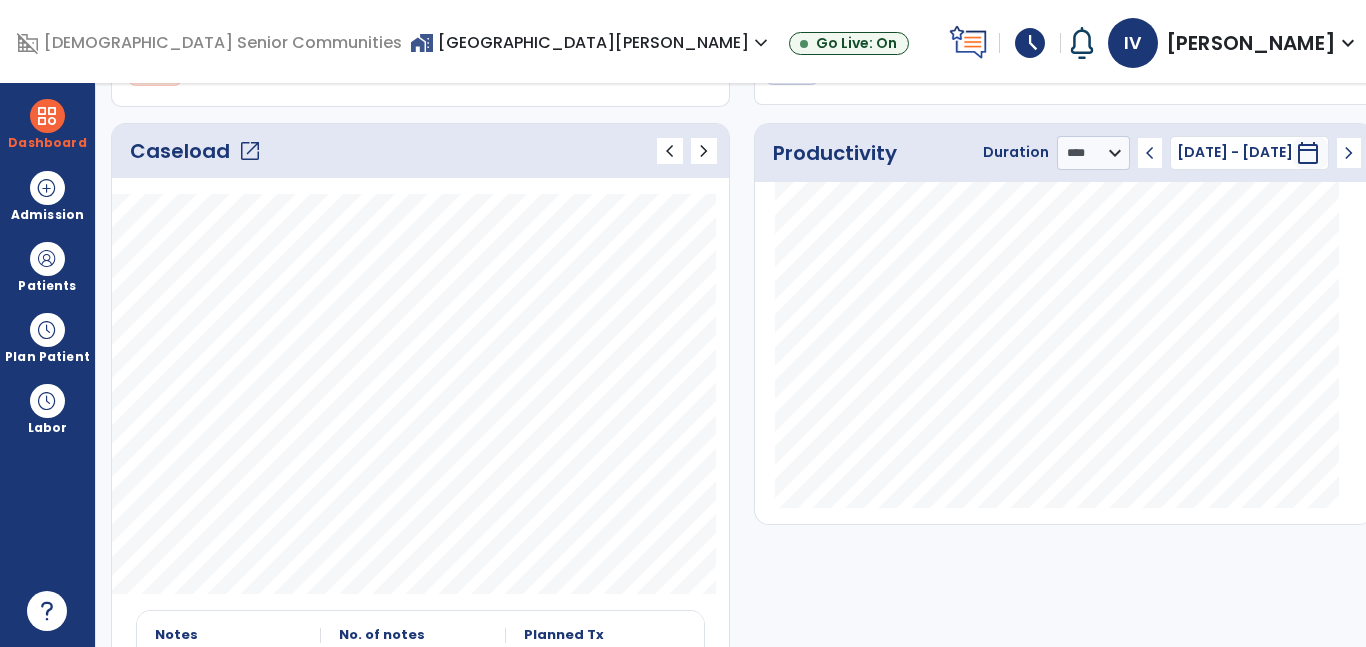 scroll, scrollTop: 248, scrollLeft: 0, axis: vertical 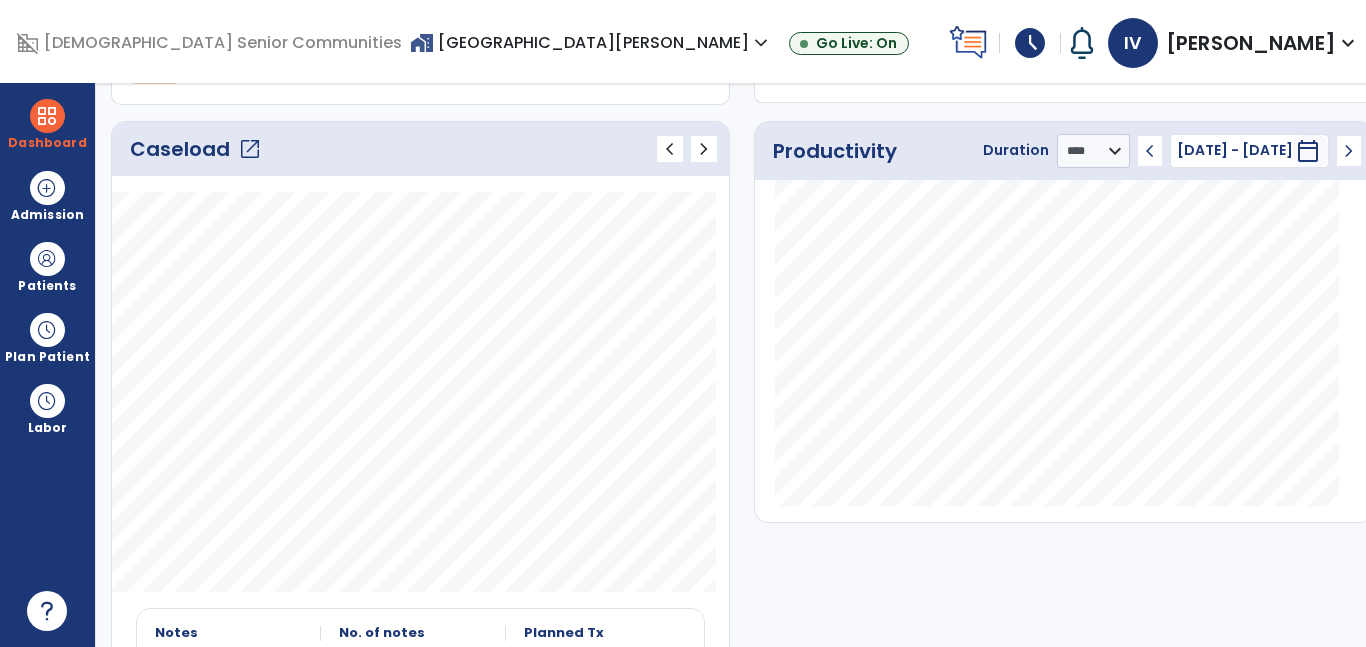 click on "open_in_new" 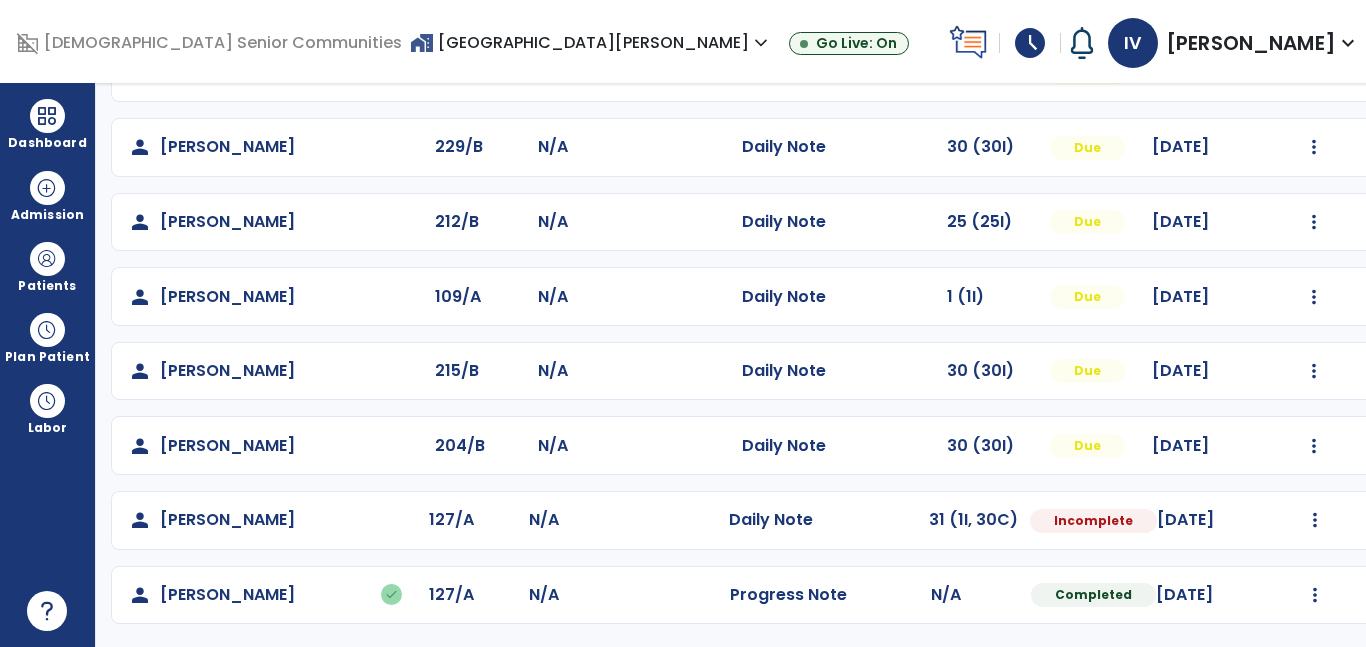 scroll, scrollTop: 660, scrollLeft: 0, axis: vertical 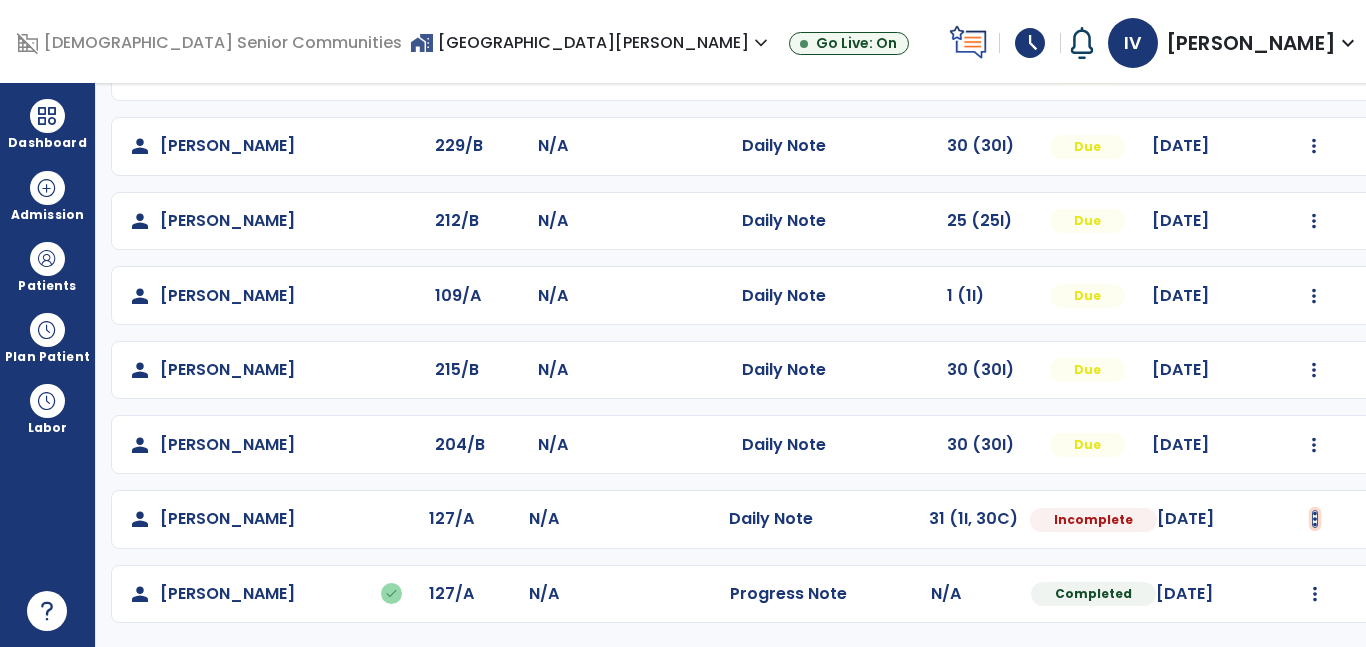 click at bounding box center (1314, -301) 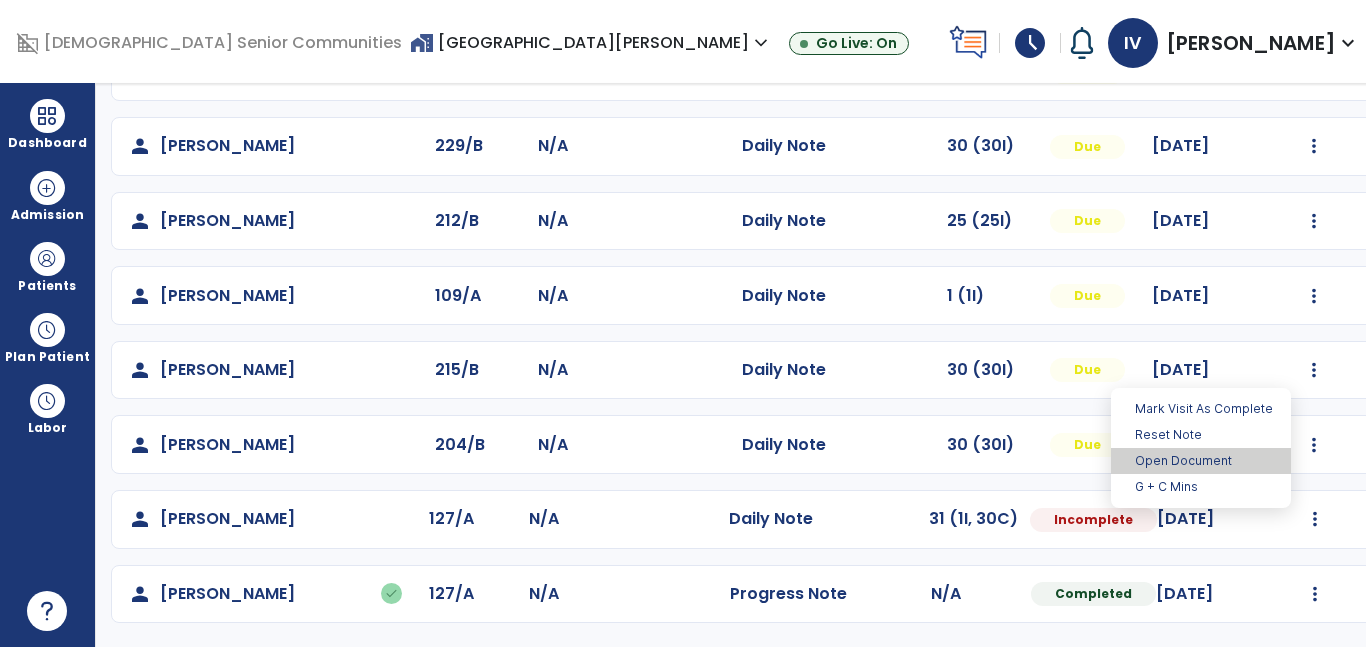 click on "Open Document" at bounding box center (1201, 461) 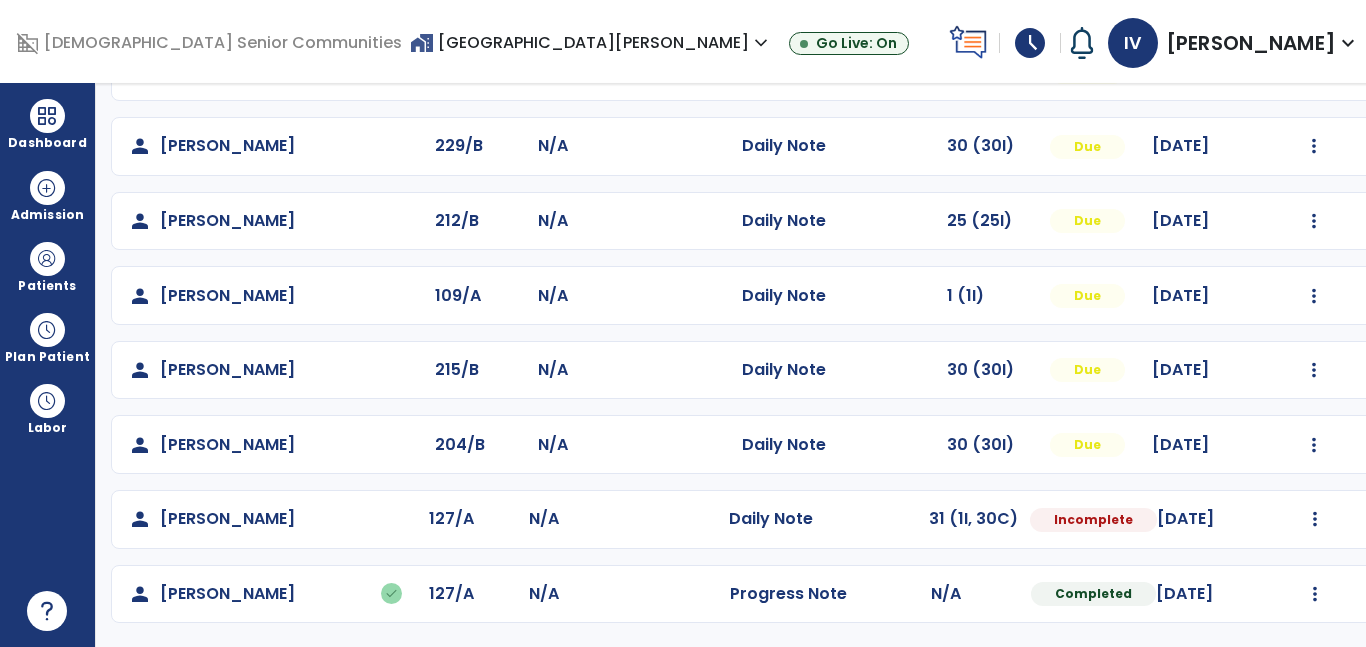 select on "*" 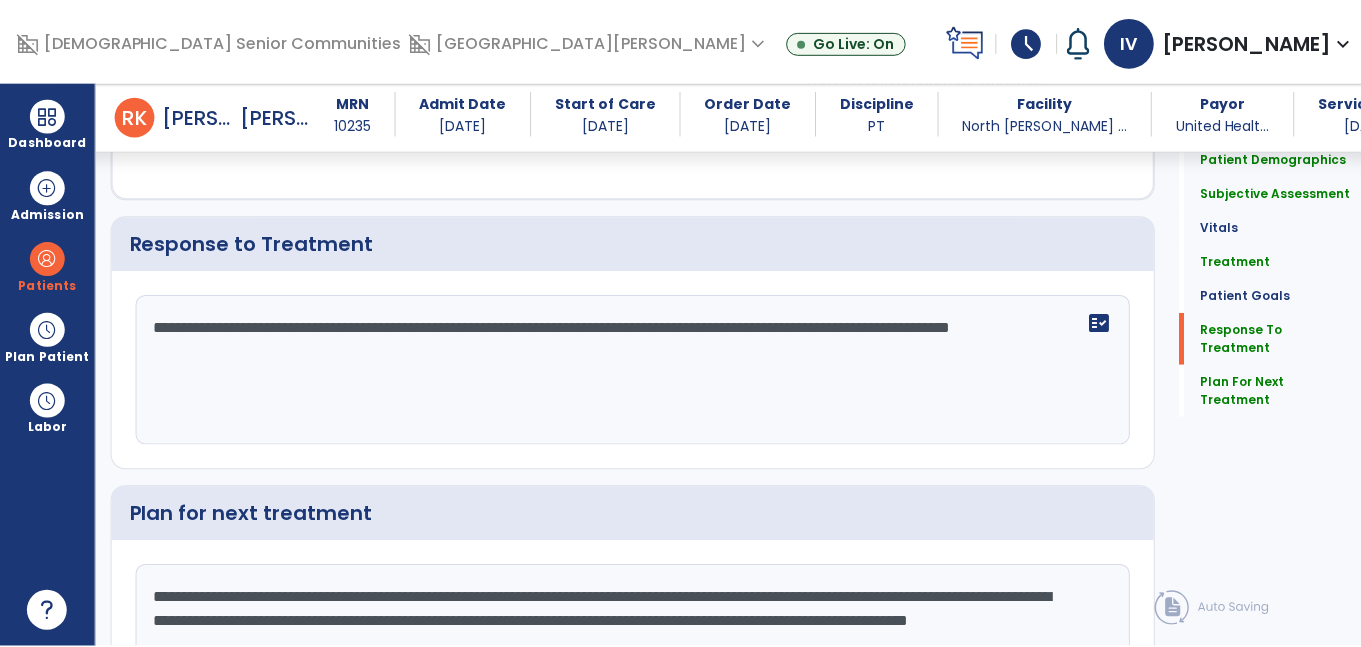 scroll, scrollTop: 3203, scrollLeft: 0, axis: vertical 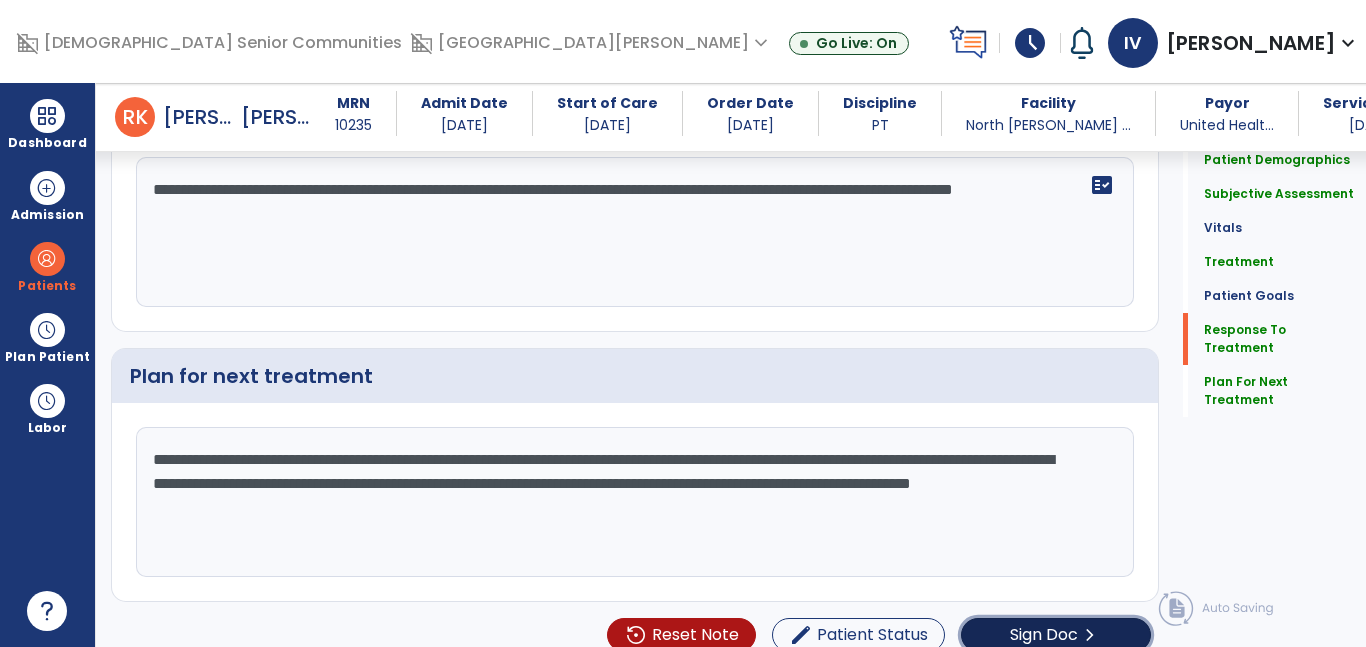 click on "Sign Doc  chevron_right" 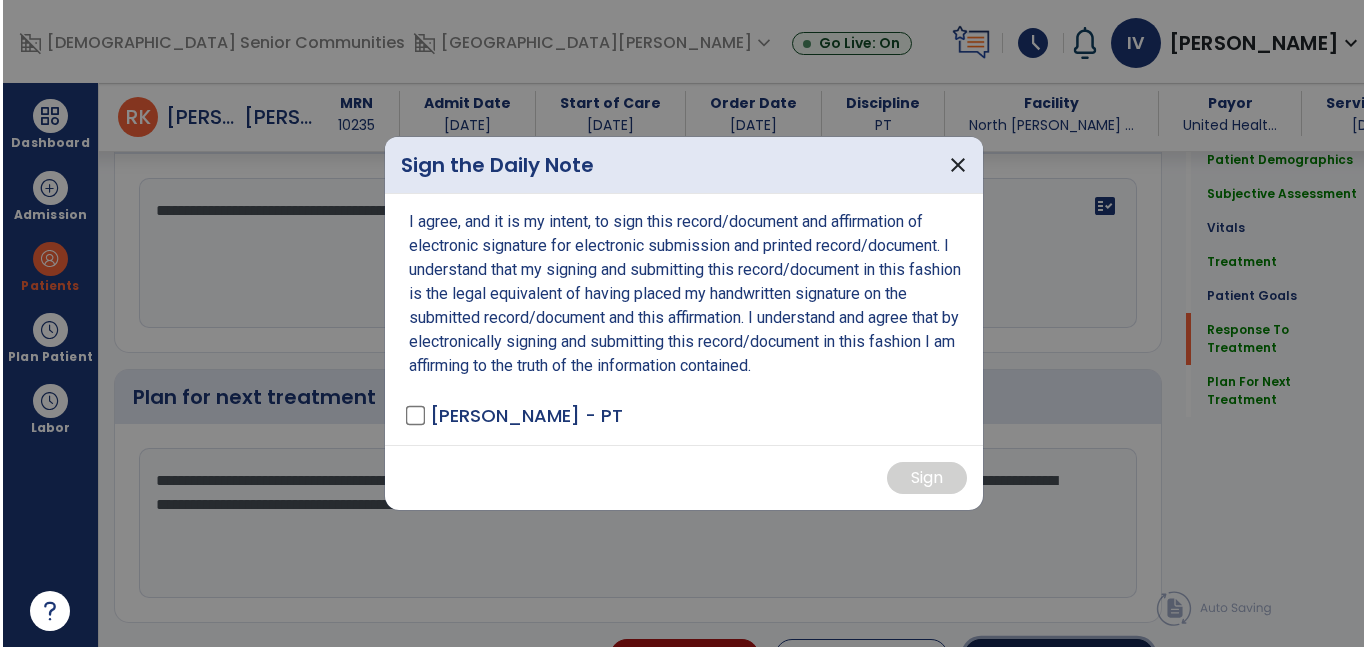 scroll, scrollTop: 3224, scrollLeft: 0, axis: vertical 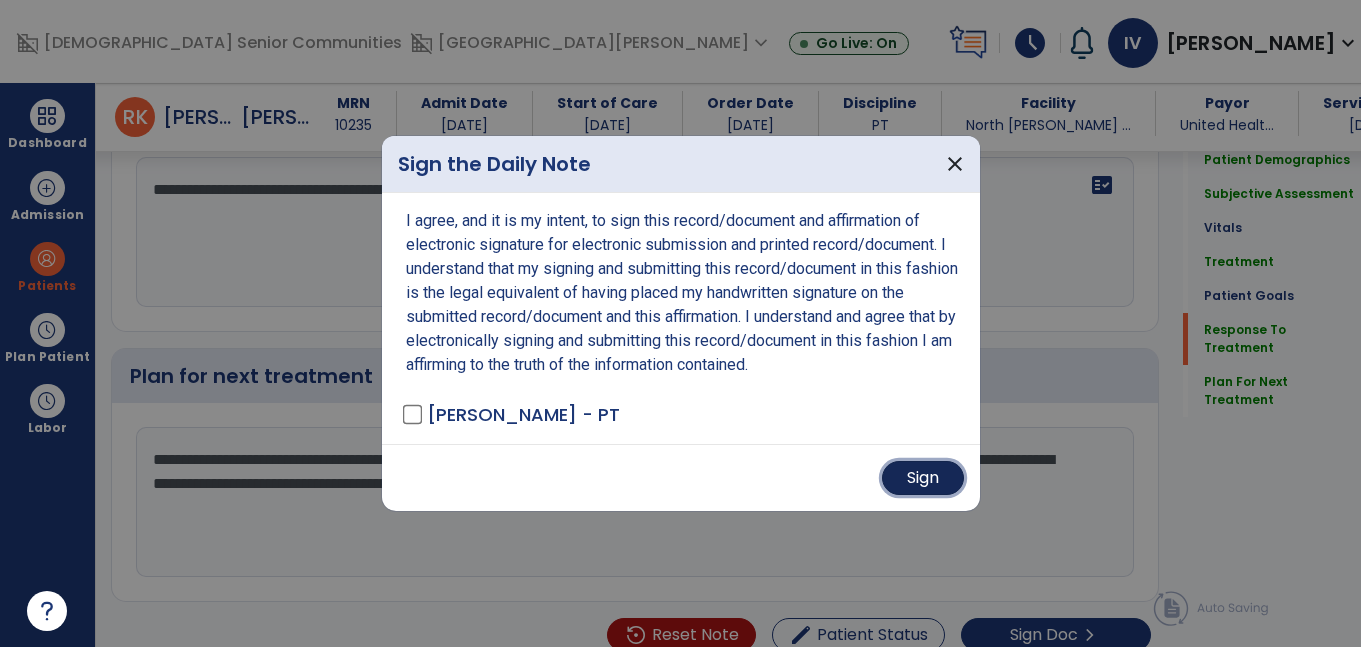 click on "Sign" at bounding box center [923, 478] 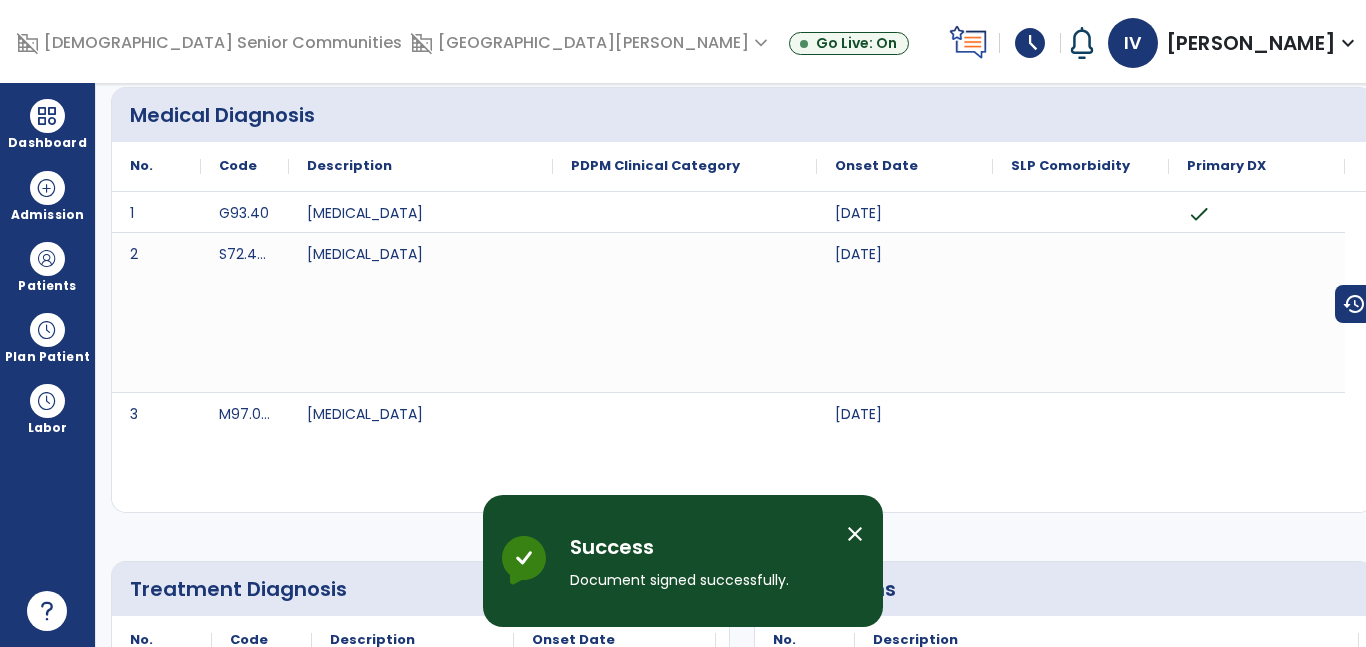 scroll, scrollTop: 0, scrollLeft: 0, axis: both 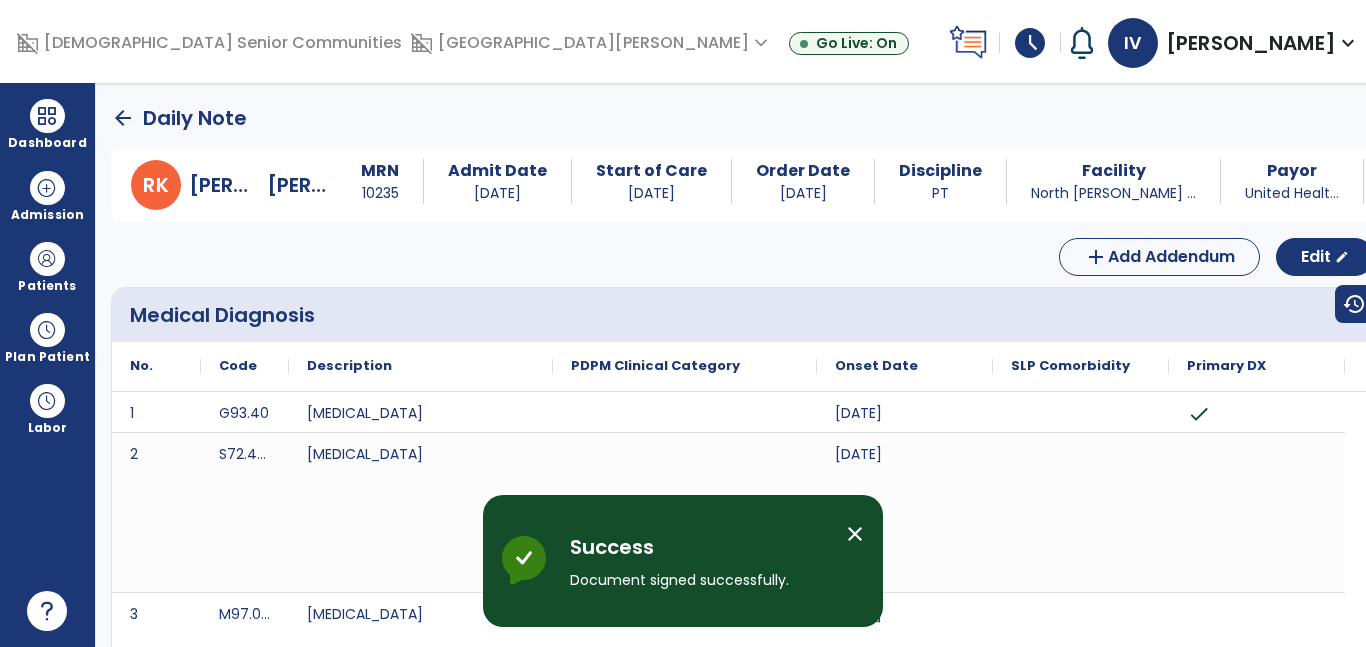 click on "arrow_back" 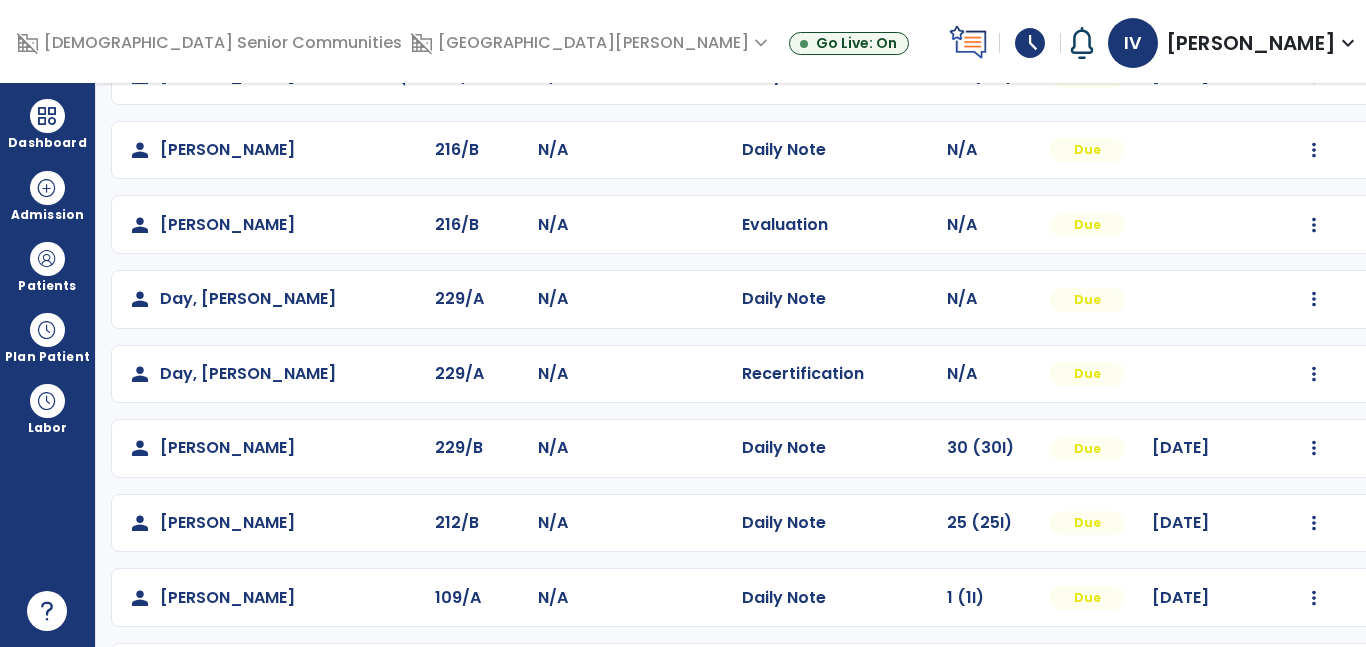 scroll, scrollTop: 291, scrollLeft: 0, axis: vertical 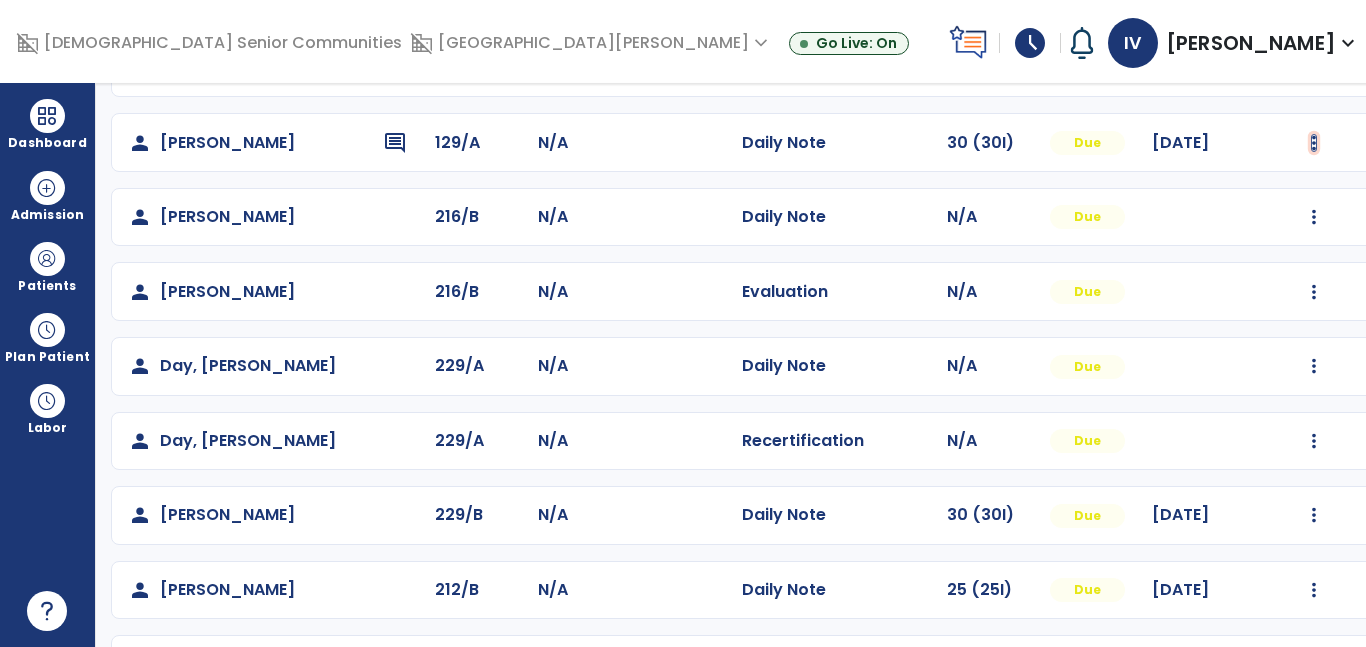 click at bounding box center (1314, 68) 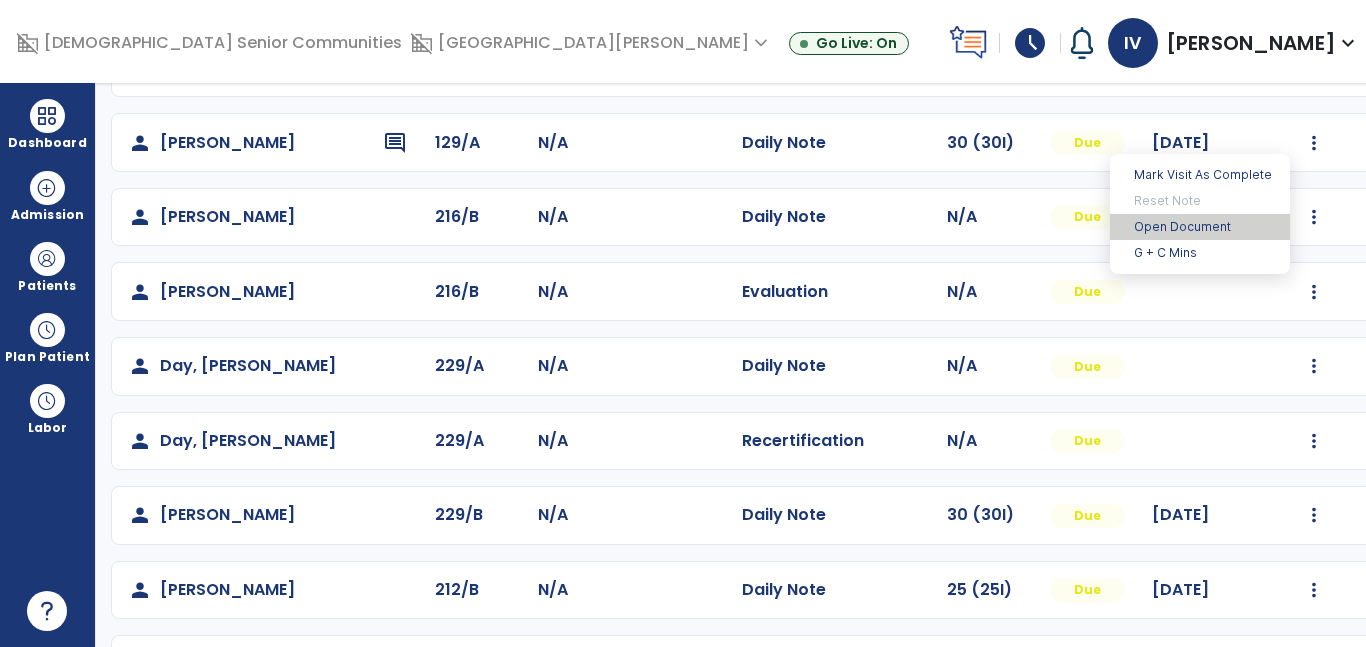 click on "Open Document" at bounding box center [1200, 227] 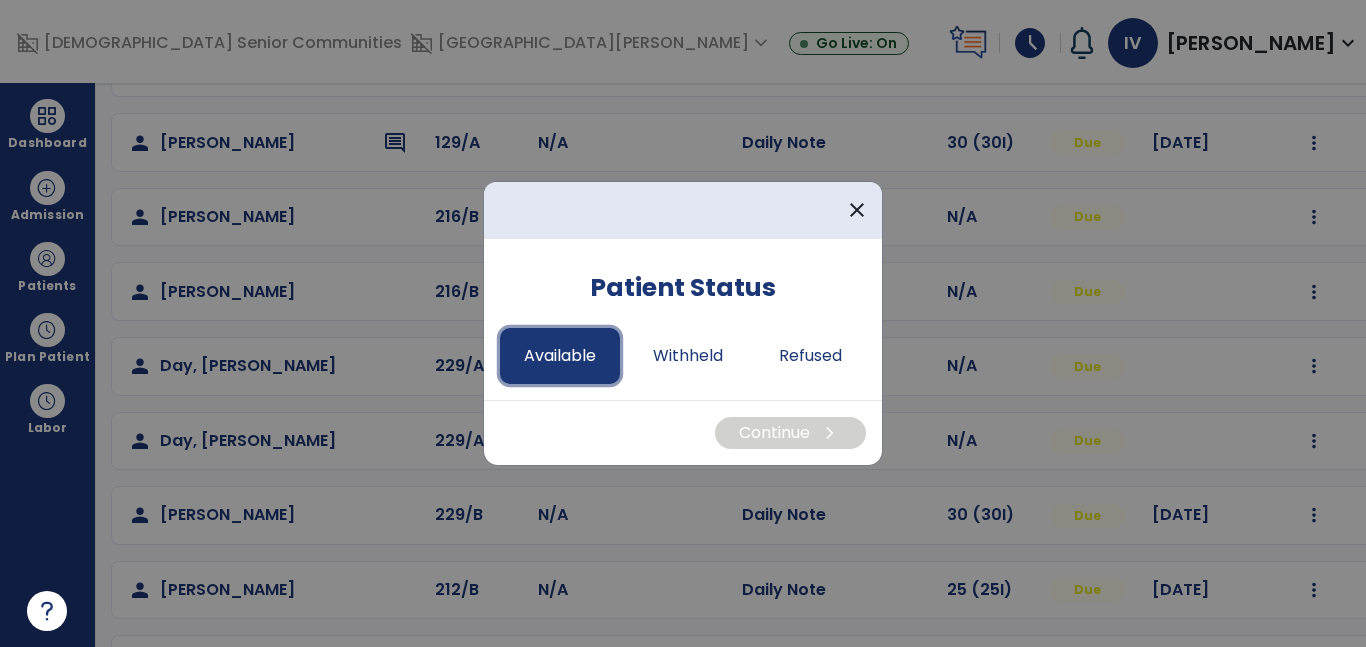 click on "Available" at bounding box center [560, 356] 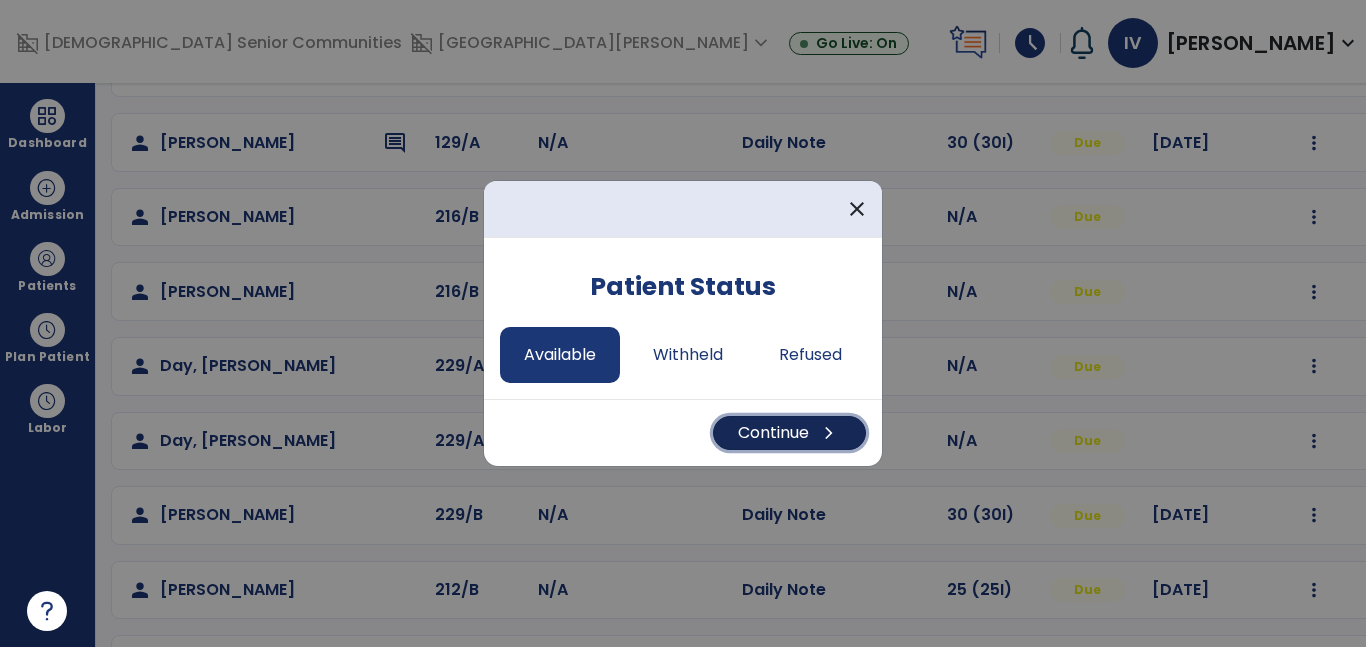 click on "Continue   chevron_right" at bounding box center [789, 433] 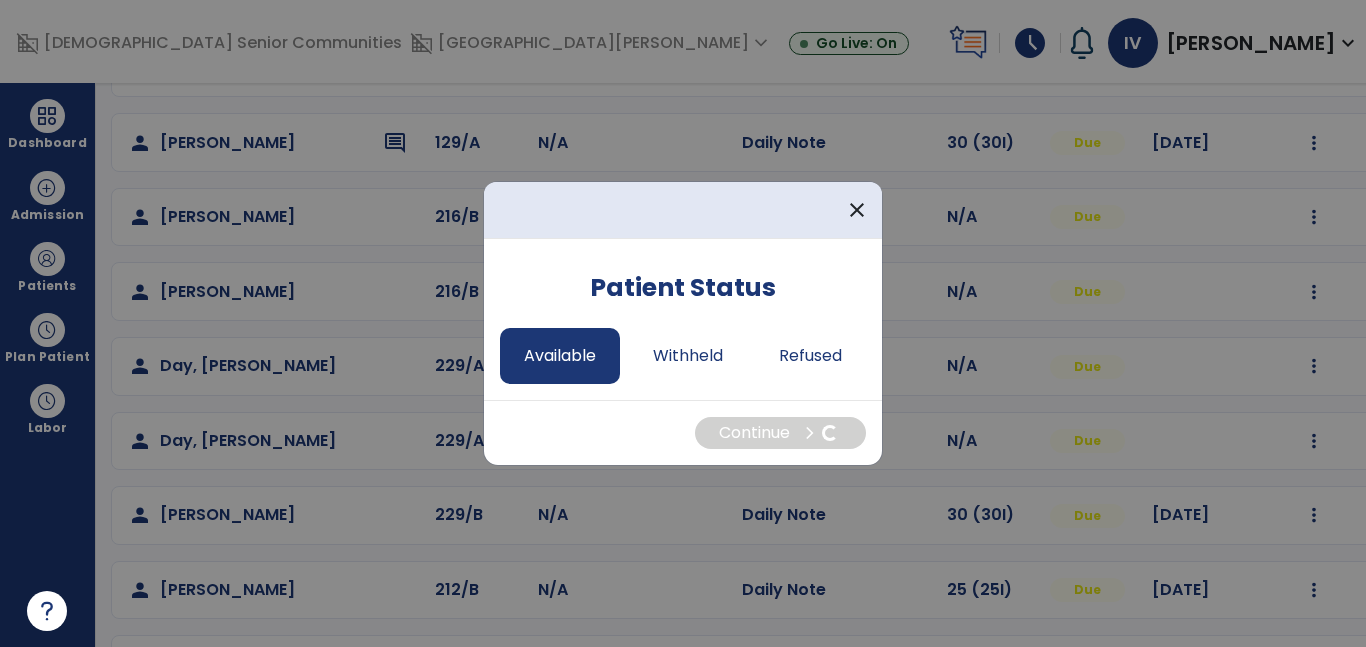select on "*" 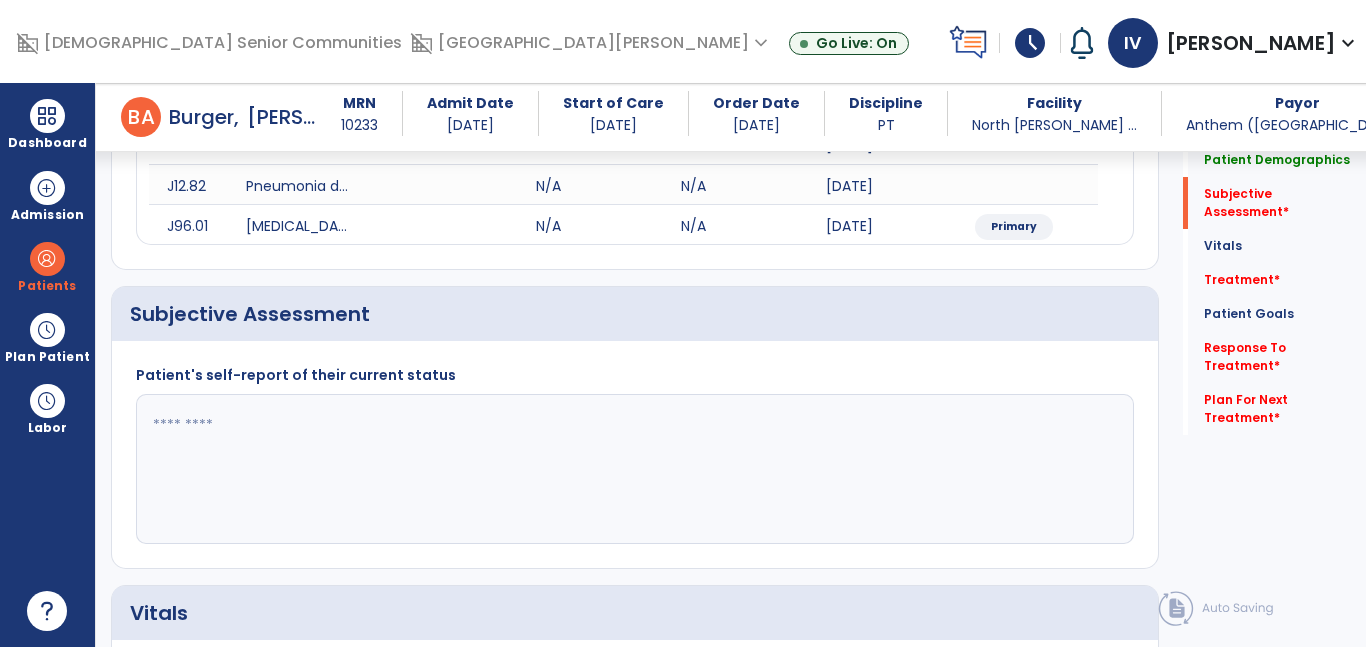 scroll, scrollTop: 326, scrollLeft: 0, axis: vertical 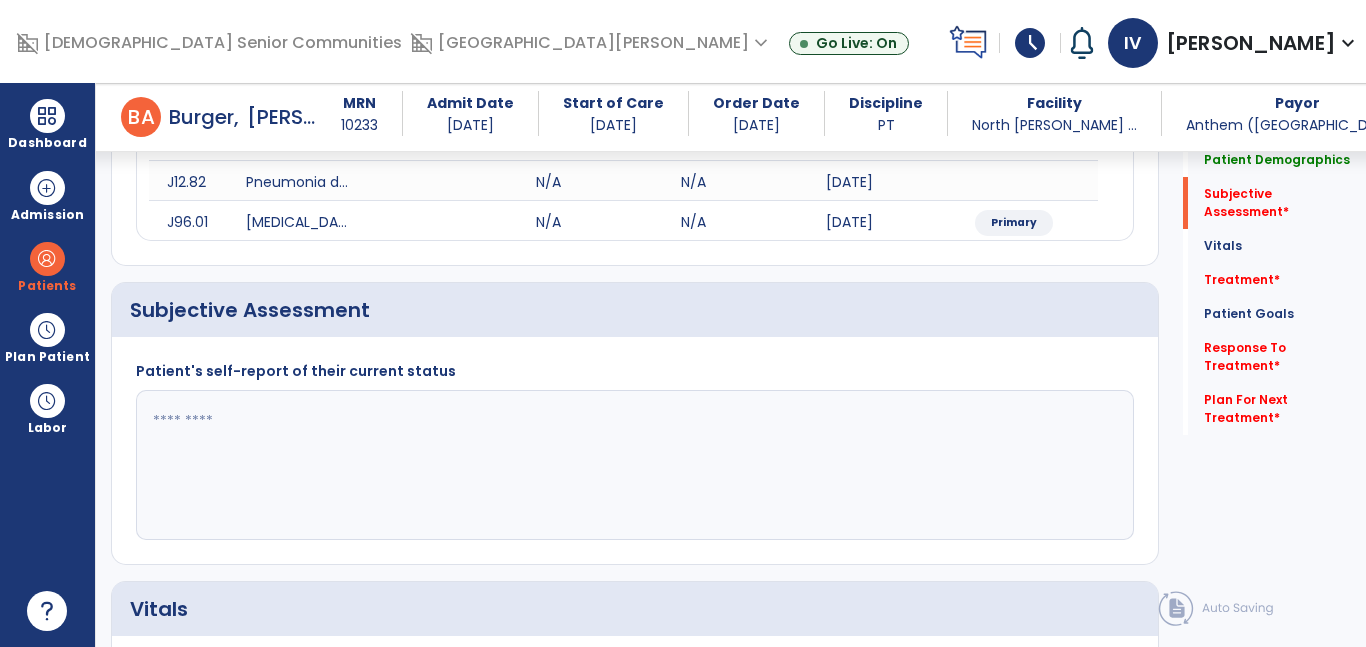 click 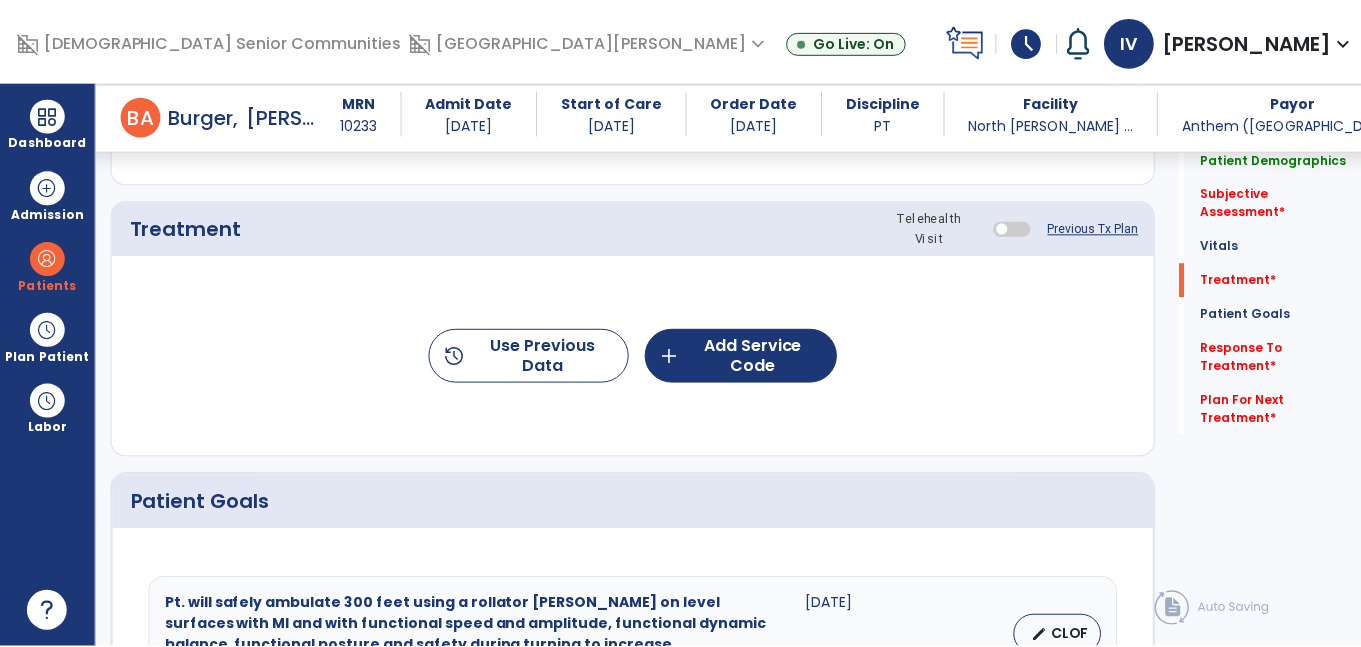 scroll, scrollTop: 1133, scrollLeft: 0, axis: vertical 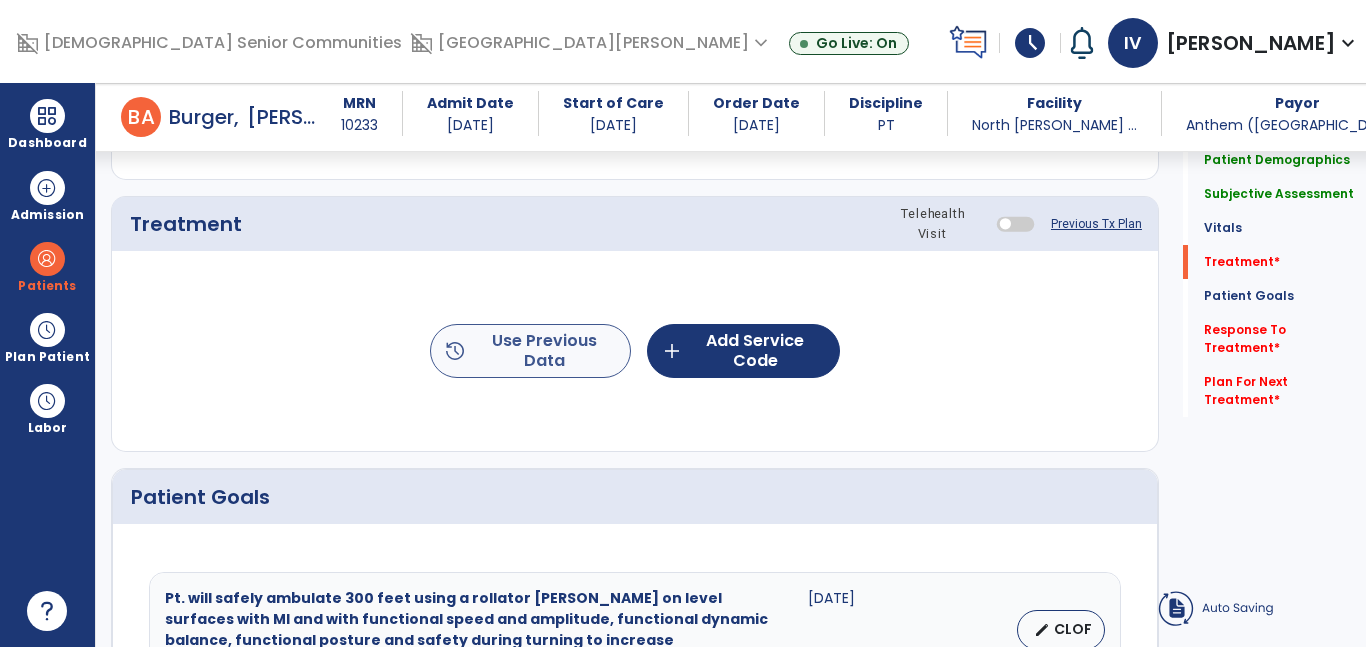 type on "**********" 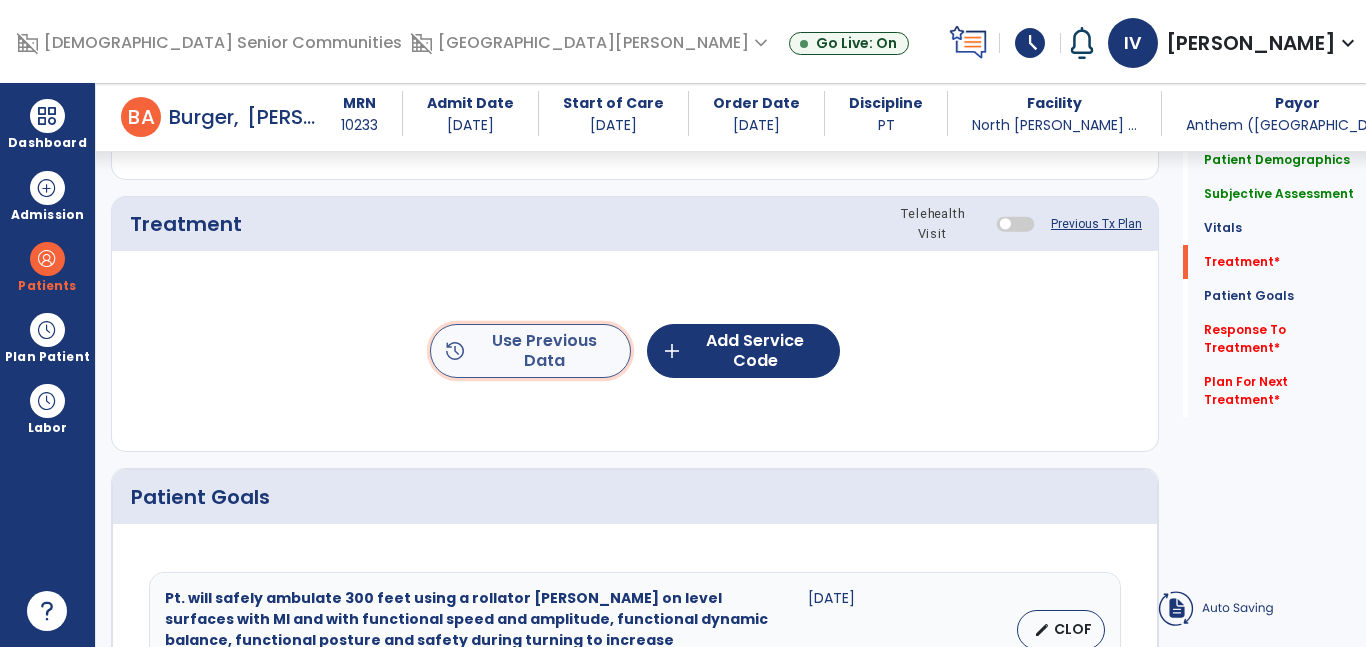 click on "history  Use Previous Data" 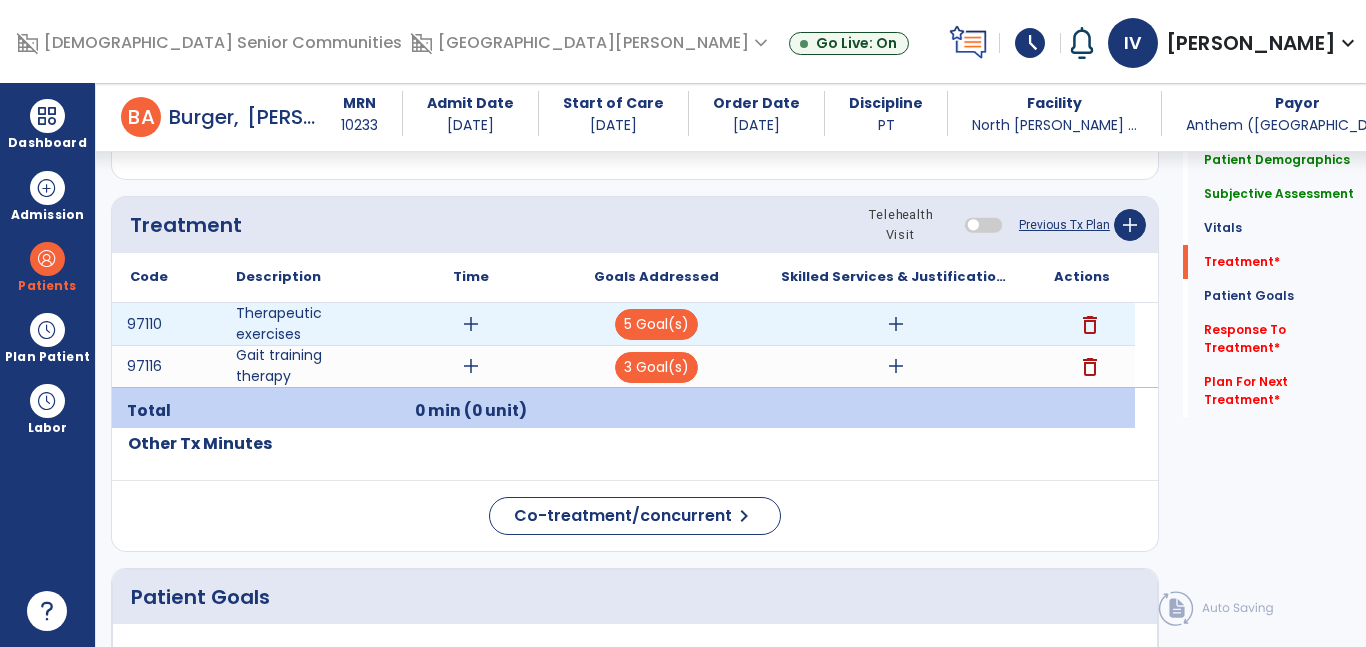 click on "add" at bounding box center [471, 324] 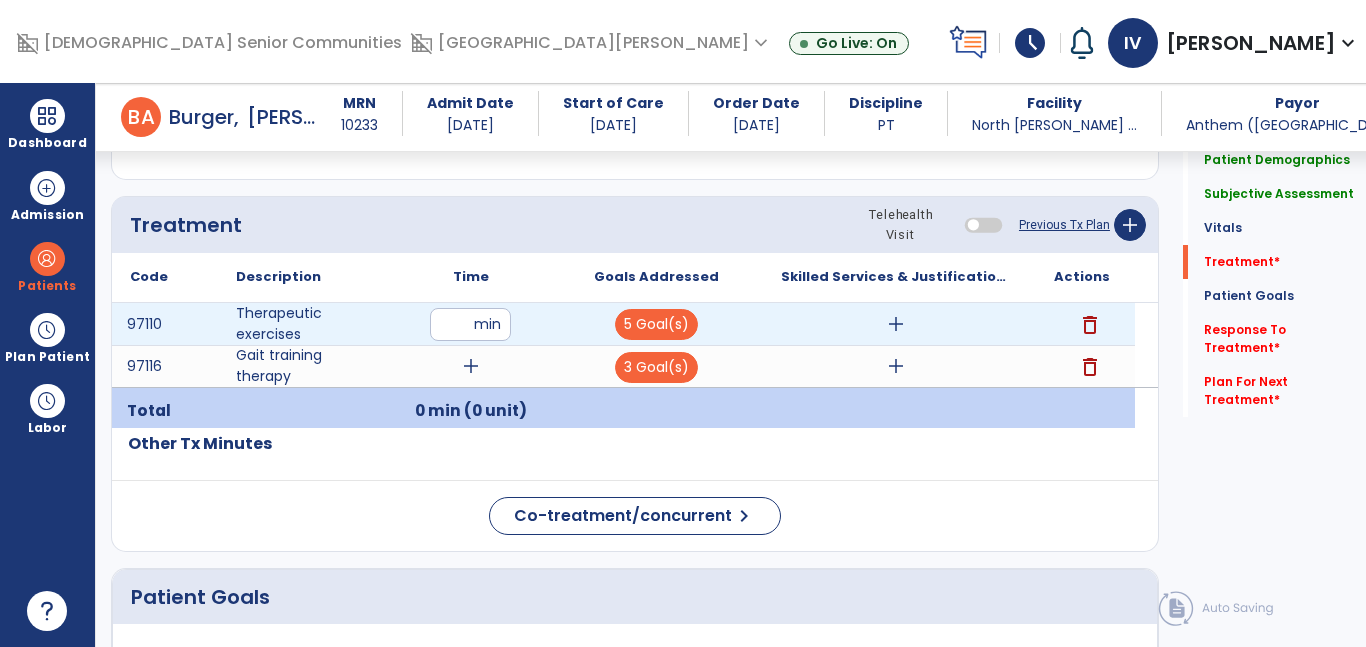 type on "**" 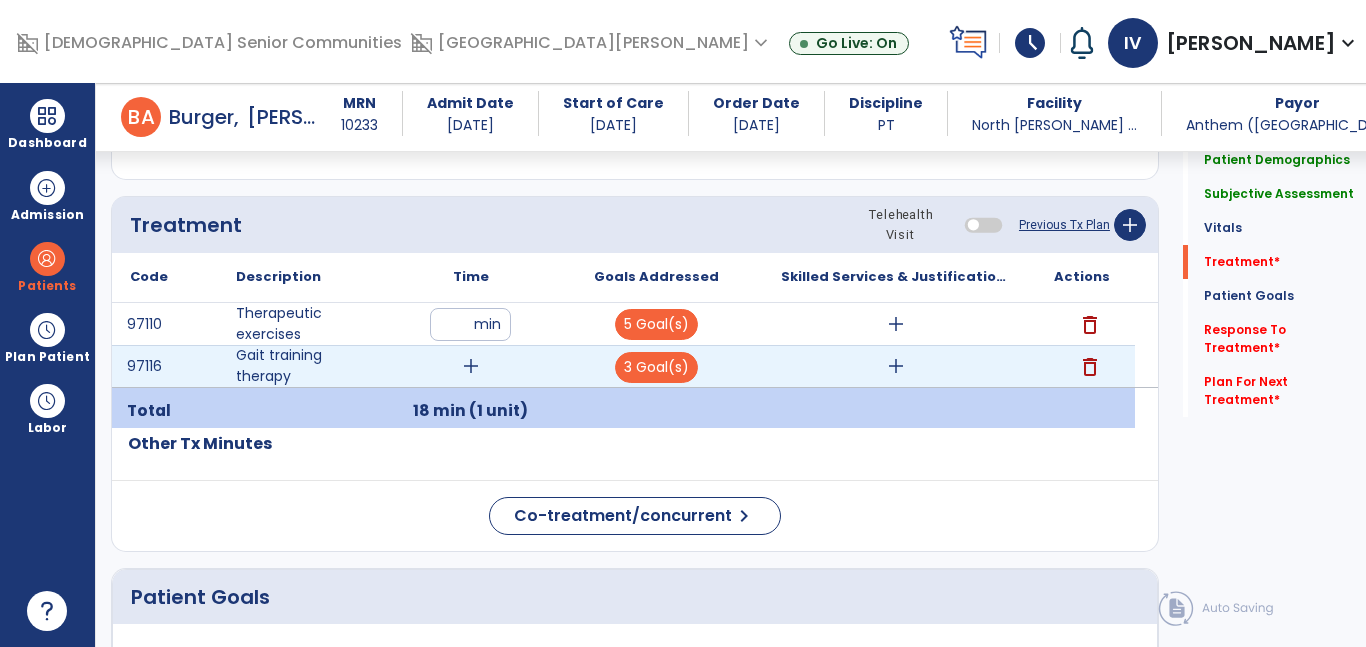 click on "add" at bounding box center [471, 366] 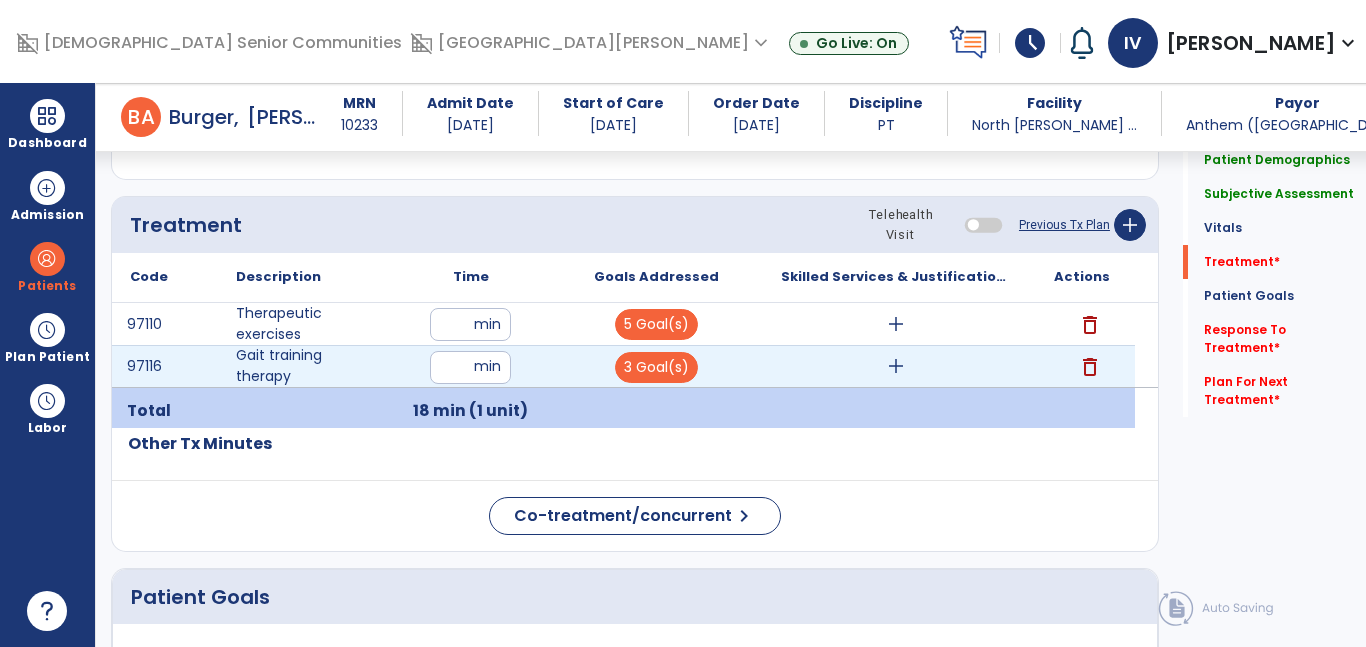 type on "**" 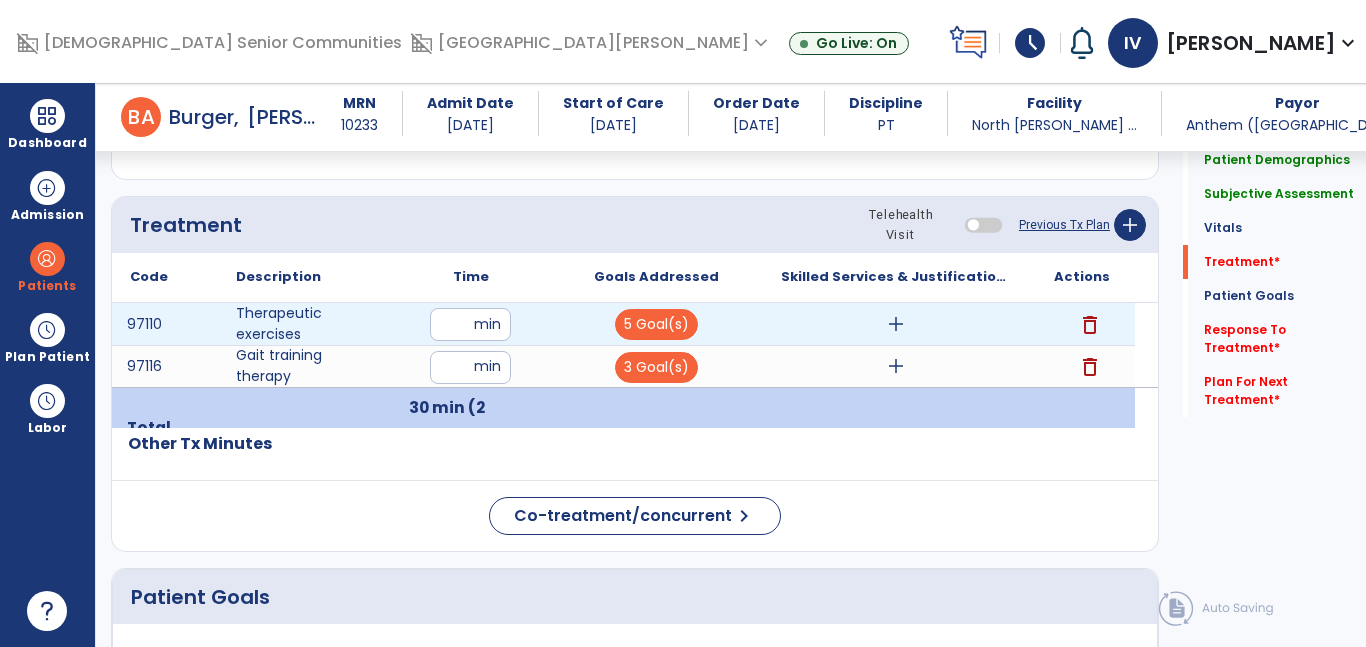 click on "add" at bounding box center [896, 324] 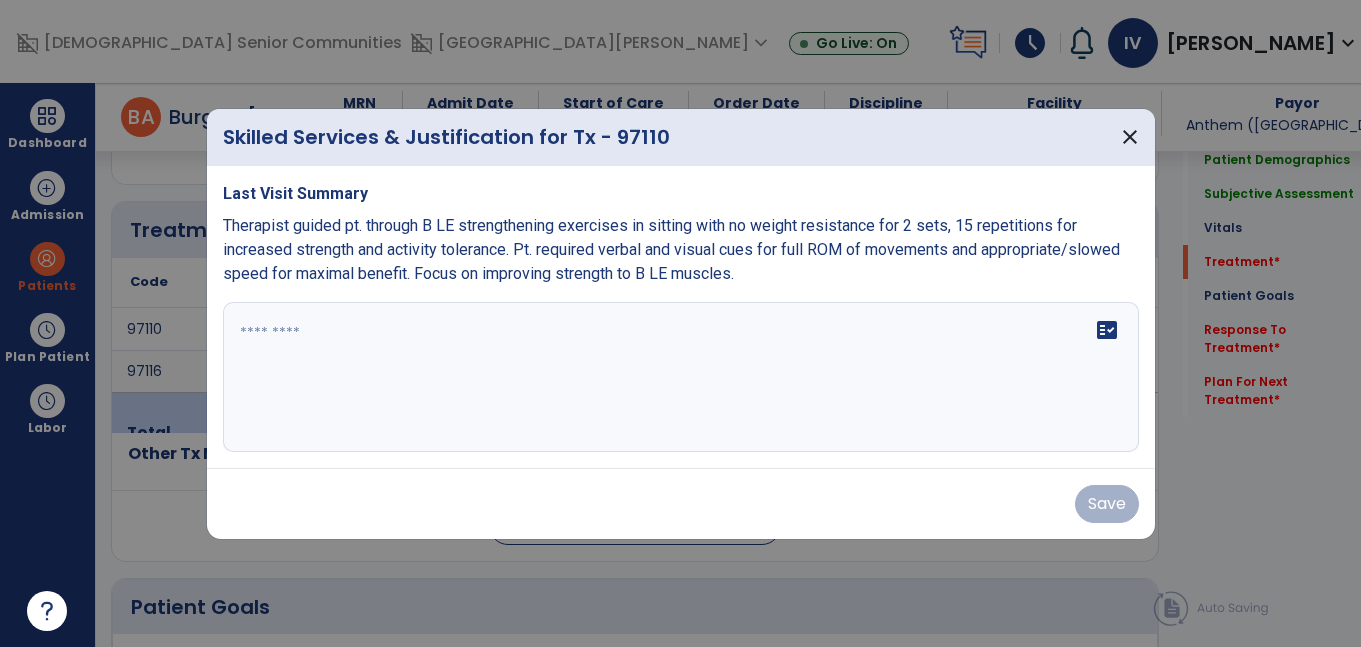 scroll, scrollTop: 1133, scrollLeft: 0, axis: vertical 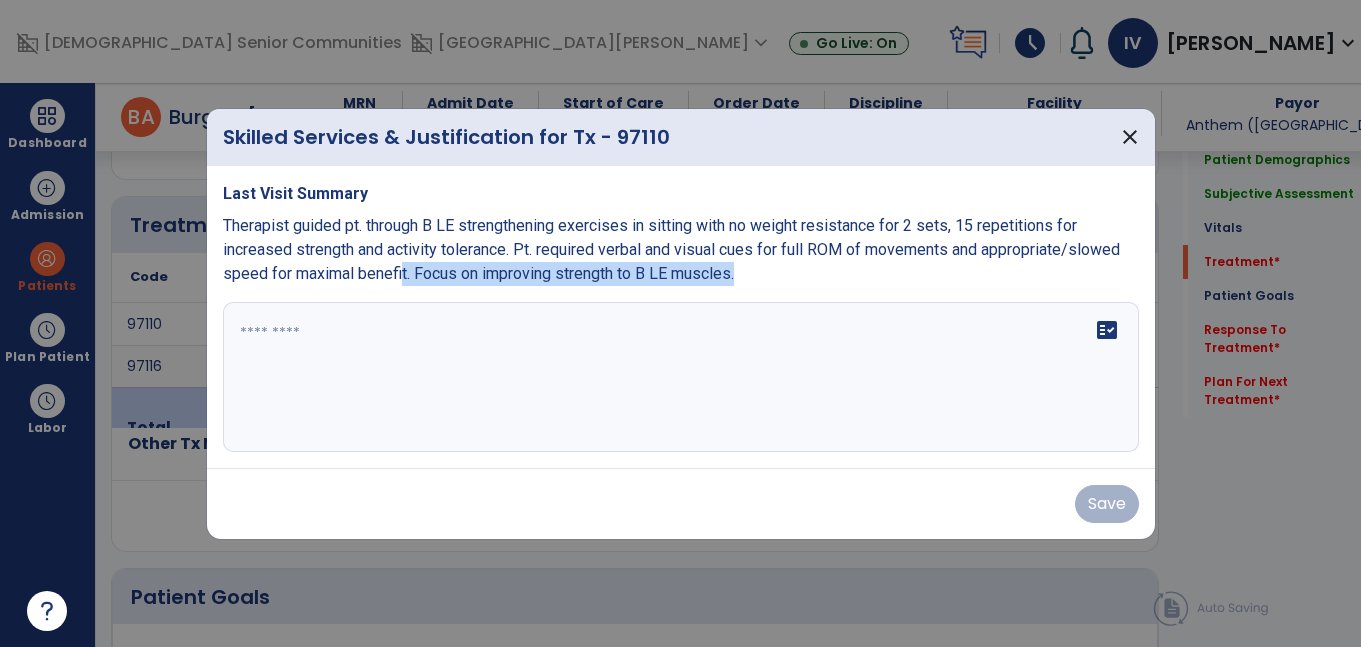 drag, startPoint x: 745, startPoint y: 274, endPoint x: 404, endPoint y: 282, distance: 341.09384 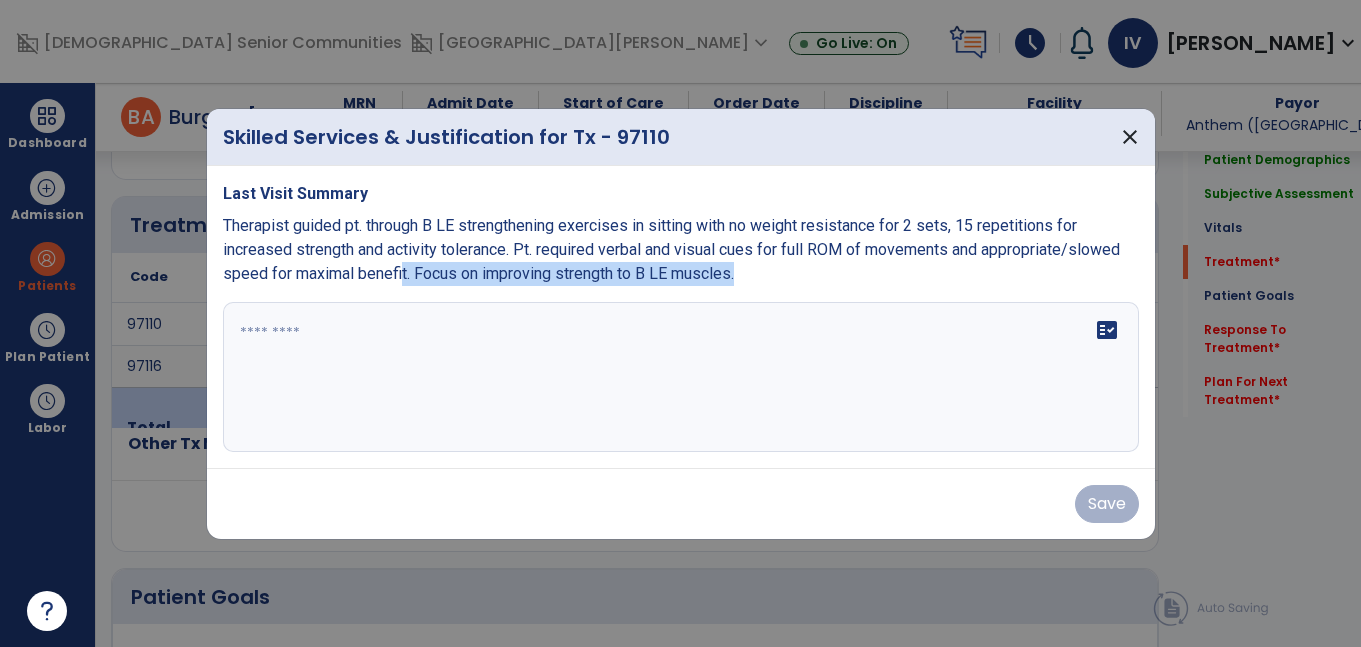 click on "Therapist guided pt. through B LE strengthening exercises in sitting with no weight resistance for 2 sets, 15 repetitions for increased strength and activity tolerance.  Pt. required verbal and visual cues for full ROM of movements and appropriate/slowed speed for maximal benefit.  Focus on improving strength to B LE muscles." at bounding box center (681, 250) 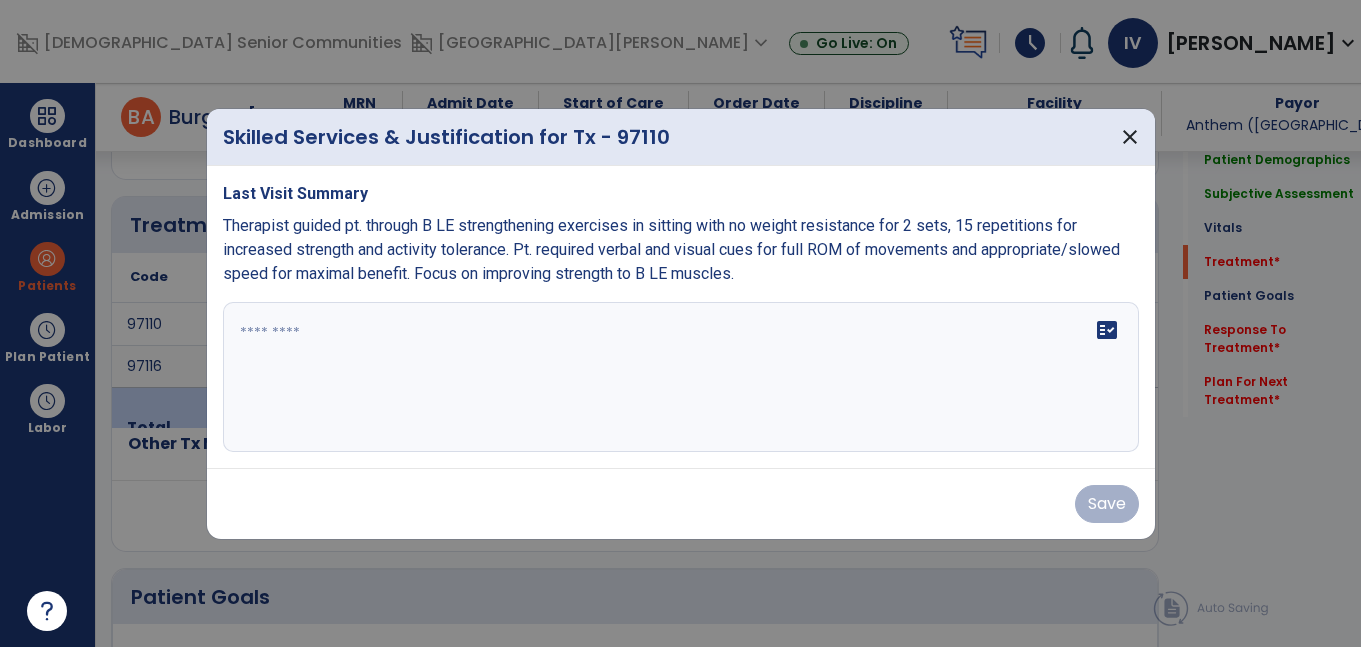 click at bounding box center (681, 377) 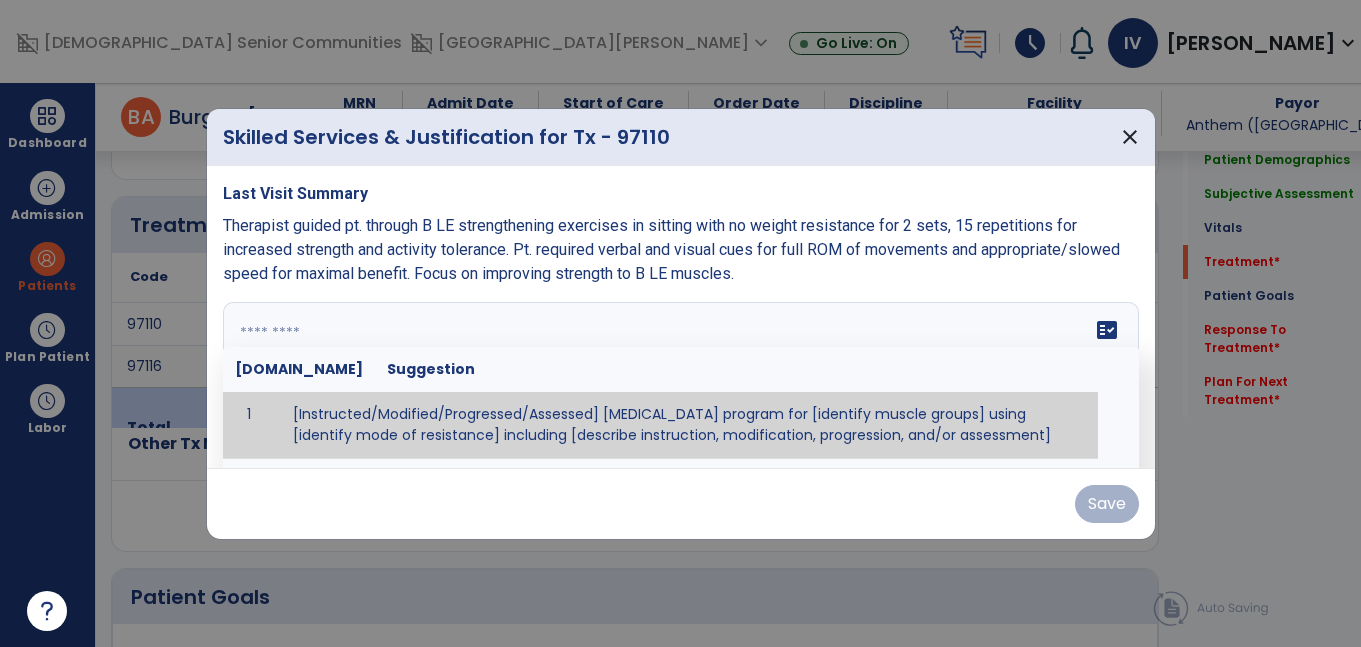 paste on "**********" 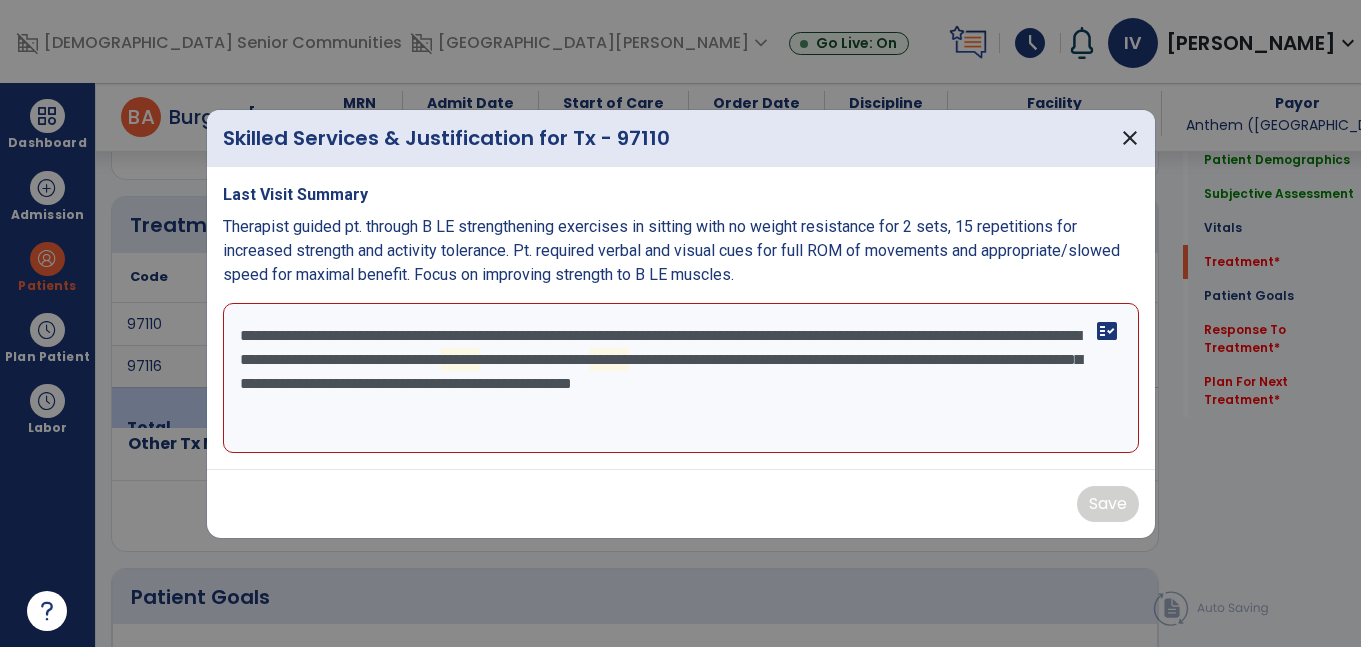 click on "**********" at bounding box center [681, 378] 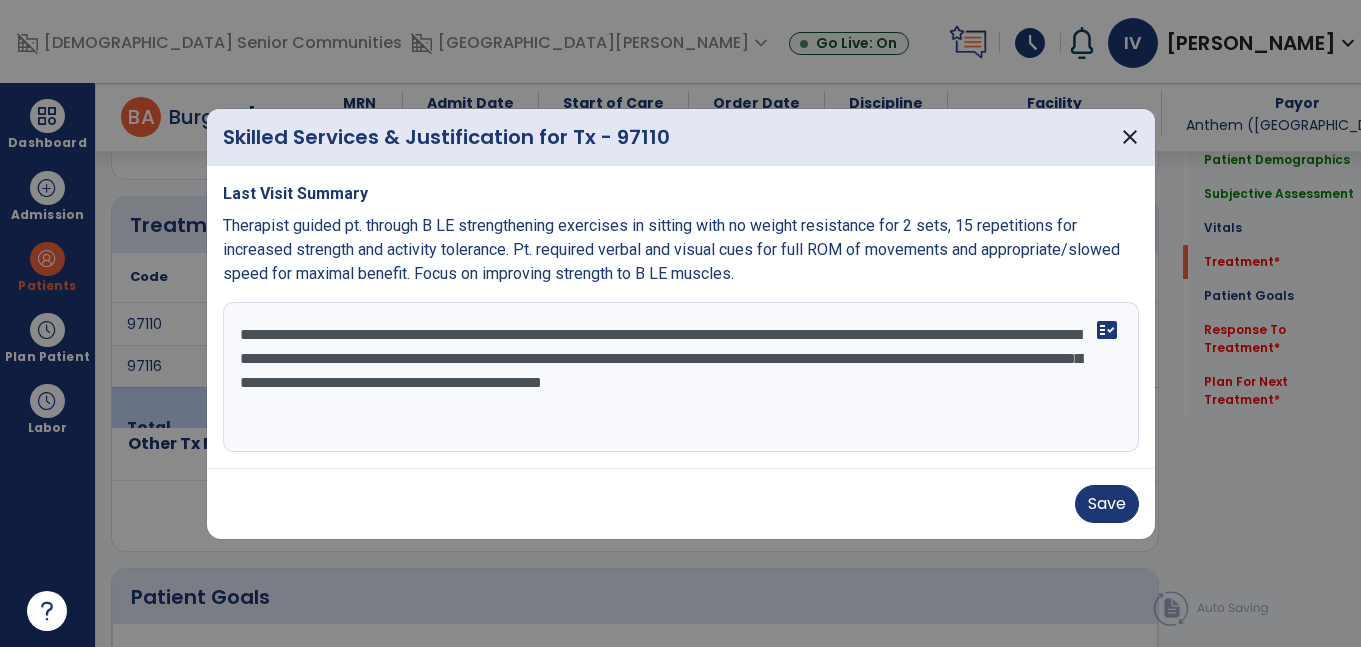 click on "**********" at bounding box center [681, 377] 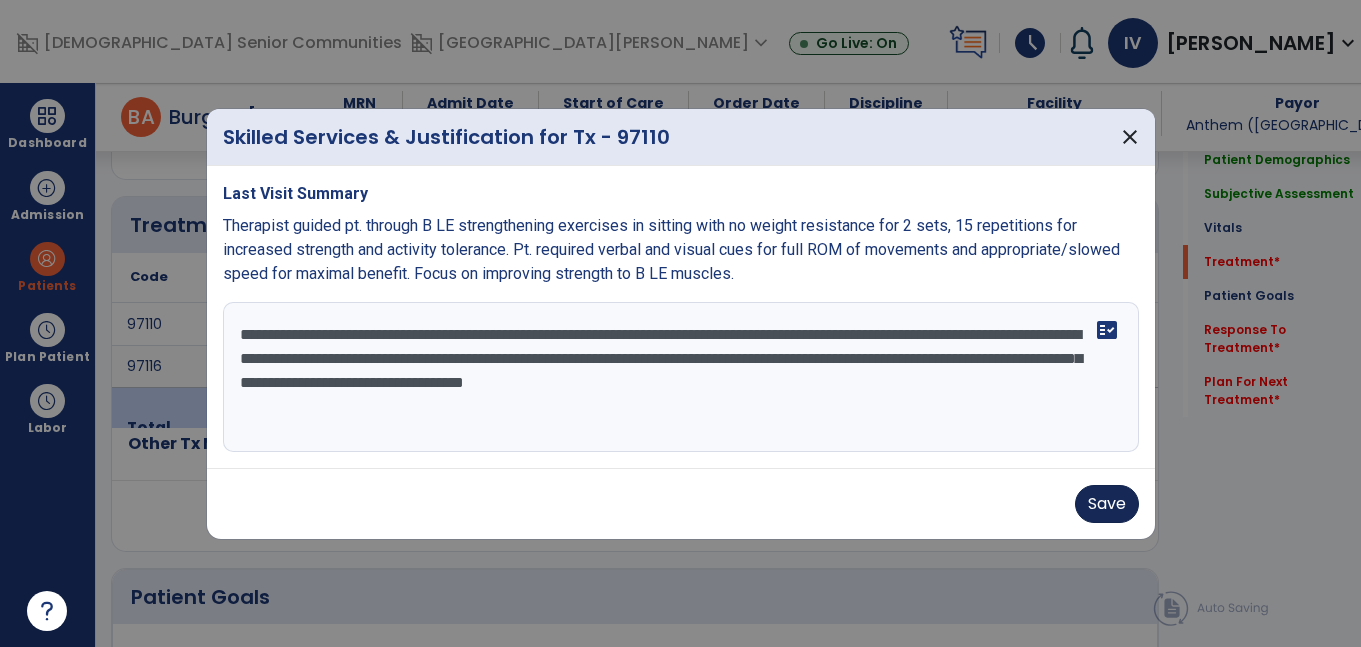 type on "**********" 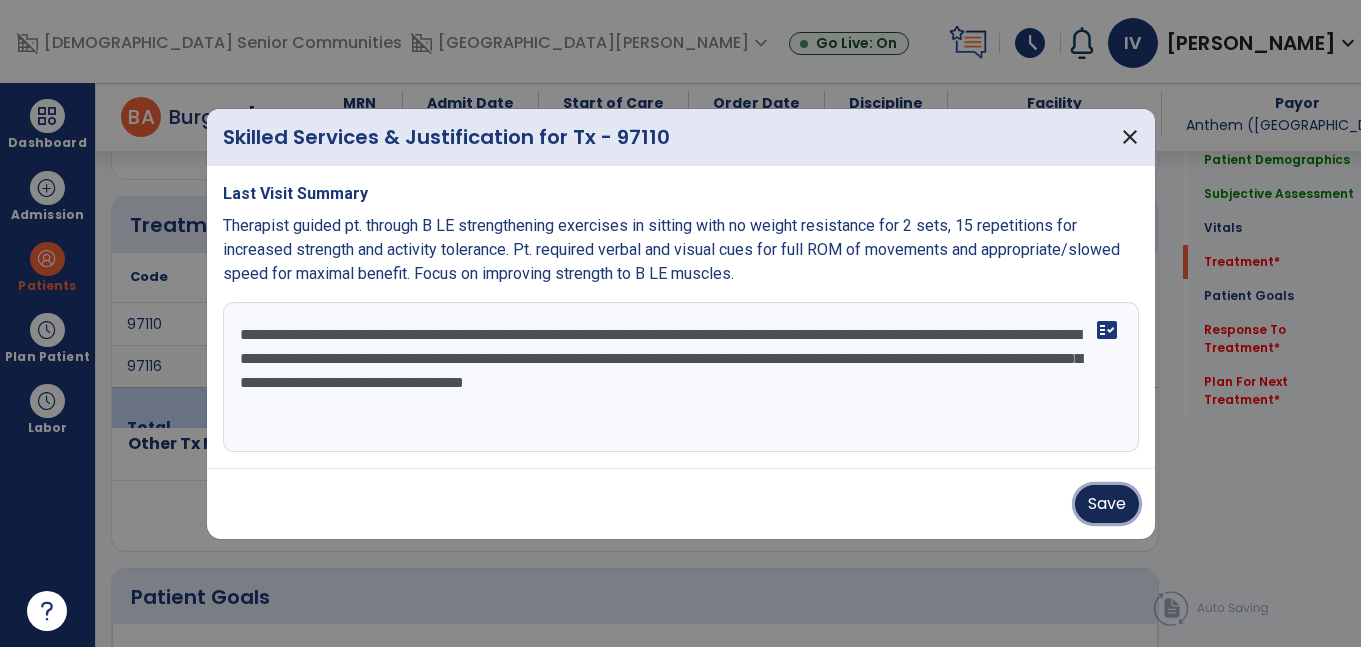 click on "Save" at bounding box center [1107, 504] 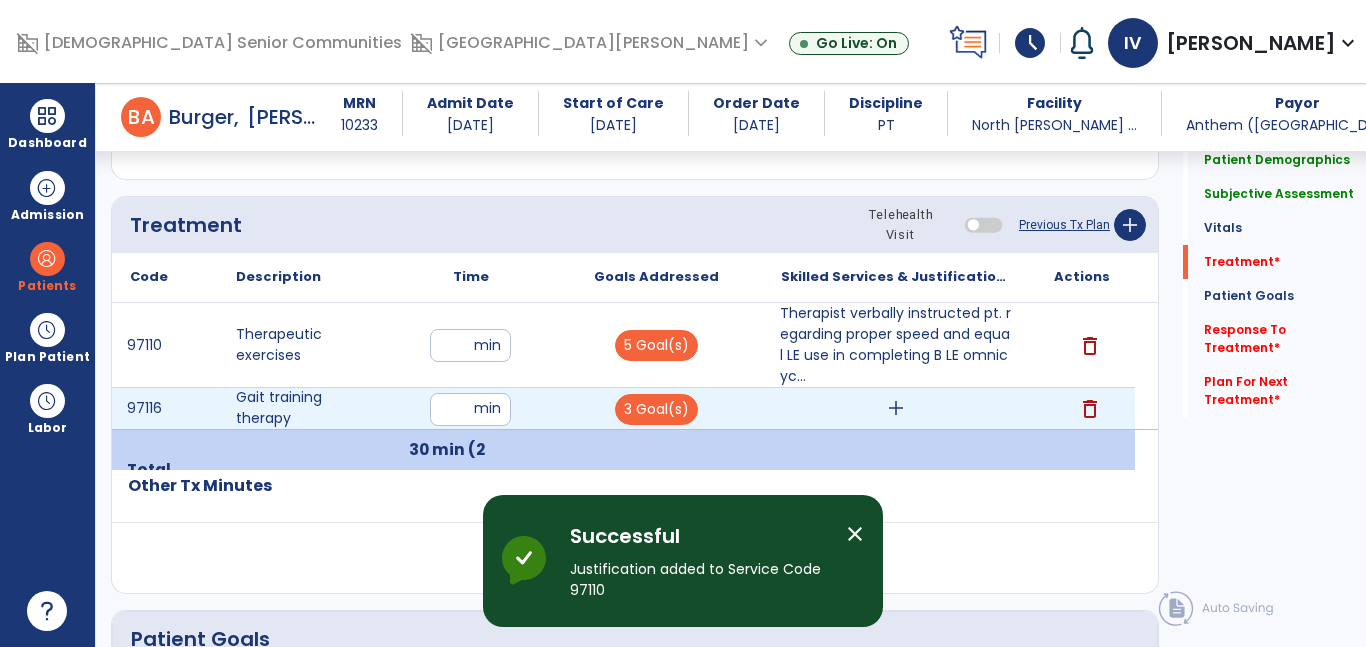 click on "add" at bounding box center (896, 408) 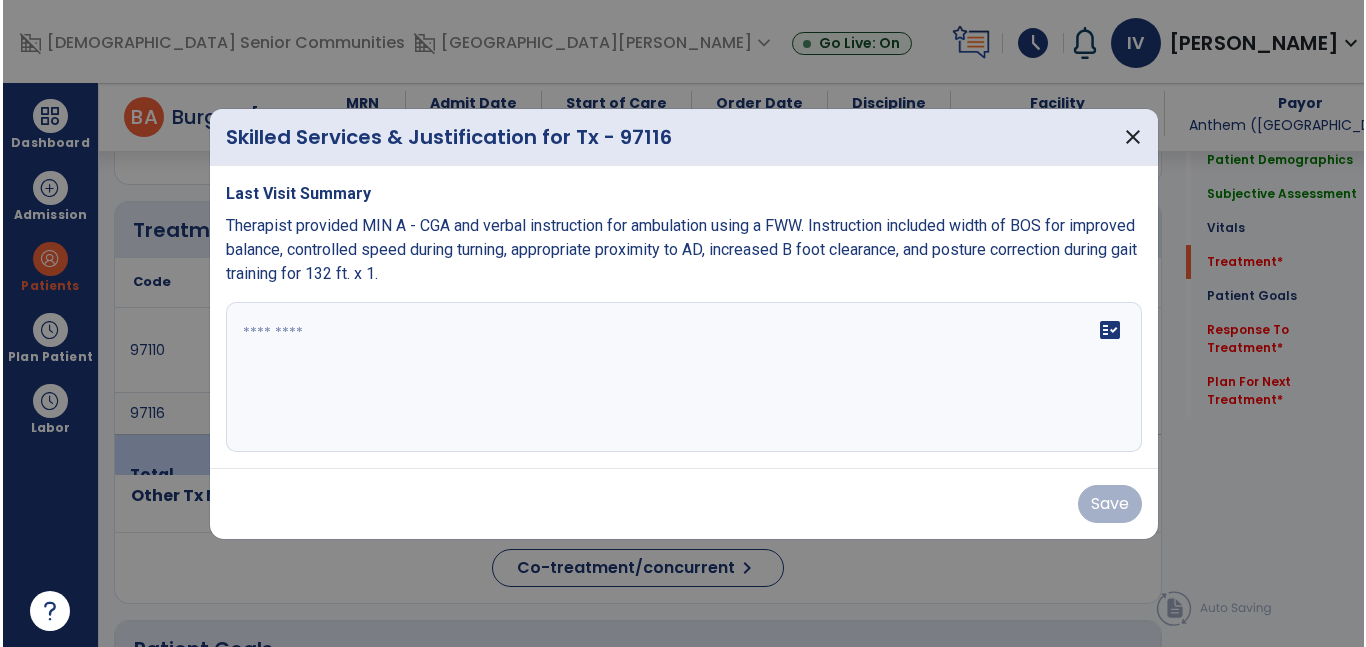 scroll, scrollTop: 1133, scrollLeft: 0, axis: vertical 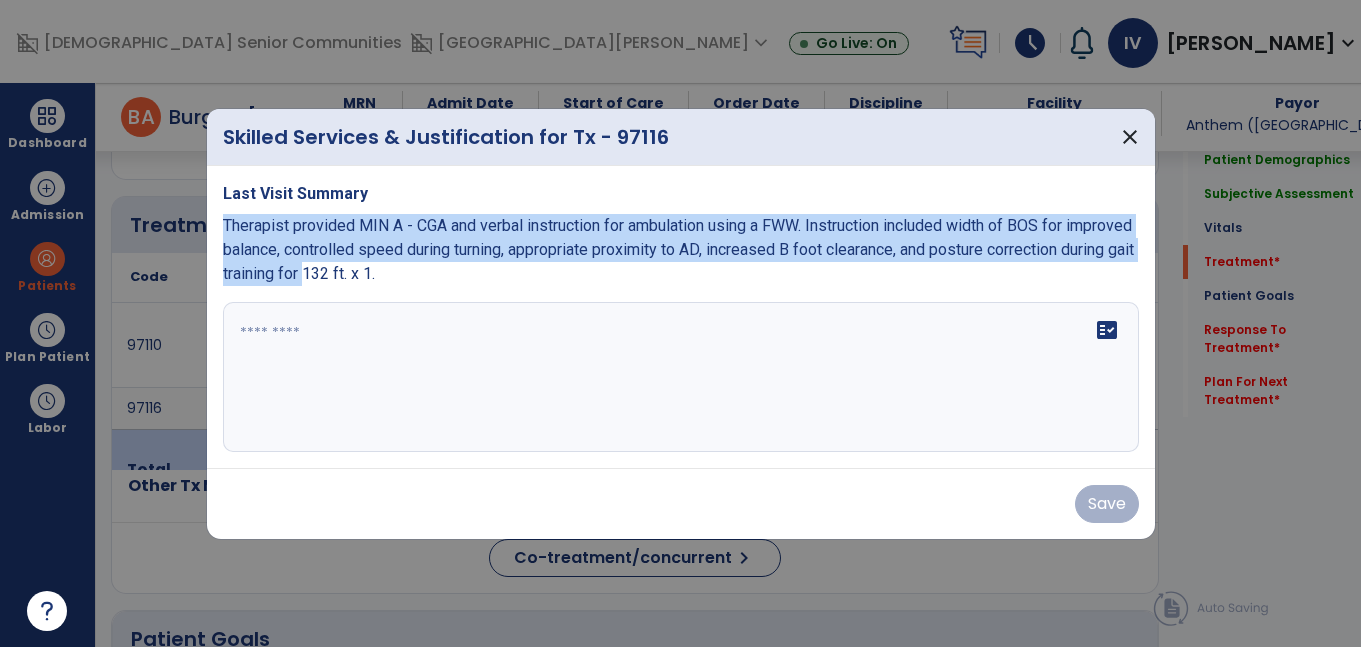 drag, startPoint x: 459, startPoint y: 276, endPoint x: 221, endPoint y: 223, distance: 243.82986 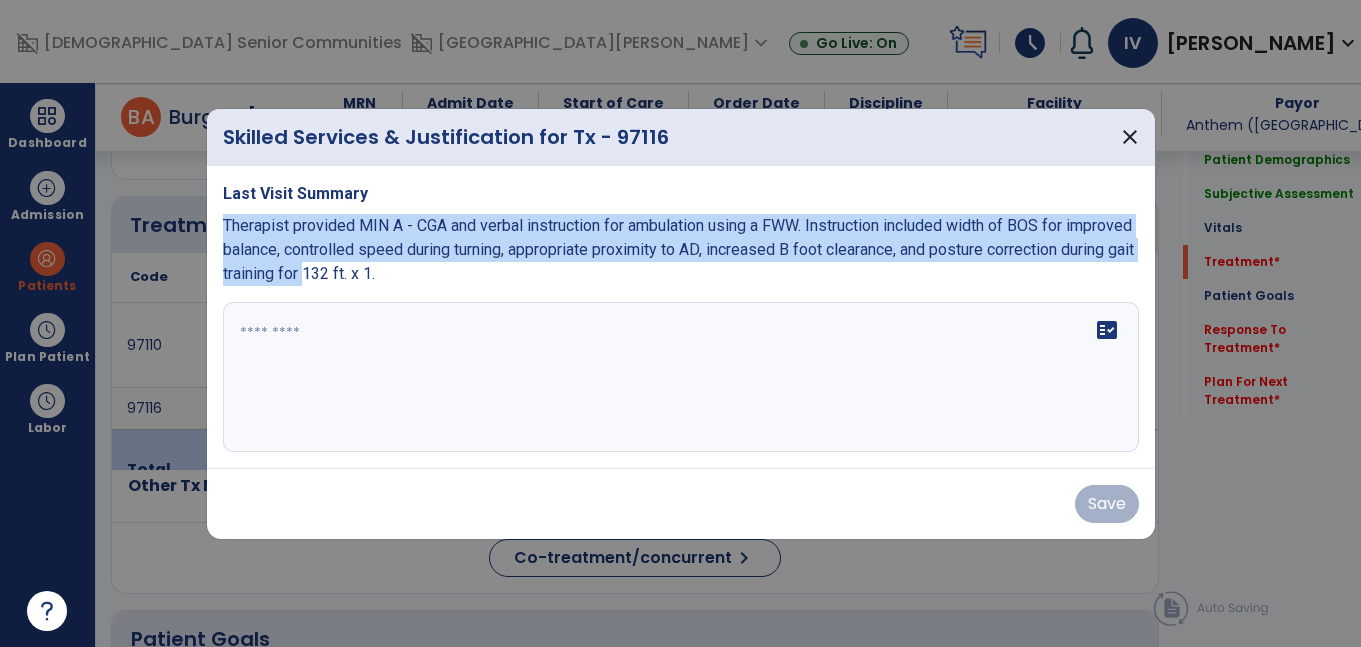 click on "Last Visit Summary Therapist provided MIN A - CGA and verbal instruction for ambulation using a FWW. Instruction included width of BOS for improved balance, controlled speed during turning, appropriate proximity to AD, increased B foot clearance, and posture correction during gait training for 132 ft. x 1.   fact_check" at bounding box center (681, 317) 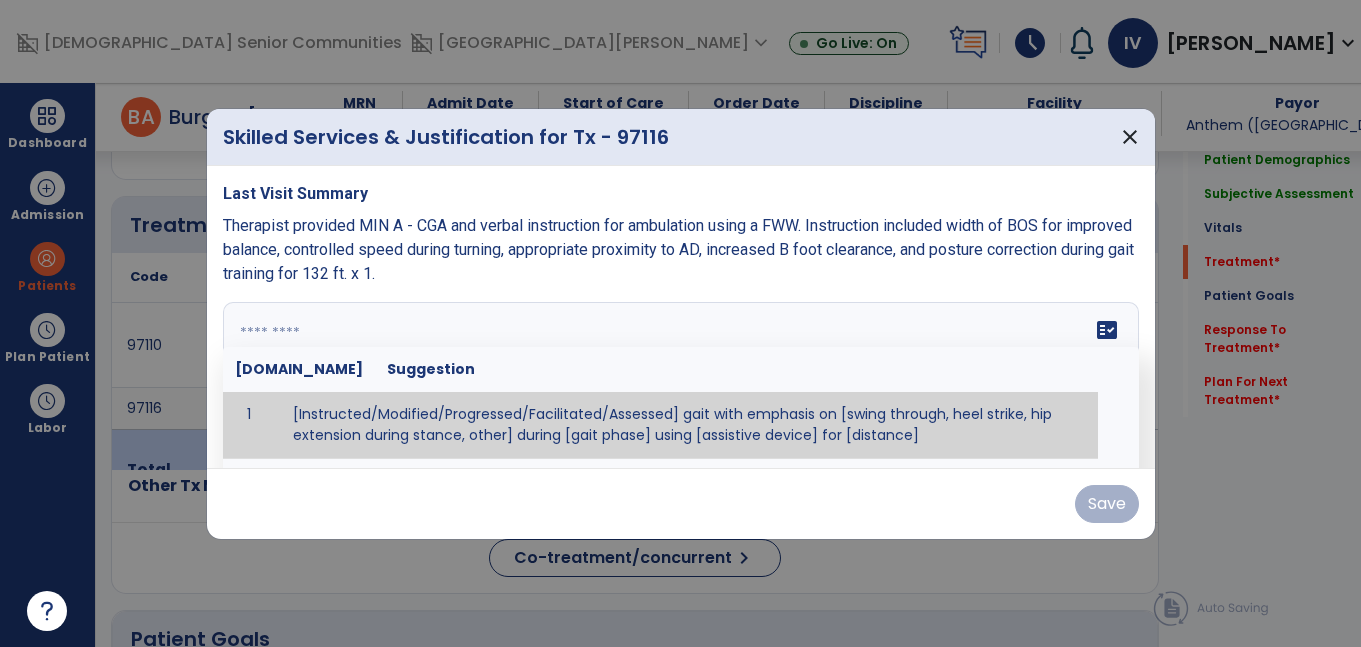 paste on "**********" 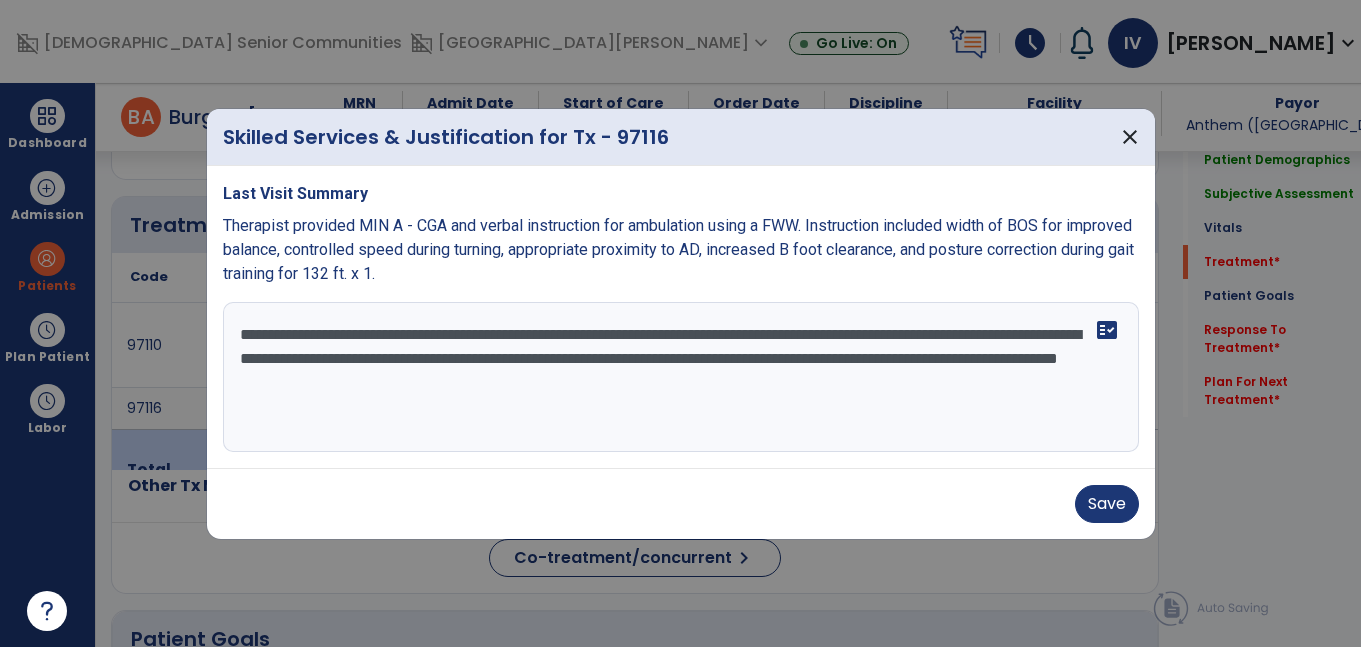 click on "**********" at bounding box center (681, 377) 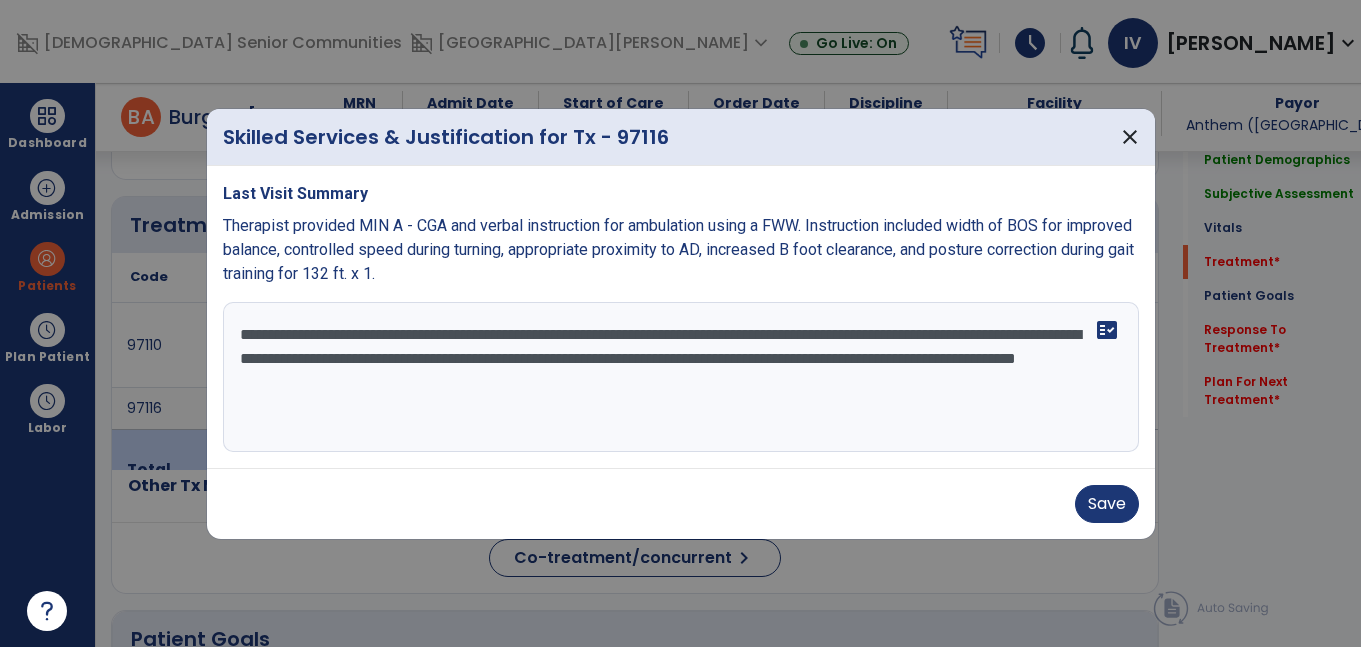 type on "**********" 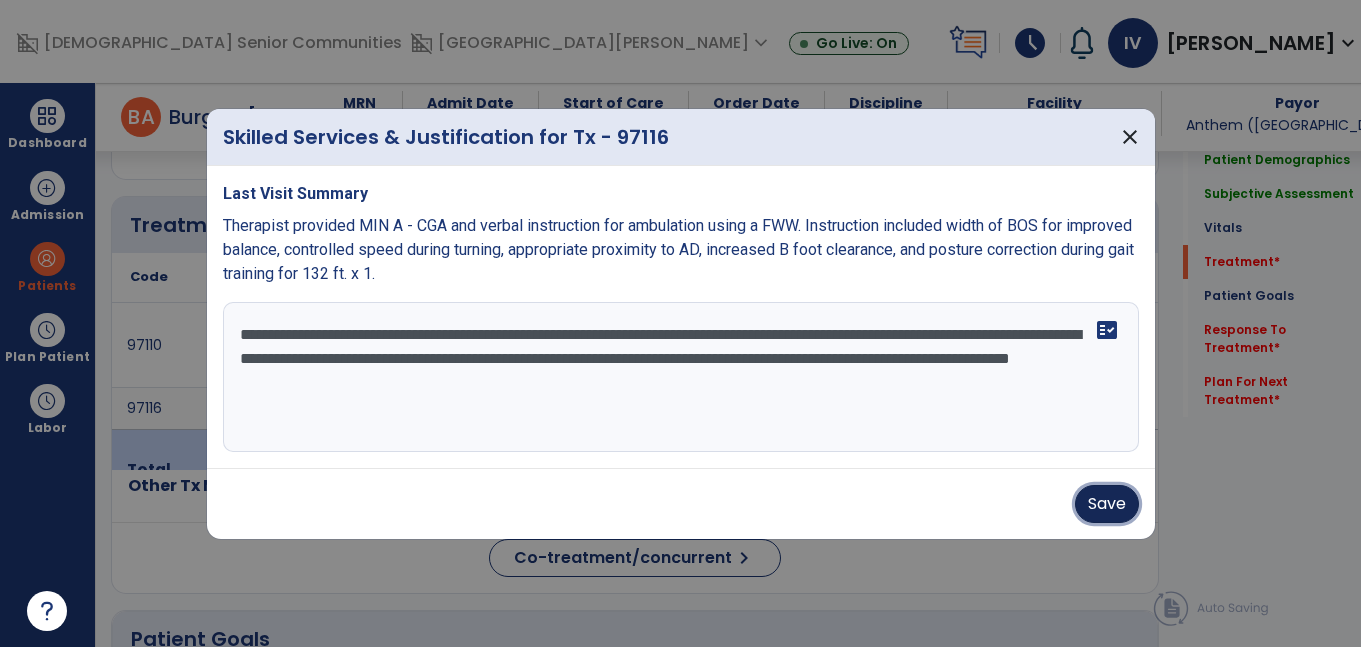 click on "Save" at bounding box center (1107, 504) 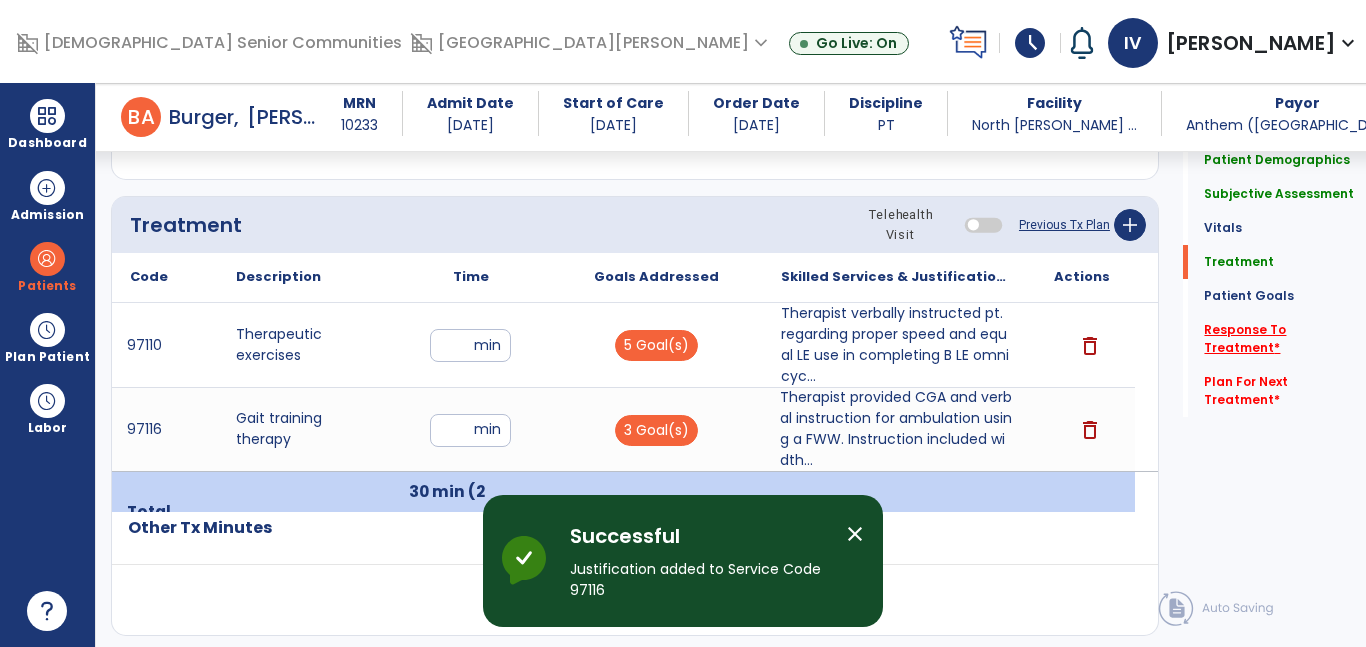 click on "Response To Treatment   *" 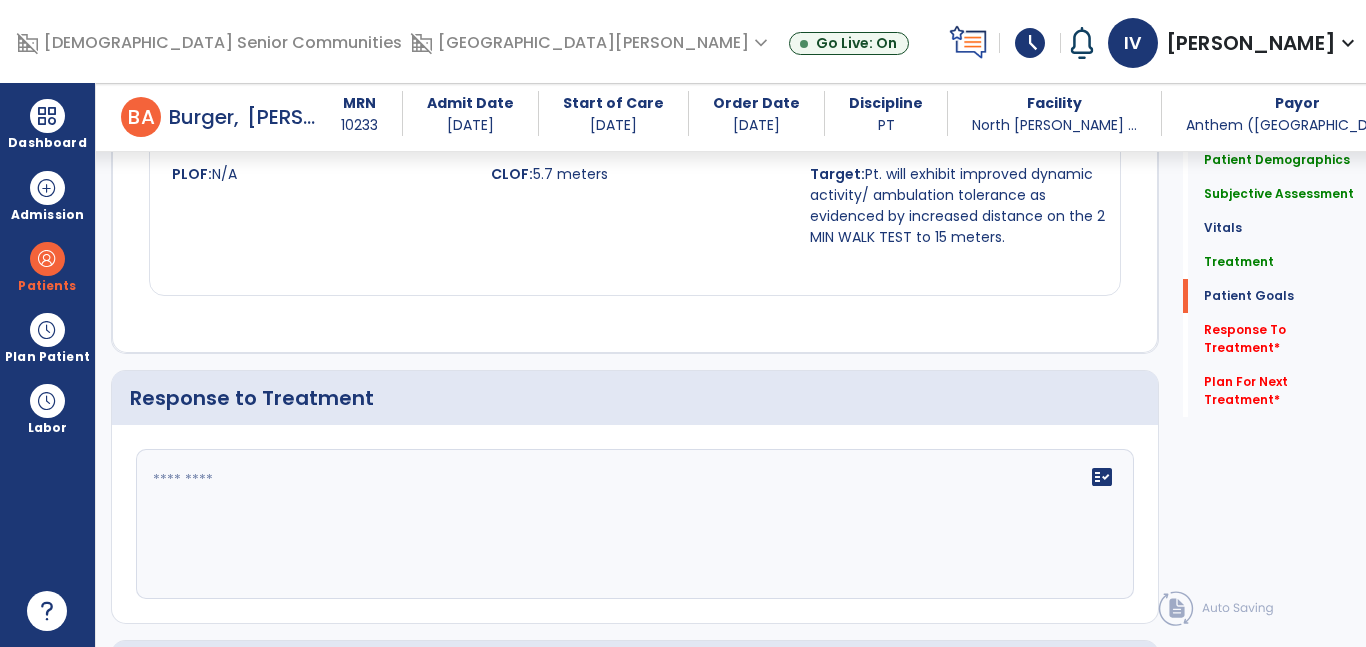 scroll, scrollTop: 3692, scrollLeft: 0, axis: vertical 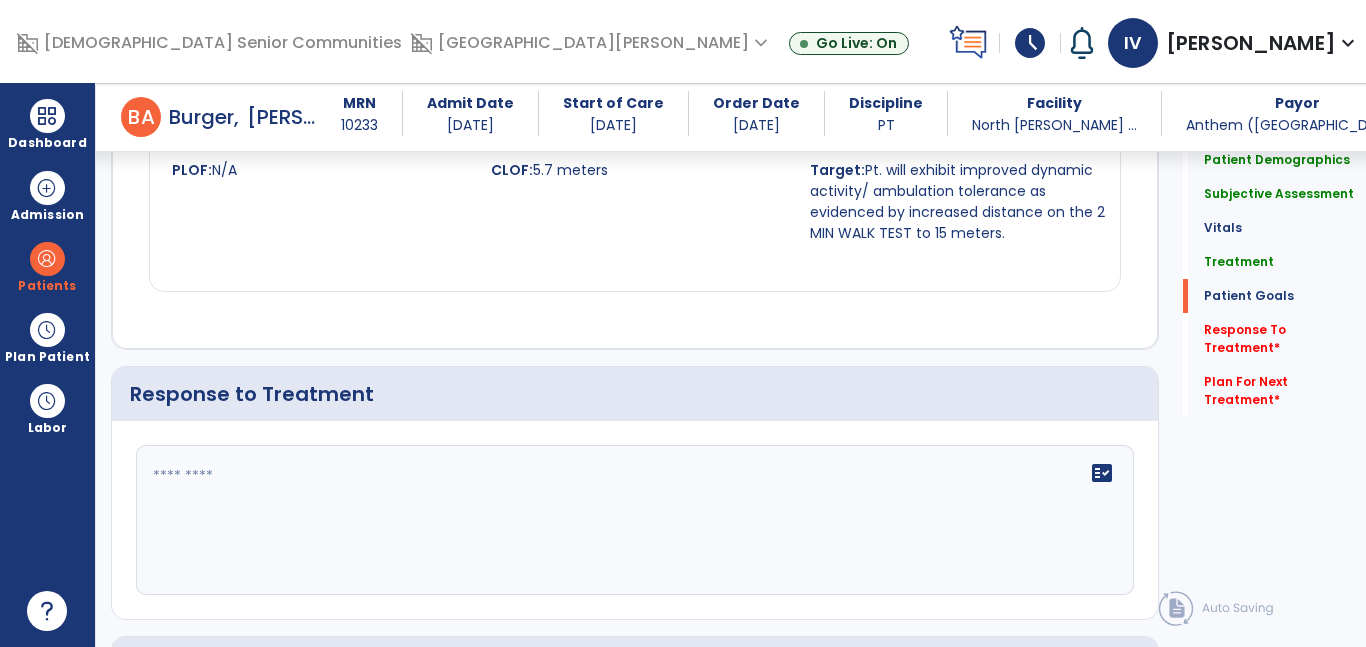 click 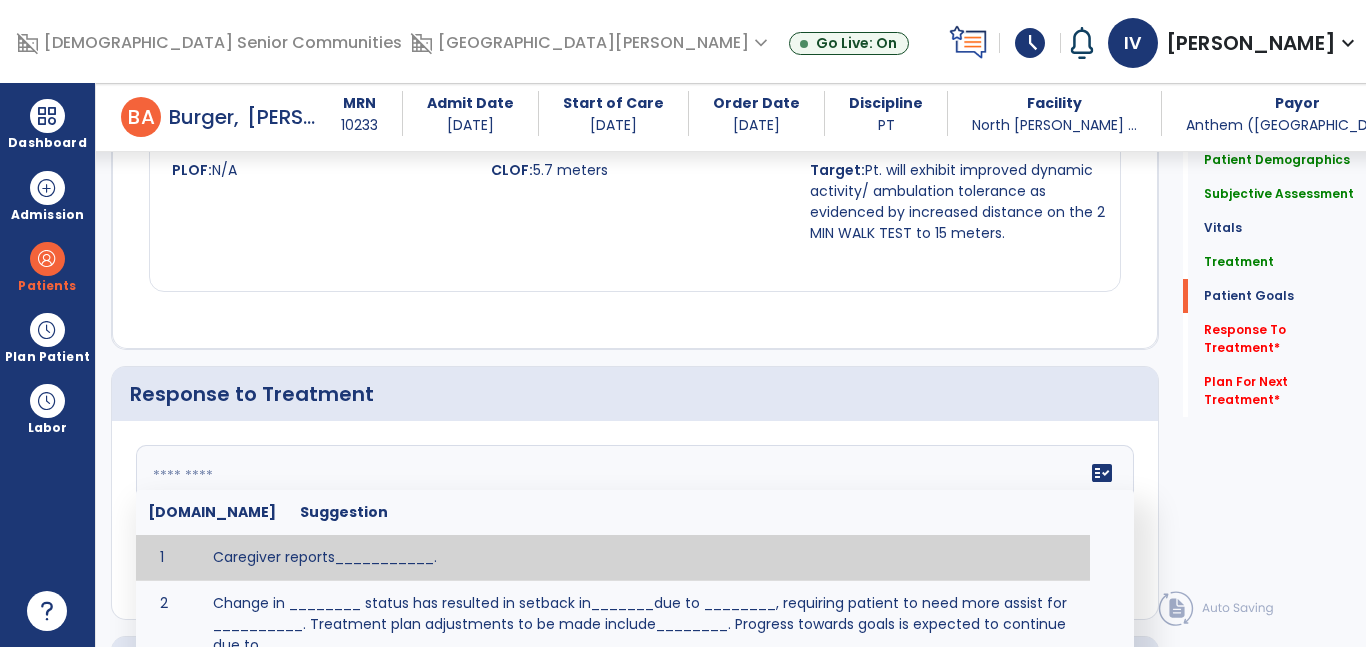 paste on "**********" 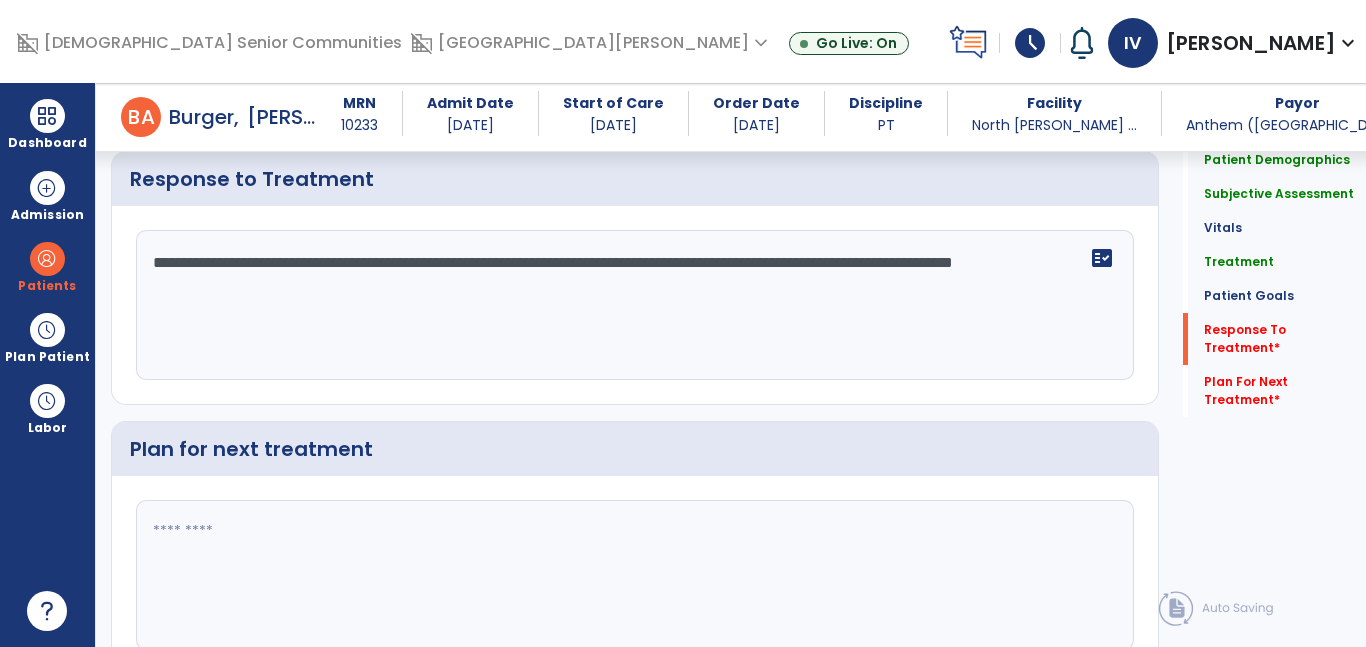 scroll, scrollTop: 3910, scrollLeft: 0, axis: vertical 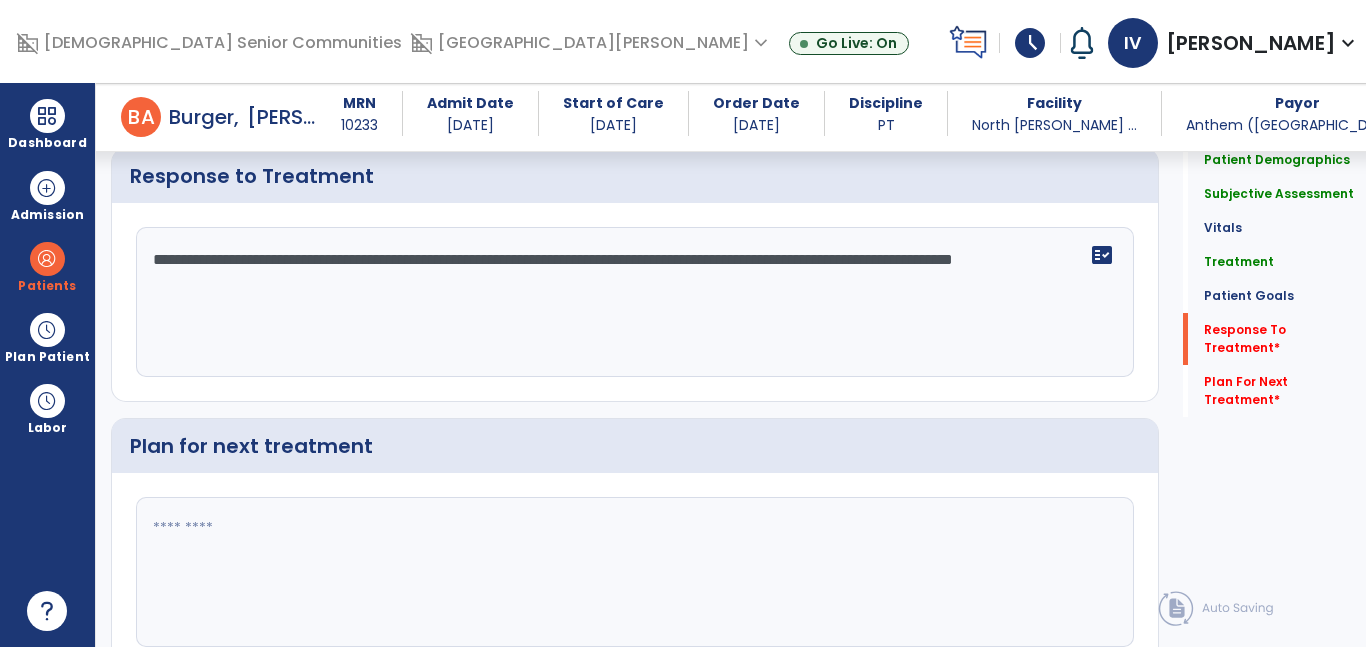 click on "**********" 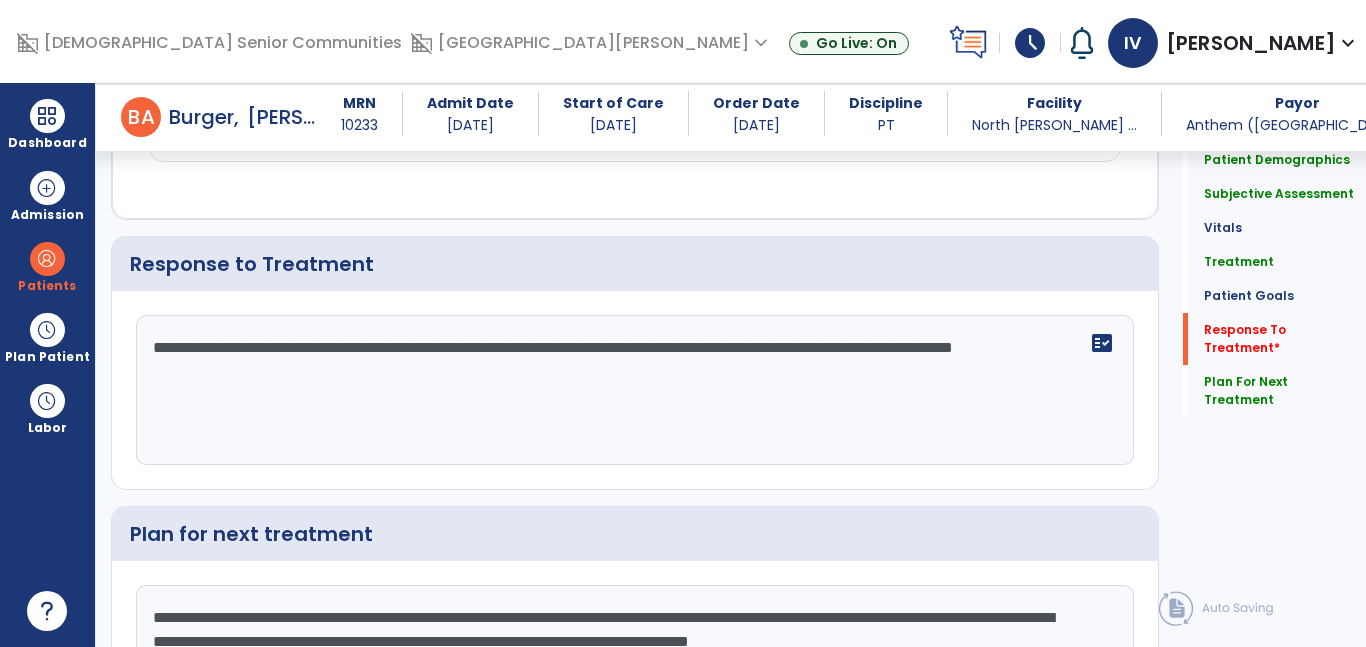 drag, startPoint x: 1003, startPoint y: 553, endPoint x: 935, endPoint y: 549, distance: 68.117546 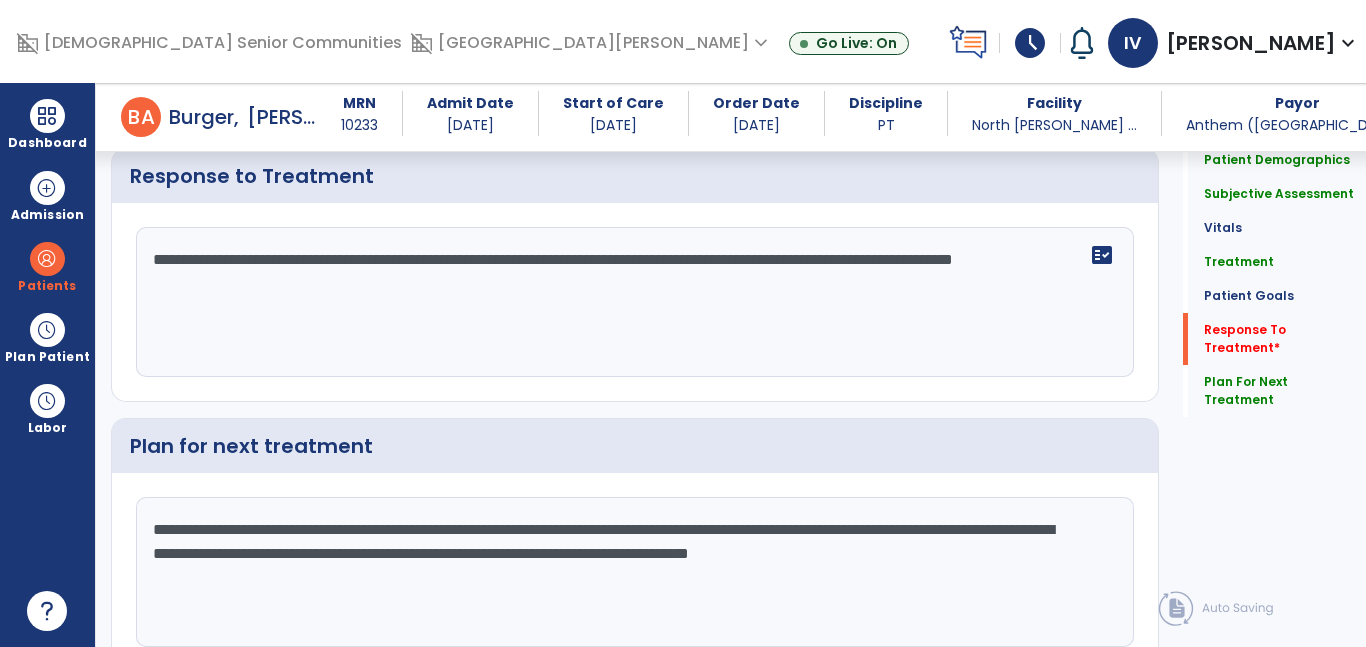 type on "**********" 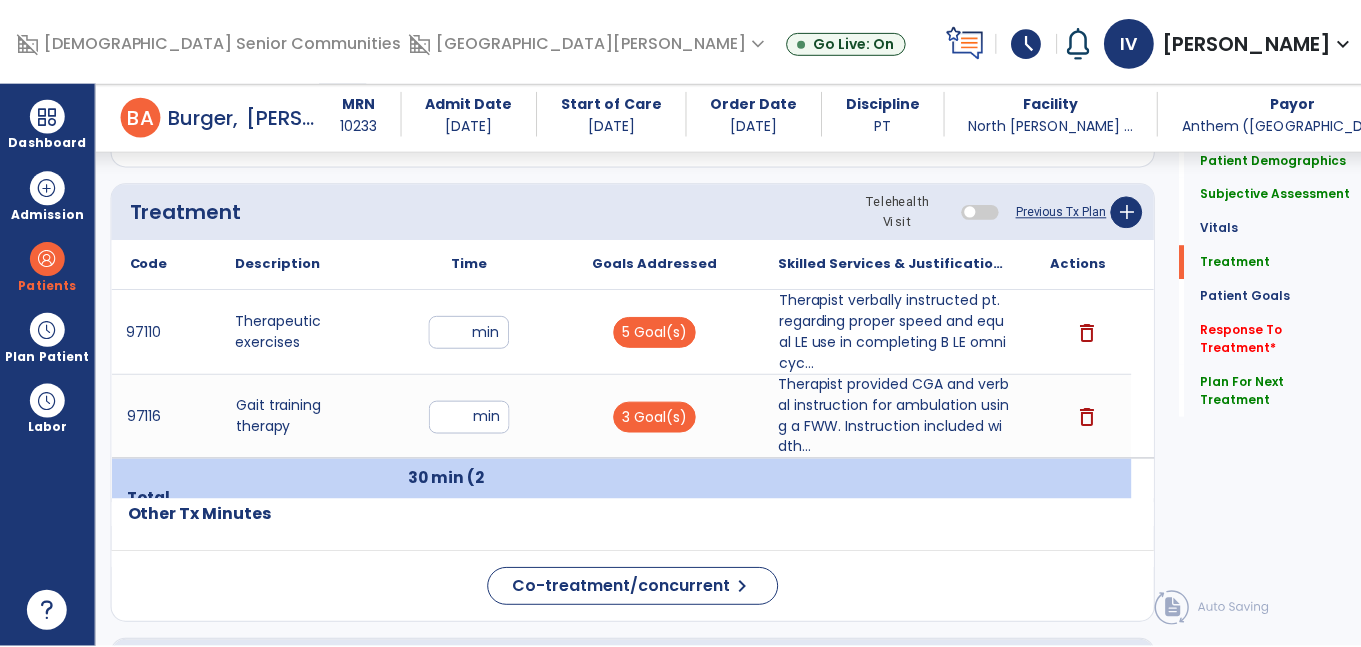 scroll, scrollTop: 1069, scrollLeft: 0, axis: vertical 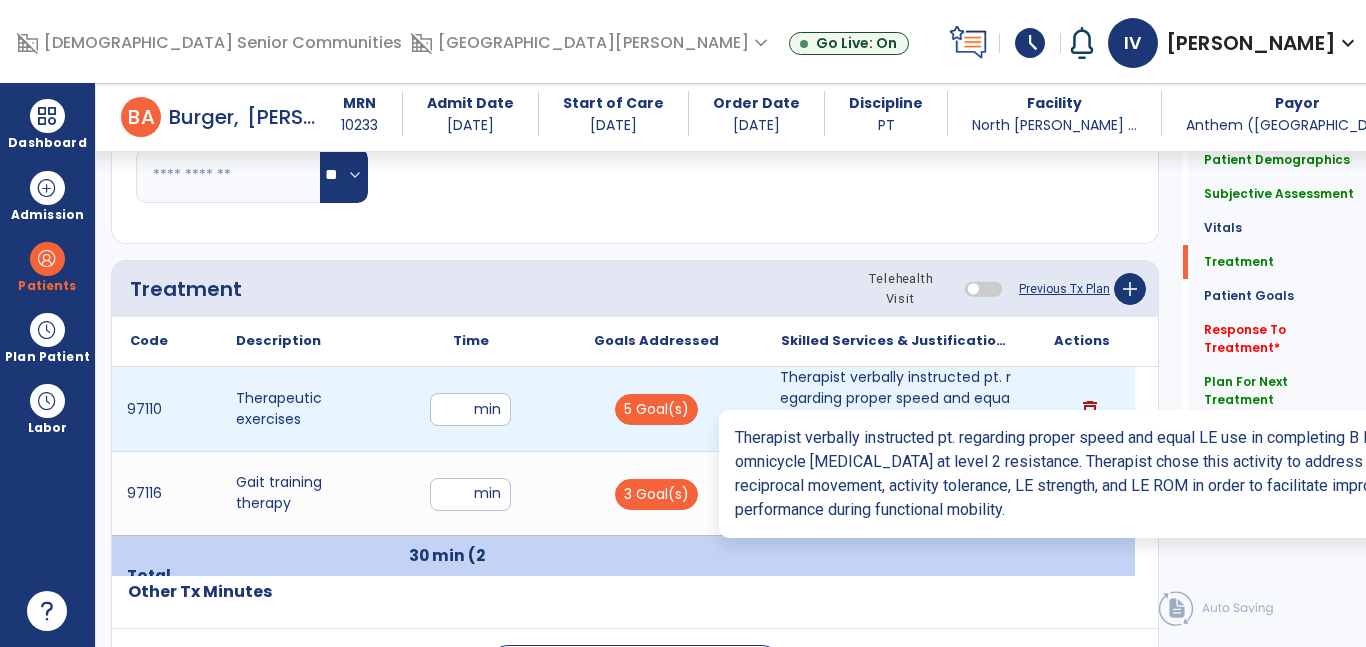 click on "Therapist verbally instructed pt. regarding proper speed and equal LE use in completing B LE omnicyc..." at bounding box center [896, 409] 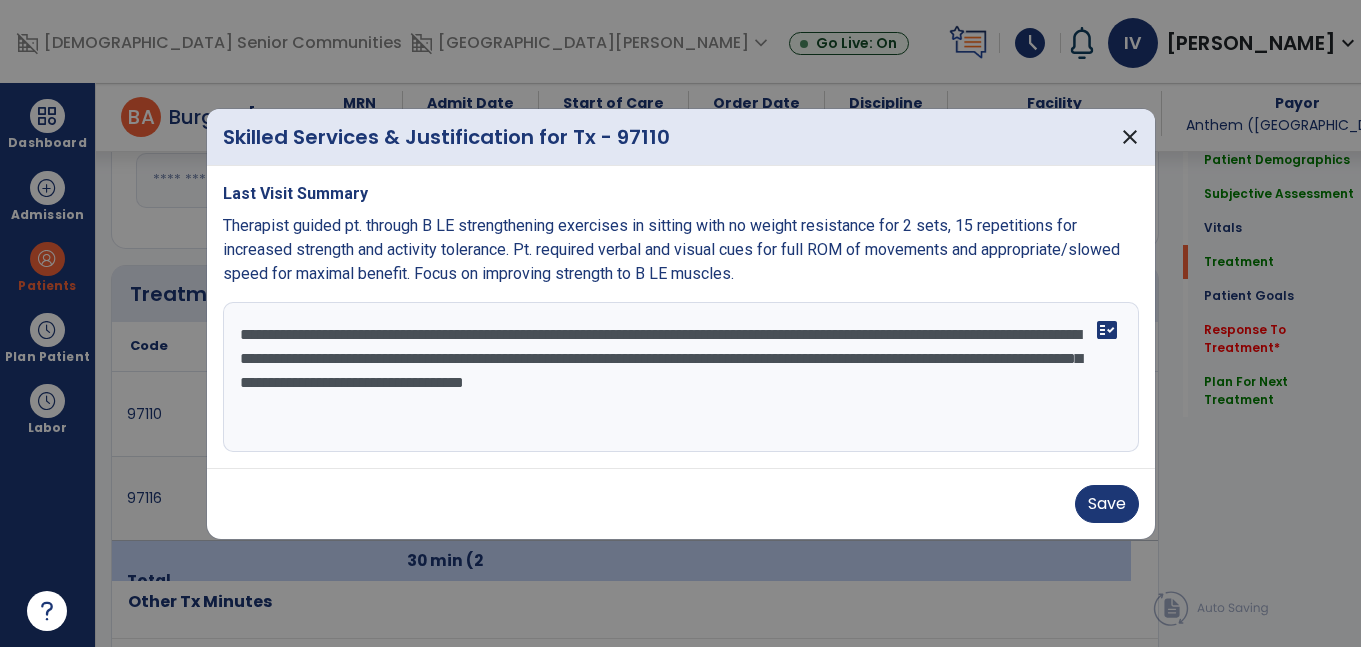 scroll, scrollTop: 1069, scrollLeft: 0, axis: vertical 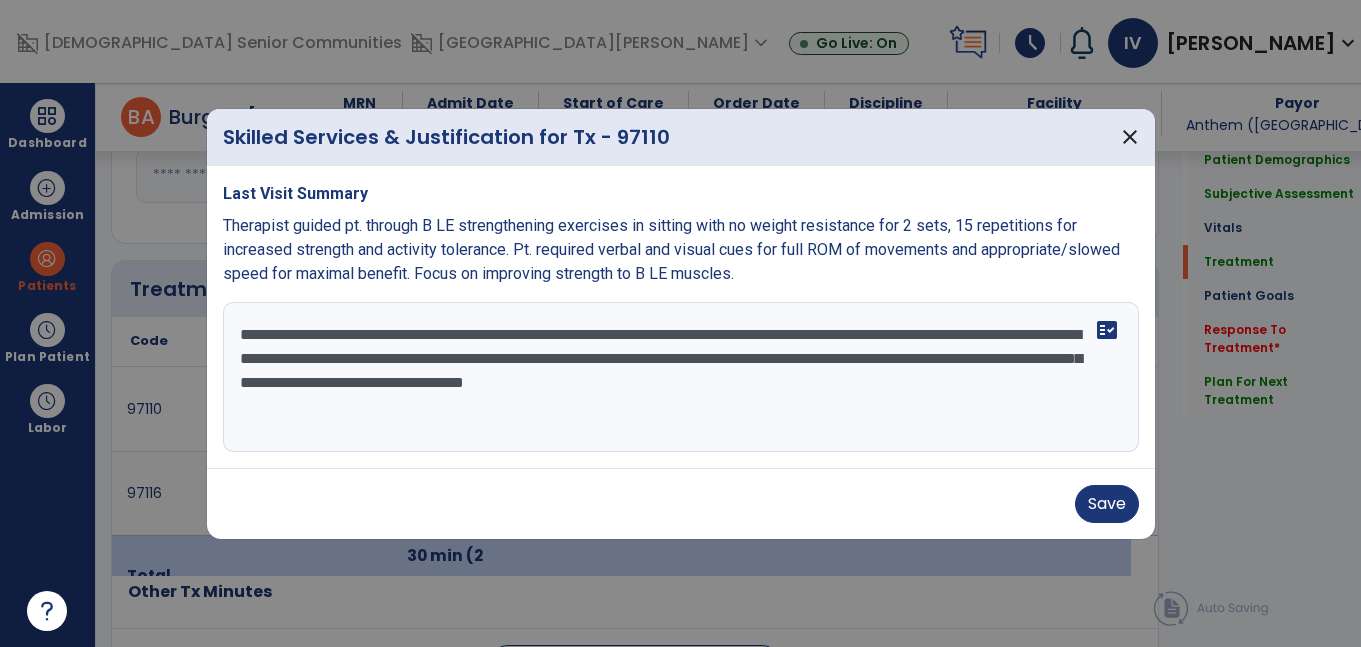 click on "**********" at bounding box center [681, 377] 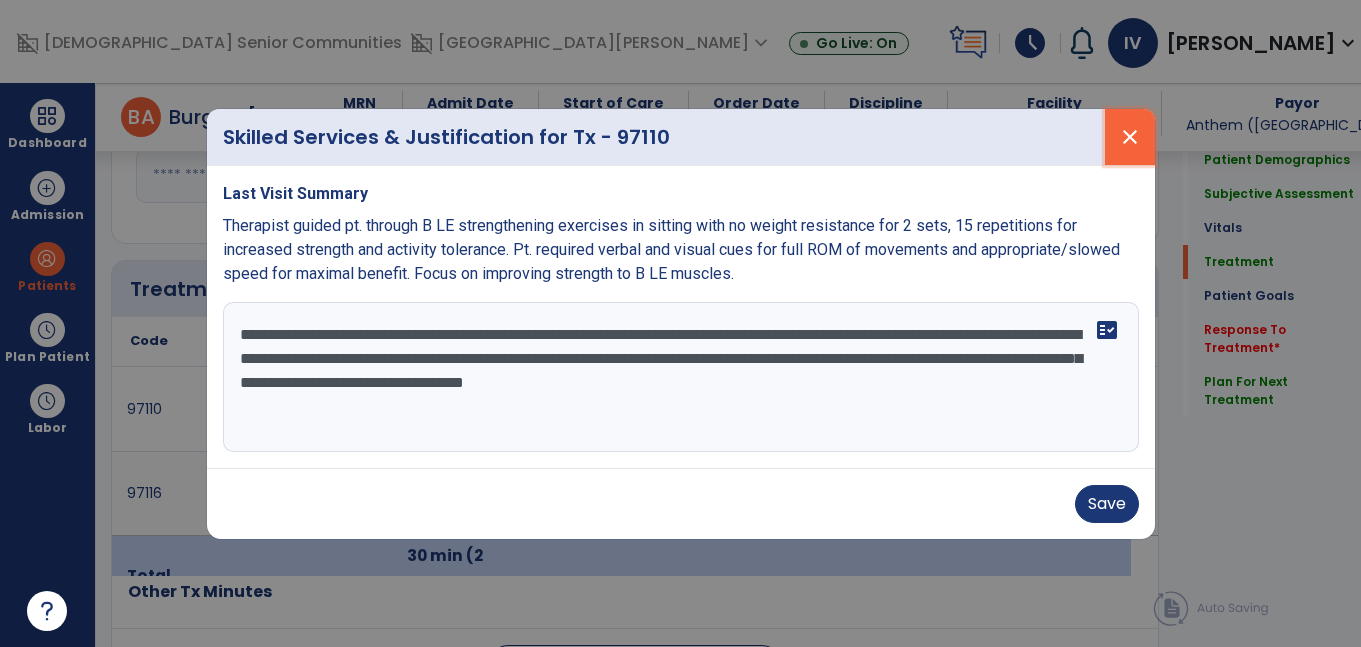 click on "close" at bounding box center [1130, 137] 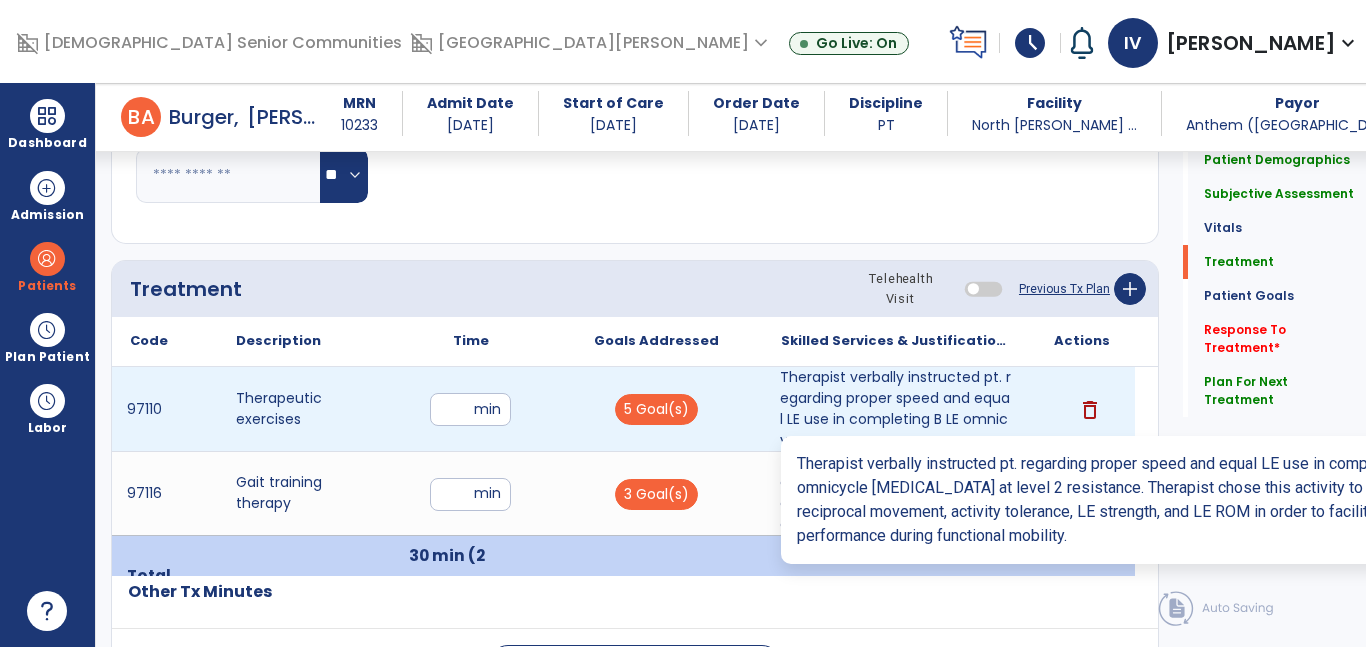 click on "Therapist provided CGA and verbal instruction for ambulation using a FWW. Instruction included width..." at bounding box center (896, 493) 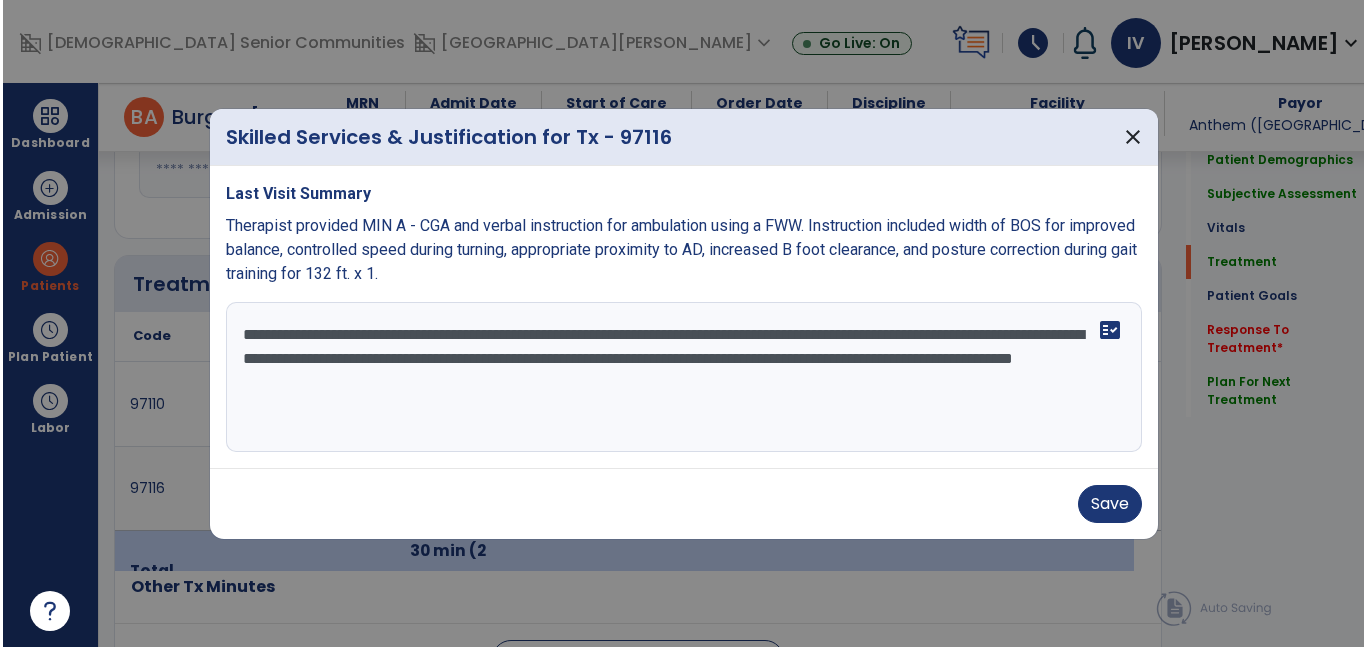 scroll, scrollTop: 1069, scrollLeft: 0, axis: vertical 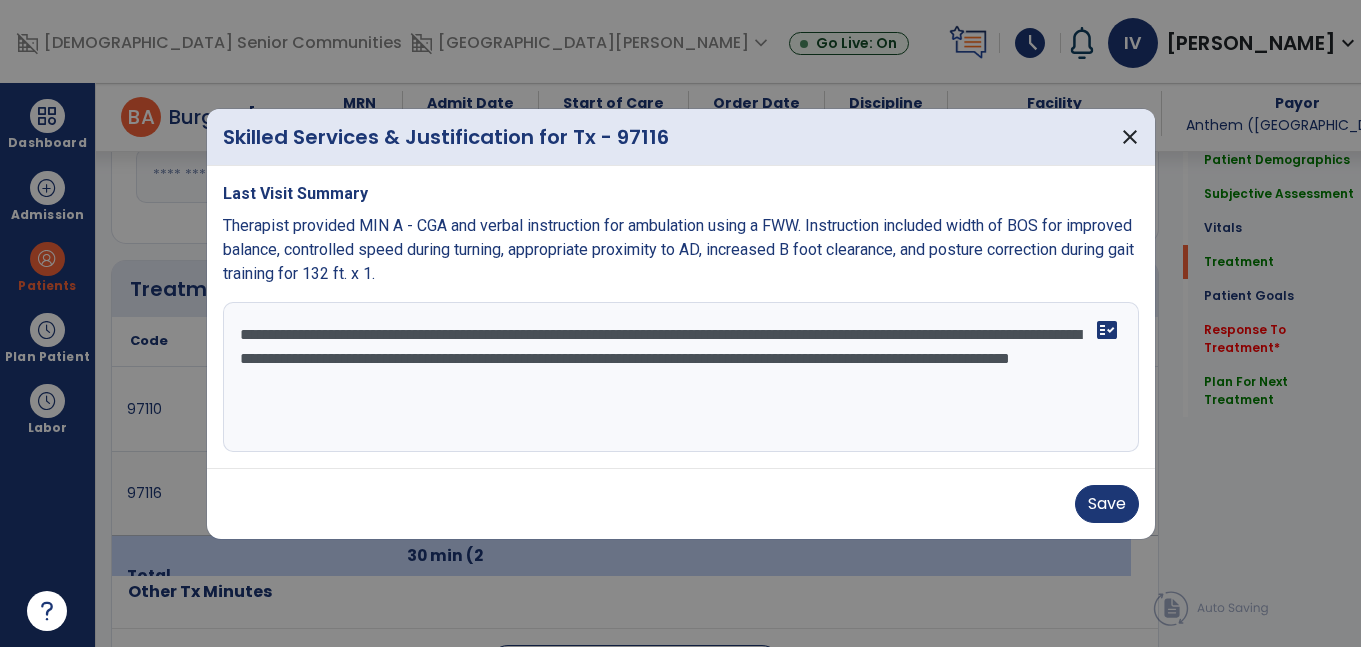 click on "**********" at bounding box center [681, 377] 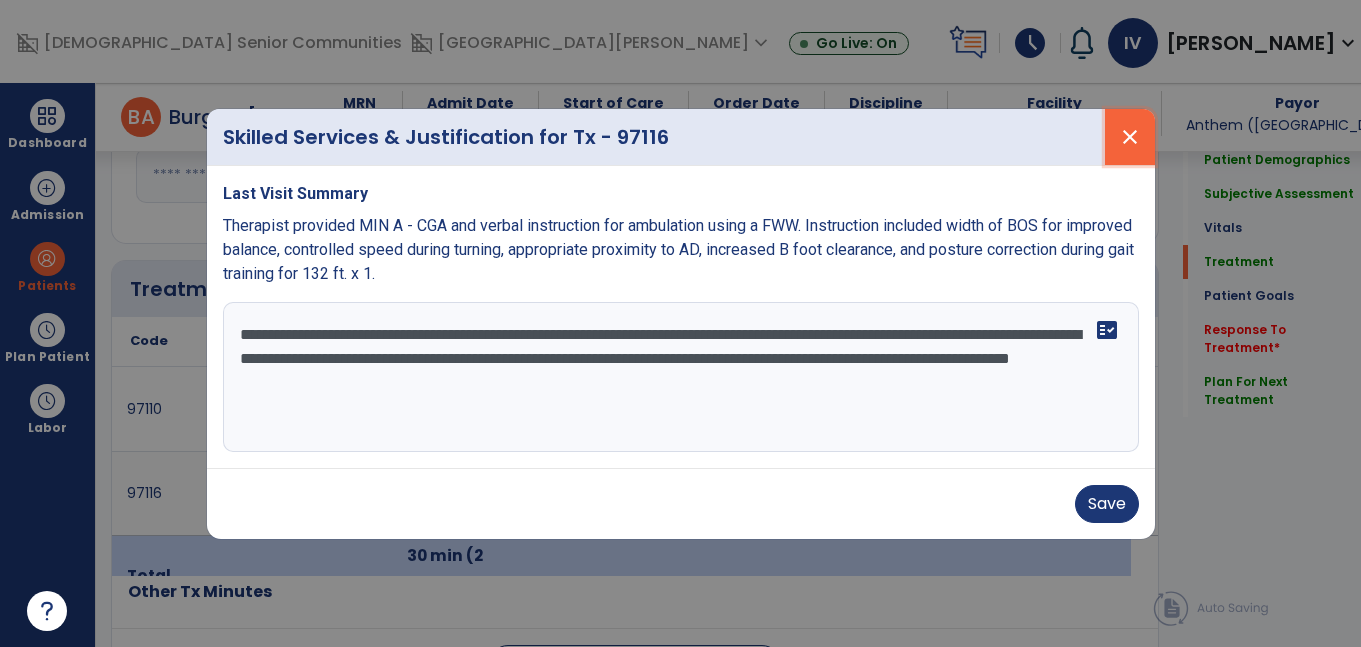 click on "close" at bounding box center [1130, 137] 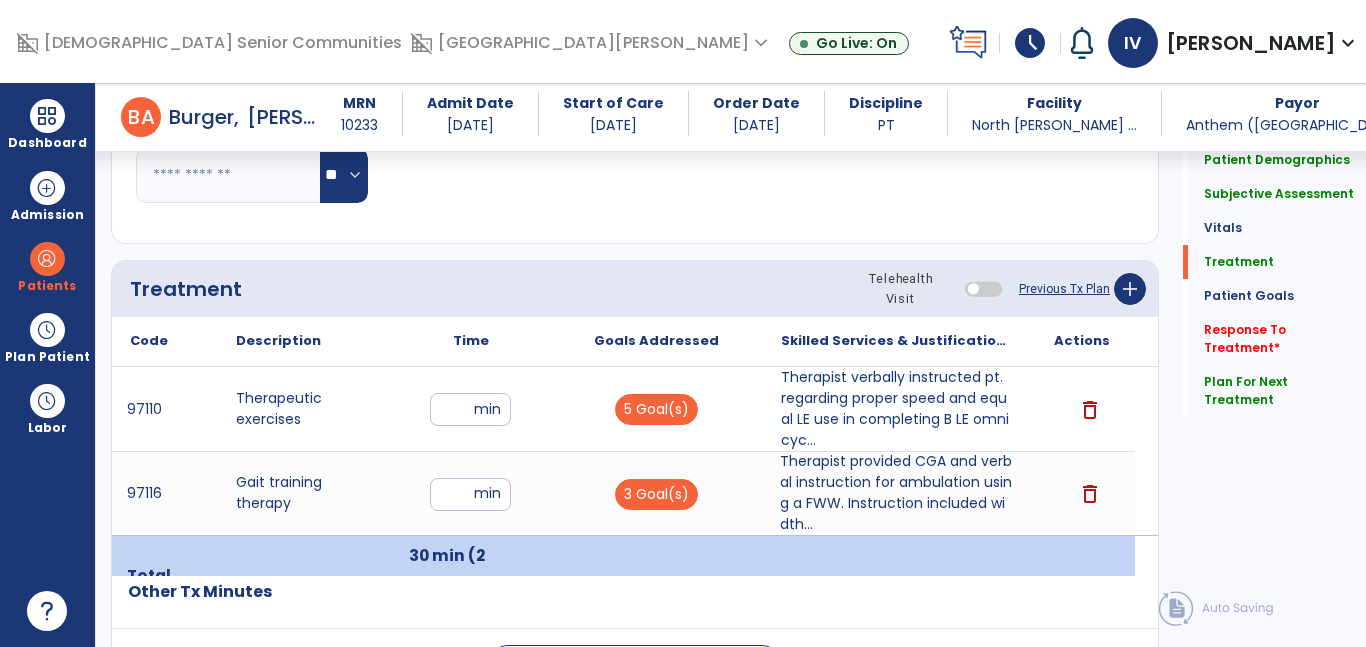click on "Notes/Comments" 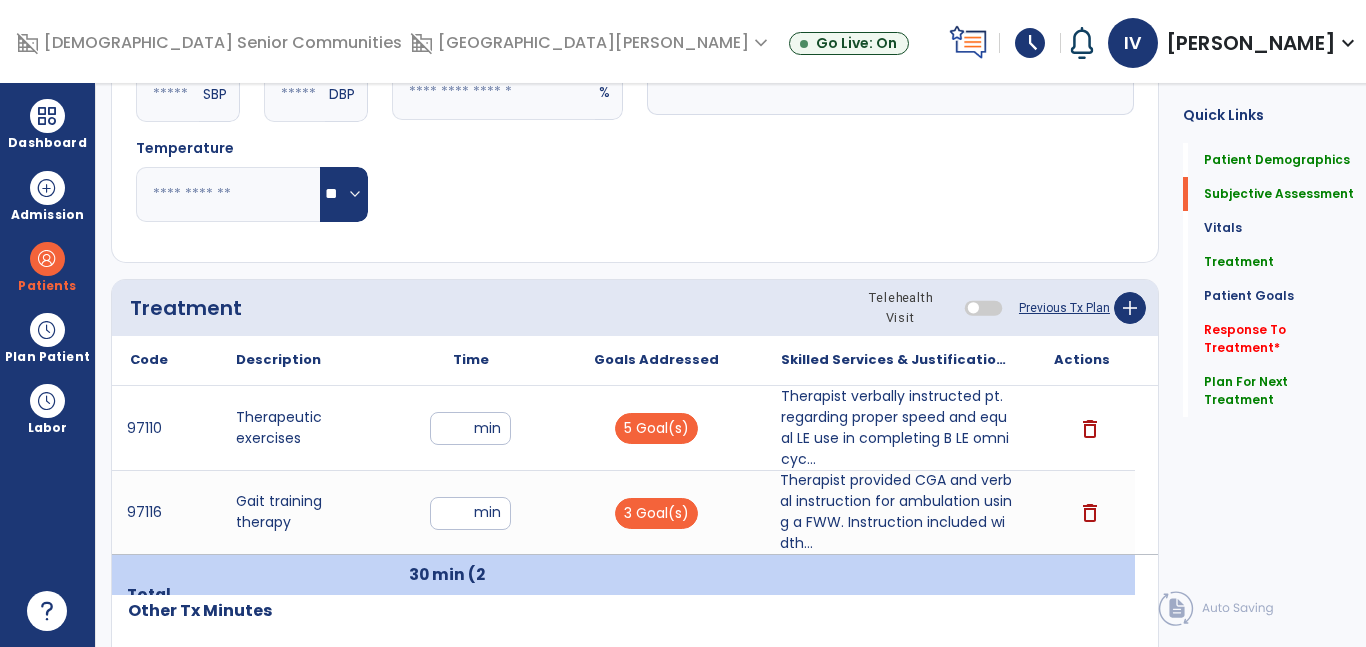 scroll, scrollTop: 0, scrollLeft: 0, axis: both 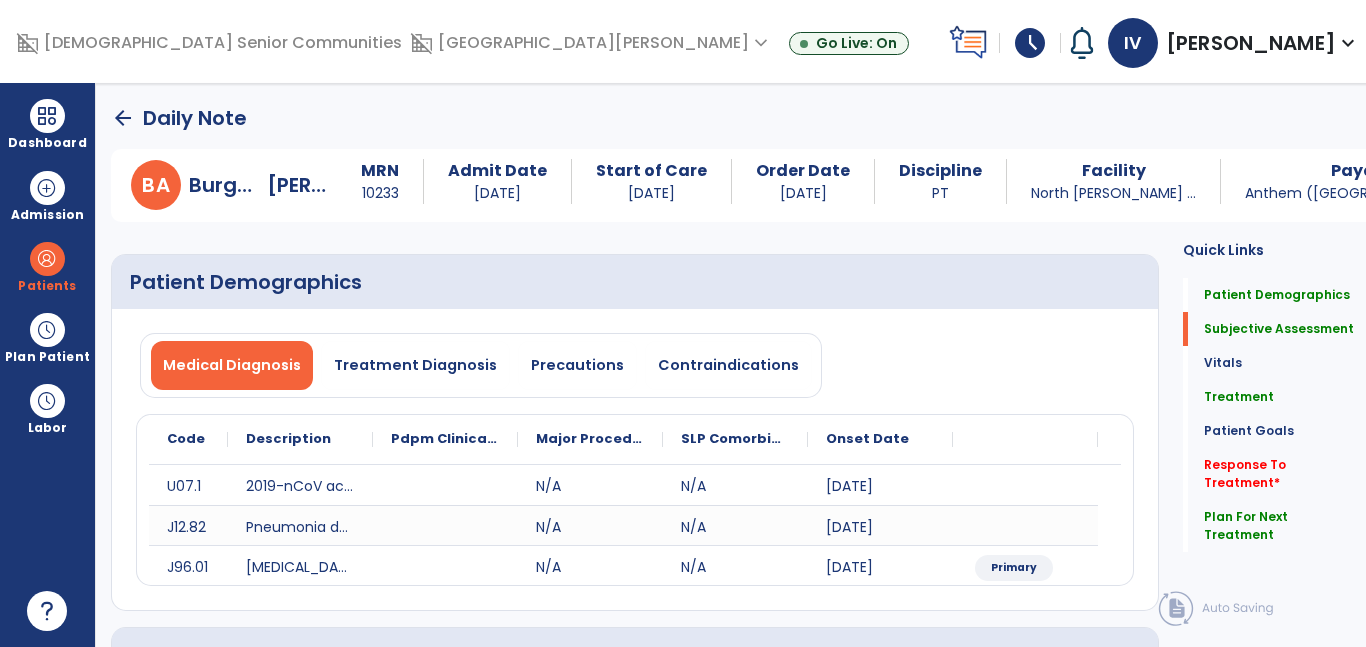 click on "arrow_back" 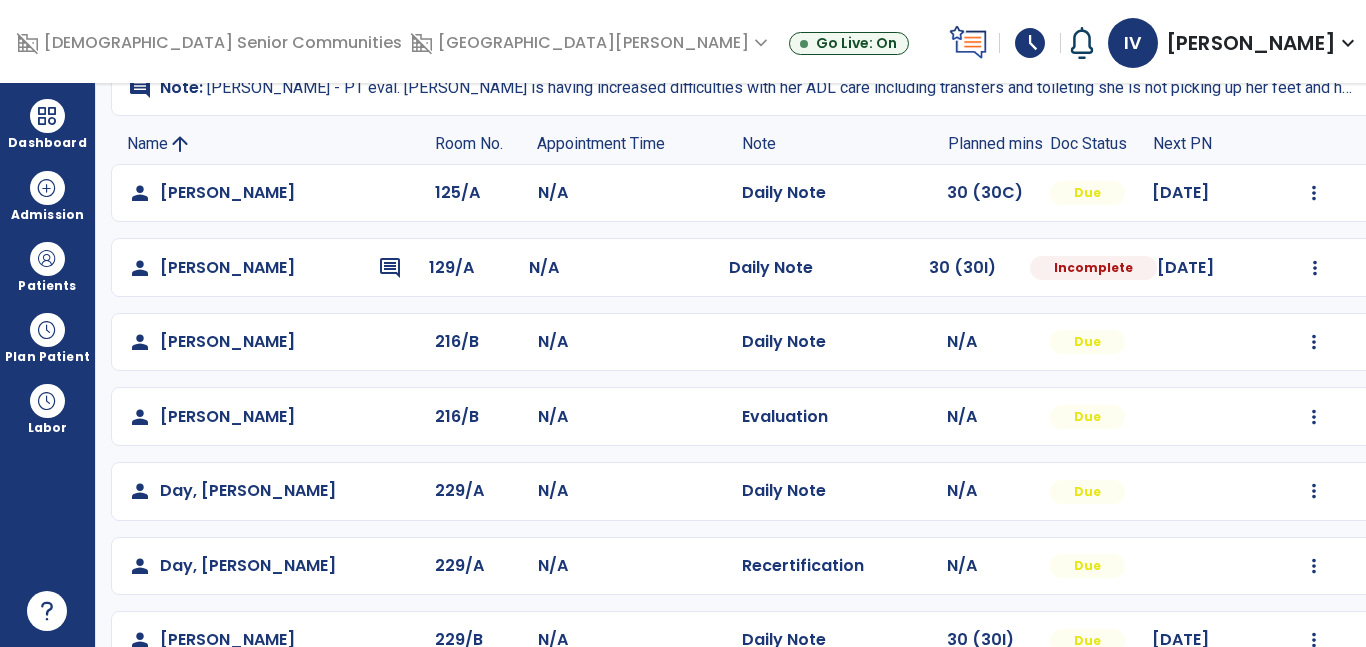 scroll, scrollTop: 165, scrollLeft: 0, axis: vertical 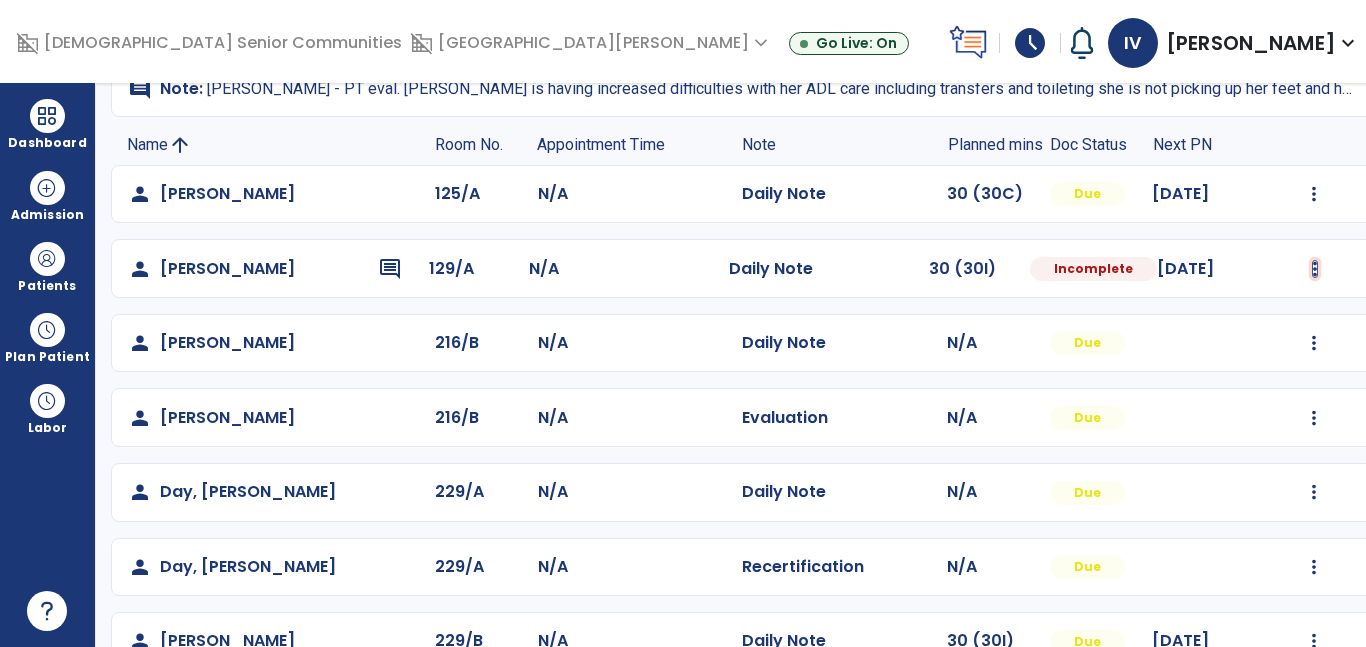 click at bounding box center [1314, 194] 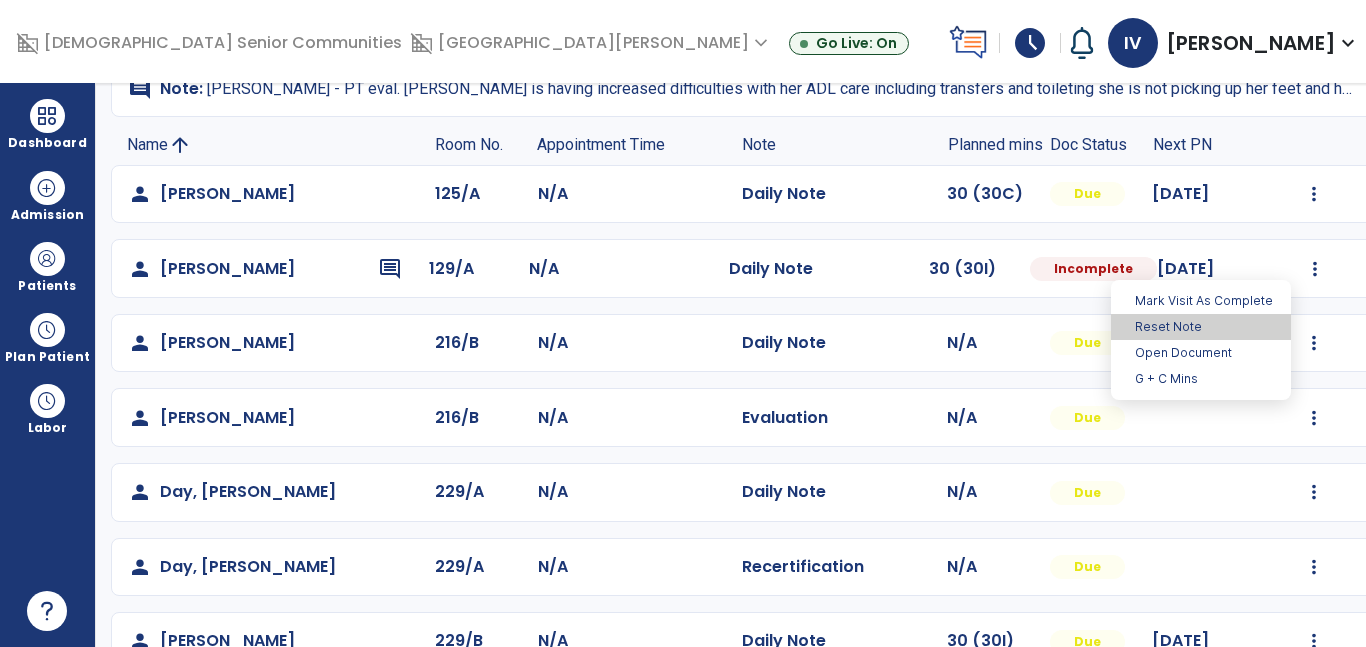 click on "Reset Note" at bounding box center [1201, 327] 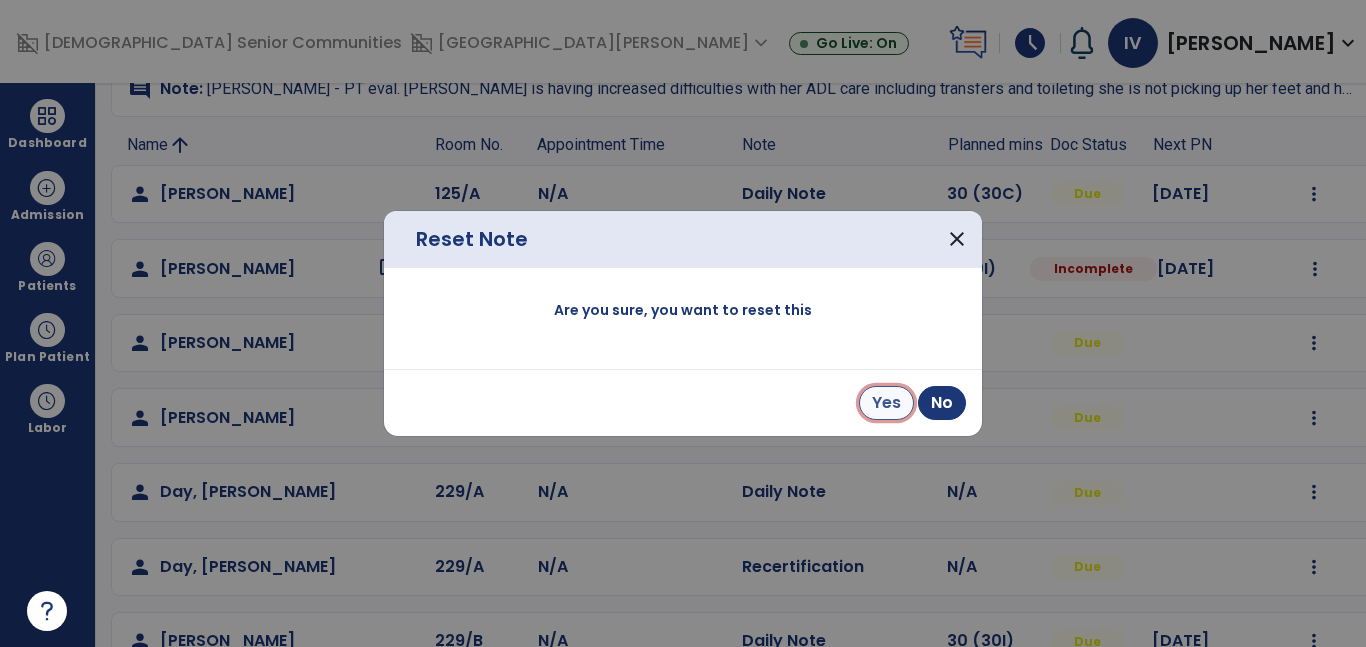 click on "Yes" at bounding box center (886, 403) 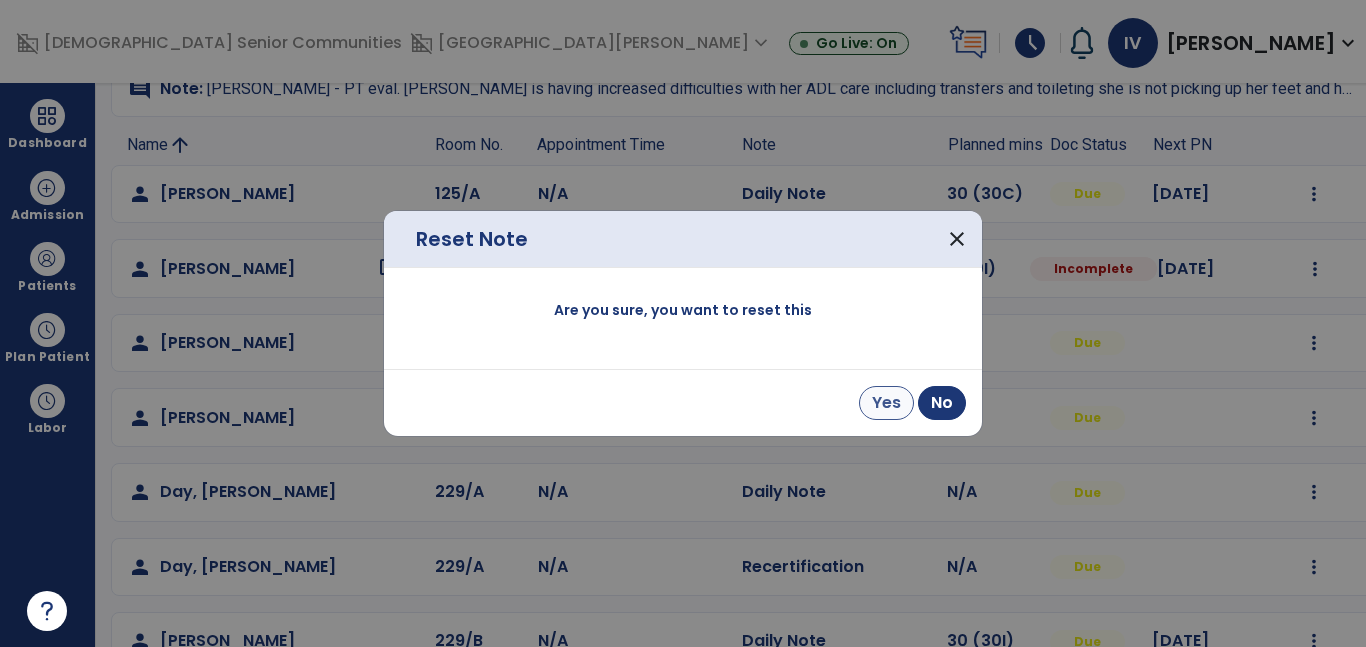 scroll, scrollTop: 30, scrollLeft: 0, axis: vertical 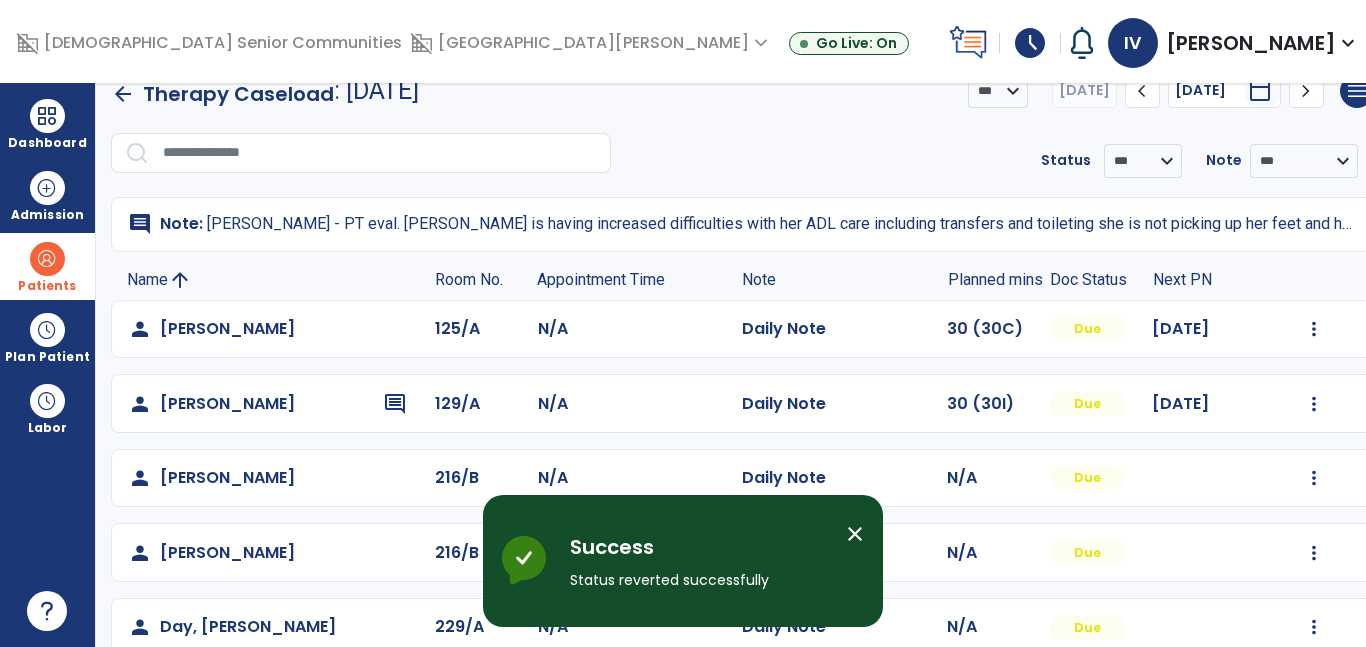 click on "Patients" at bounding box center [47, 286] 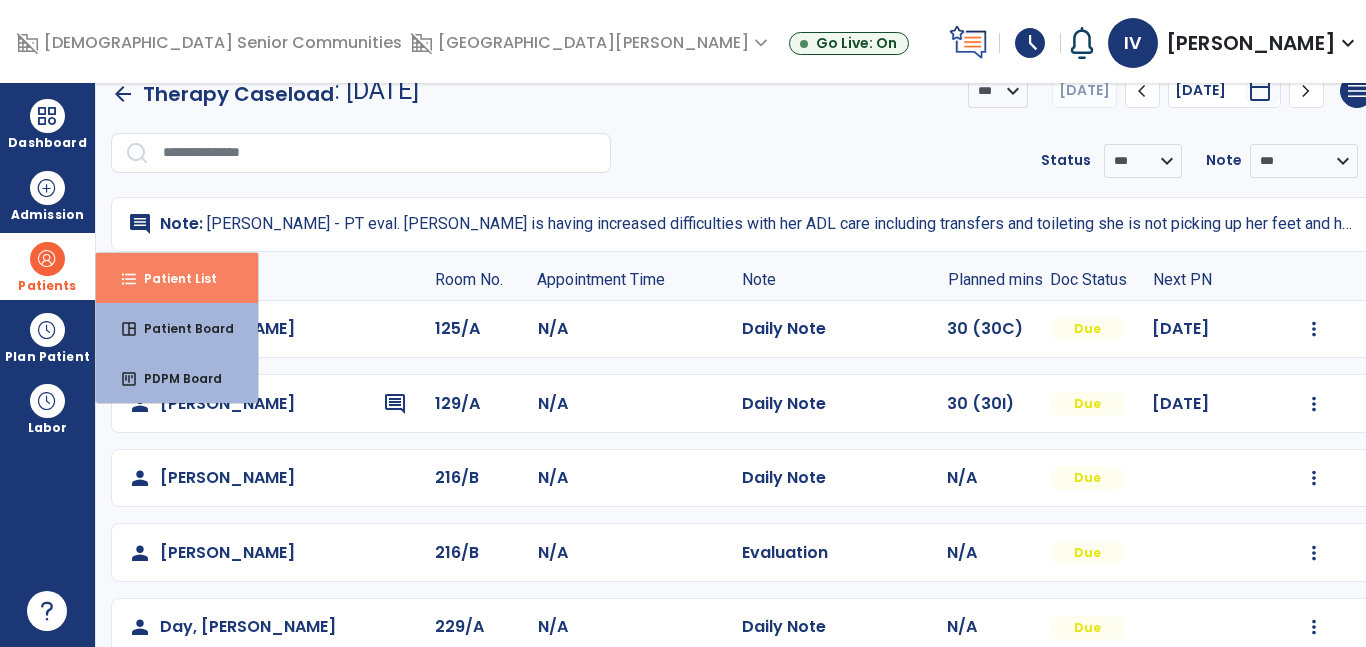 click on "Patient List" at bounding box center (172, 278) 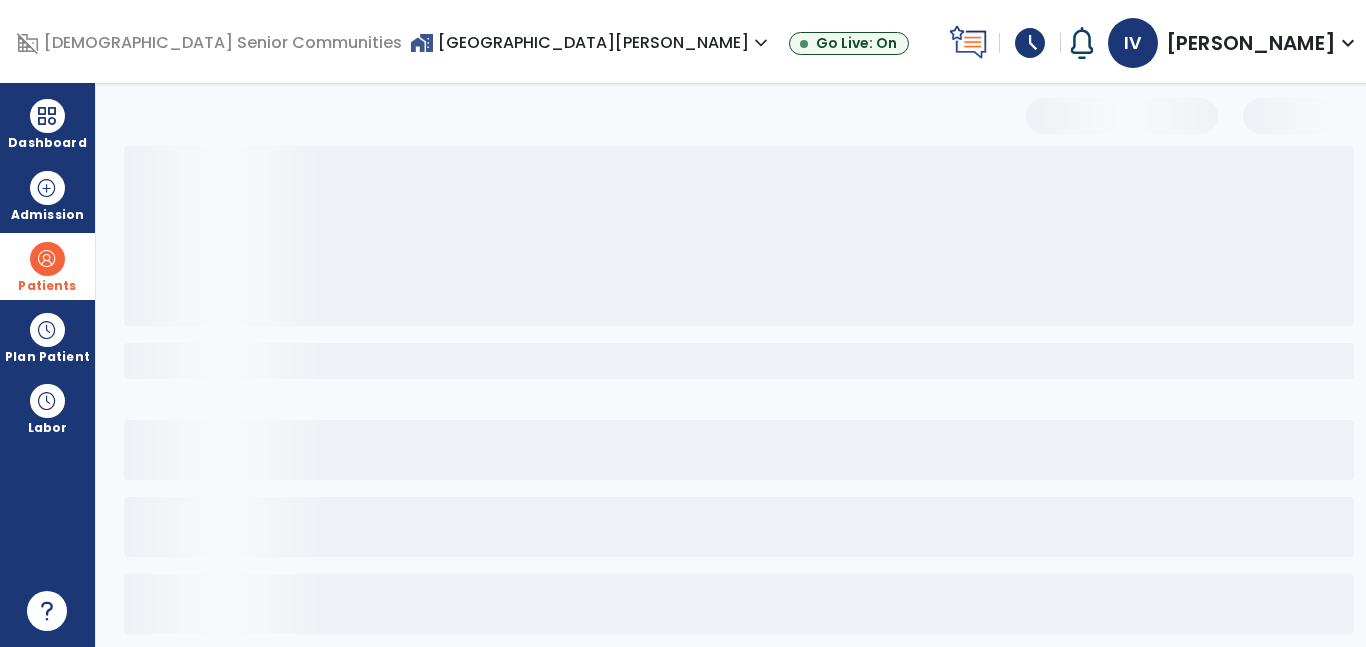 select on "***" 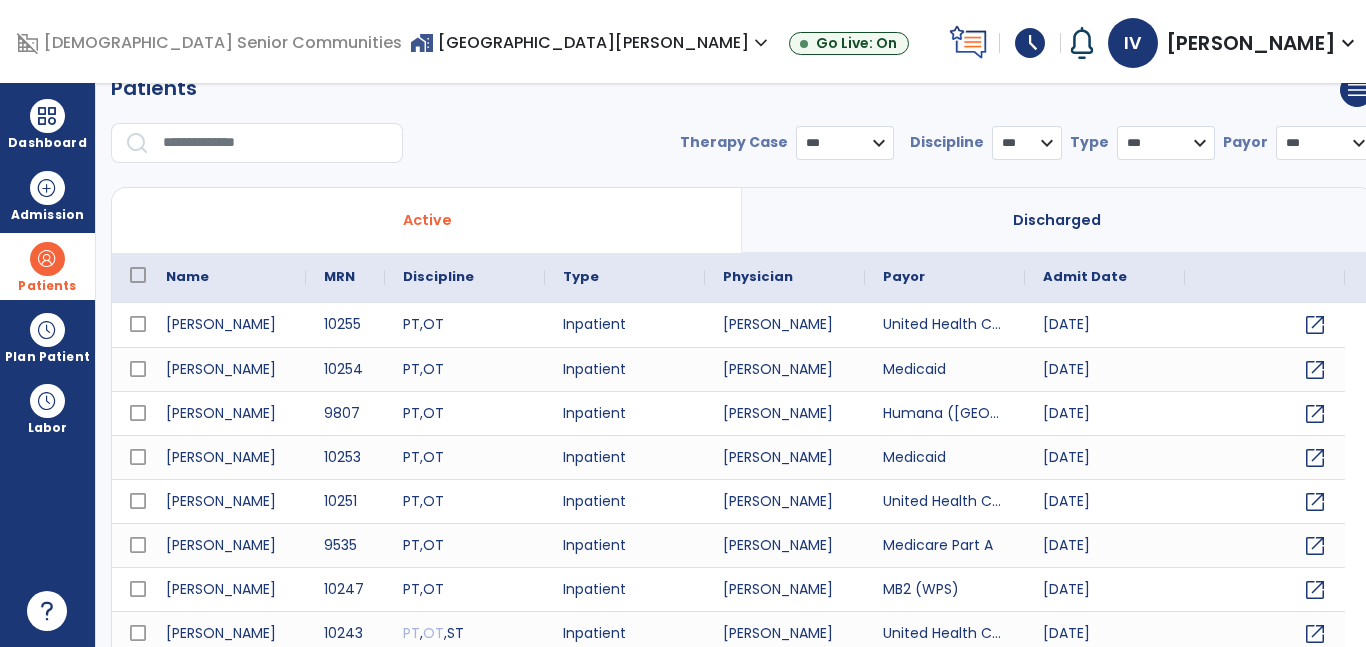 click at bounding box center (276, 143) 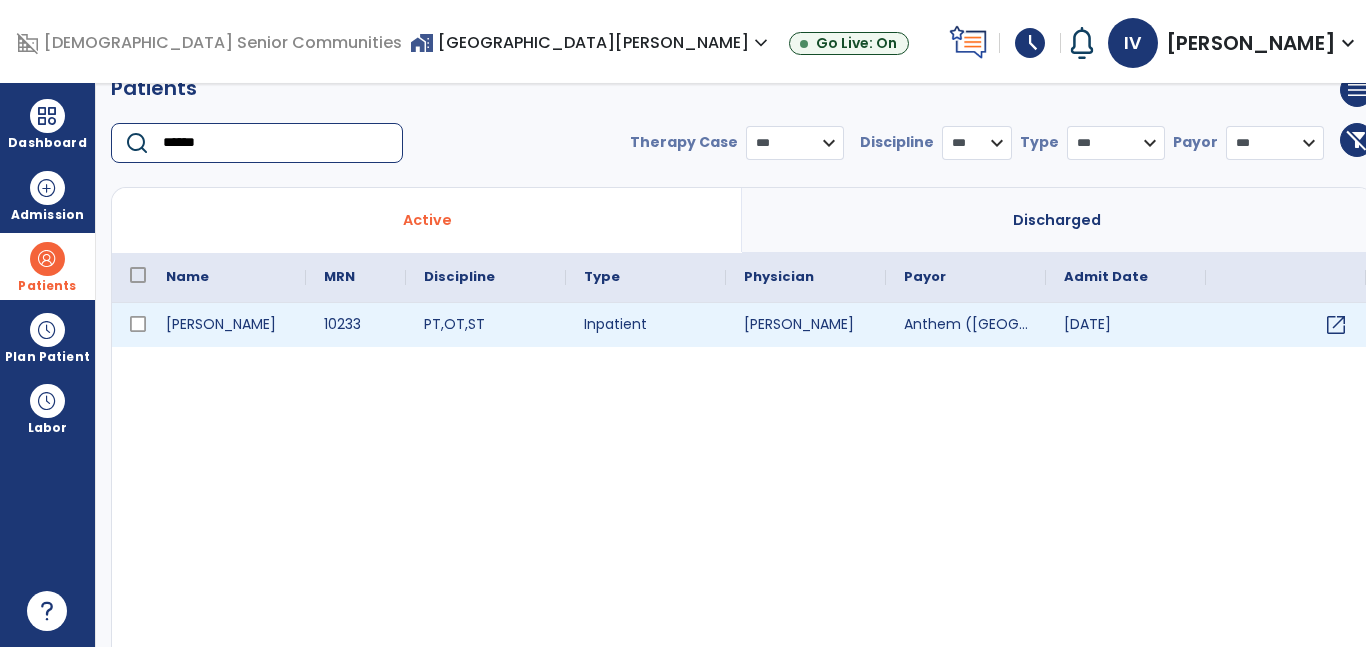 type on "******" 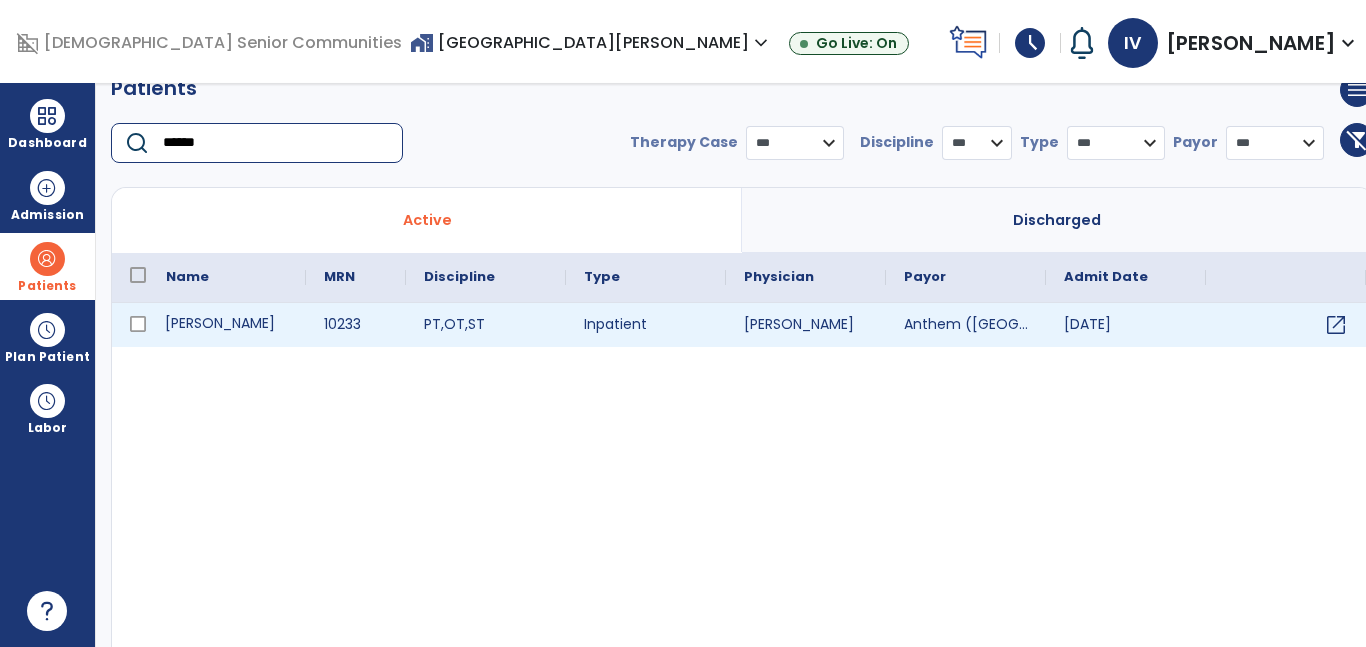 click on "[PERSON_NAME]" at bounding box center [227, 325] 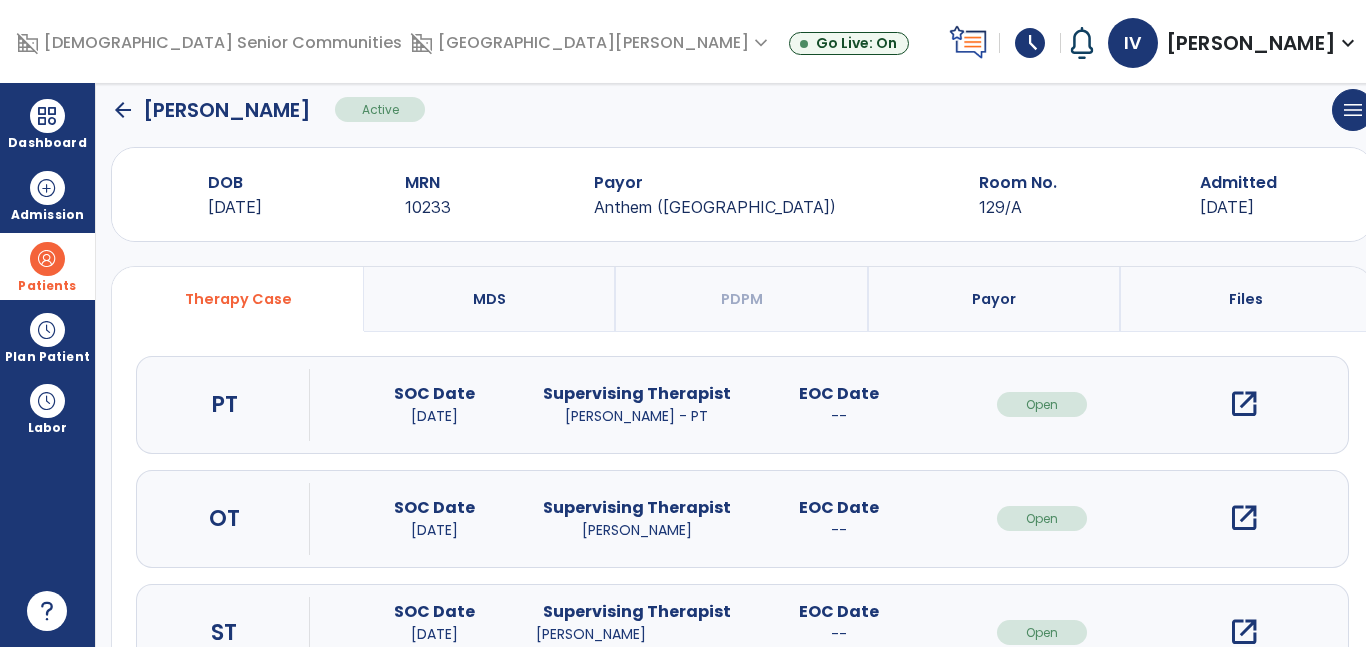 click on "open_in_new" at bounding box center (1244, 404) 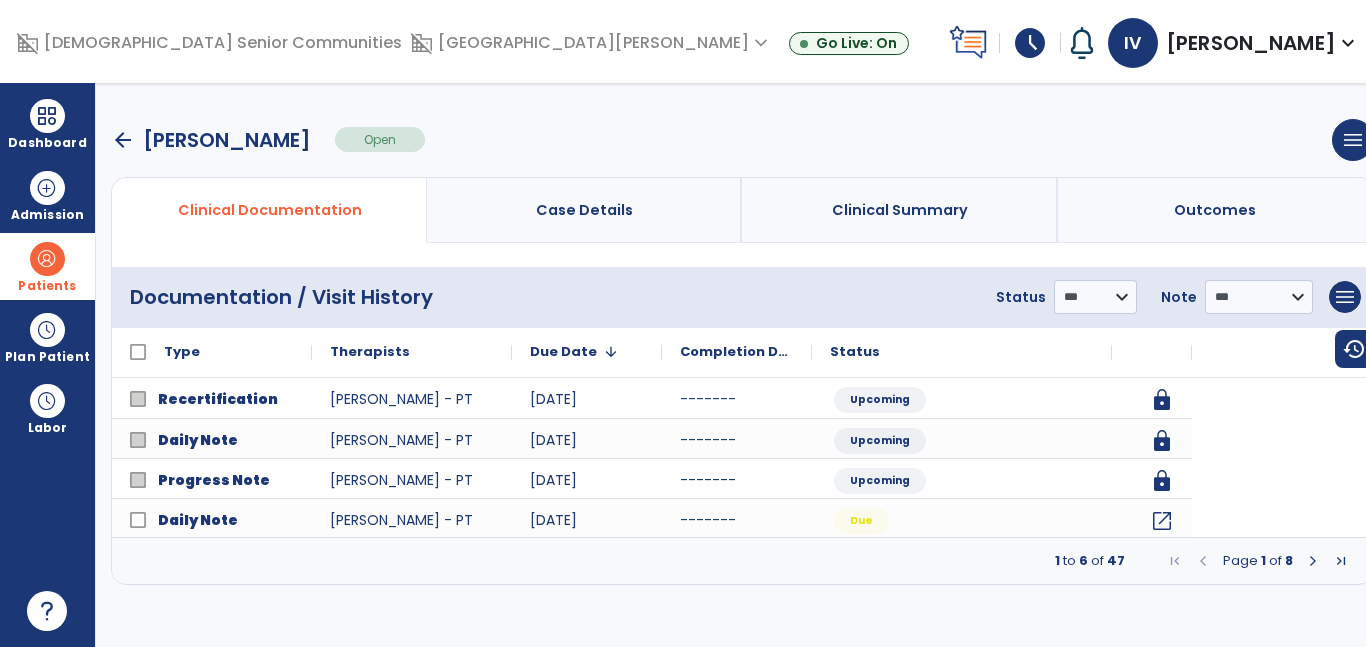 scroll, scrollTop: 0, scrollLeft: 0, axis: both 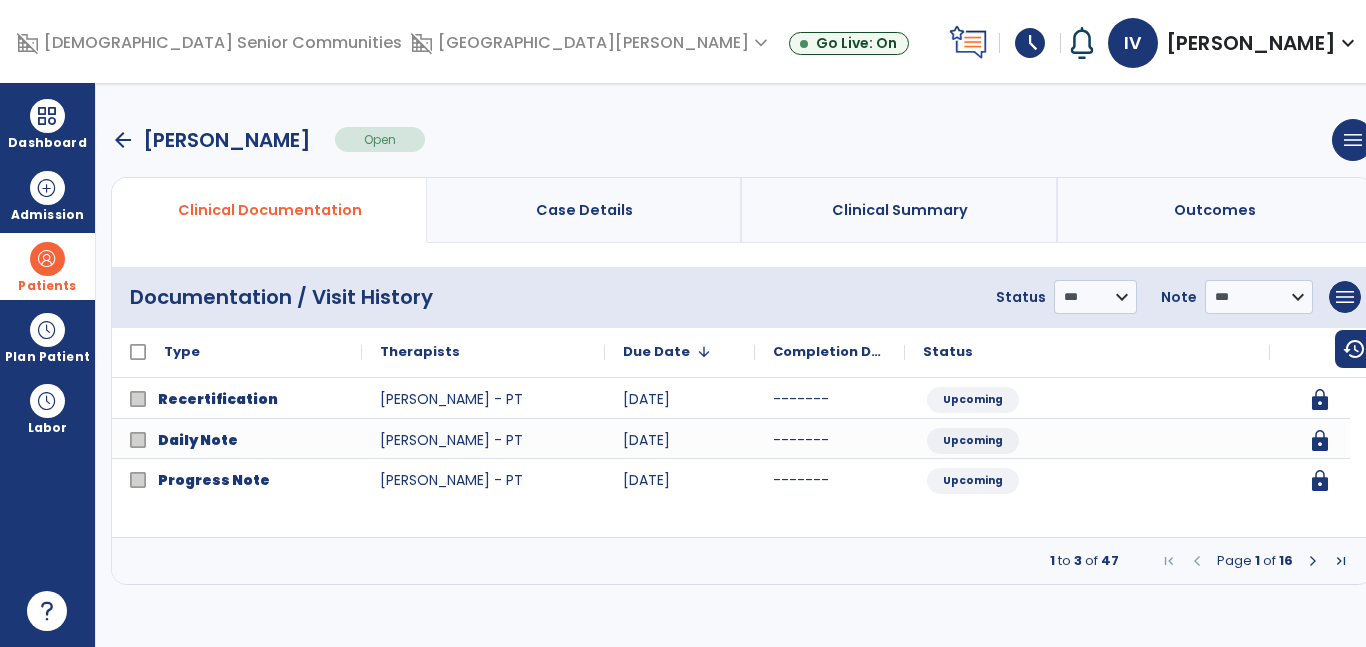 click at bounding box center (1313, 561) 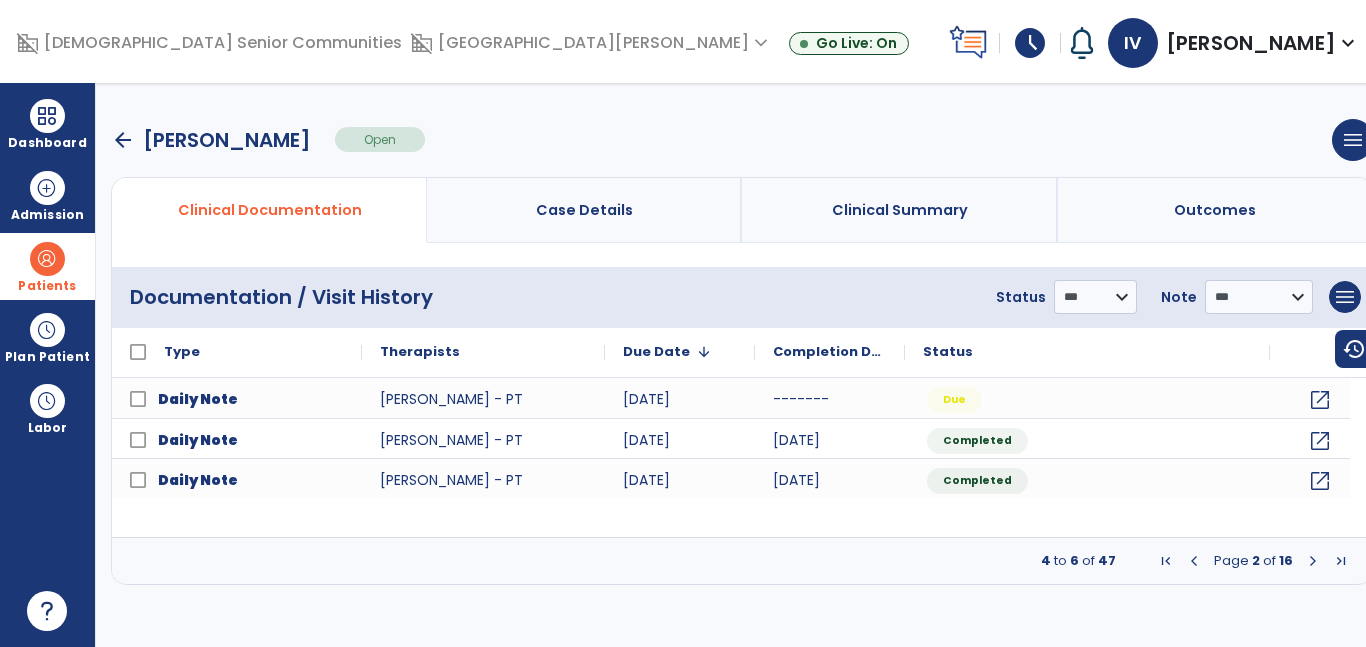 click at bounding box center [1313, 561] 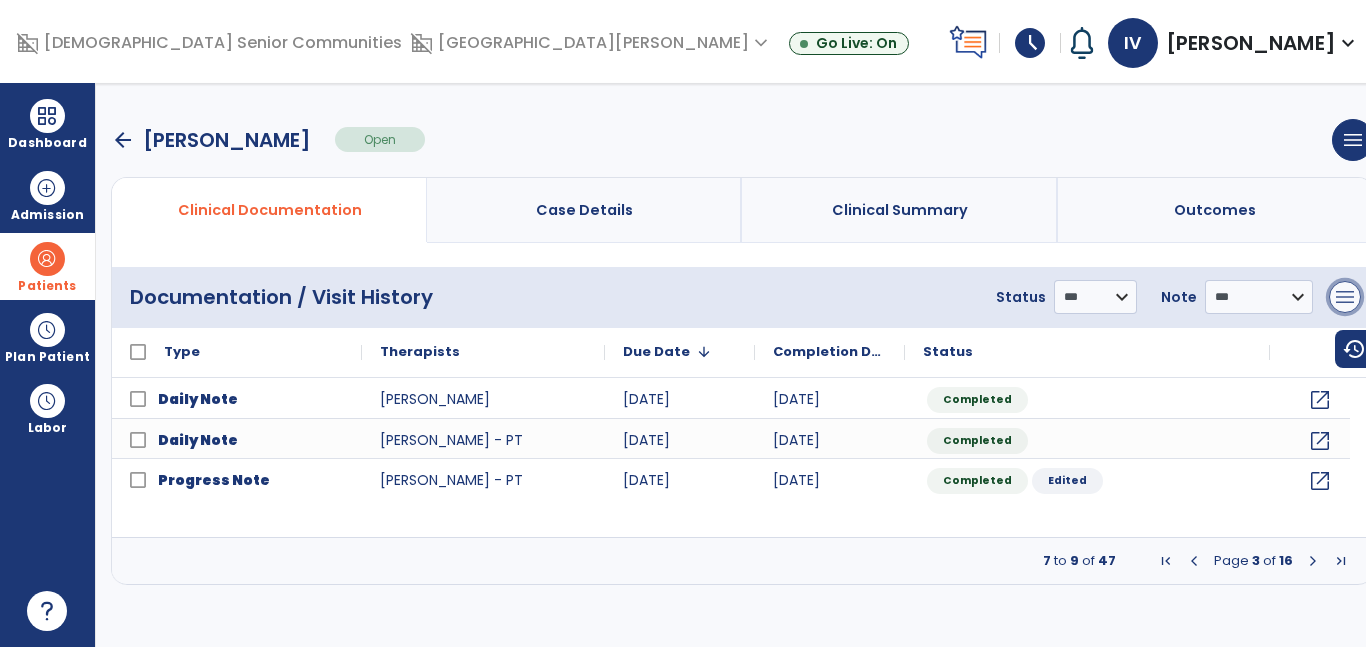 click on "menu" at bounding box center (1345, 297) 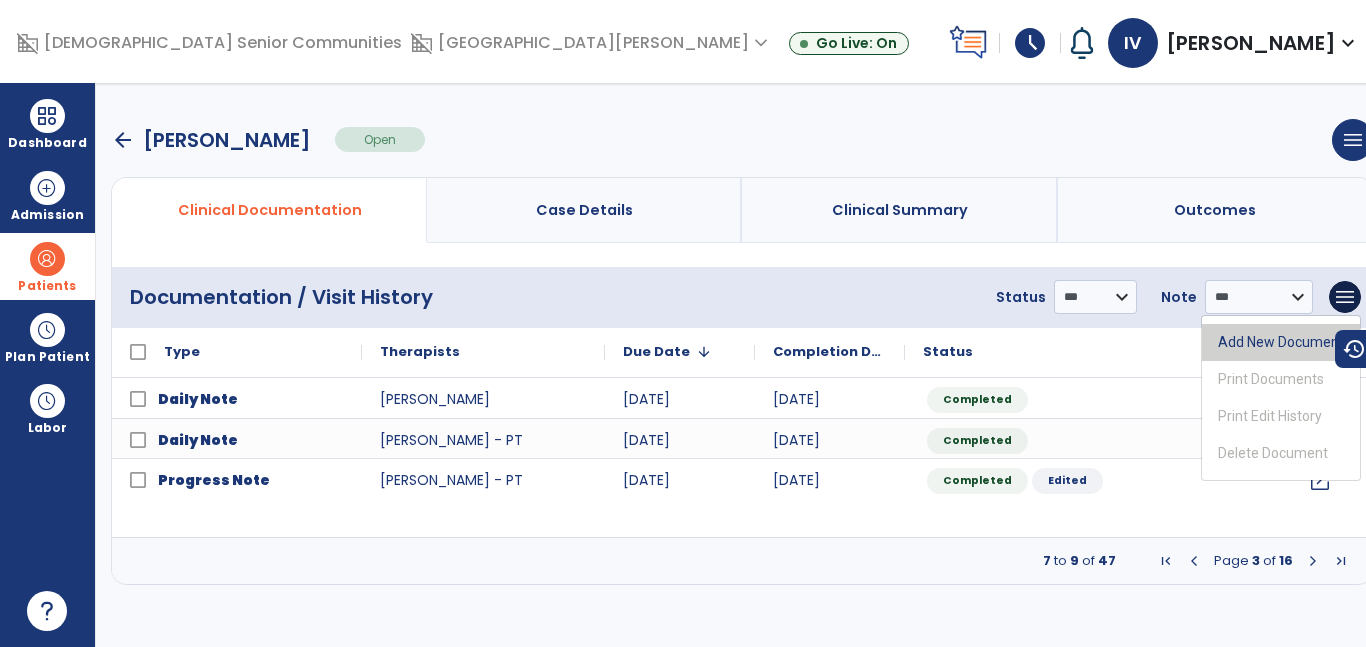 click on "Add New Document" at bounding box center (1281, 342) 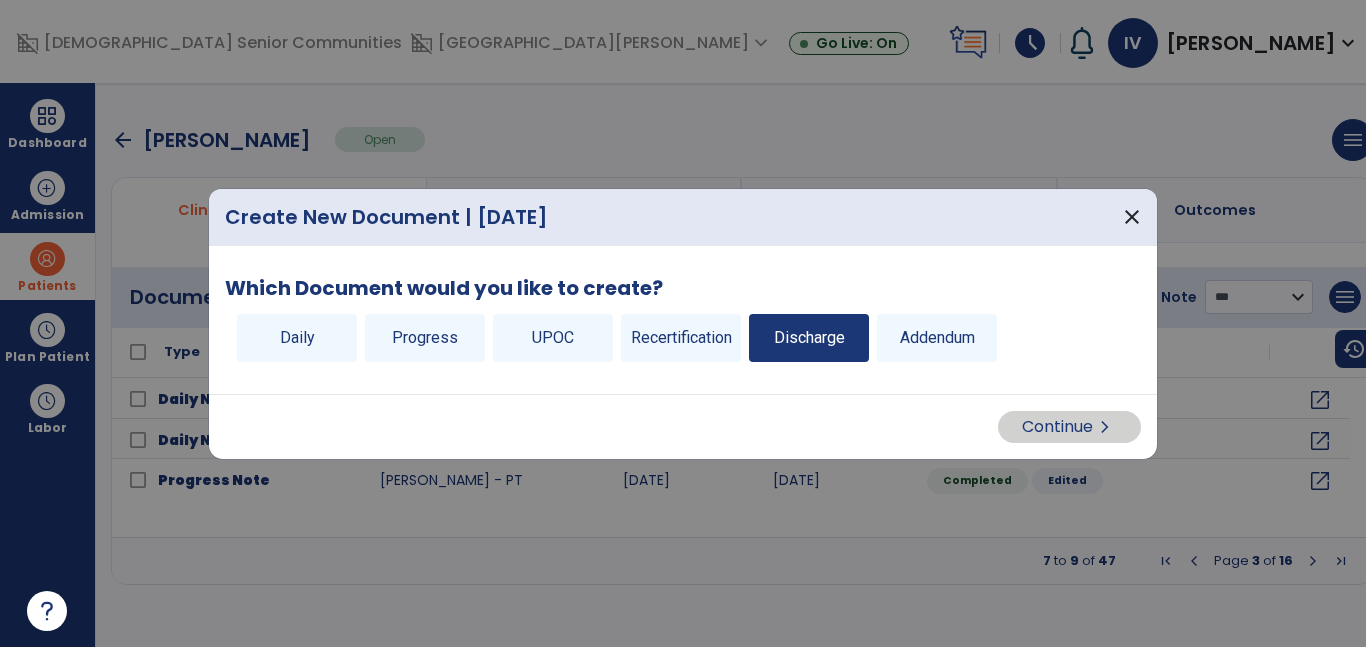 click on "Discharge" at bounding box center [809, 338] 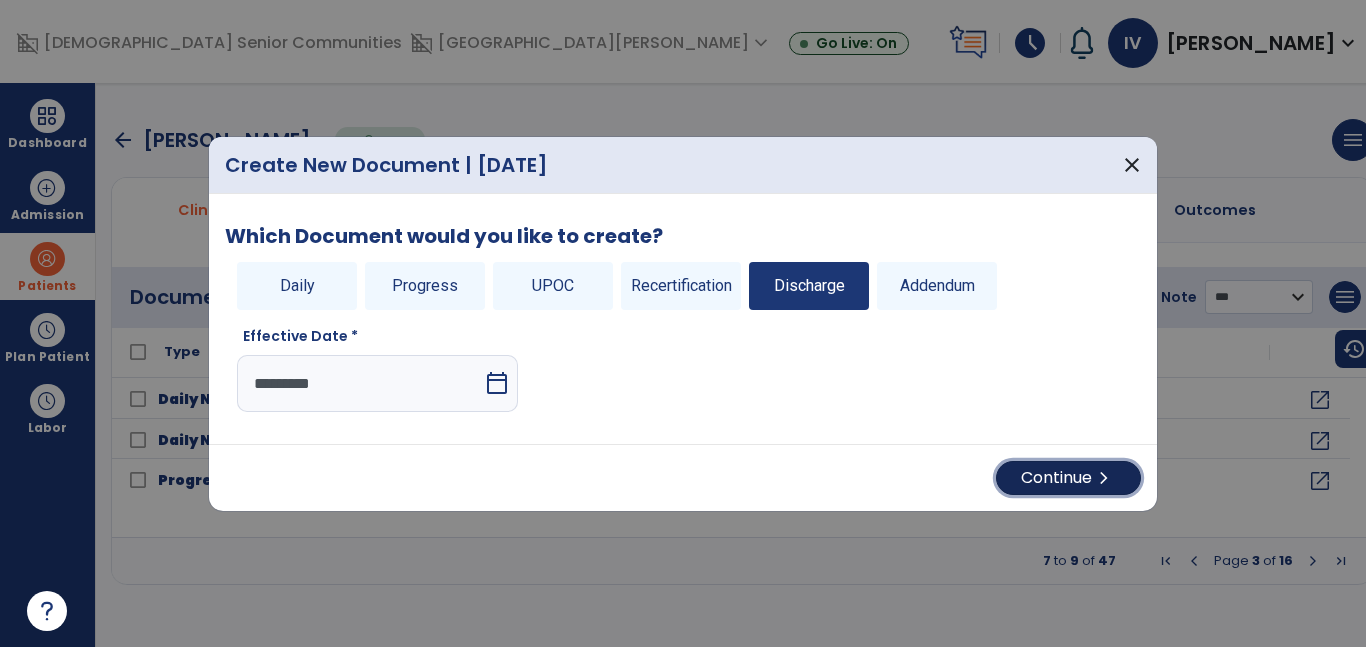 click on "Continue   chevron_right" at bounding box center [1068, 478] 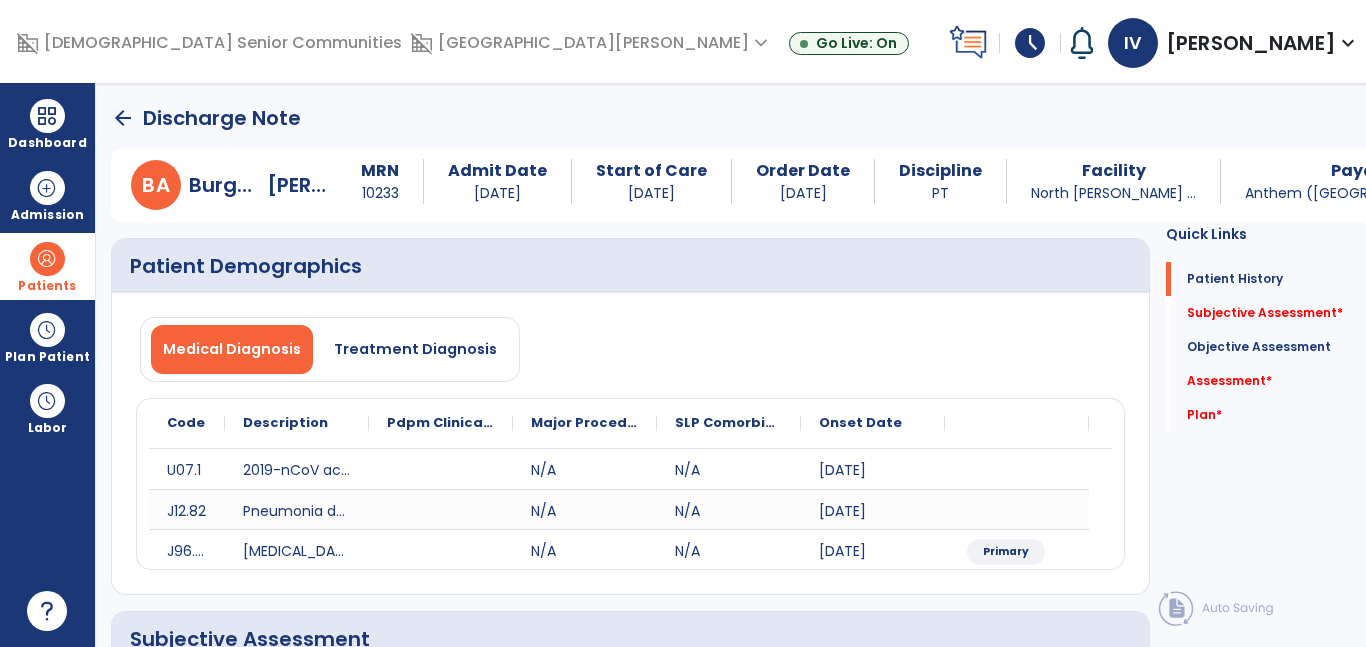 click on "Medical Diagnosis   Treatment Diagnosis" 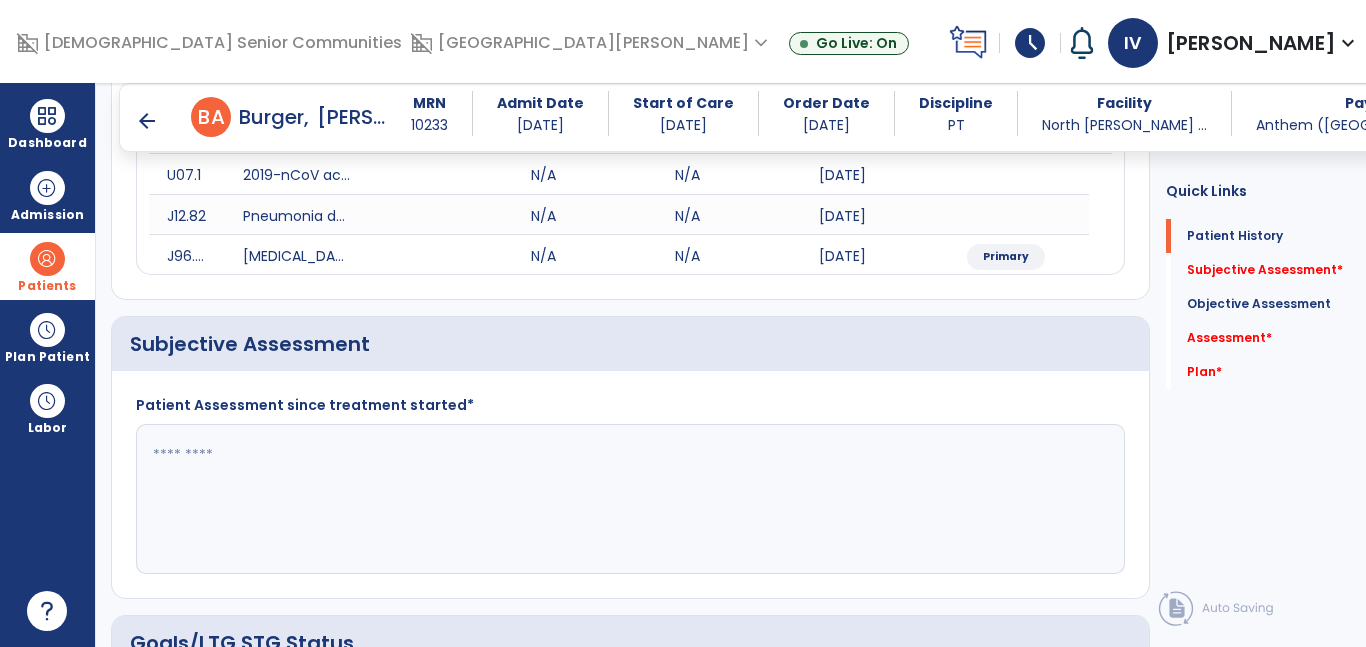 scroll, scrollTop: 325, scrollLeft: 0, axis: vertical 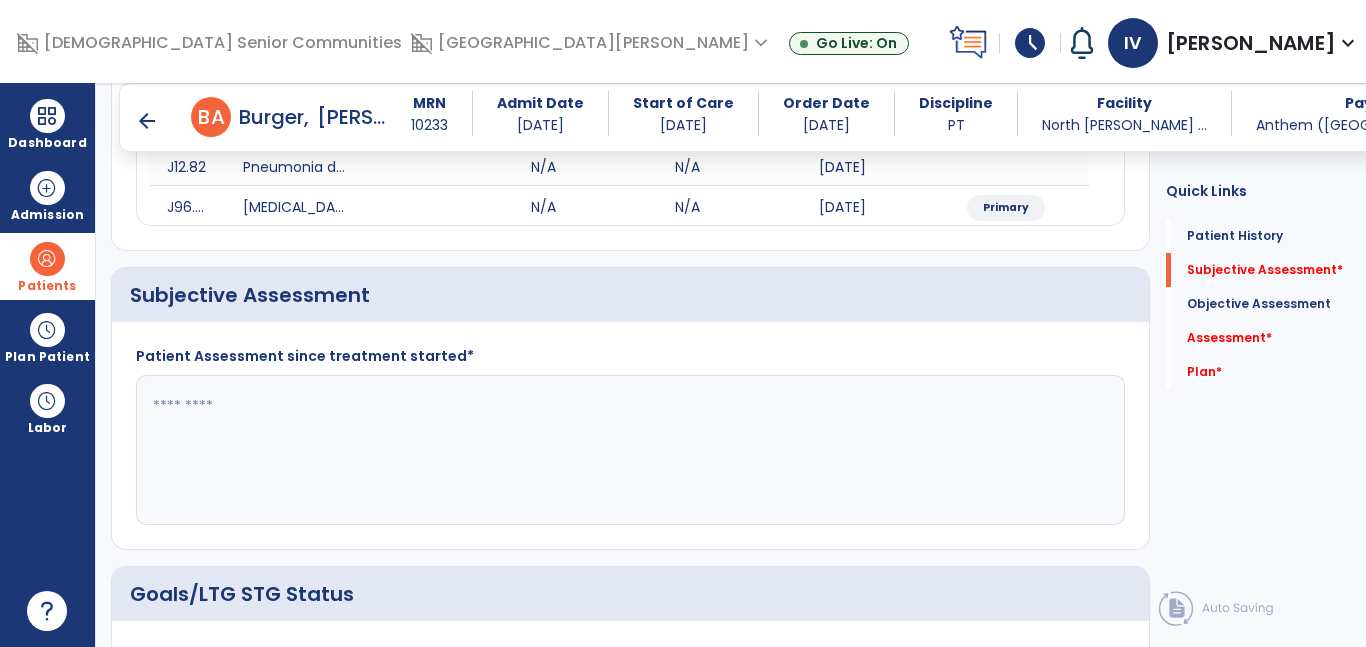 click 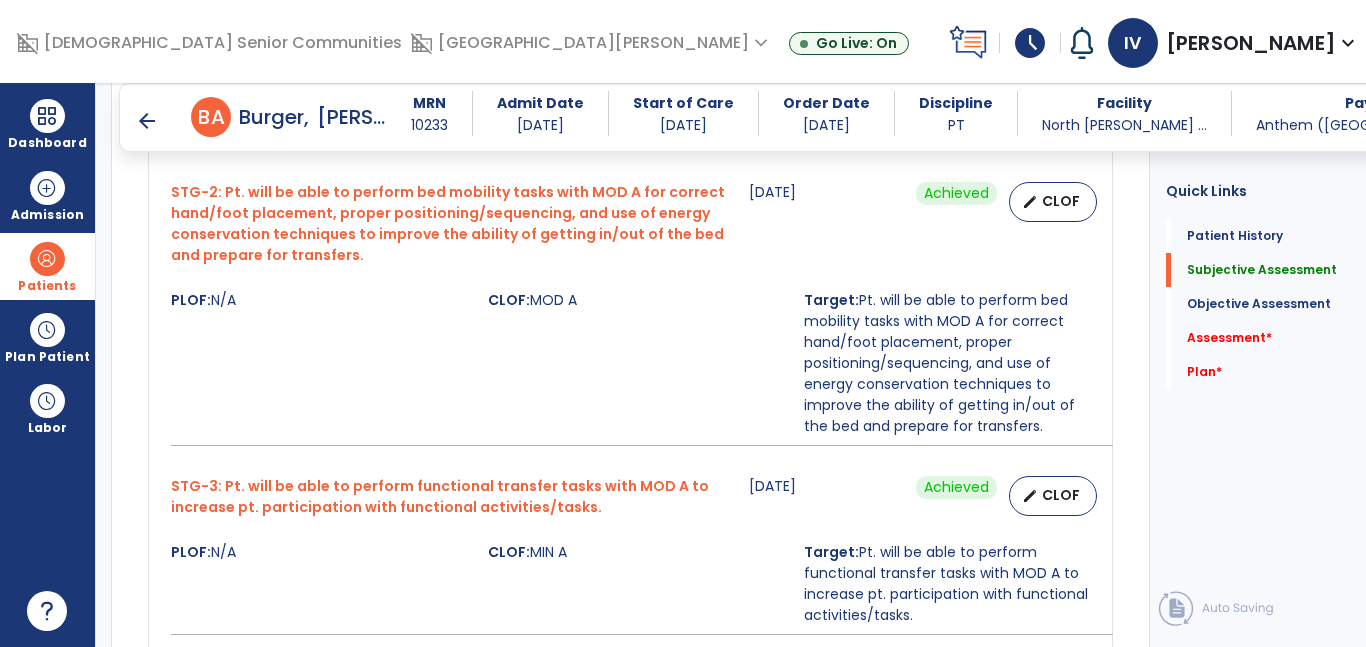scroll, scrollTop: 1287, scrollLeft: 0, axis: vertical 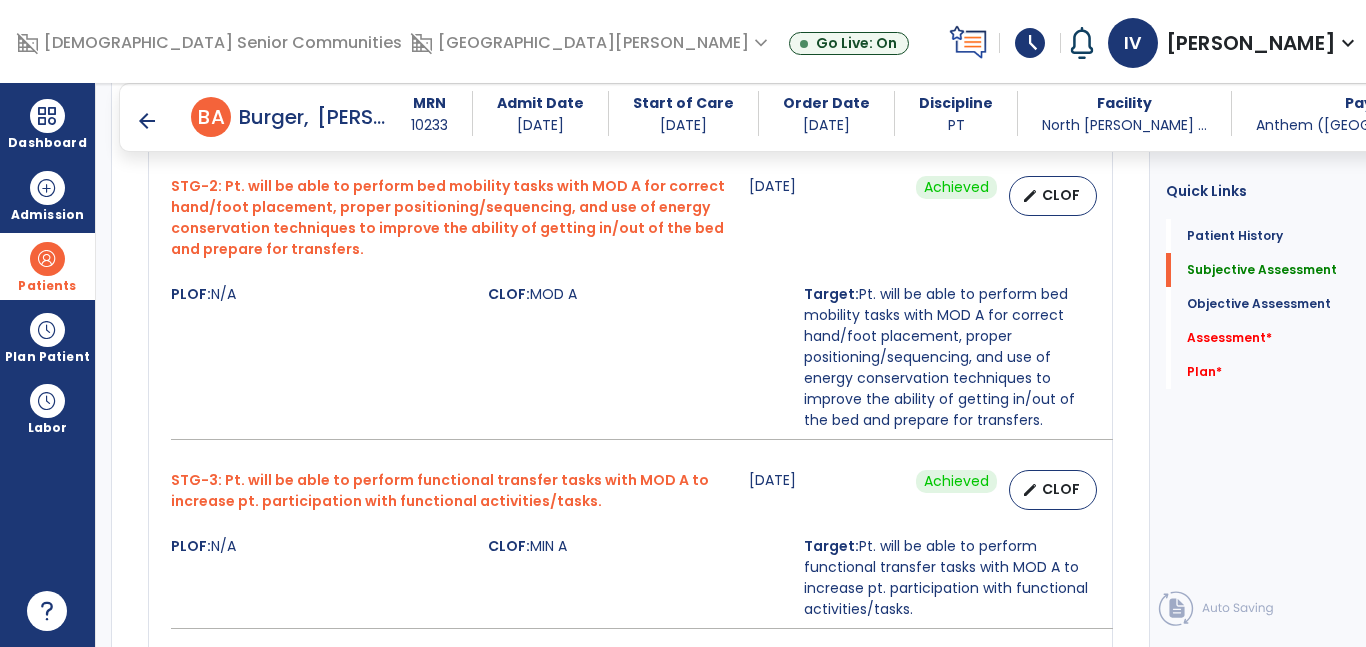 type on "**********" 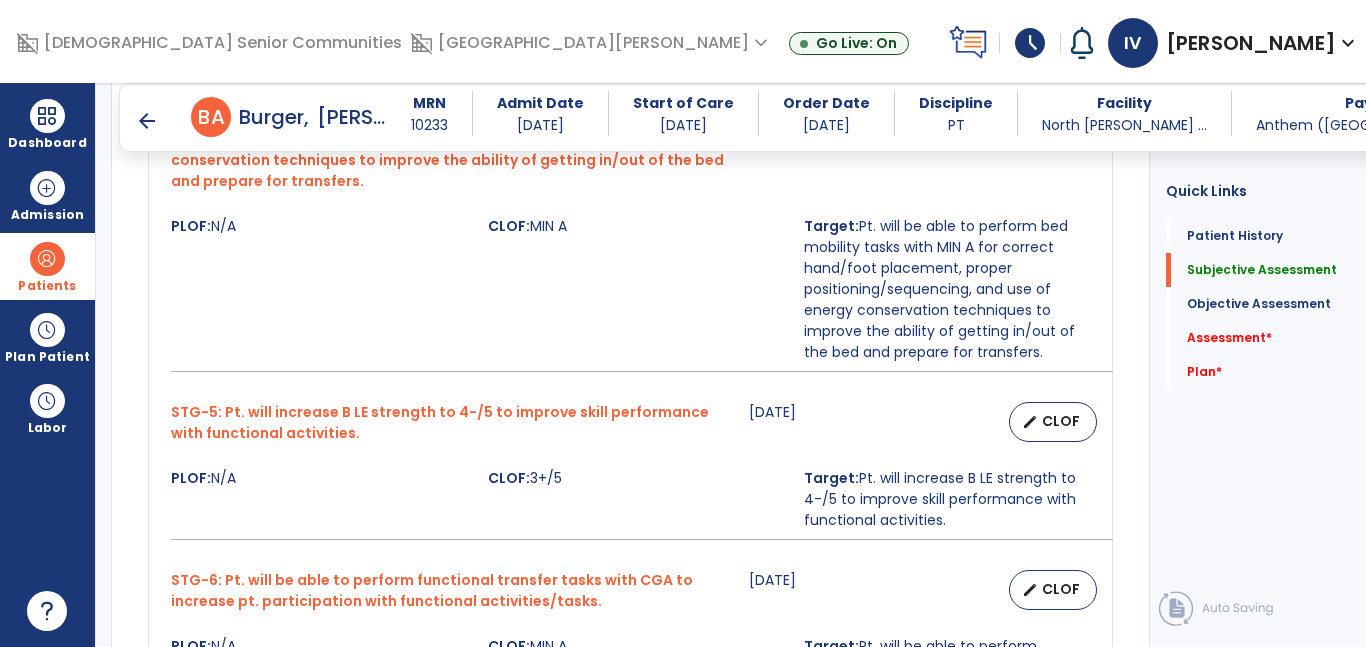 scroll, scrollTop: 1841, scrollLeft: 0, axis: vertical 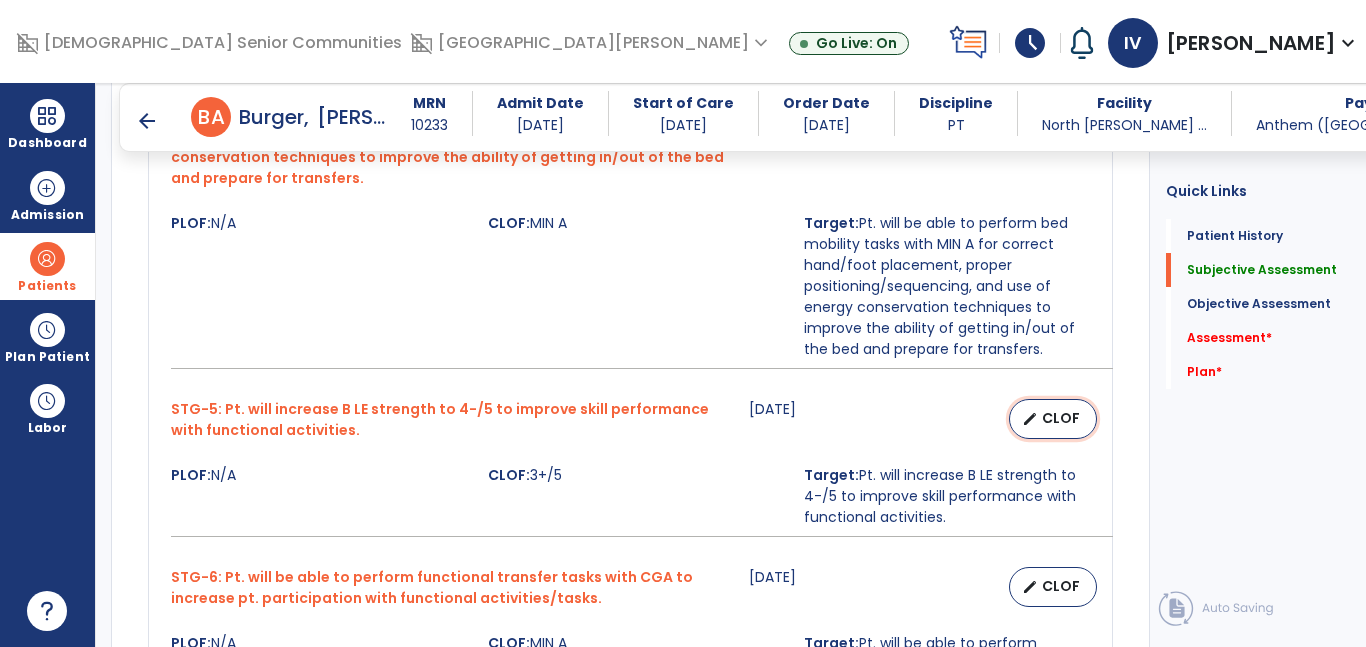 click on "edit   CLOF" at bounding box center [1053, 419] 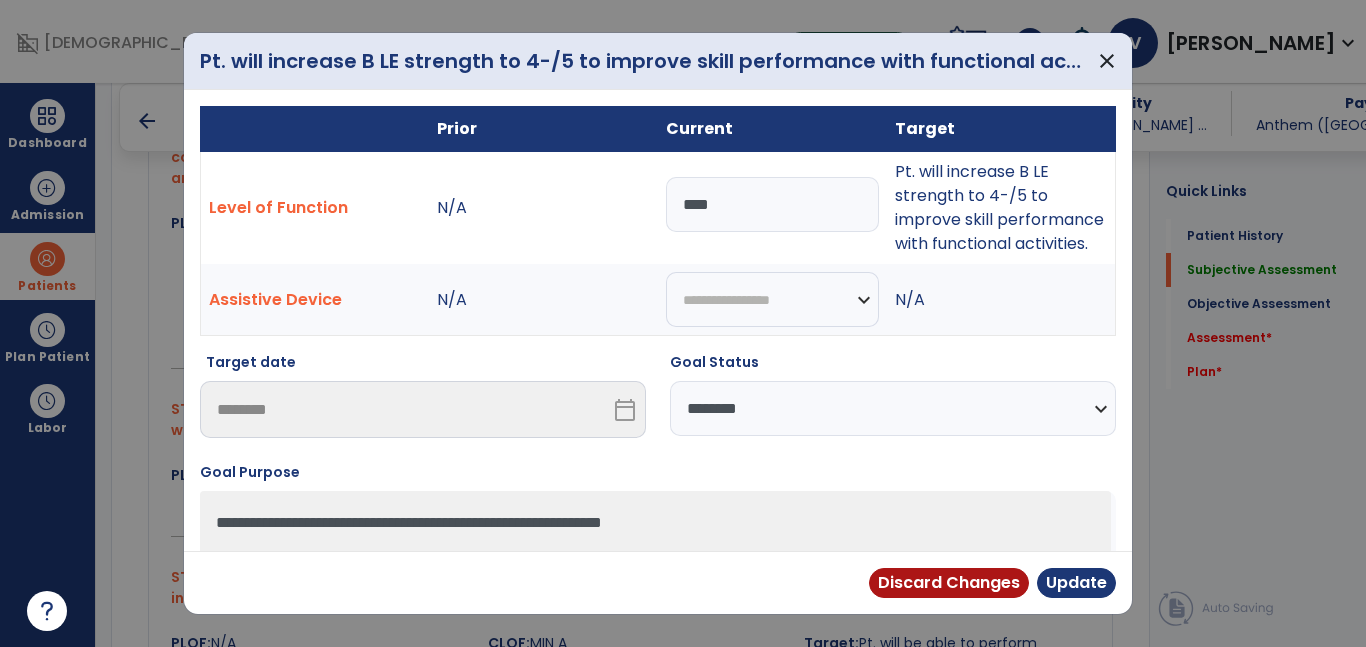 click on "****" at bounding box center [772, 204] 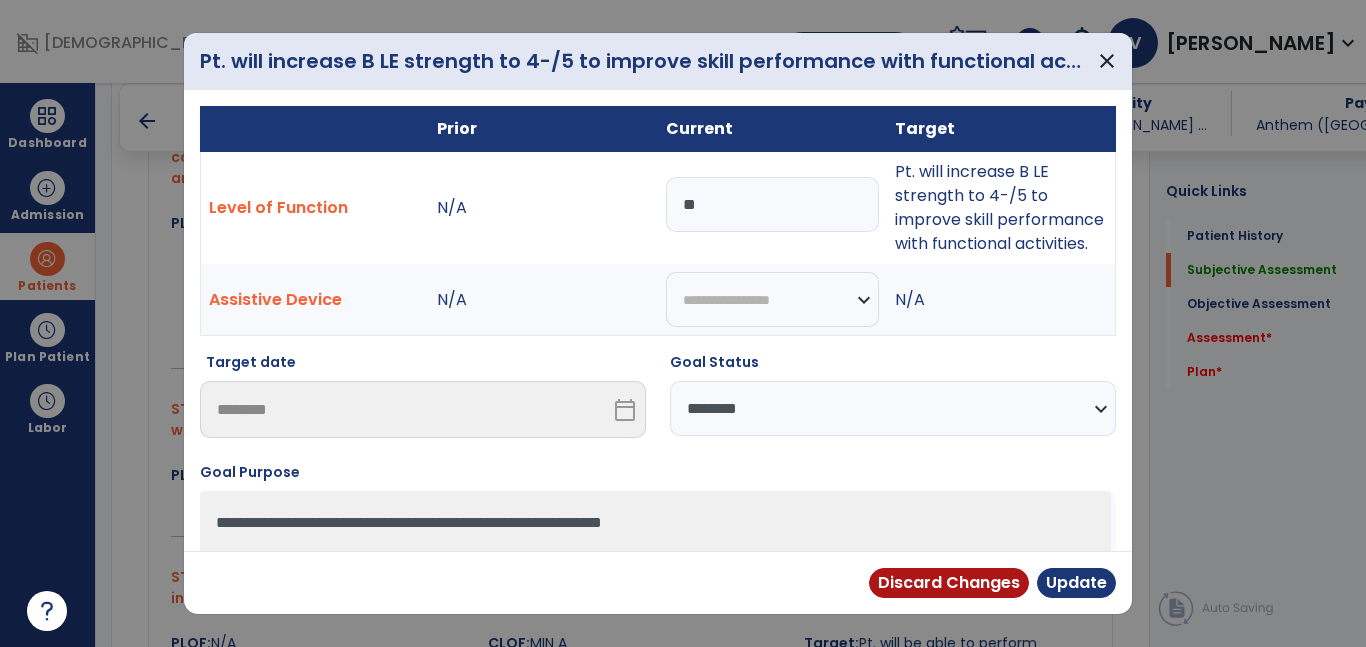 type on "*" 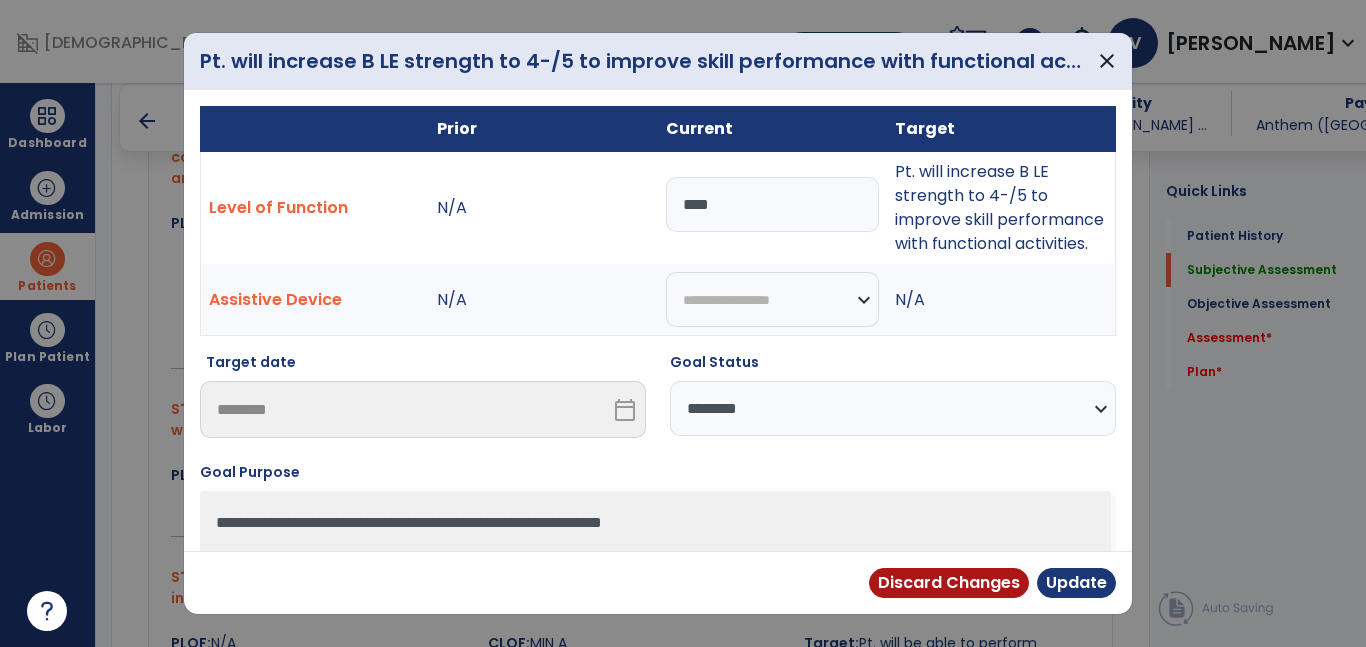 type on "****" 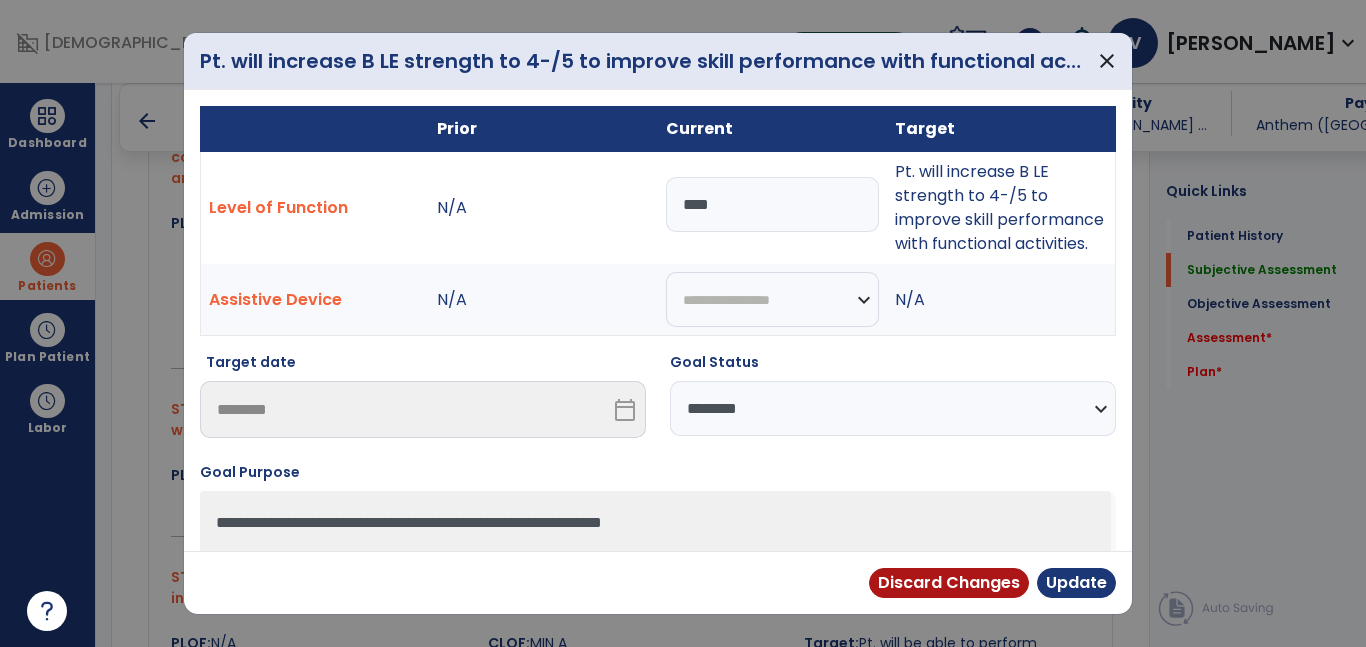 select on "********" 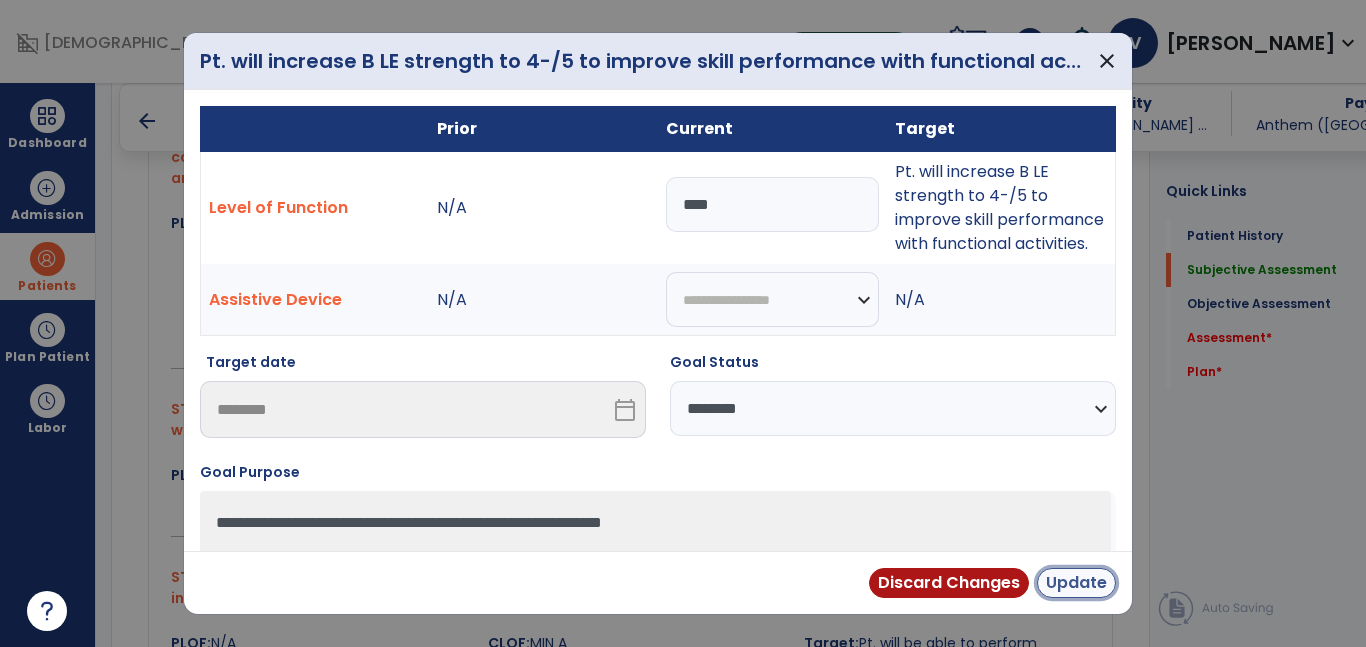 click on "Update" at bounding box center [1076, 583] 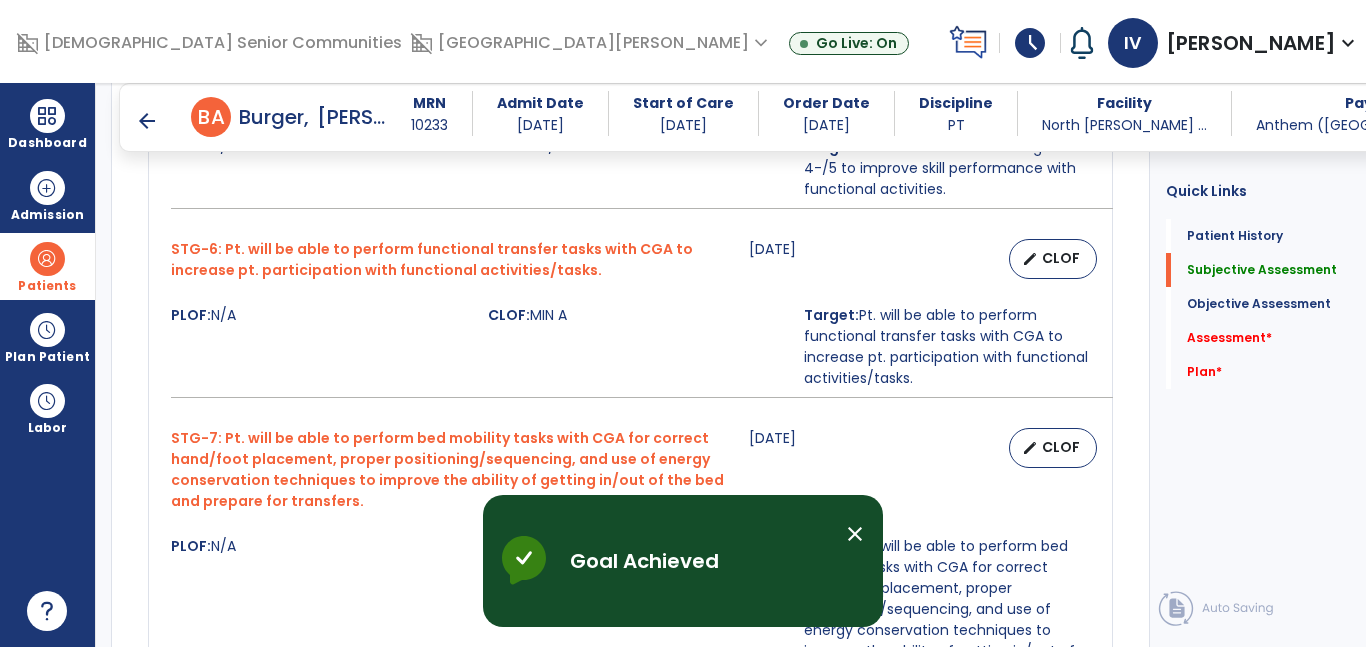 scroll, scrollTop: 2166, scrollLeft: 0, axis: vertical 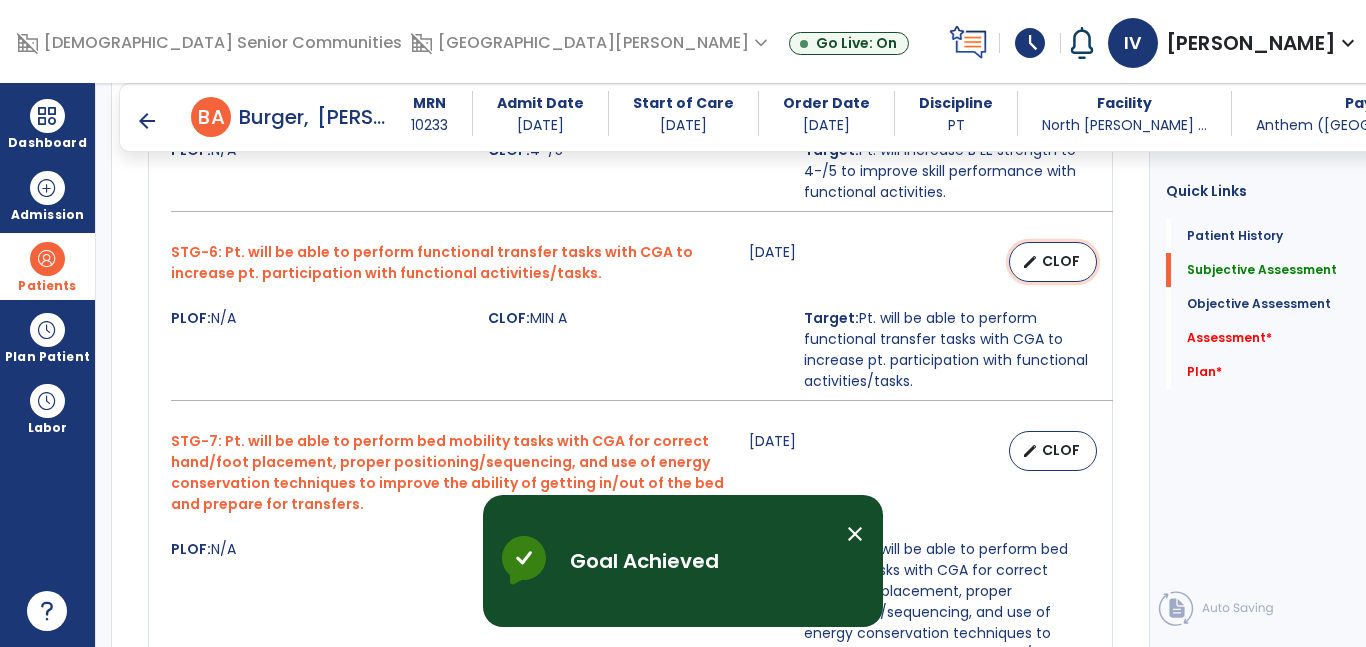 click on "edit   CLOF" at bounding box center [1053, 262] 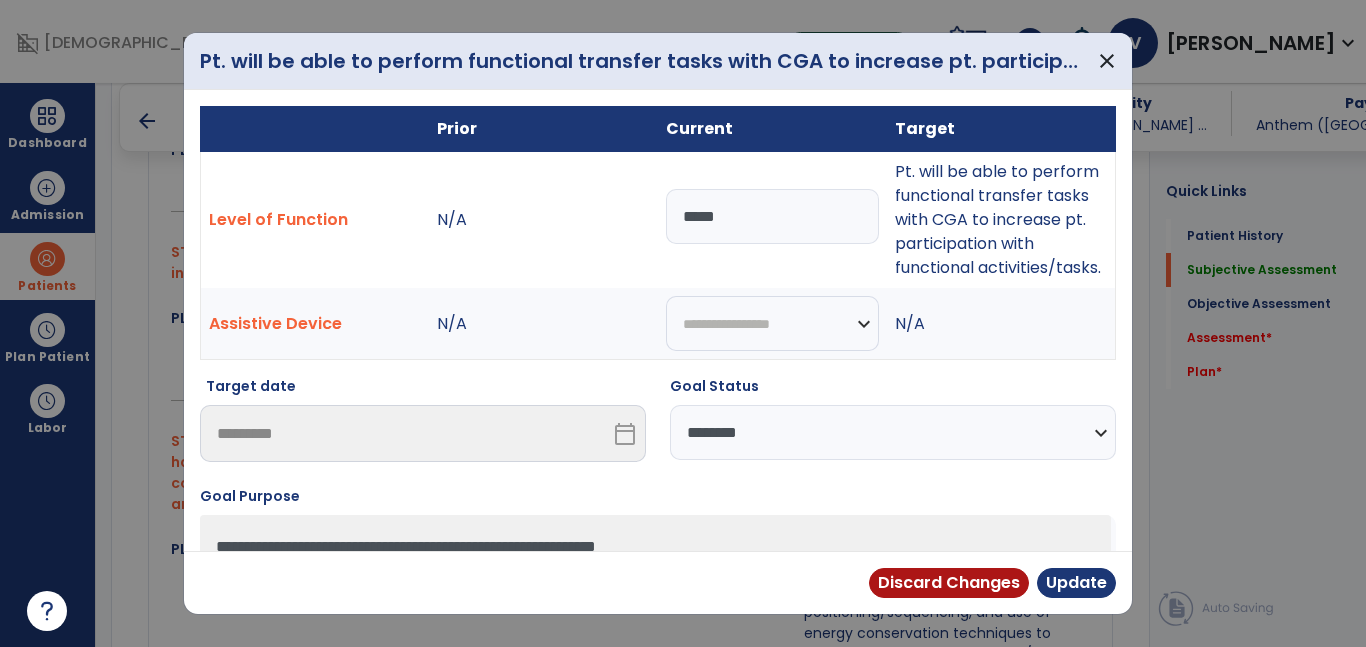 click on "*****" at bounding box center [772, 216] 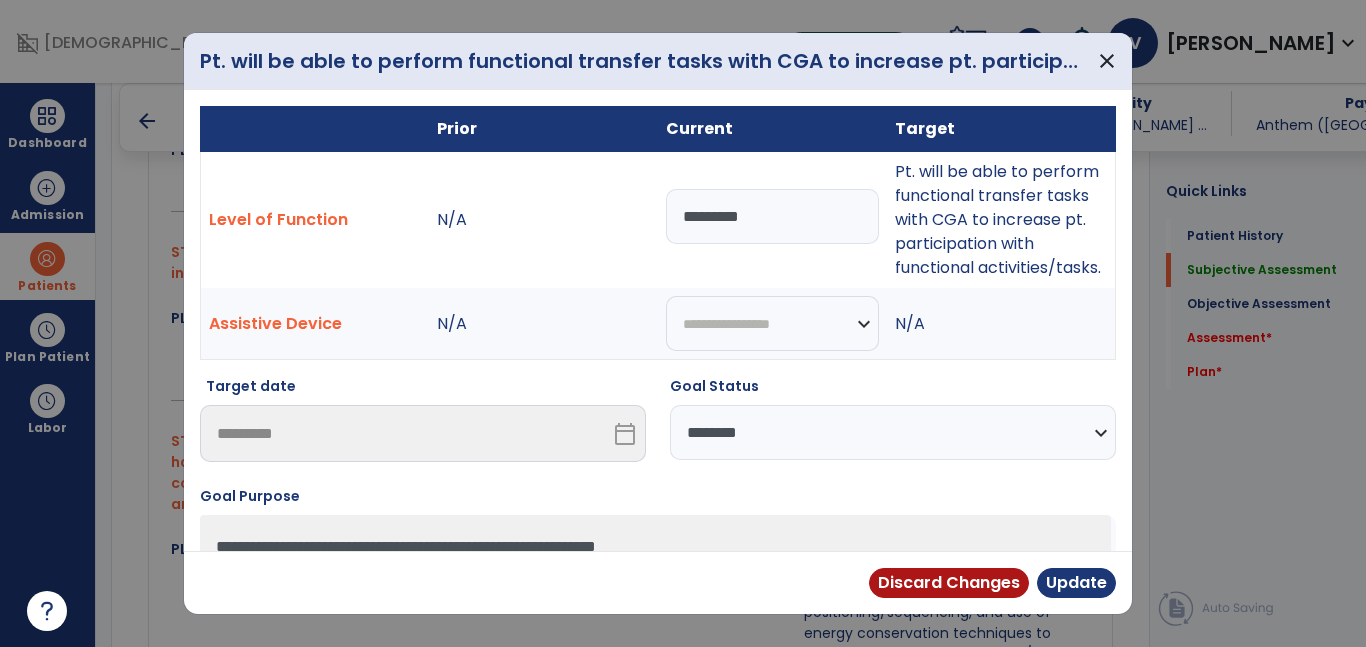 type on "*********" 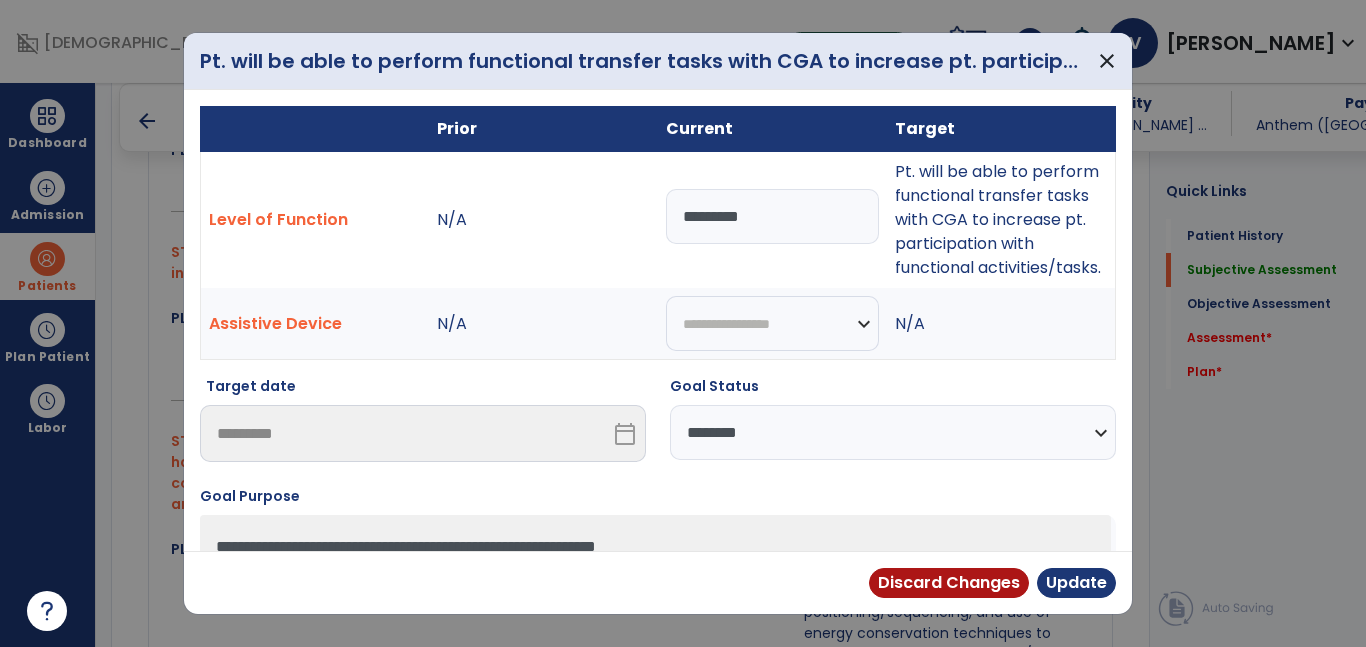 click on "*********" at bounding box center [772, 220] 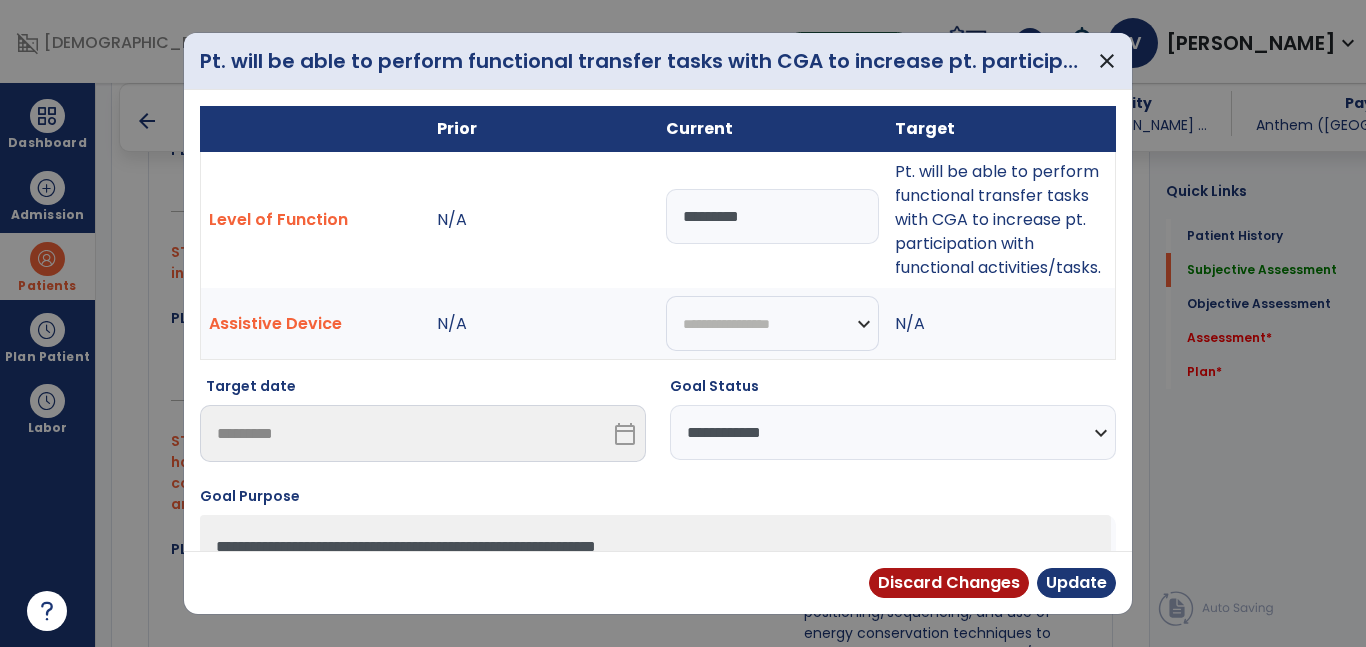 click on "**********" at bounding box center (893, 432) 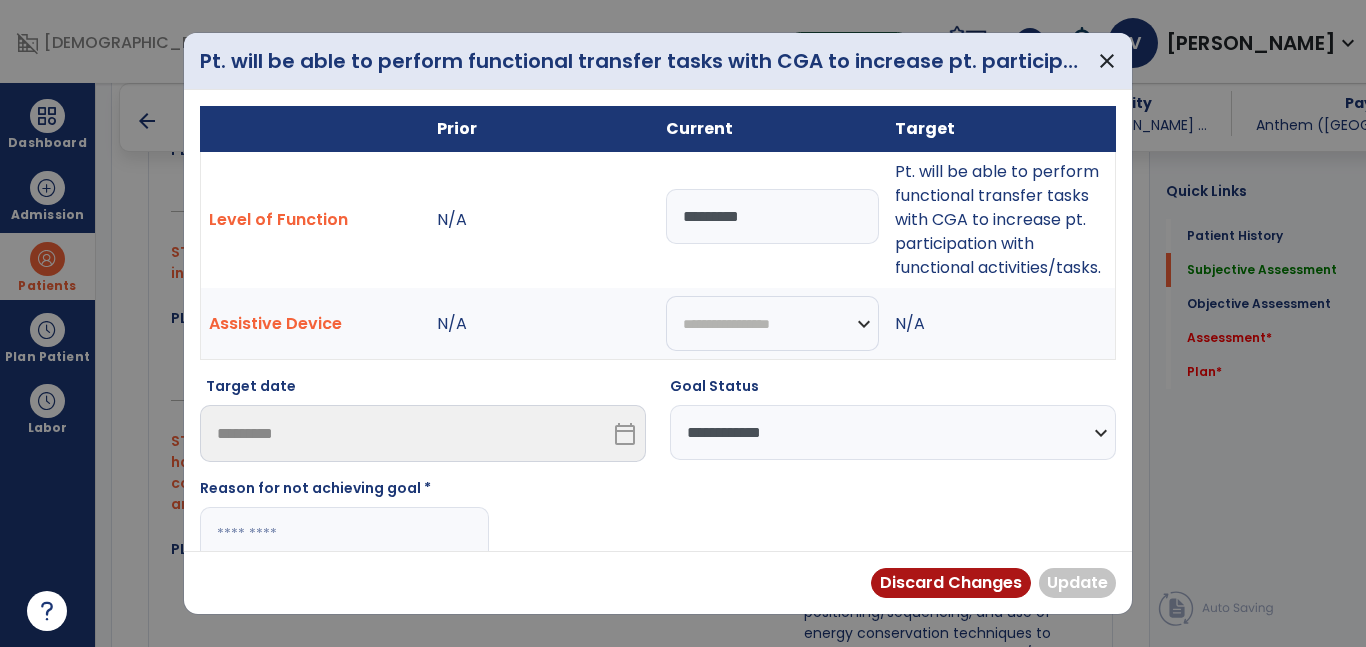 click at bounding box center (344, 534) 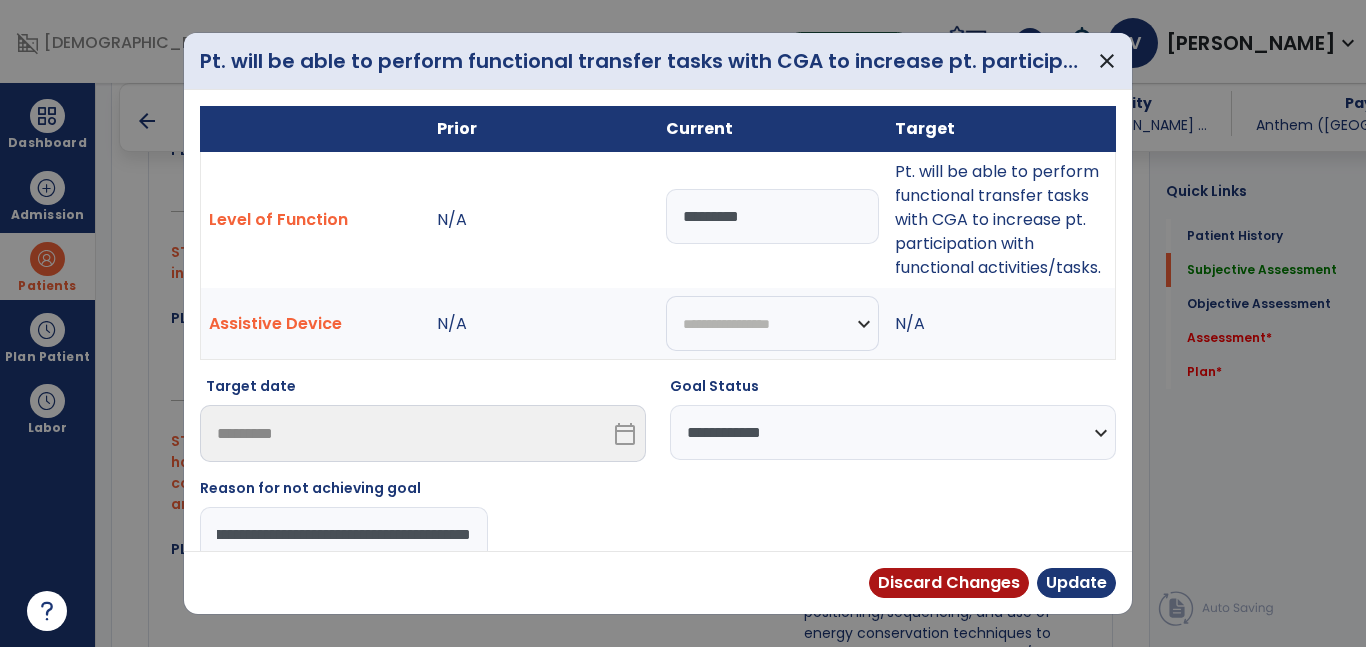 type on "**********" 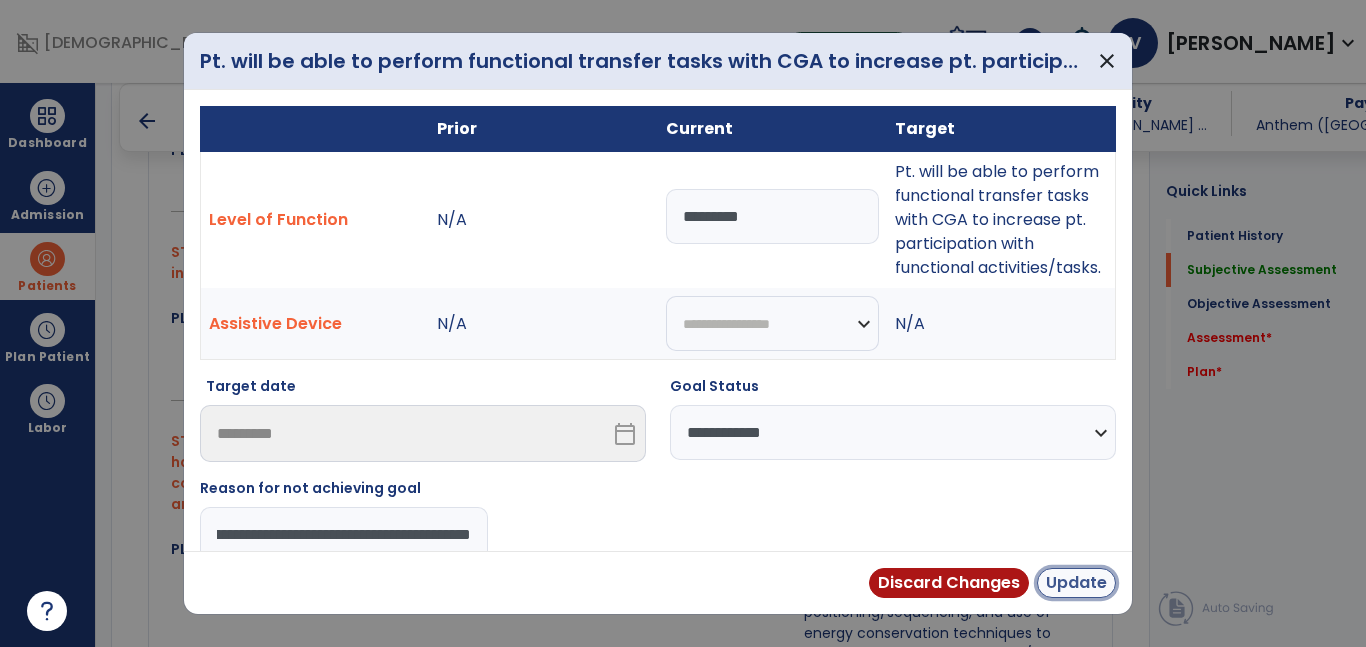 click on "Update" at bounding box center (1076, 583) 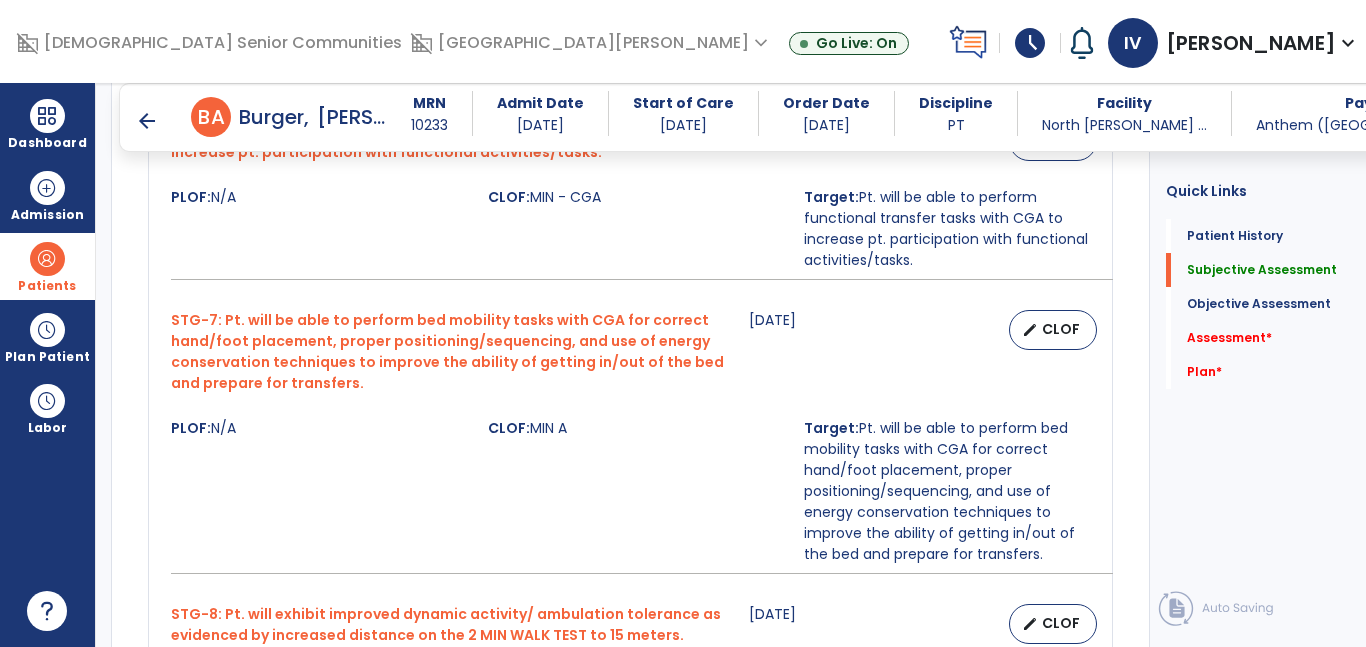 scroll, scrollTop: 2290, scrollLeft: 0, axis: vertical 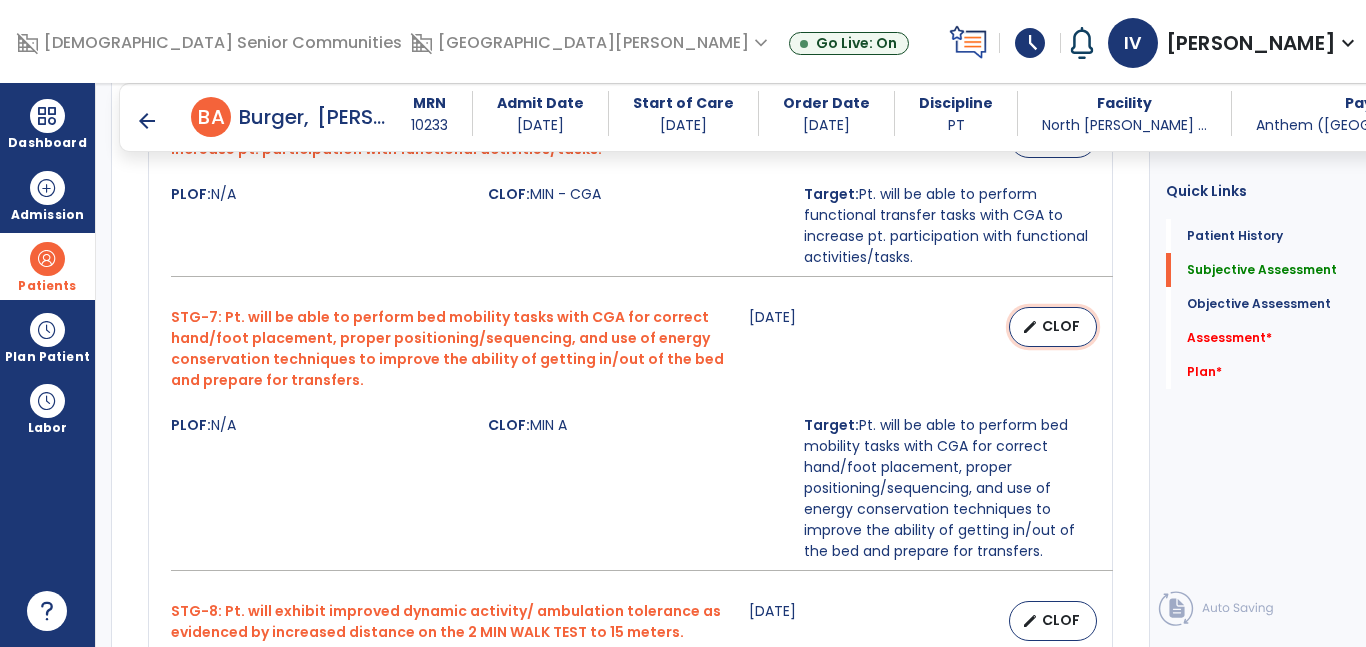 click on "edit   CLOF" at bounding box center [1053, 327] 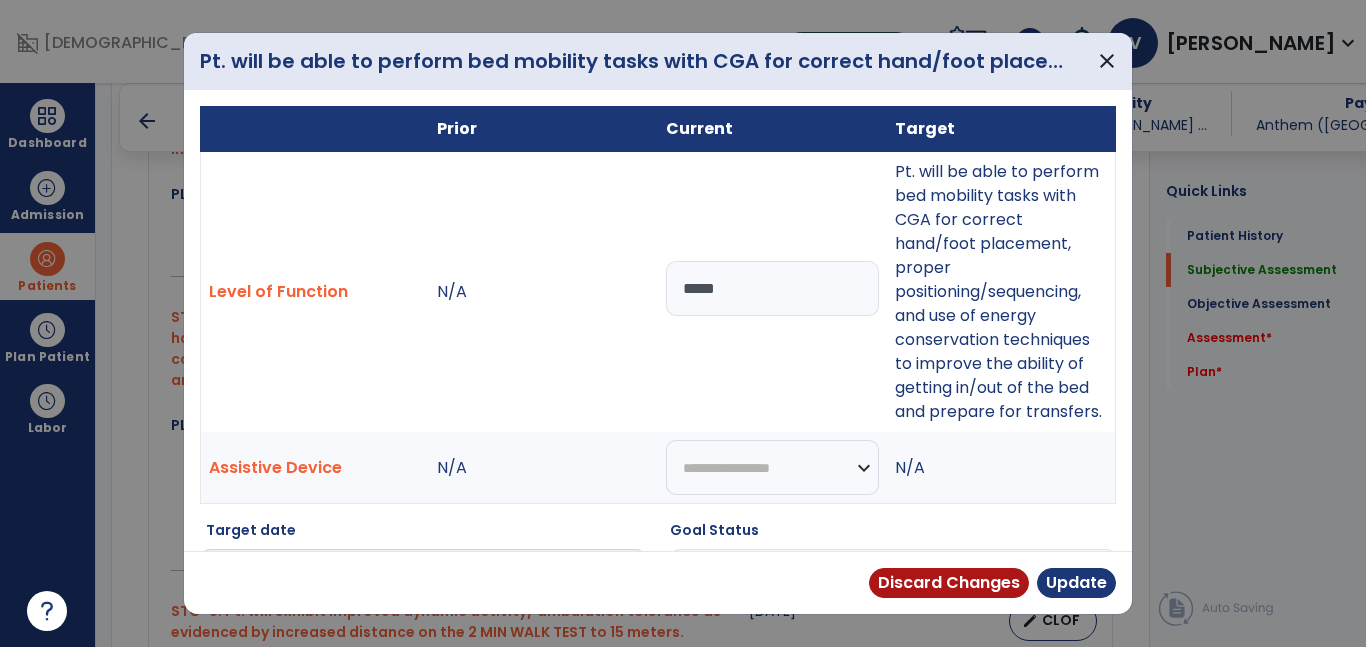 click on "*****" at bounding box center (772, 288) 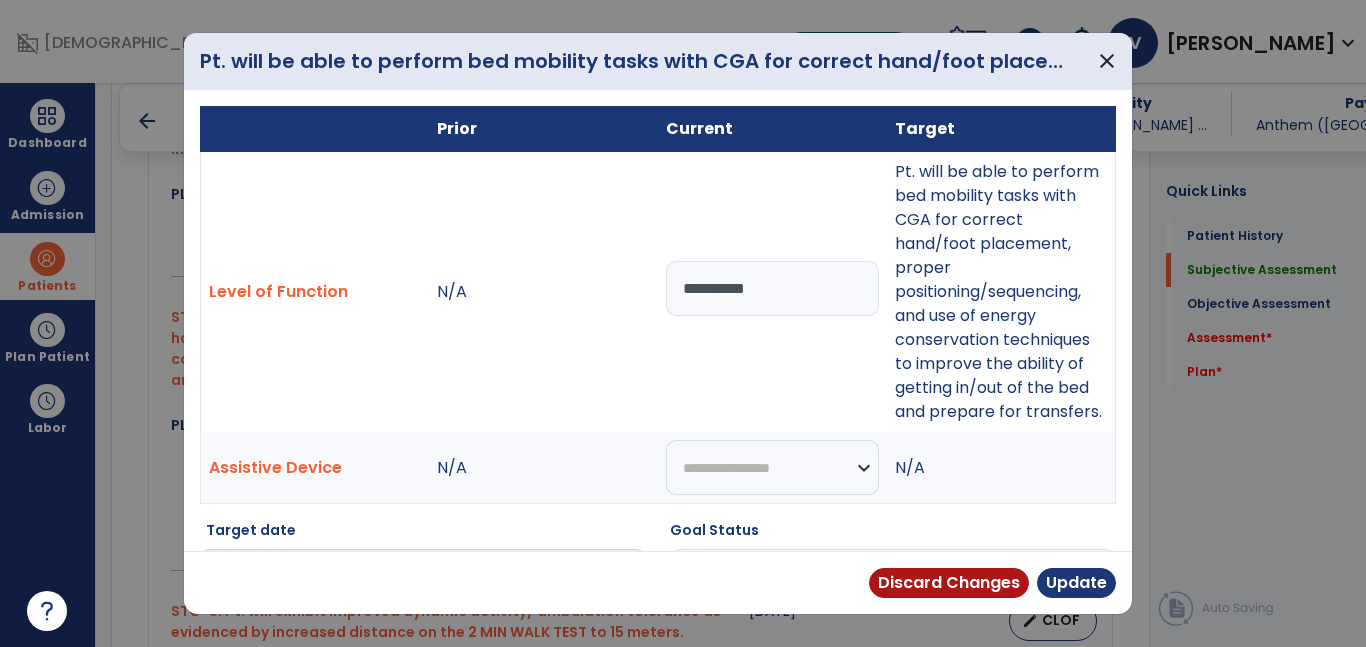 type on "*********" 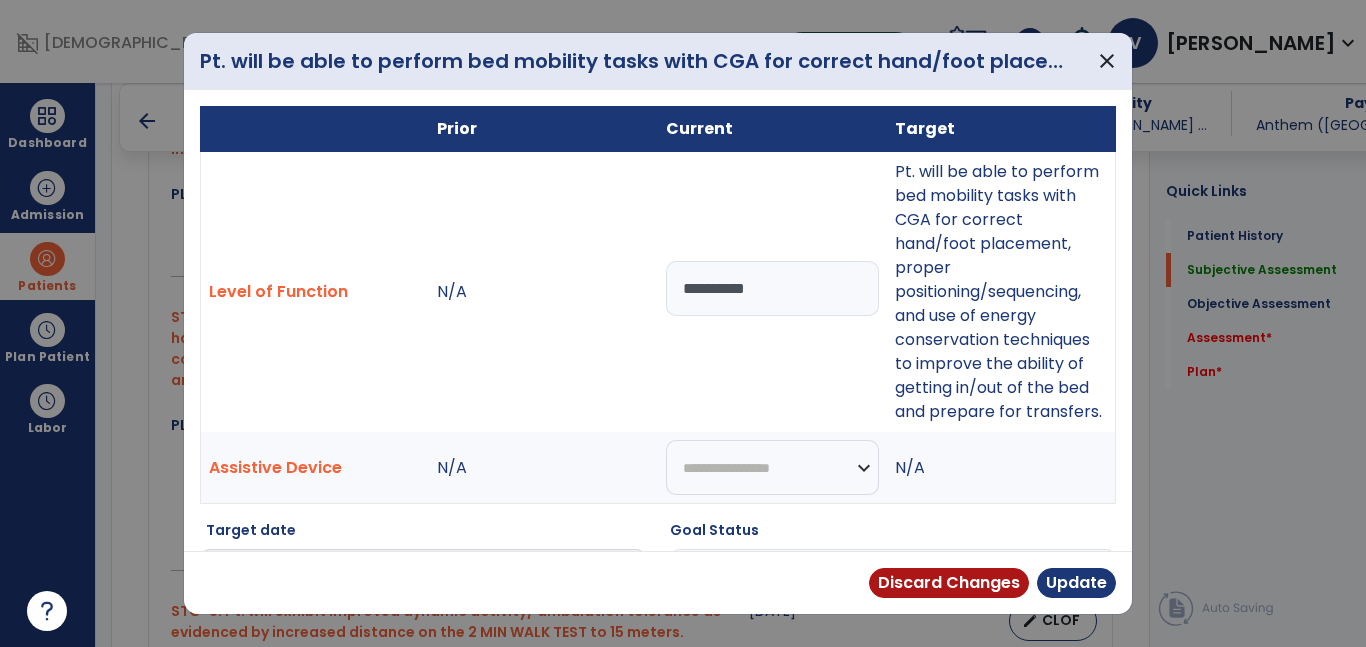 click on "**********" at bounding box center (893, 576) 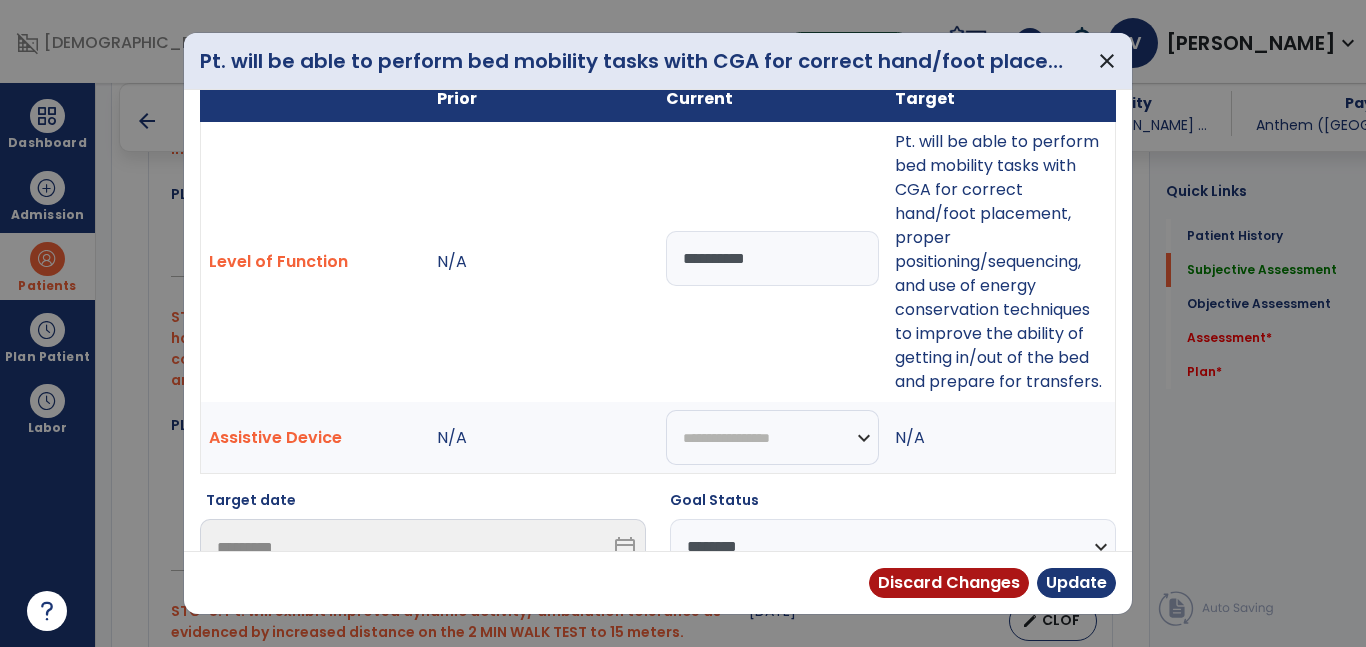 select on "**********" 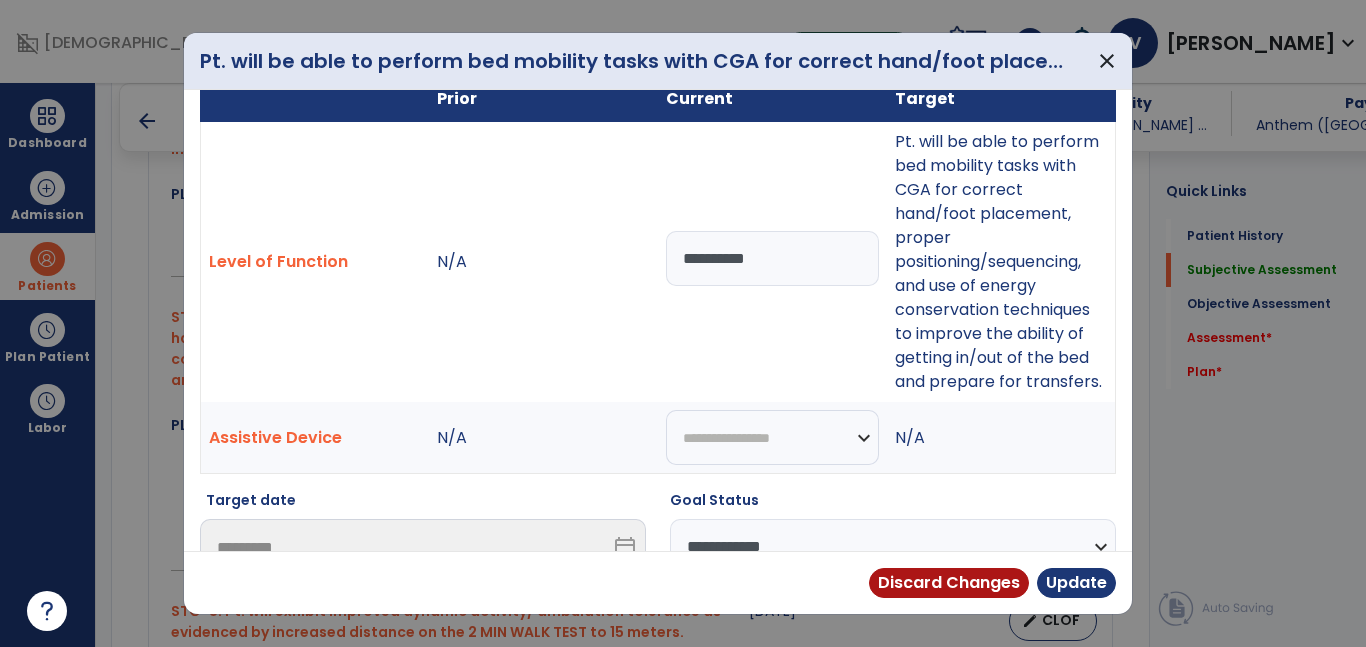 click on "**********" at bounding box center [893, 546] 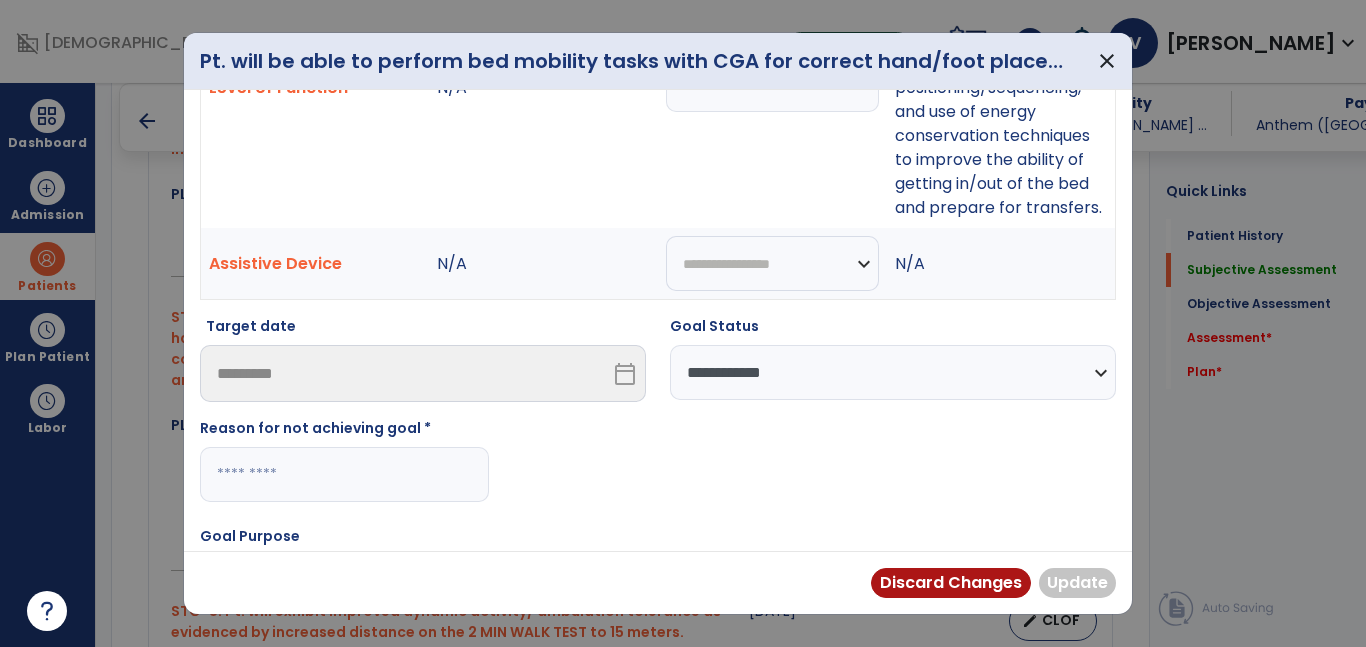 scroll, scrollTop: 231, scrollLeft: 0, axis: vertical 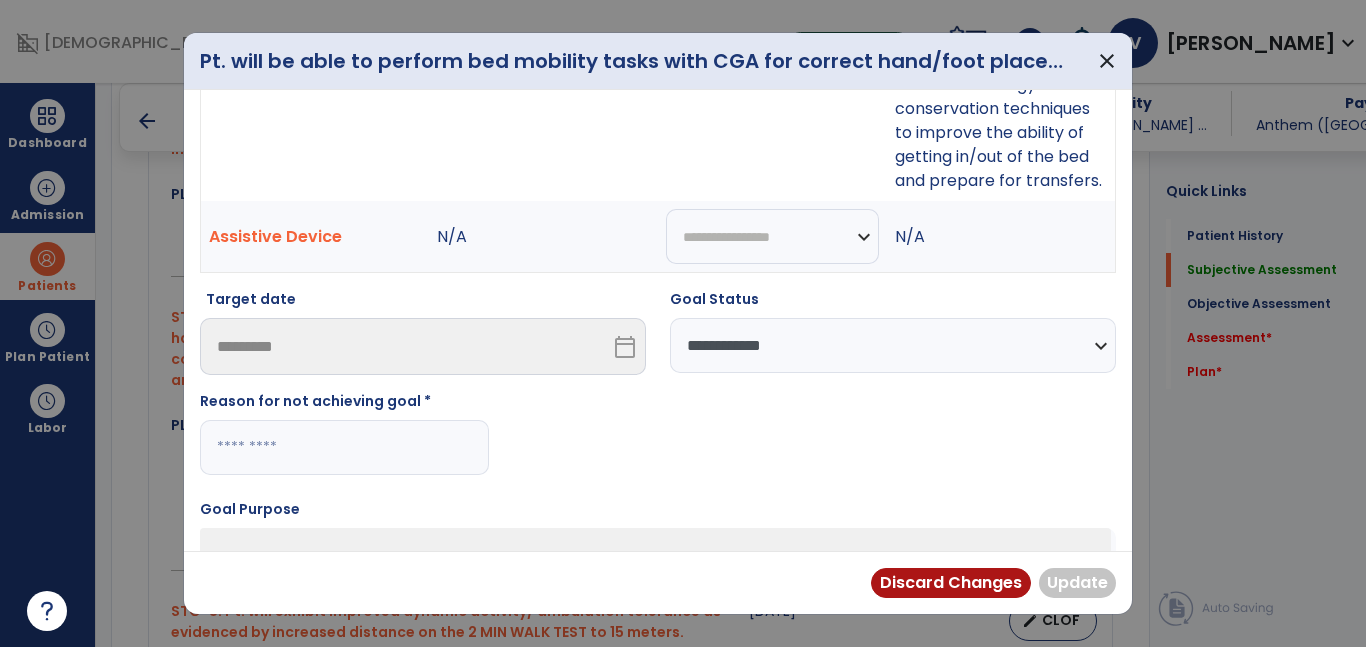 click at bounding box center [344, 447] 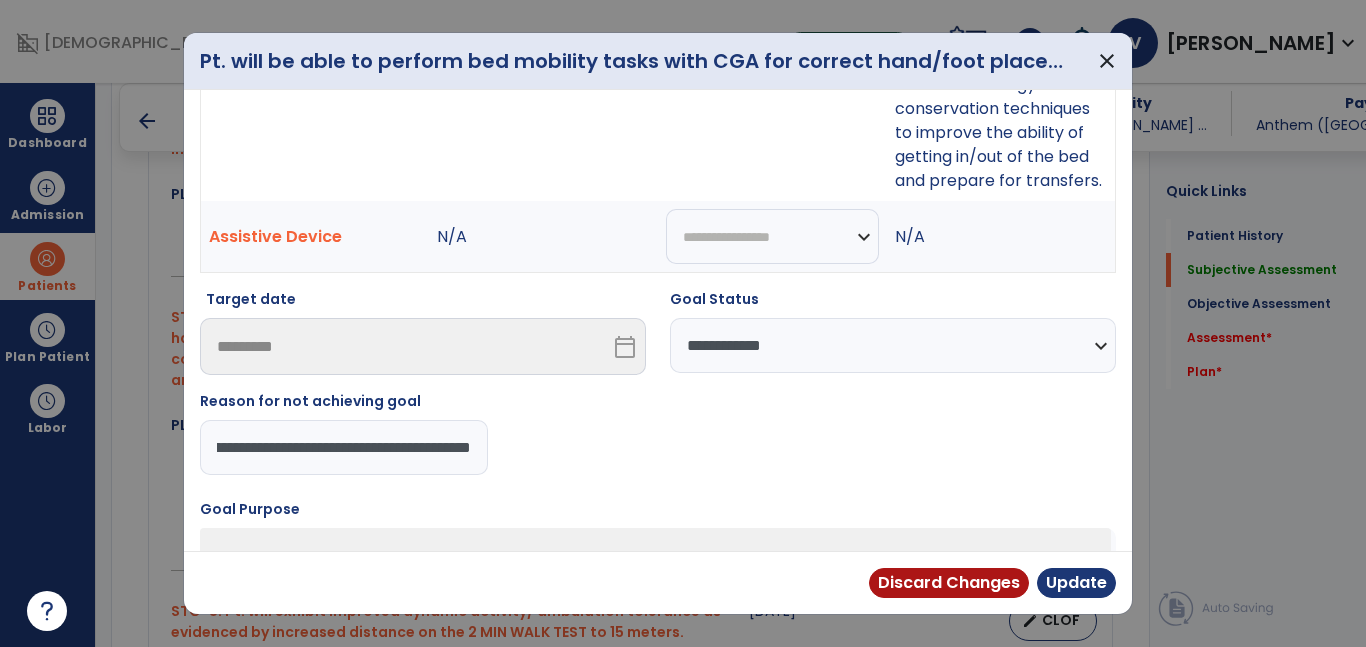 scroll, scrollTop: 0, scrollLeft: 98, axis: horizontal 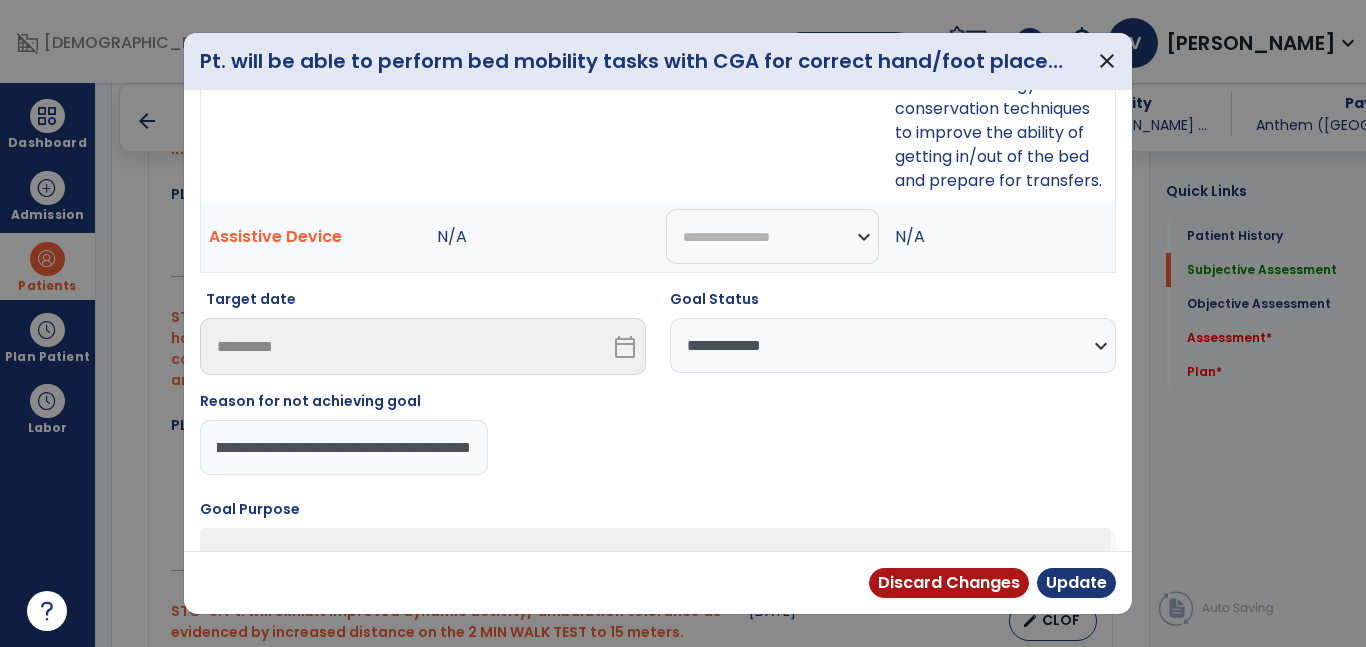 type on "**********" 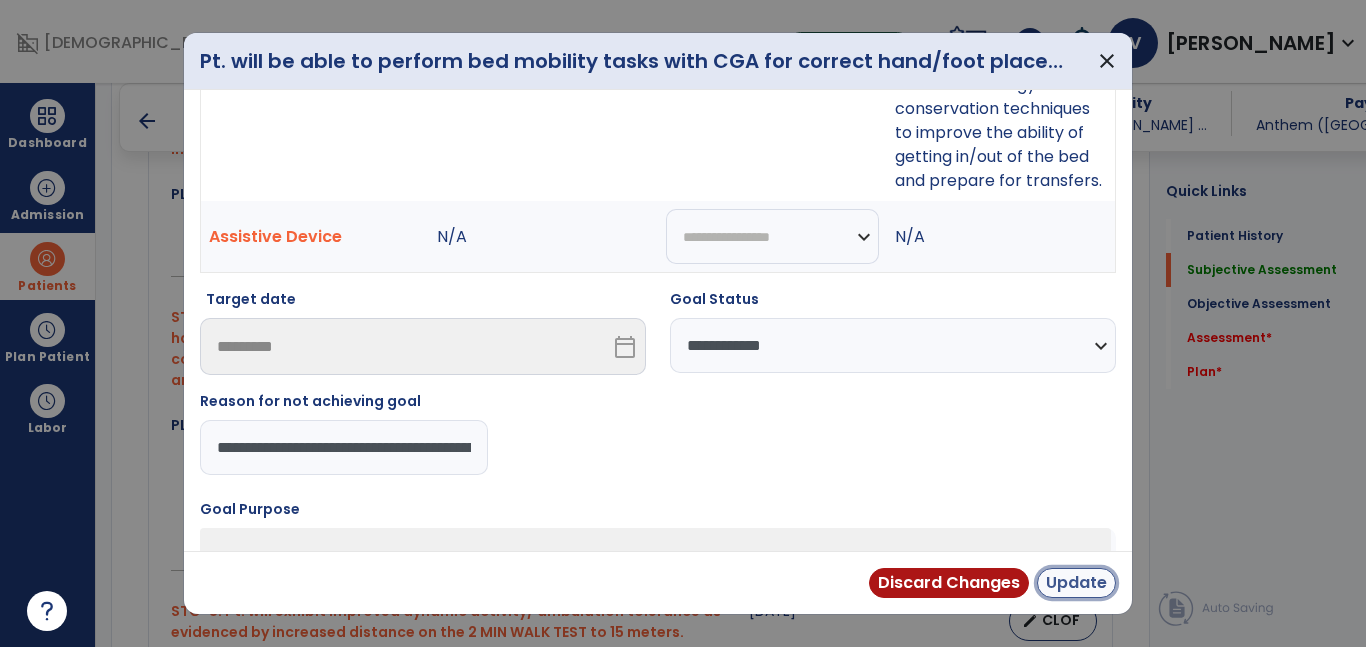 click on "Update" at bounding box center [1076, 583] 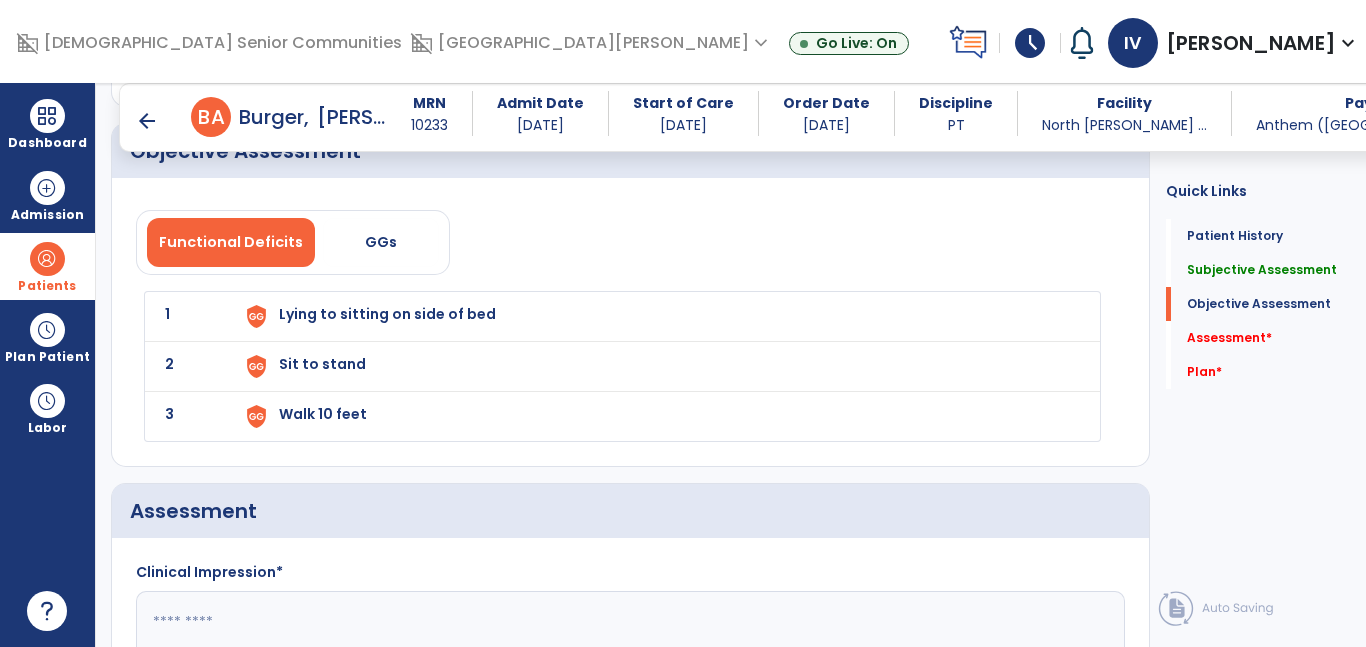 scroll, scrollTop: 3043, scrollLeft: 0, axis: vertical 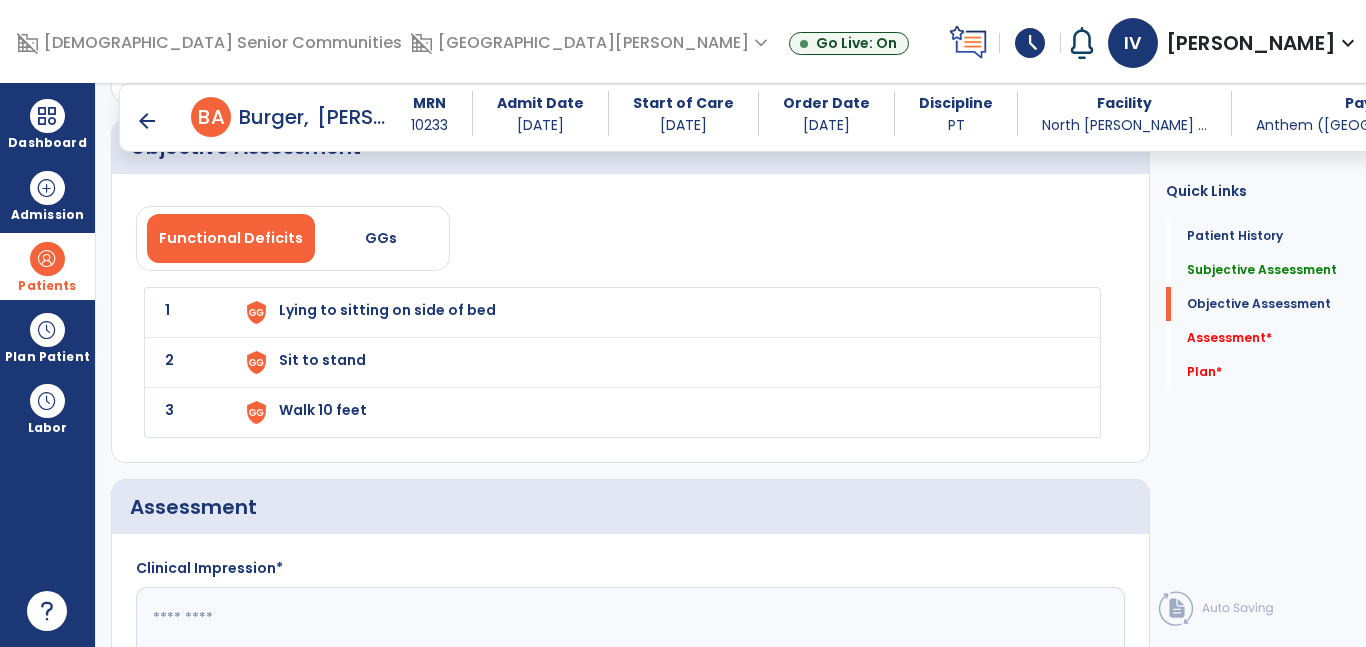 click on "Lying to sitting on side of bed" at bounding box center (657, 312) 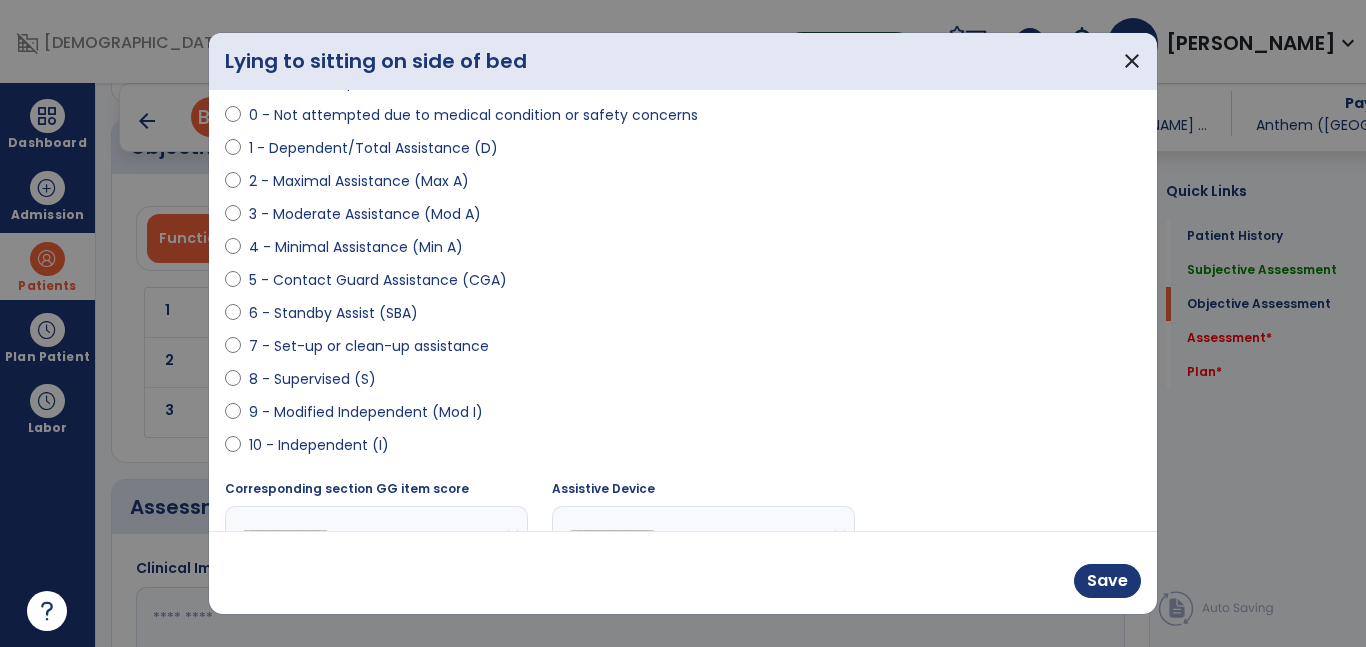 scroll, scrollTop: 207, scrollLeft: 0, axis: vertical 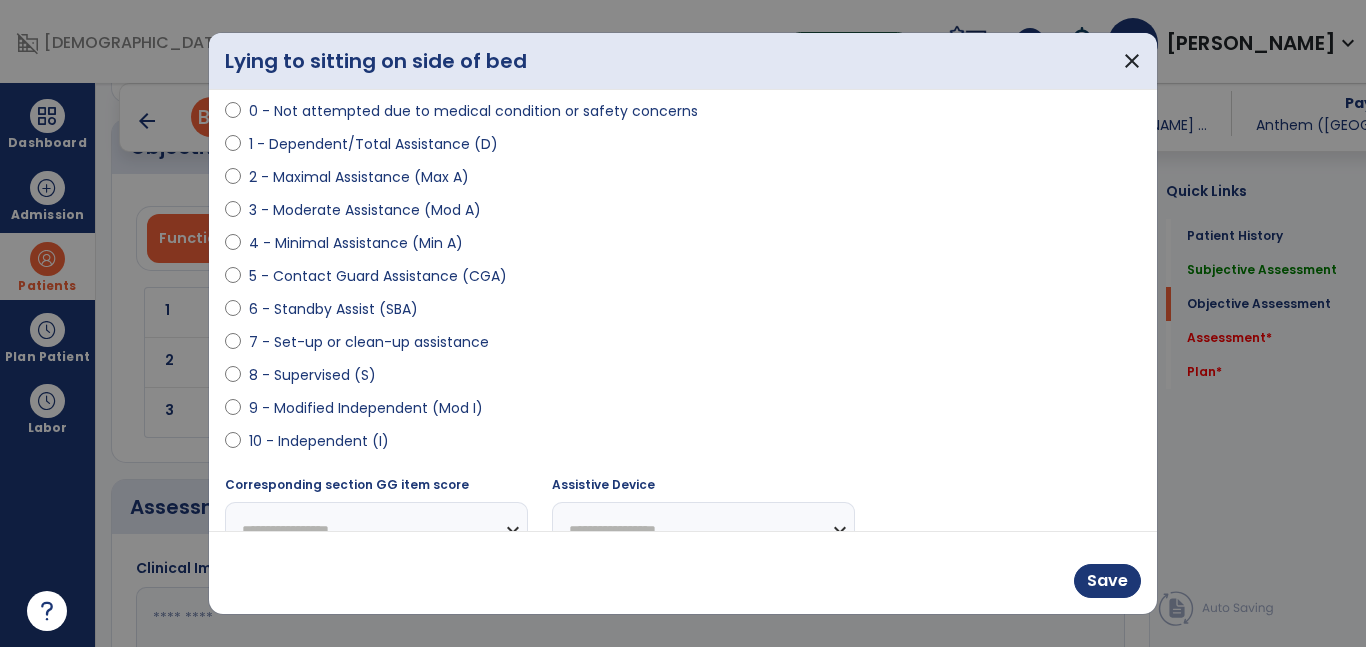click on "4 - Minimal Assistance (Min A)" at bounding box center (356, 243) 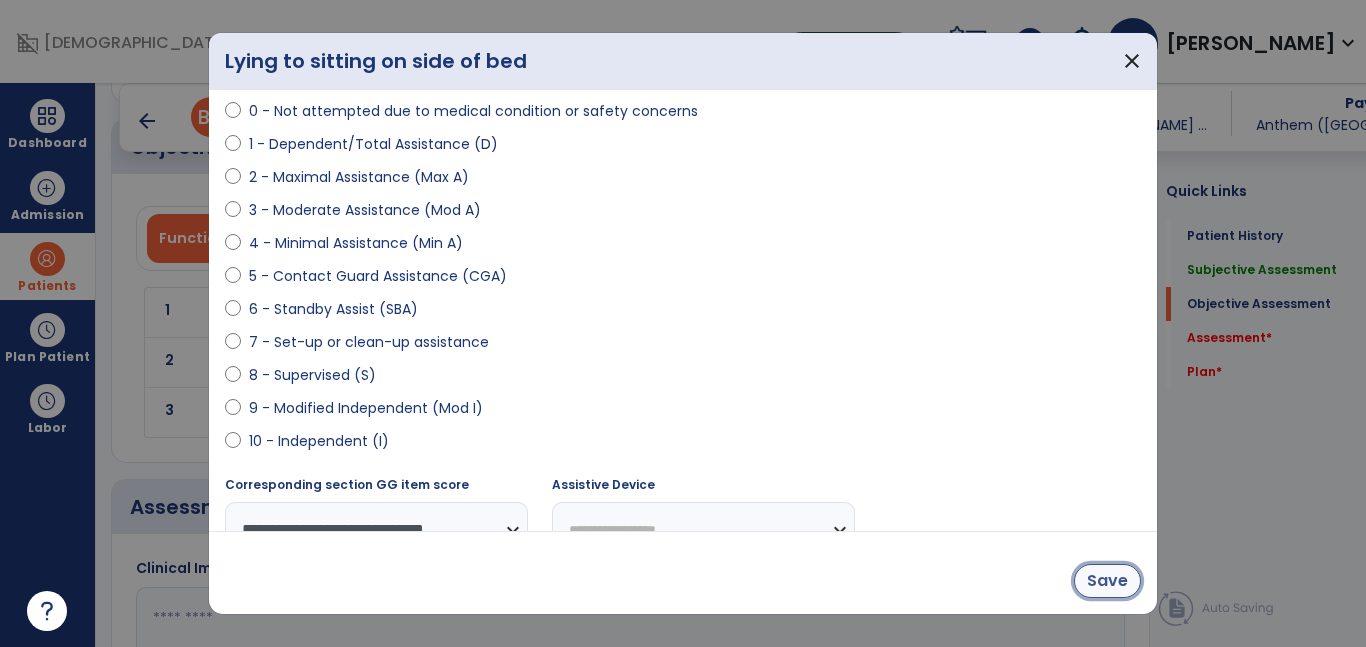 click on "Save" at bounding box center [1107, 581] 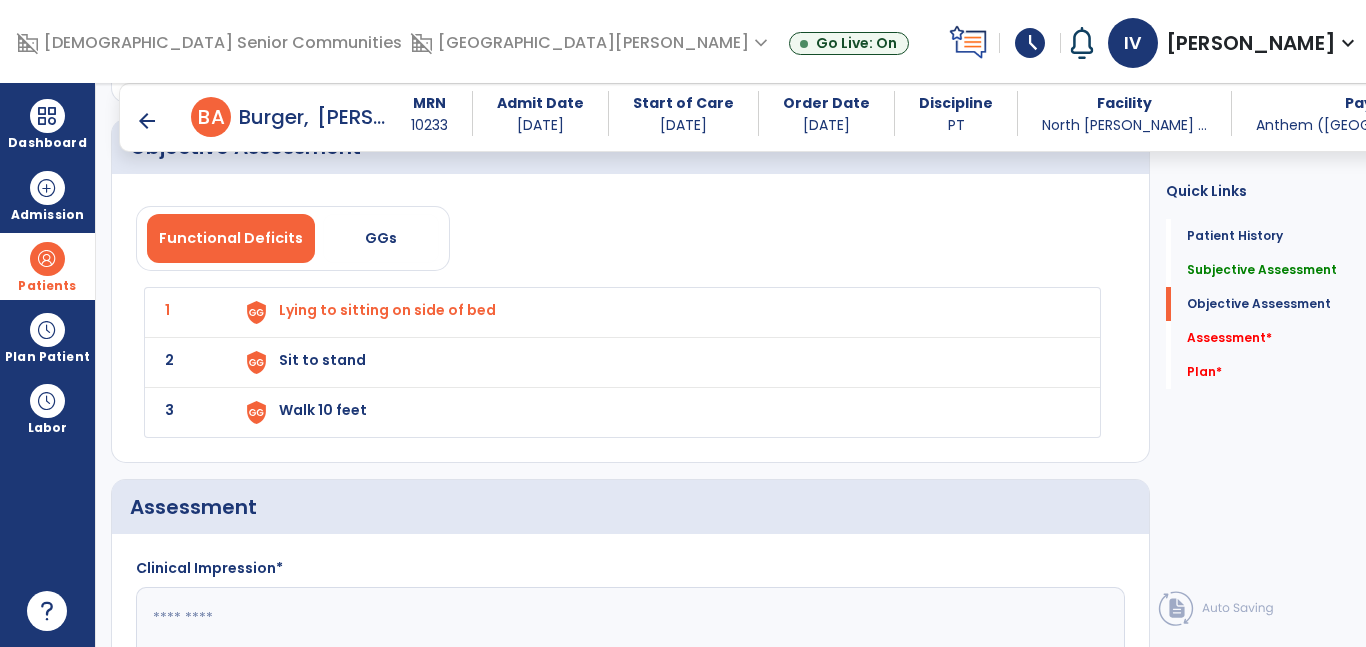 click on "Sit to stand" at bounding box center [387, 310] 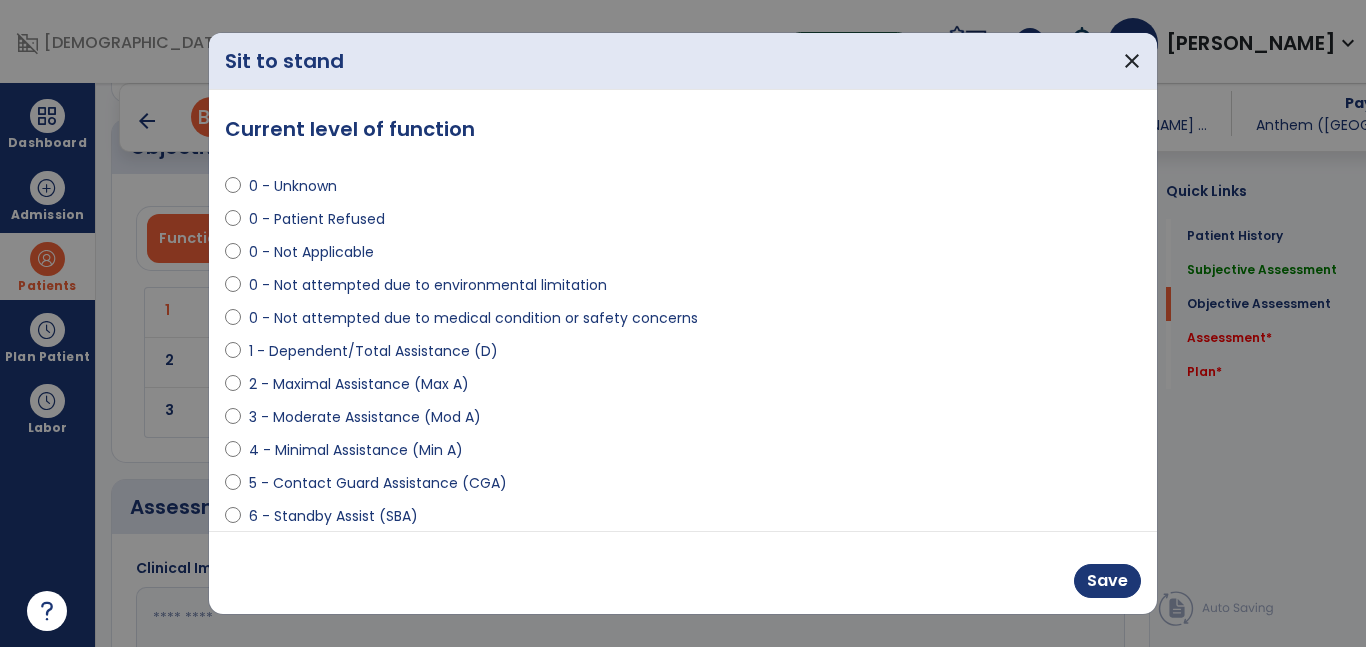 click on "4 - Minimal Assistance (Min A)" at bounding box center (356, 450) 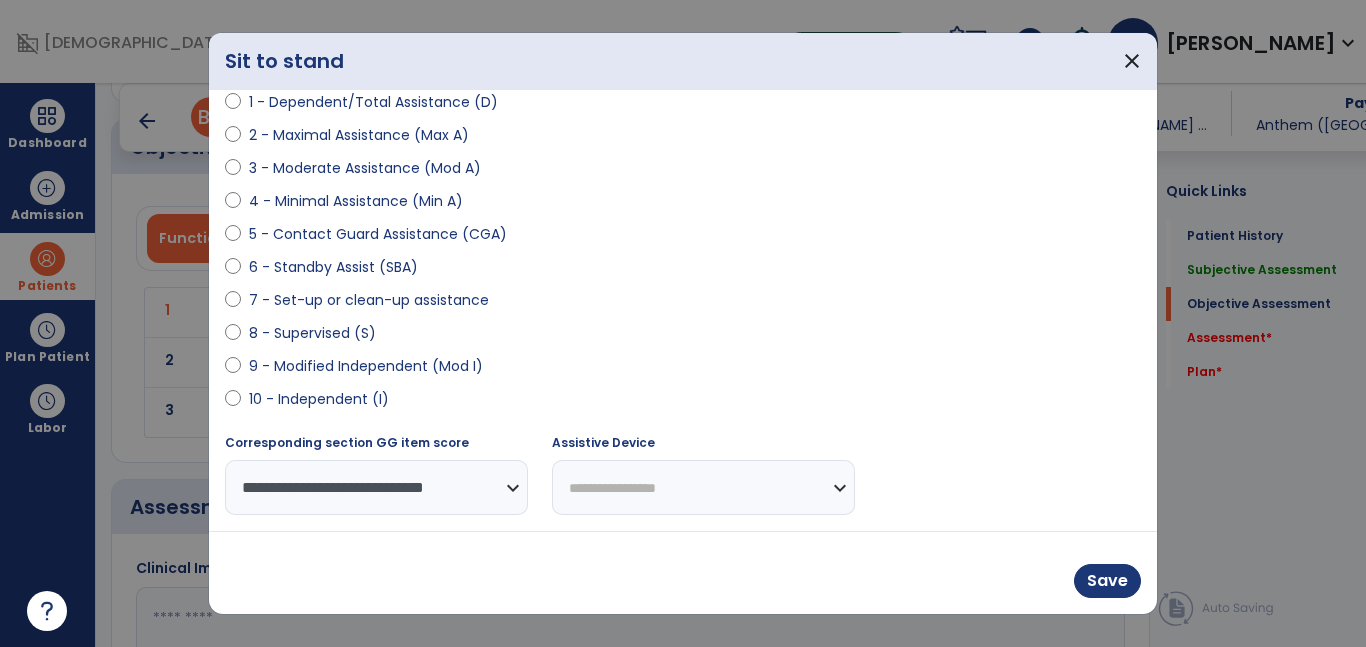 click on "**********" at bounding box center [703, 487] 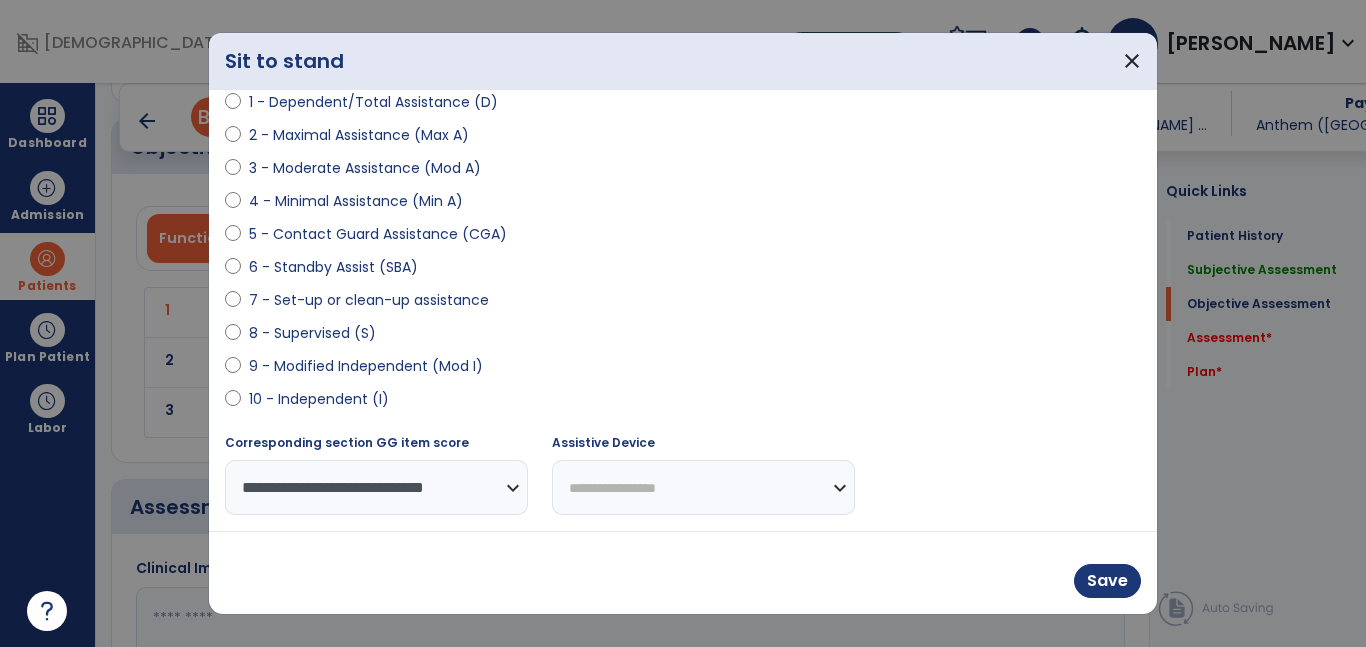 select on "**********" 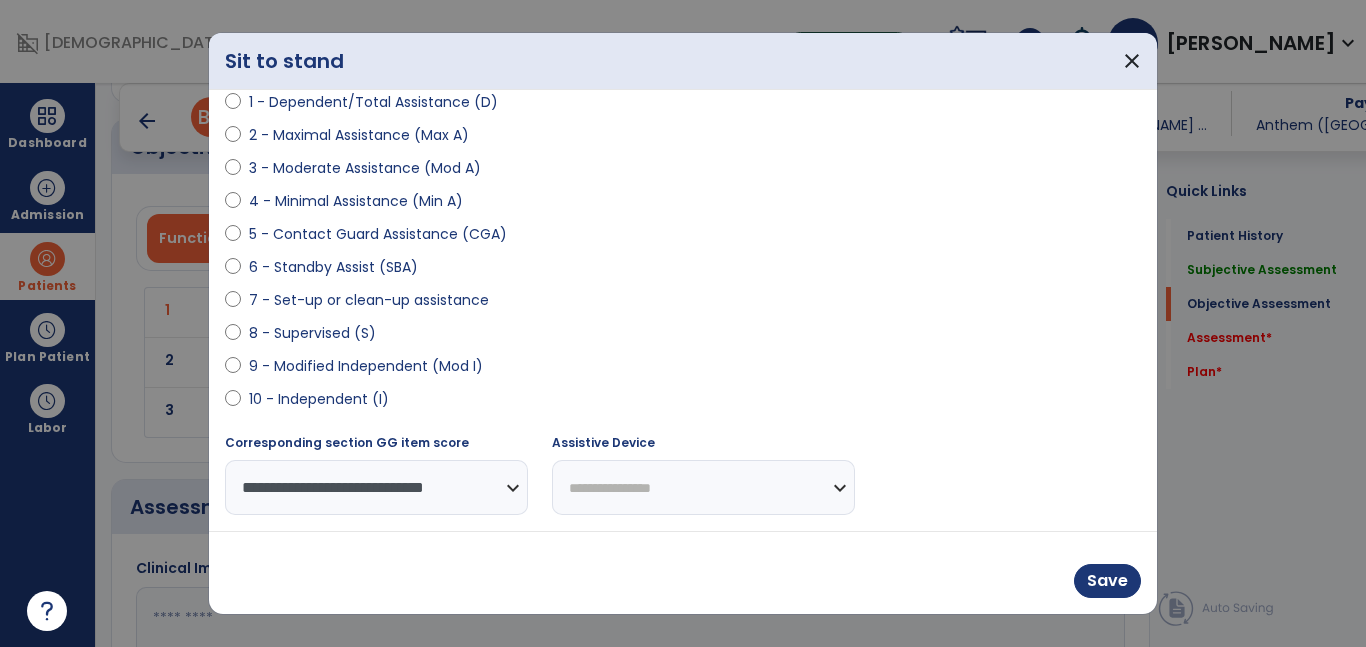 click on "**********" at bounding box center (703, 487) 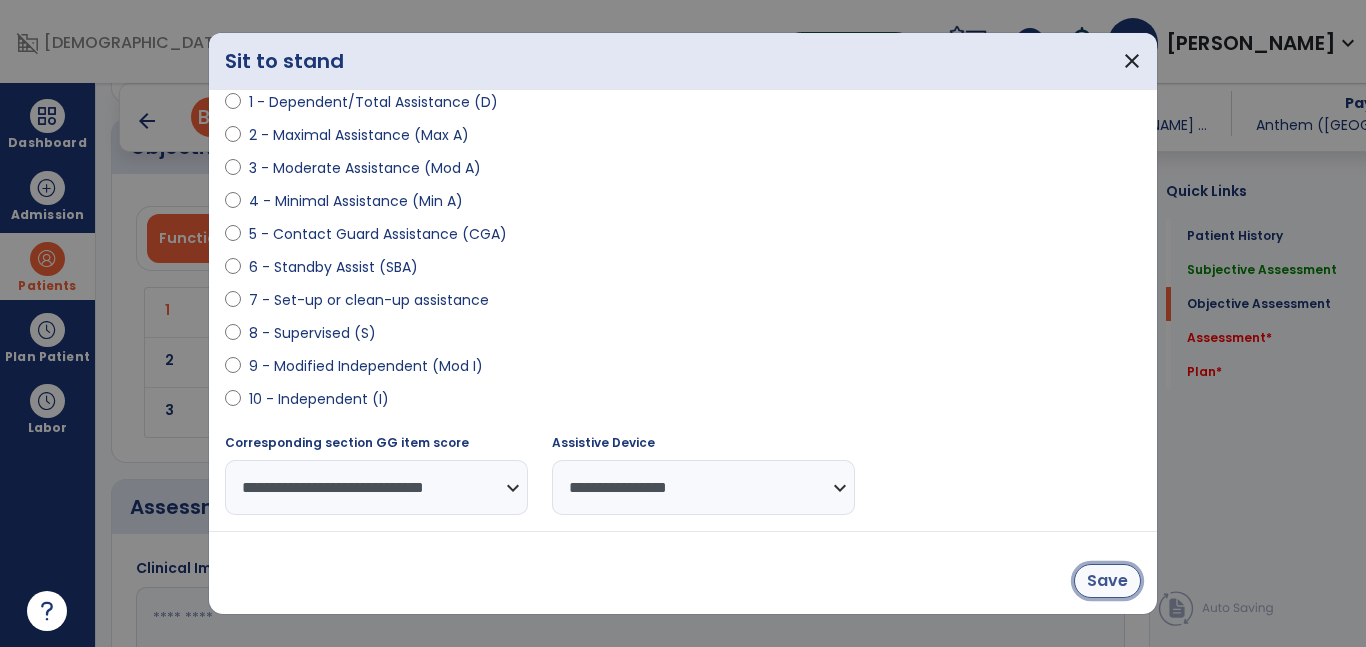 click on "Save" at bounding box center [1107, 581] 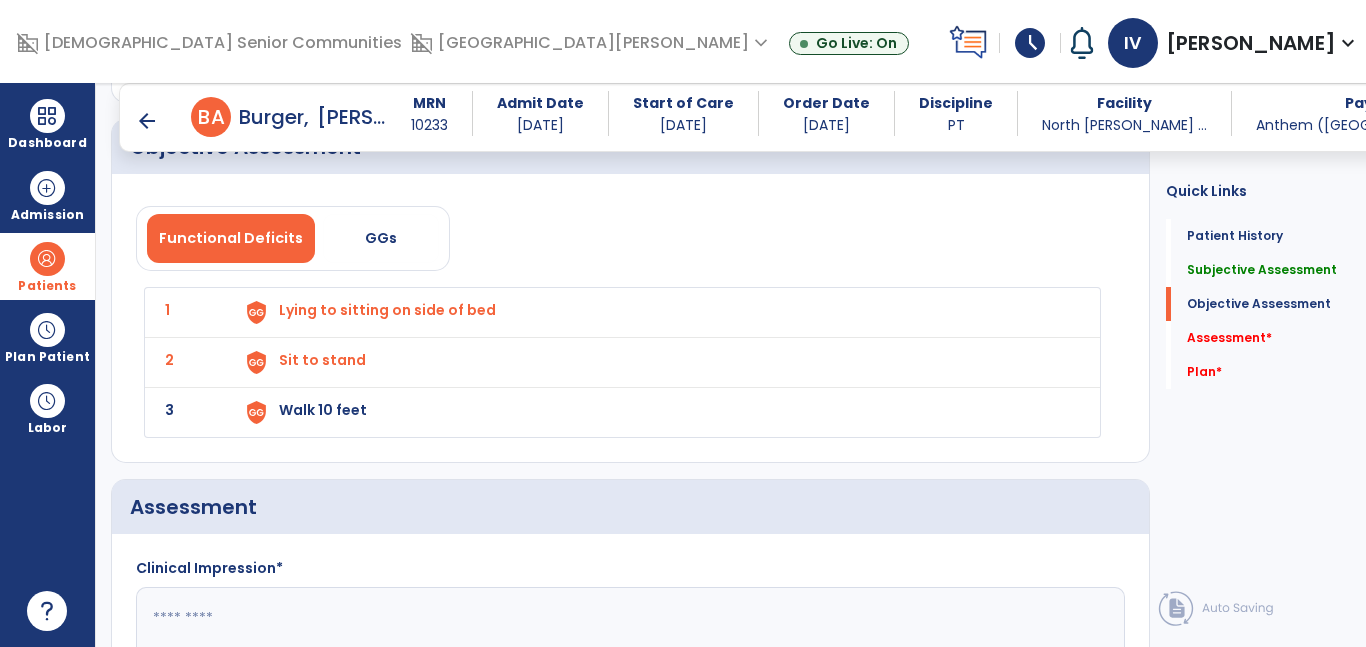 click on "3 Walk 10 feet" 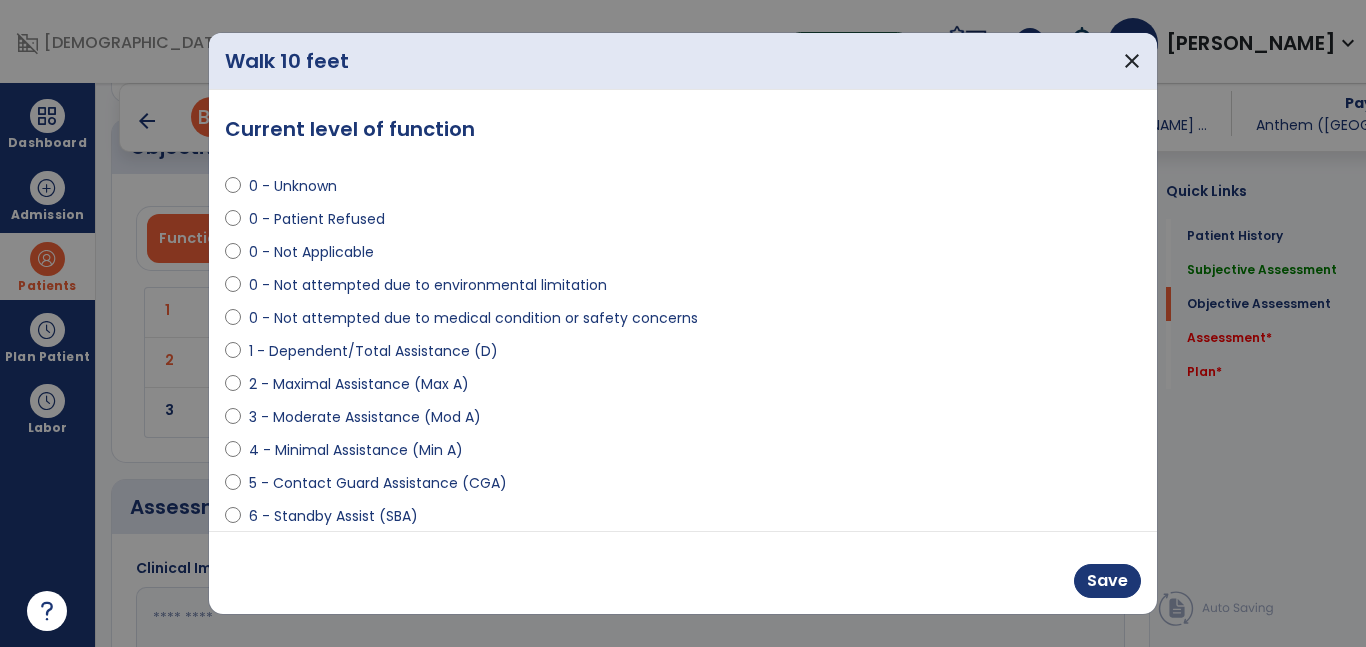 click on "0 - Unknown 0 - Patient Refused 0 - Not Applicable 0 - Not attempted due to environmental limitation 0 - Not attempted due to medical condition or safety concerns 1 - Dependent/Total Assistance (D) 2 - Maximal Assistance (Max A) 3 - Moderate Assistance (Mod A) 4 - Minimal Assistance (Min A) 5 - Contact Guard Assistance (CGA) 6 - Standby Assist (SBA) 7 - Set-up or clean-up assistance 8 - Supervised (S) 9 - Modified Independent (Mod I) 10 - Independent (I)" at bounding box center [683, 409] 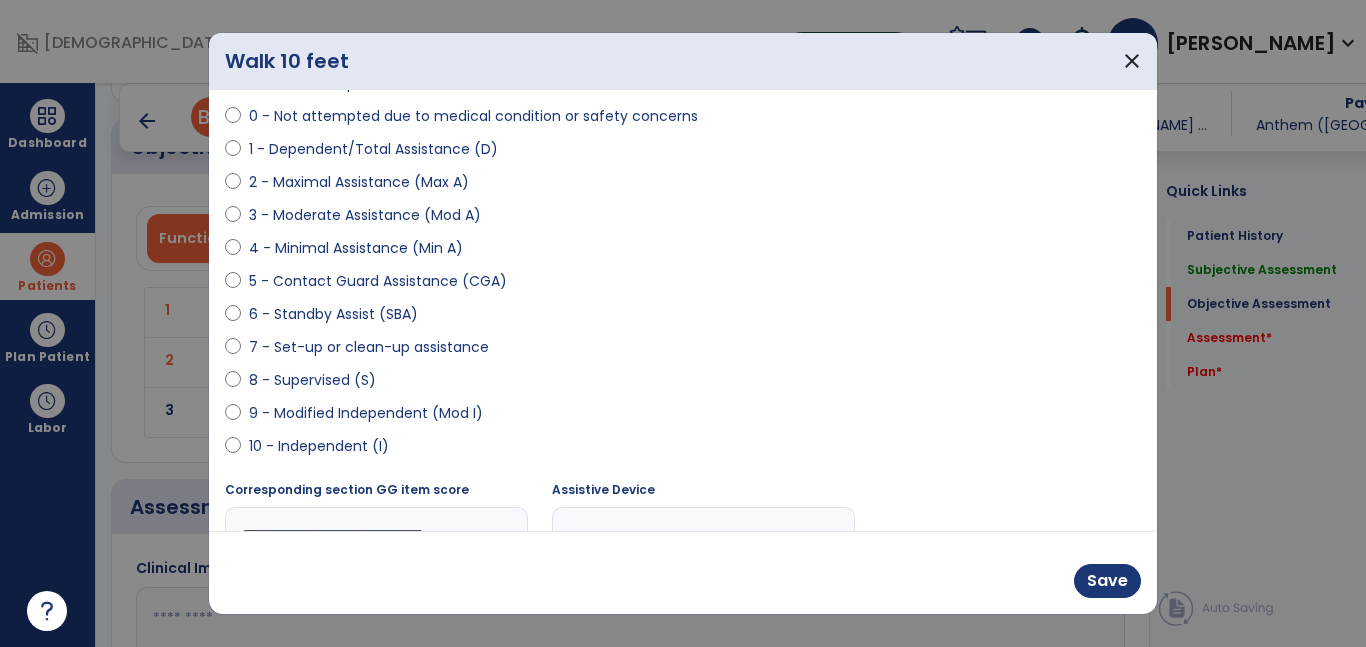 scroll, scrollTop: 249, scrollLeft: 0, axis: vertical 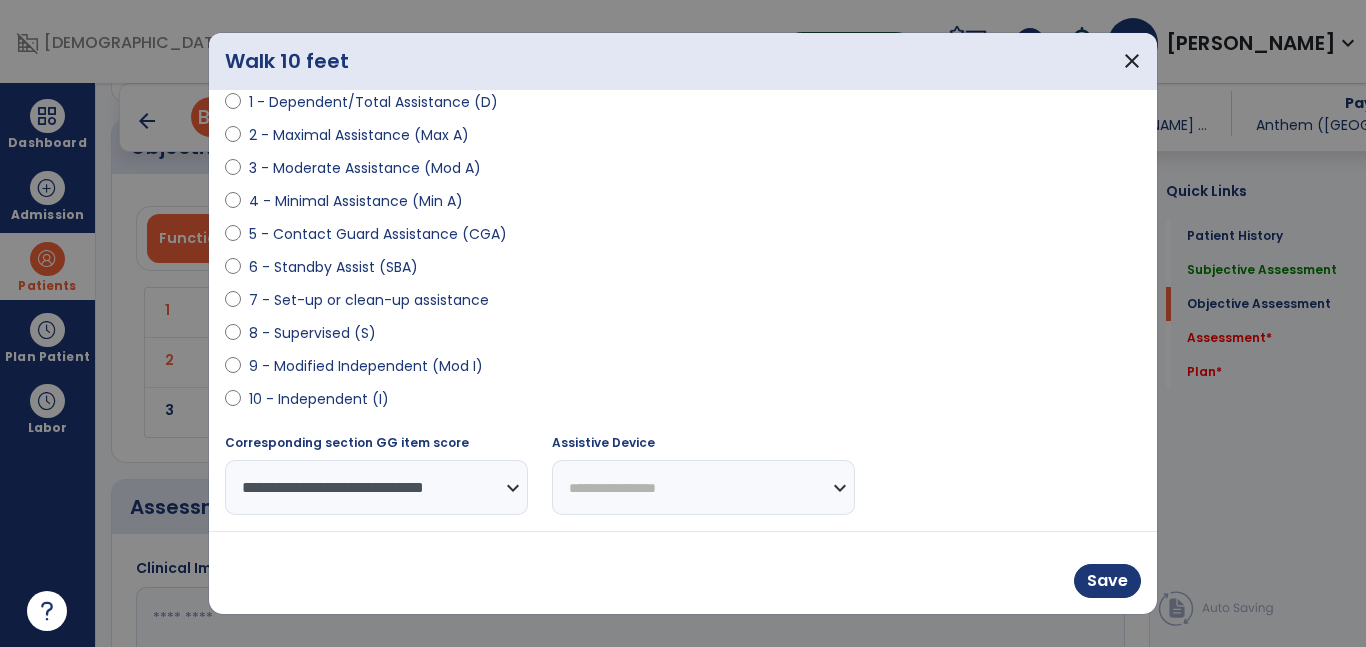 click on "**********" at bounding box center (703, 487) 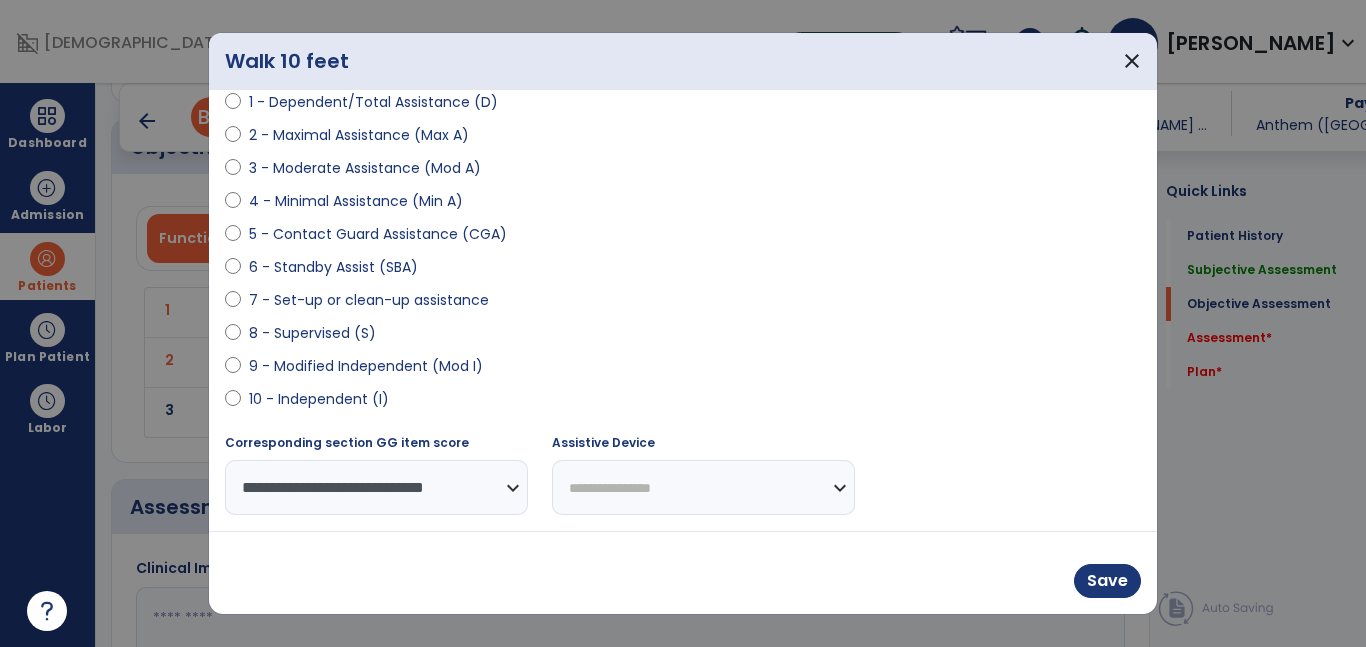 click on "**********" at bounding box center (703, 487) 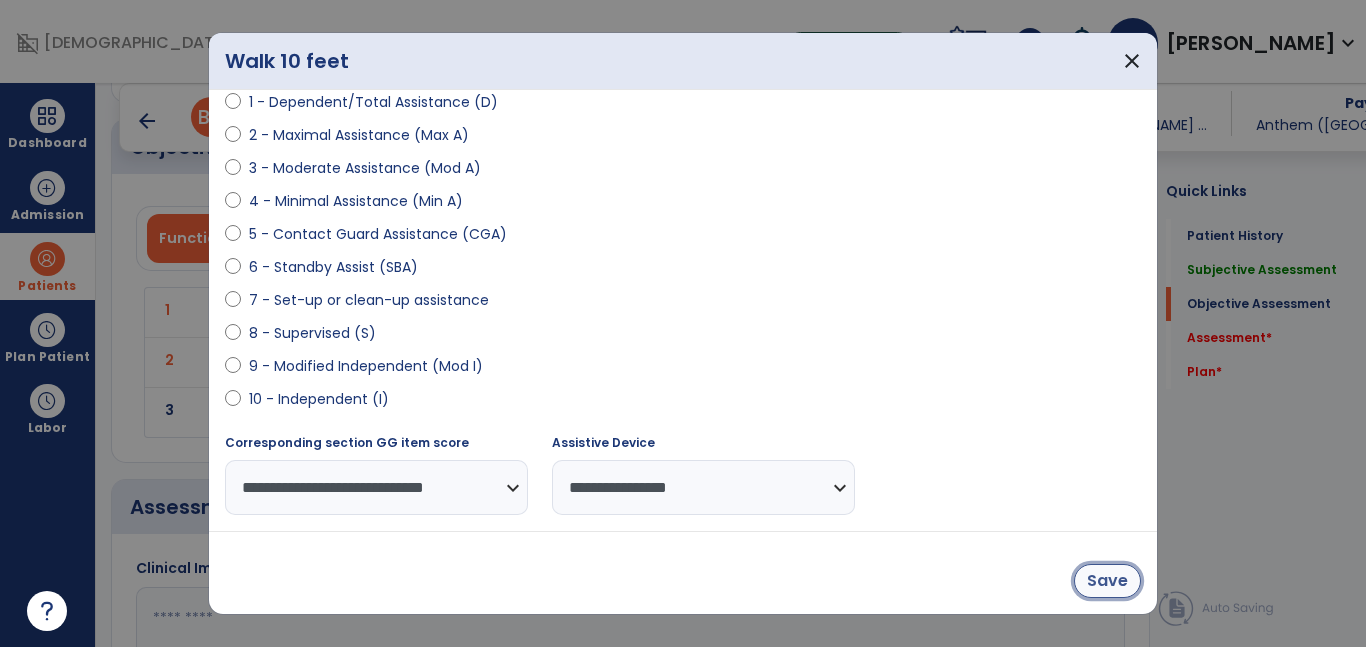 click on "Save" at bounding box center (1107, 581) 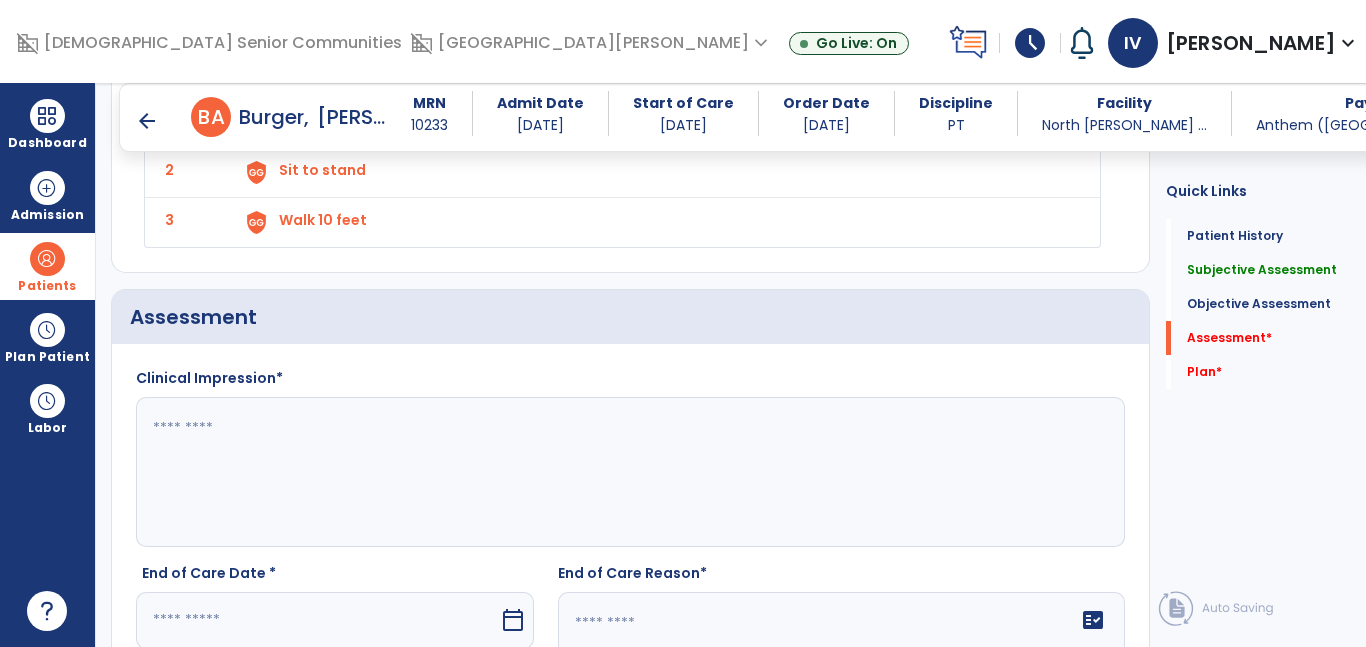 scroll, scrollTop: 3236, scrollLeft: 0, axis: vertical 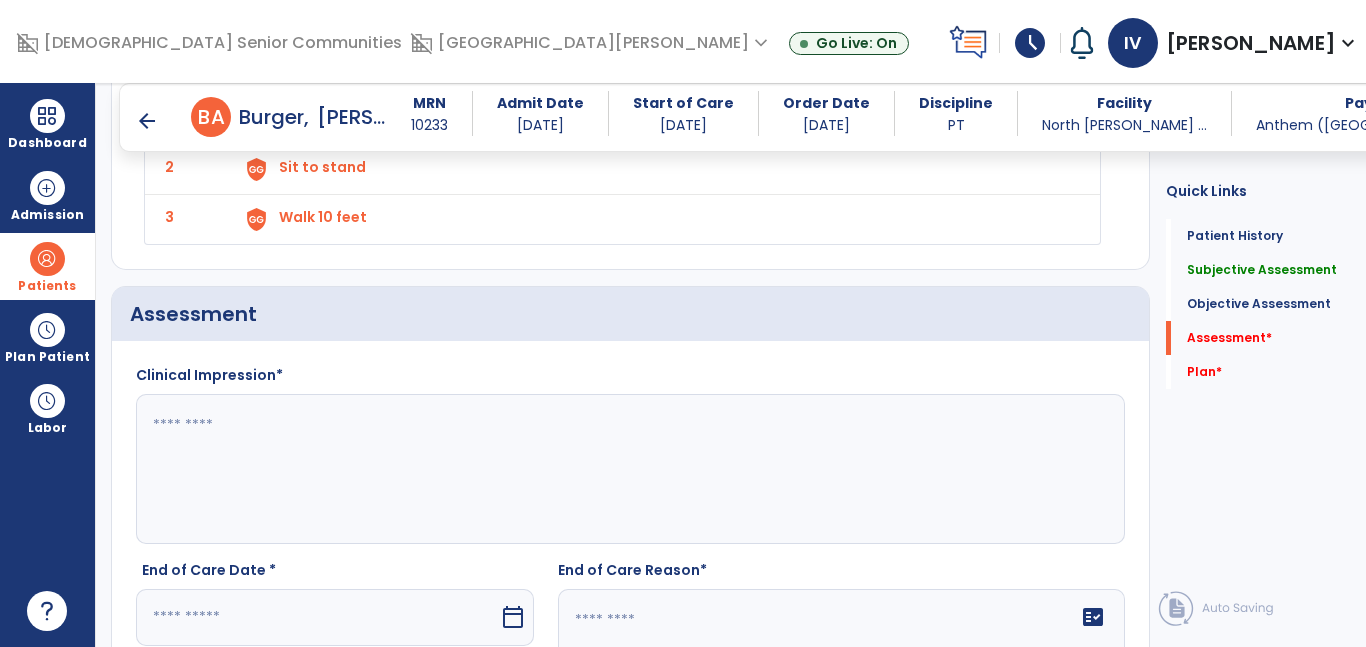 click 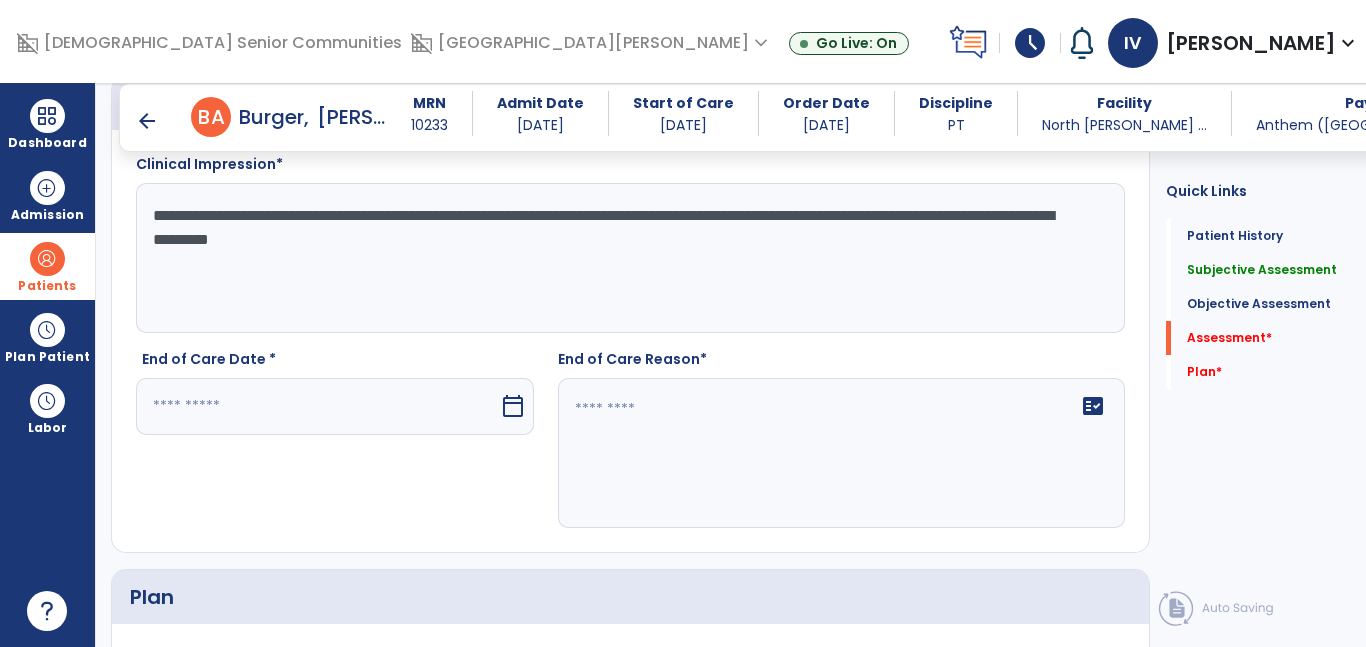 scroll, scrollTop: 3453, scrollLeft: 0, axis: vertical 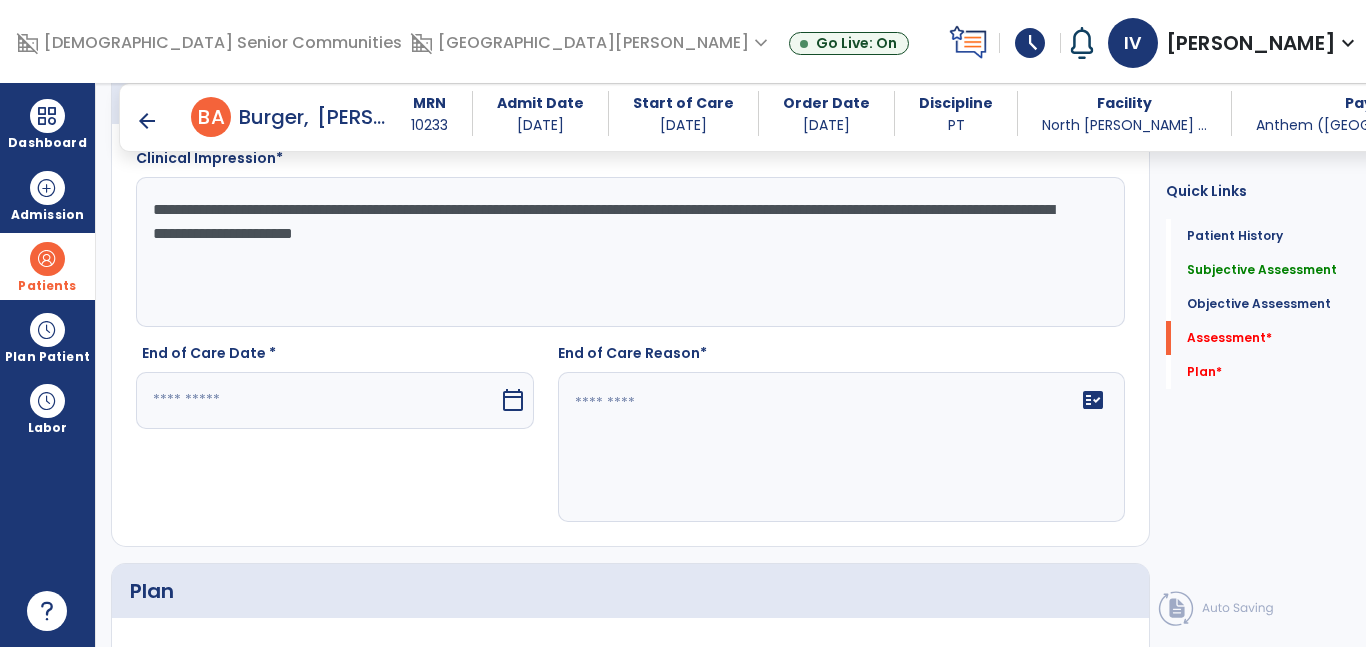 type on "**********" 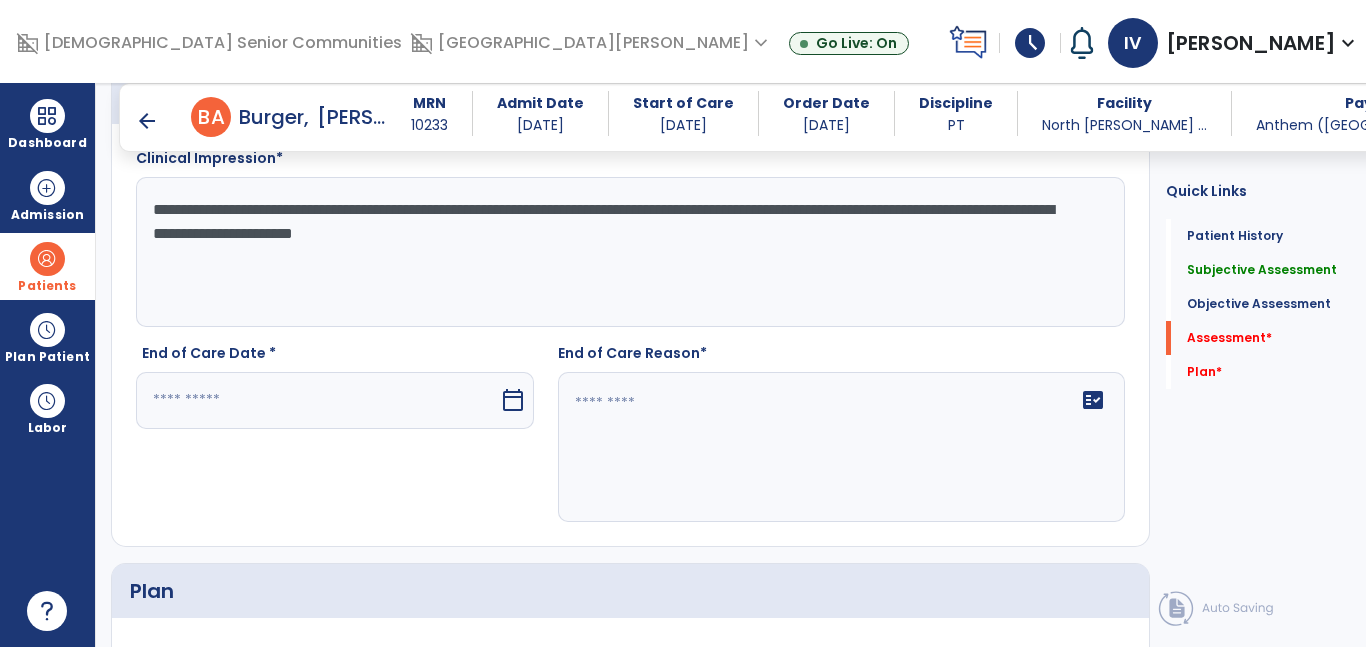 click at bounding box center [317, 400] 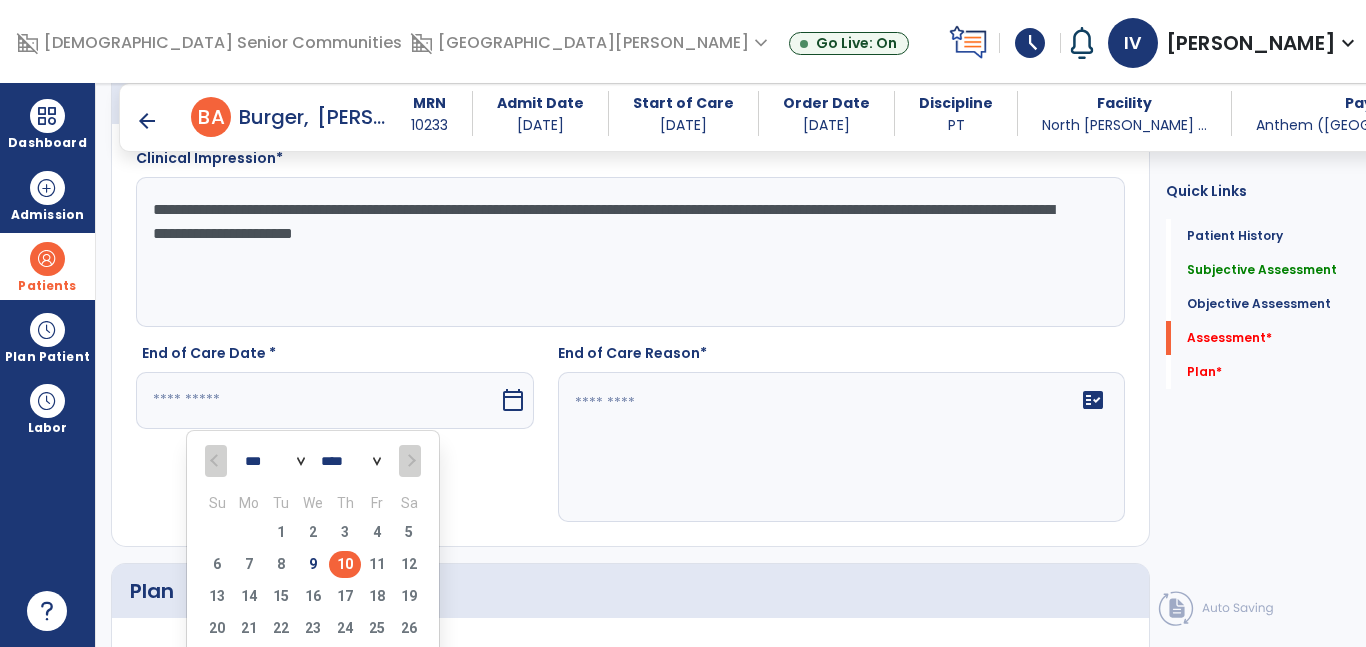 click on "10" at bounding box center [345, 564] 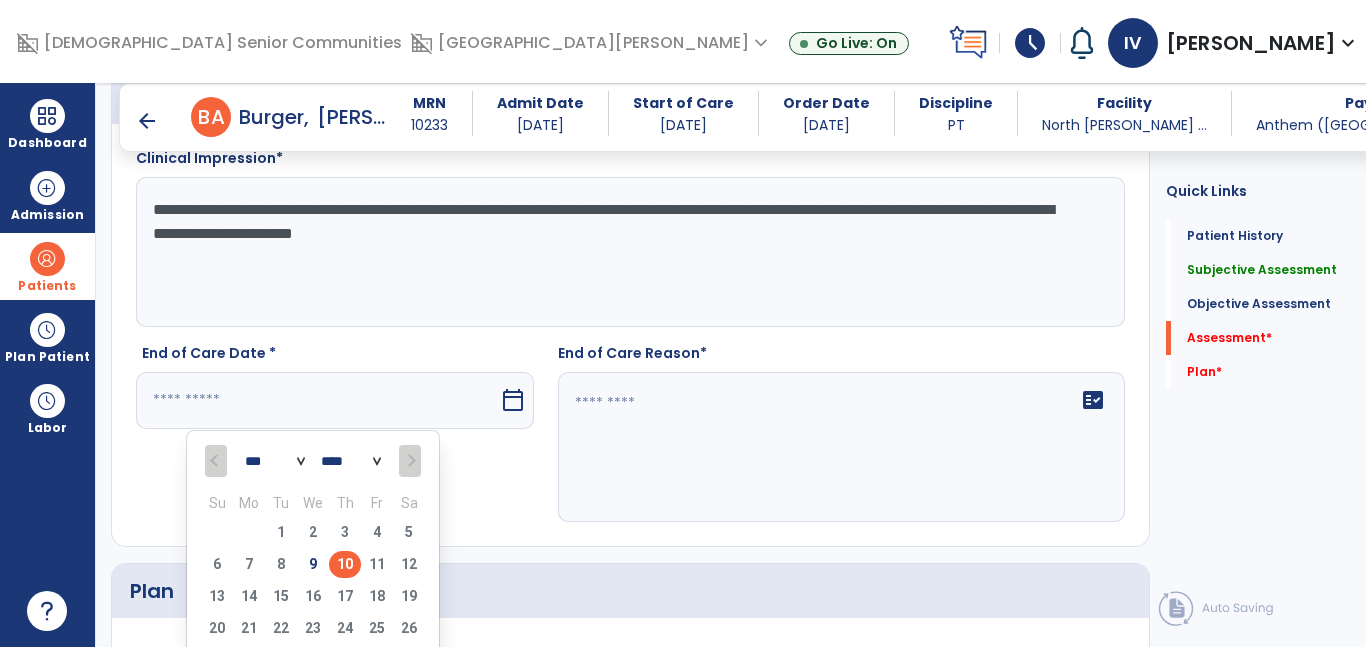 type on "*********" 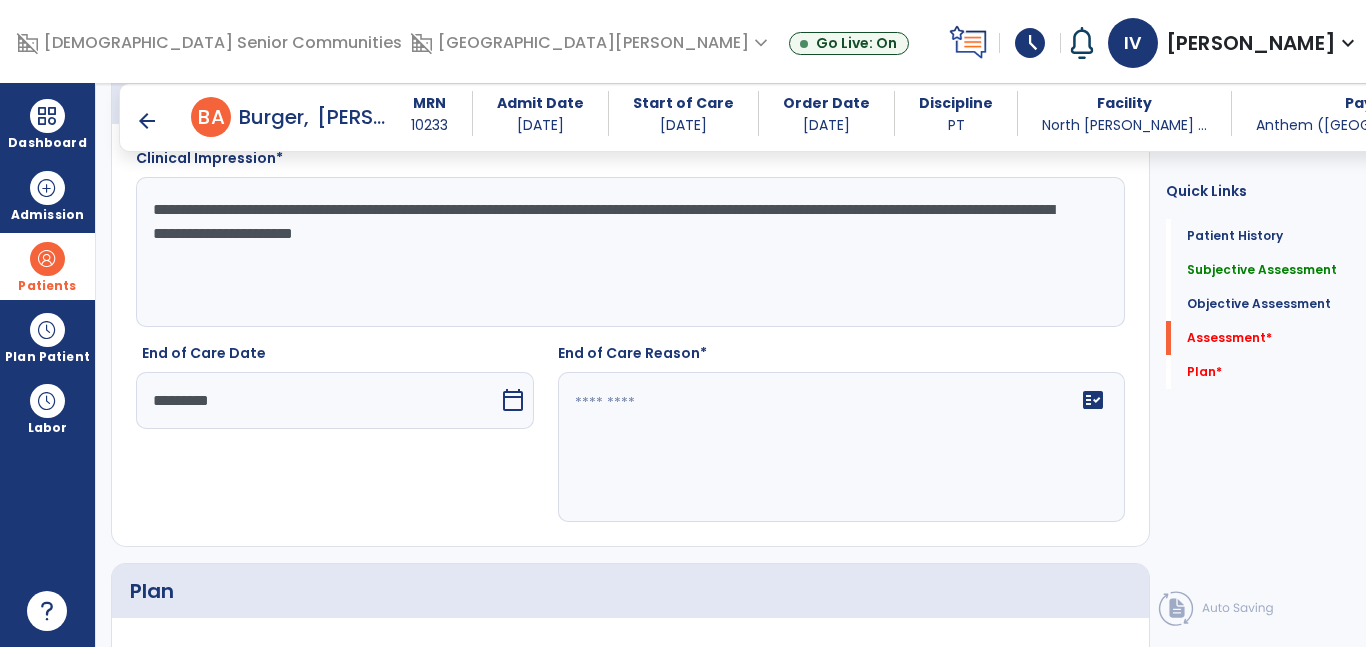 click on "fact_check" 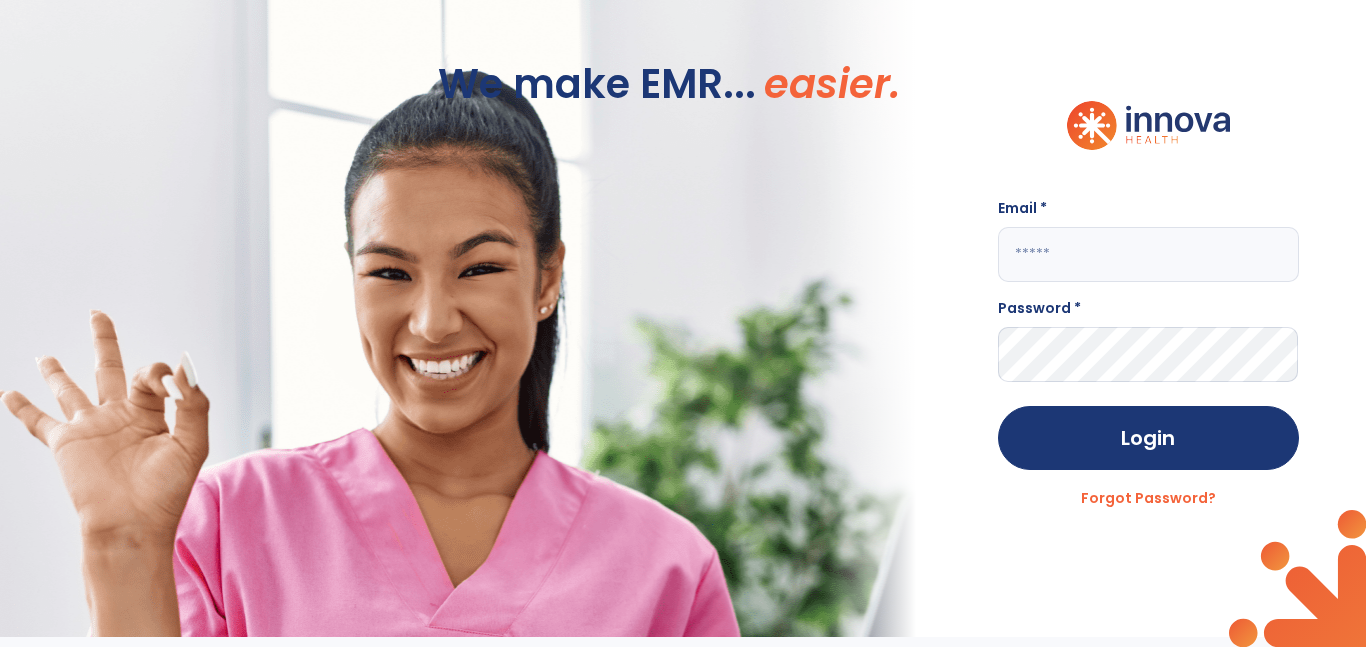 scroll, scrollTop: 0, scrollLeft: 0, axis: both 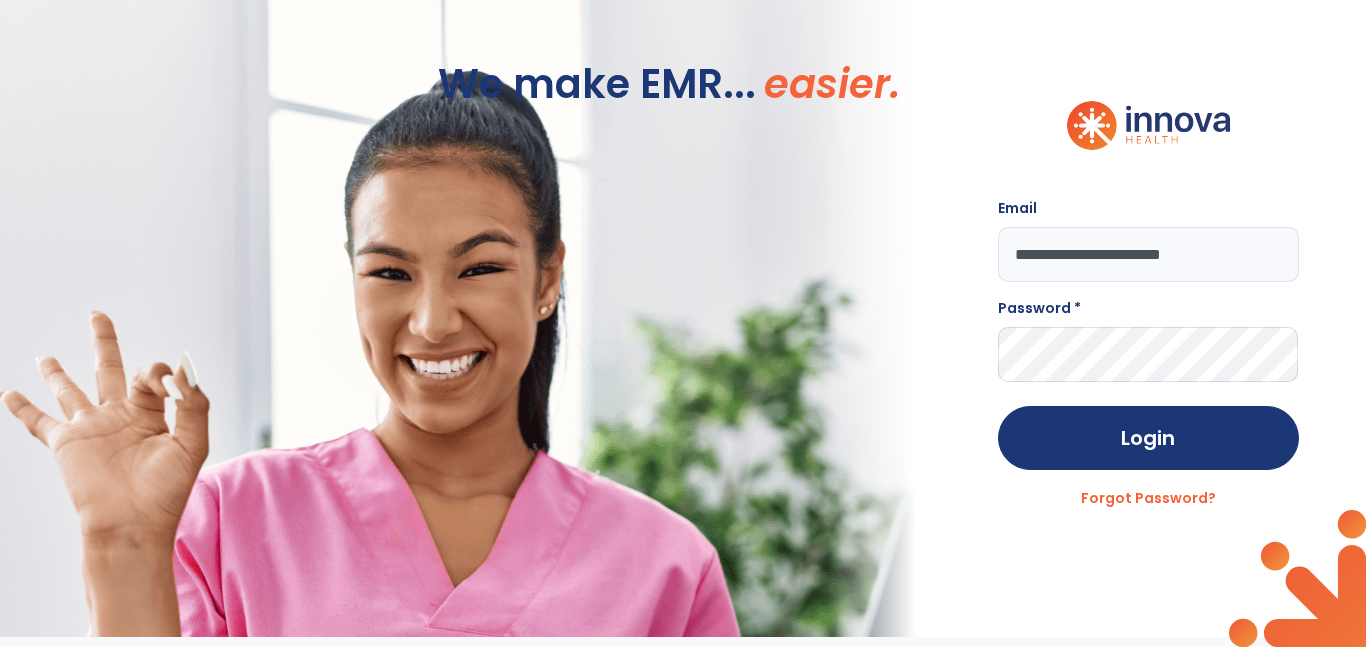 type on "**********" 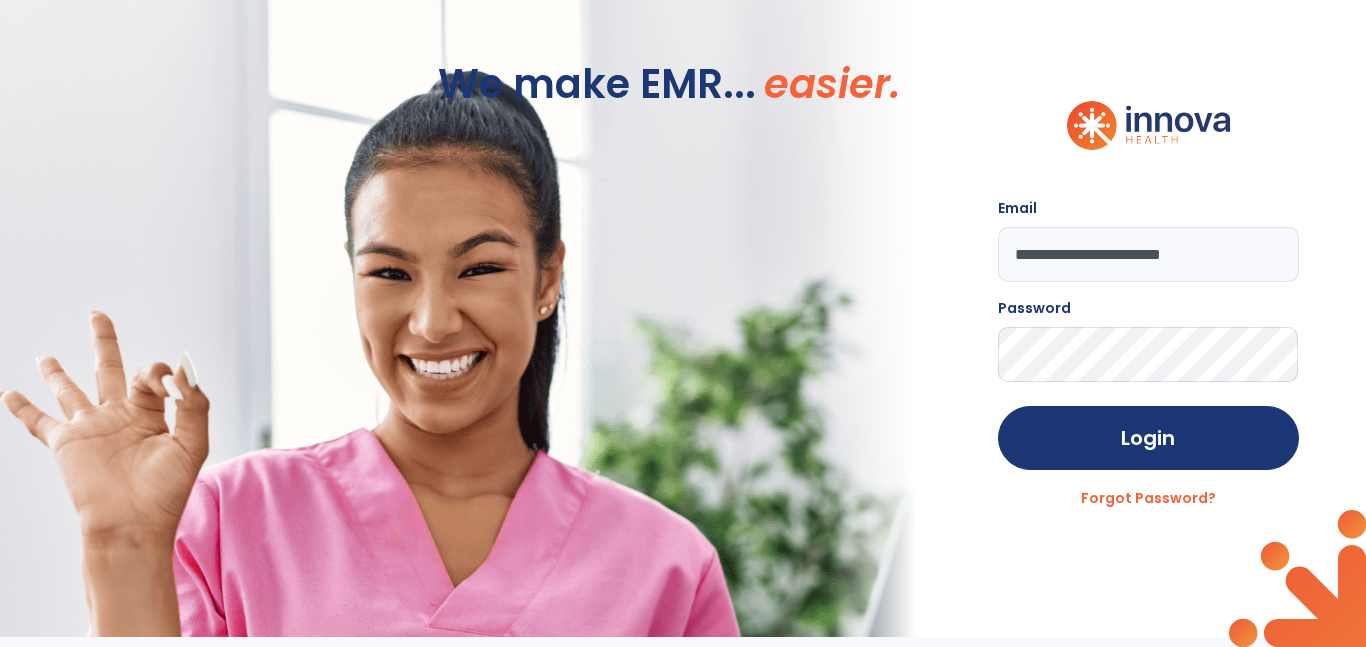 click on "Login" 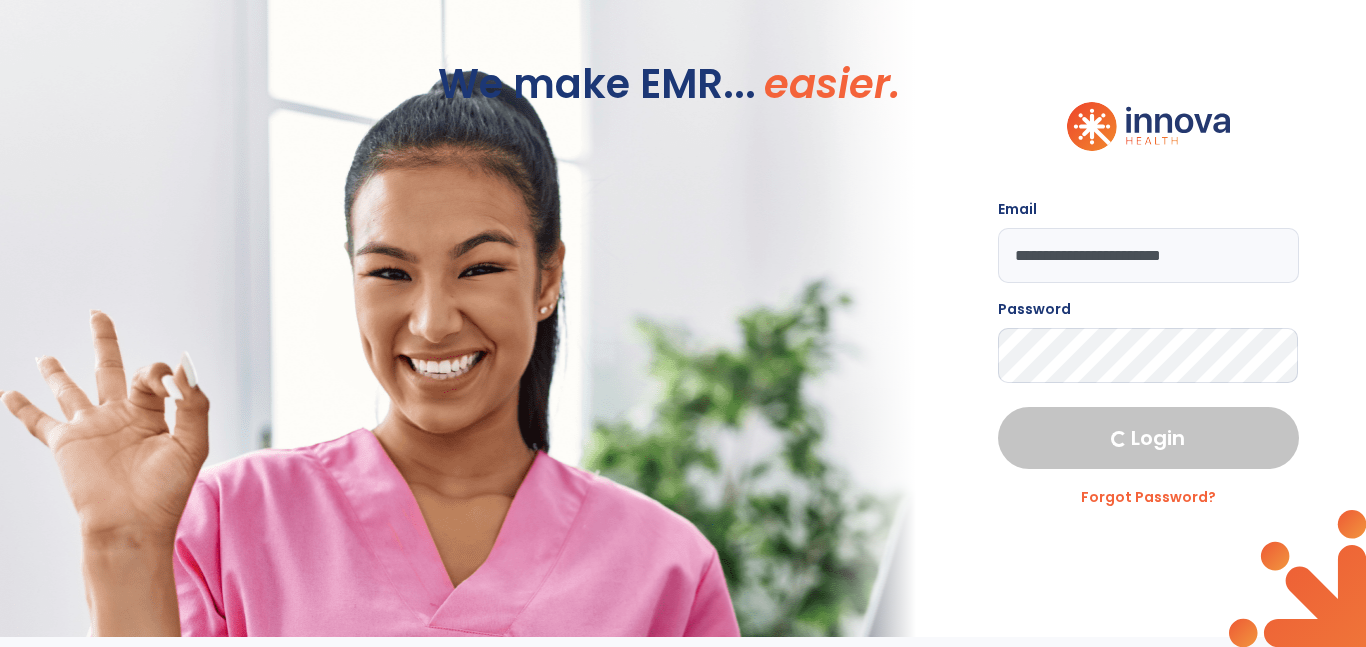 select on "****" 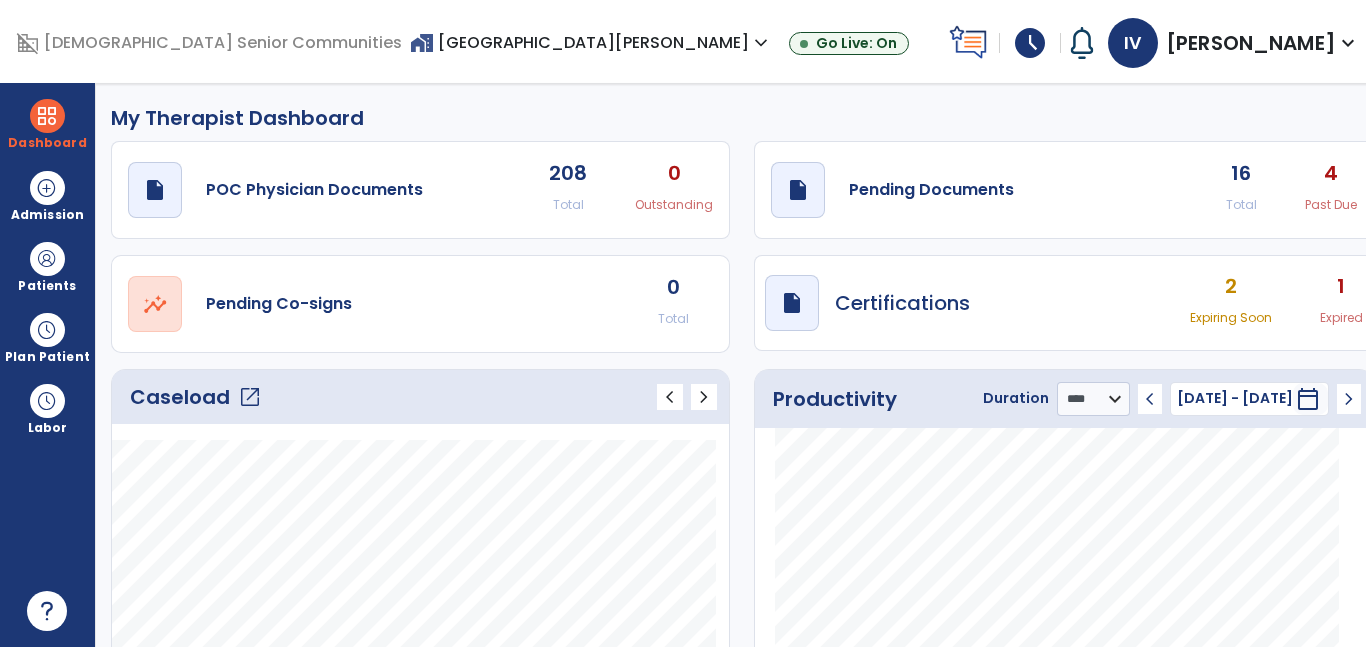 click on "open_in_new" 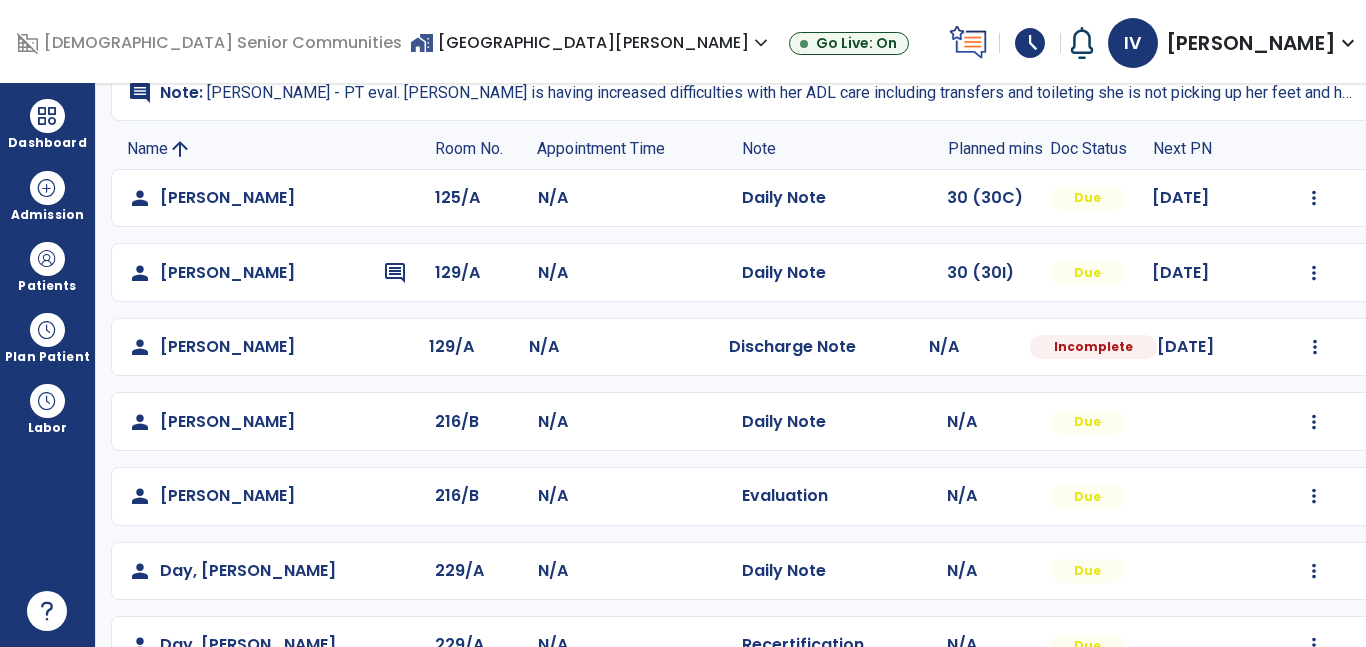scroll, scrollTop: 162, scrollLeft: 0, axis: vertical 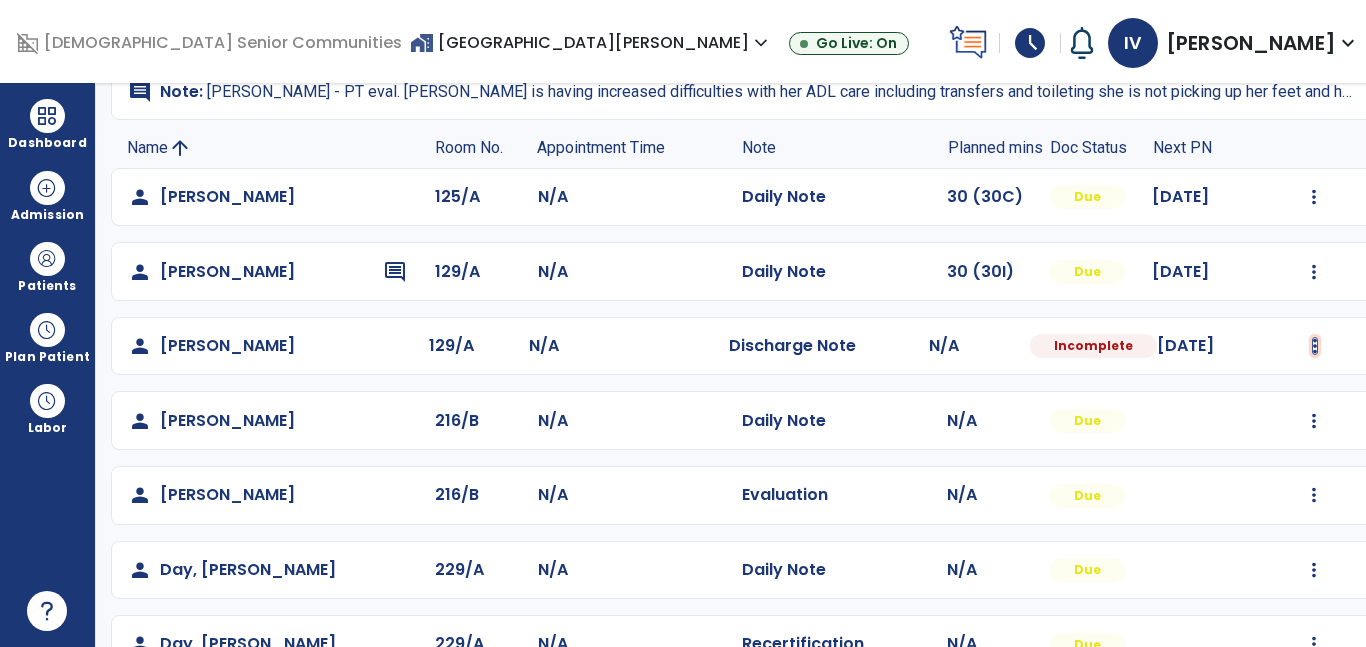 click at bounding box center (1314, 197) 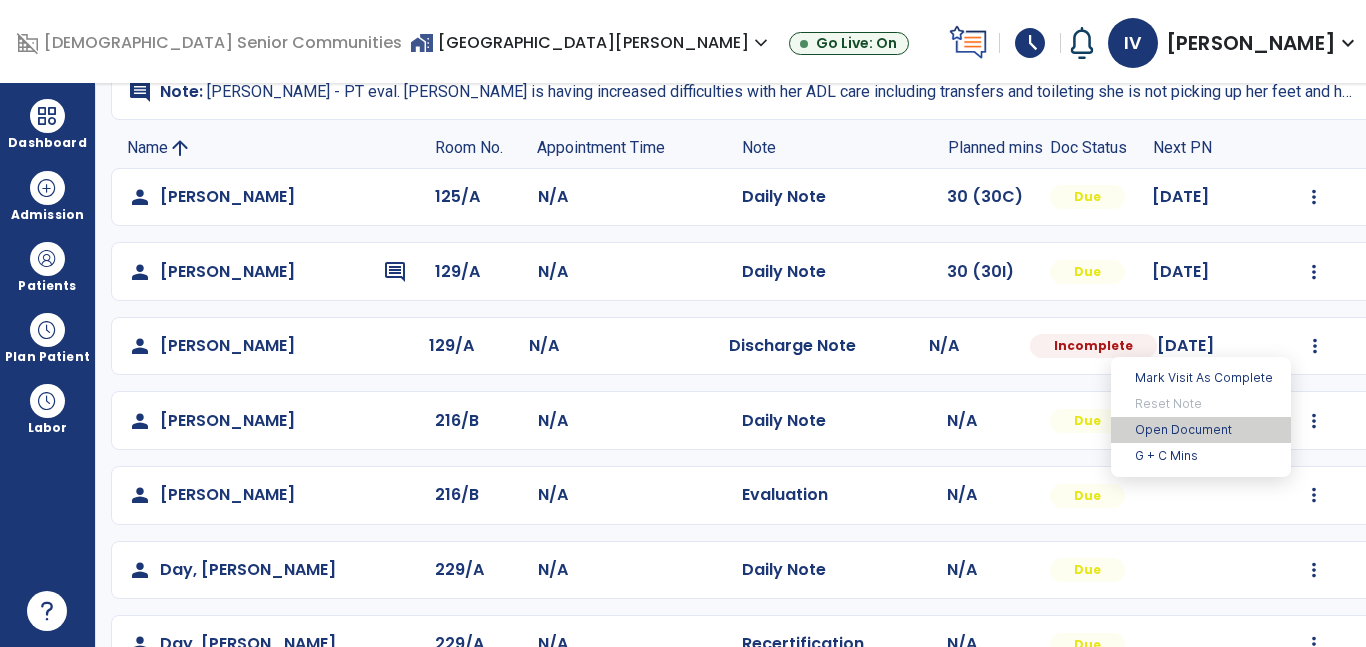 click on "Open Document" at bounding box center [1201, 430] 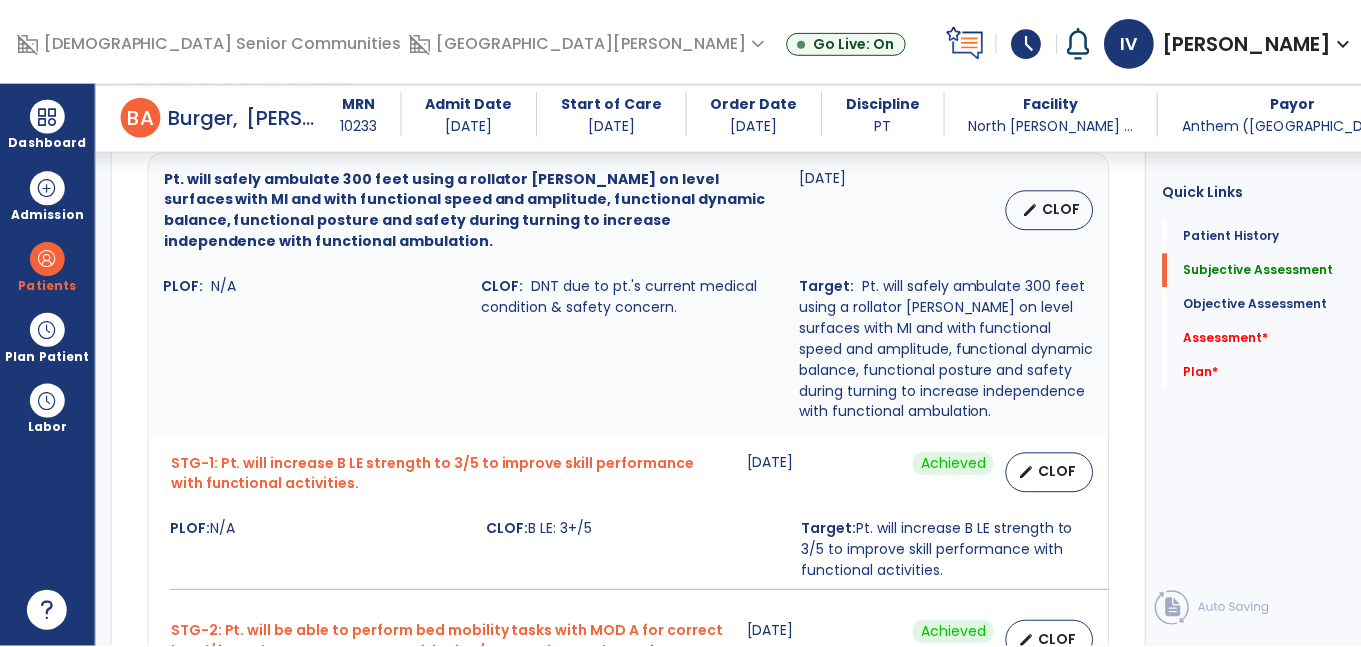 scroll, scrollTop: 727, scrollLeft: 0, axis: vertical 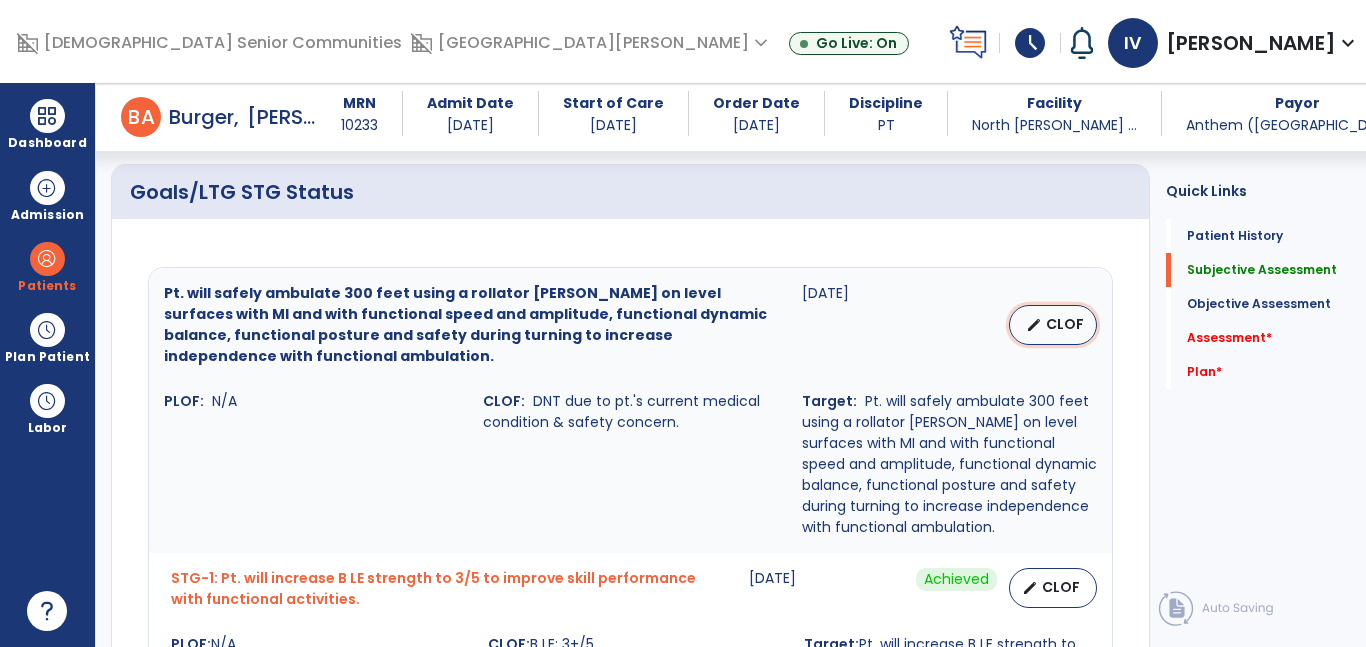 click on "CLOF" at bounding box center [1065, 324] 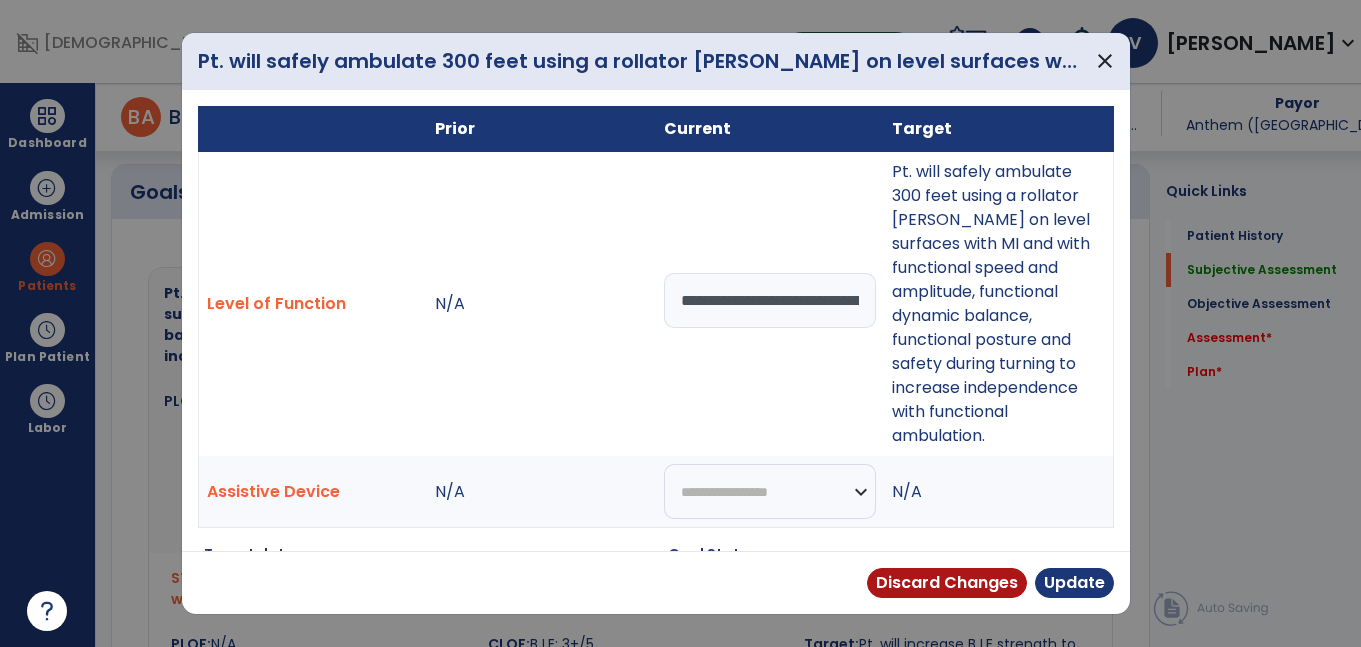 scroll, scrollTop: 727, scrollLeft: 0, axis: vertical 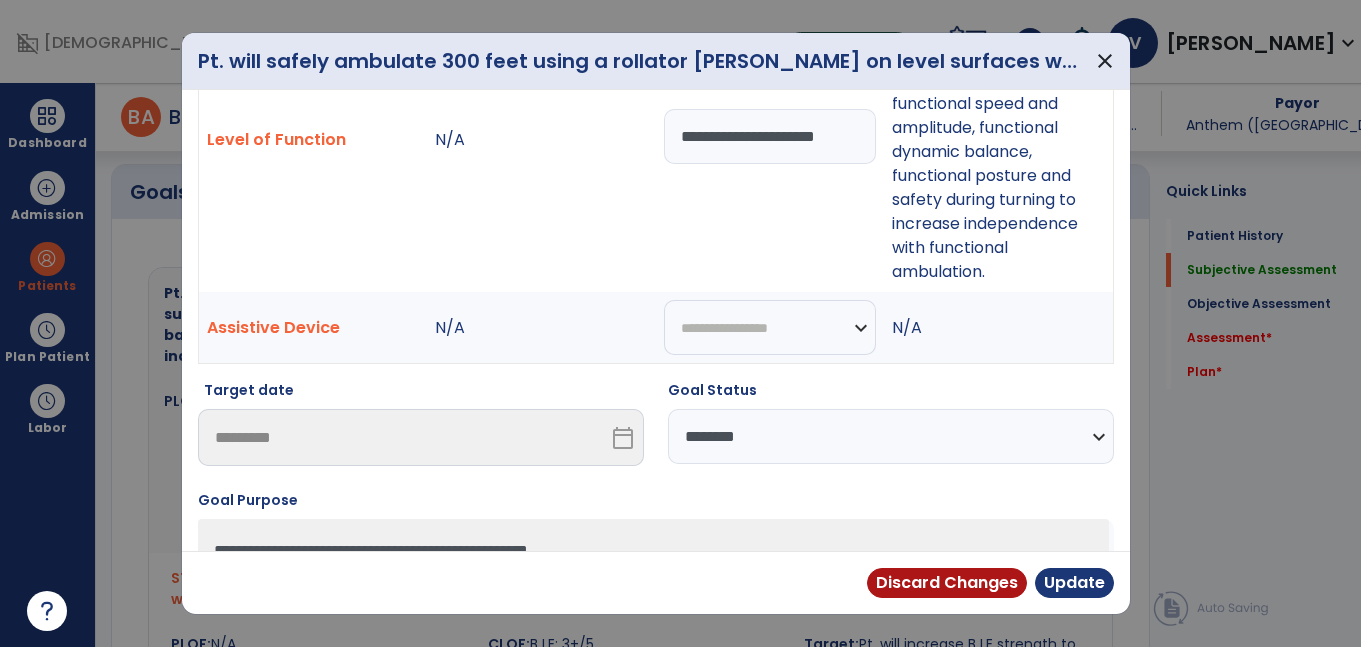 type on "**********" 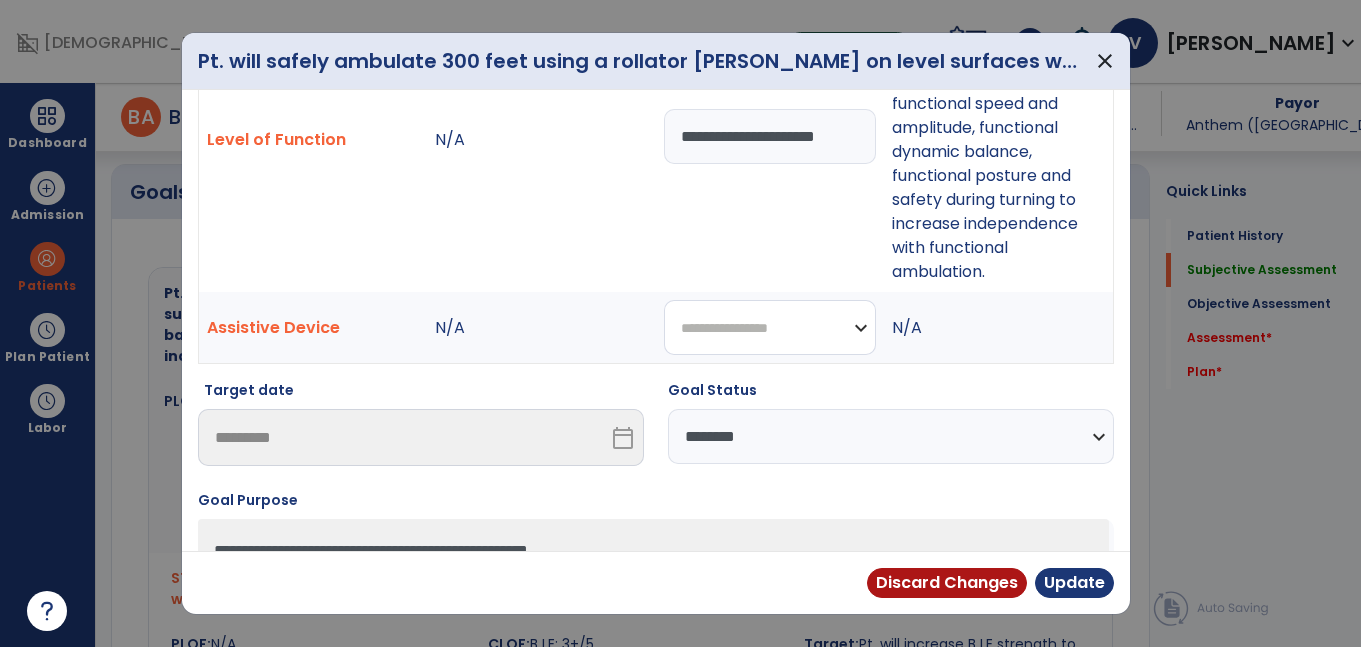 click on "**********" at bounding box center [770, 327] 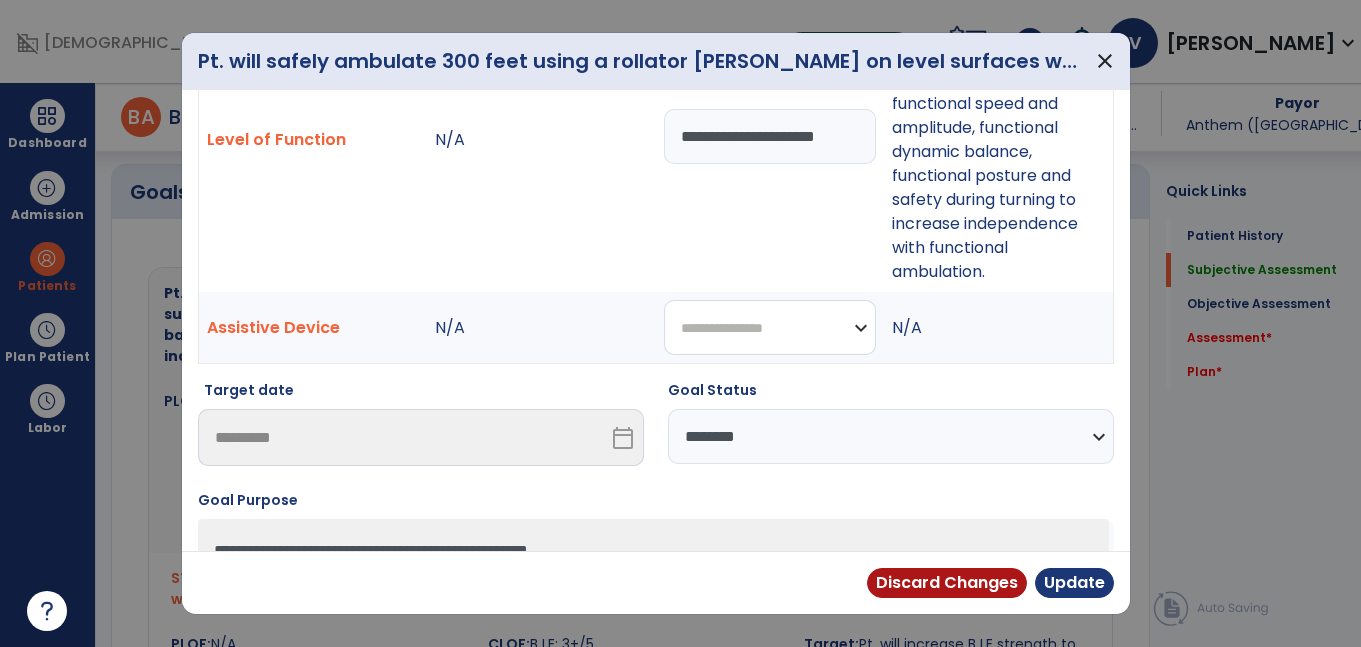 click on "**********" at bounding box center [770, 327] 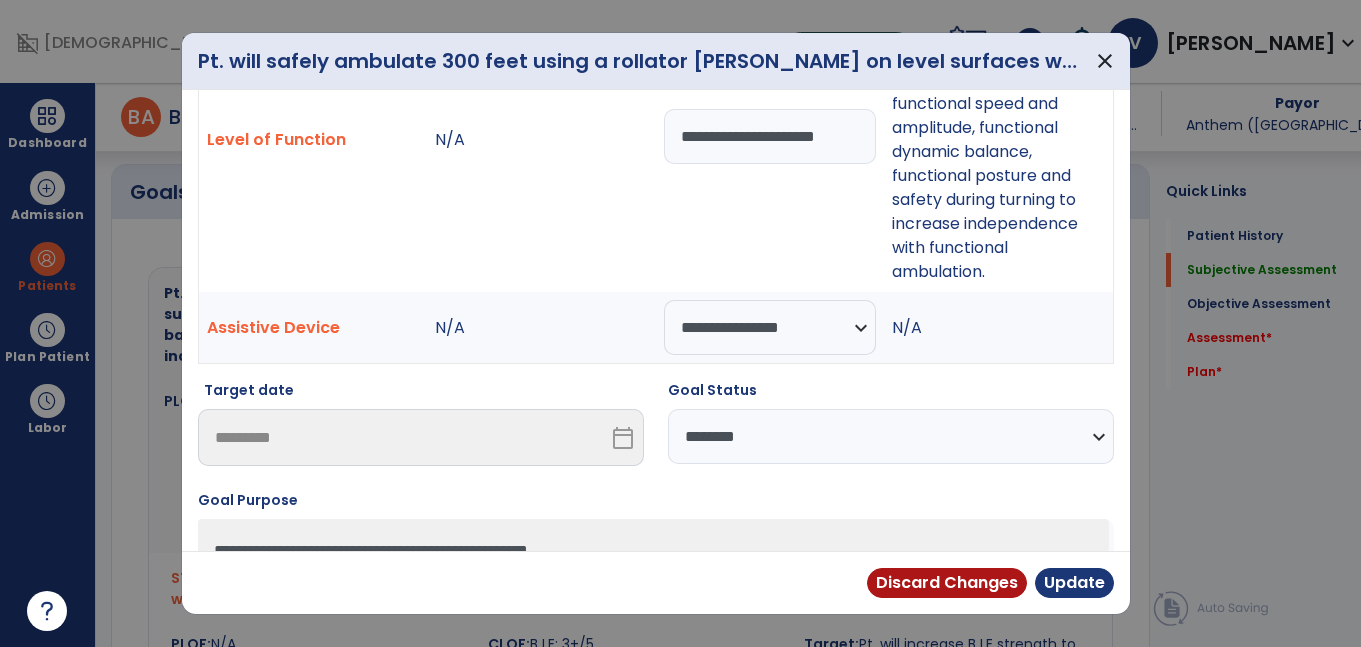 click on "**********" at bounding box center [891, 436] 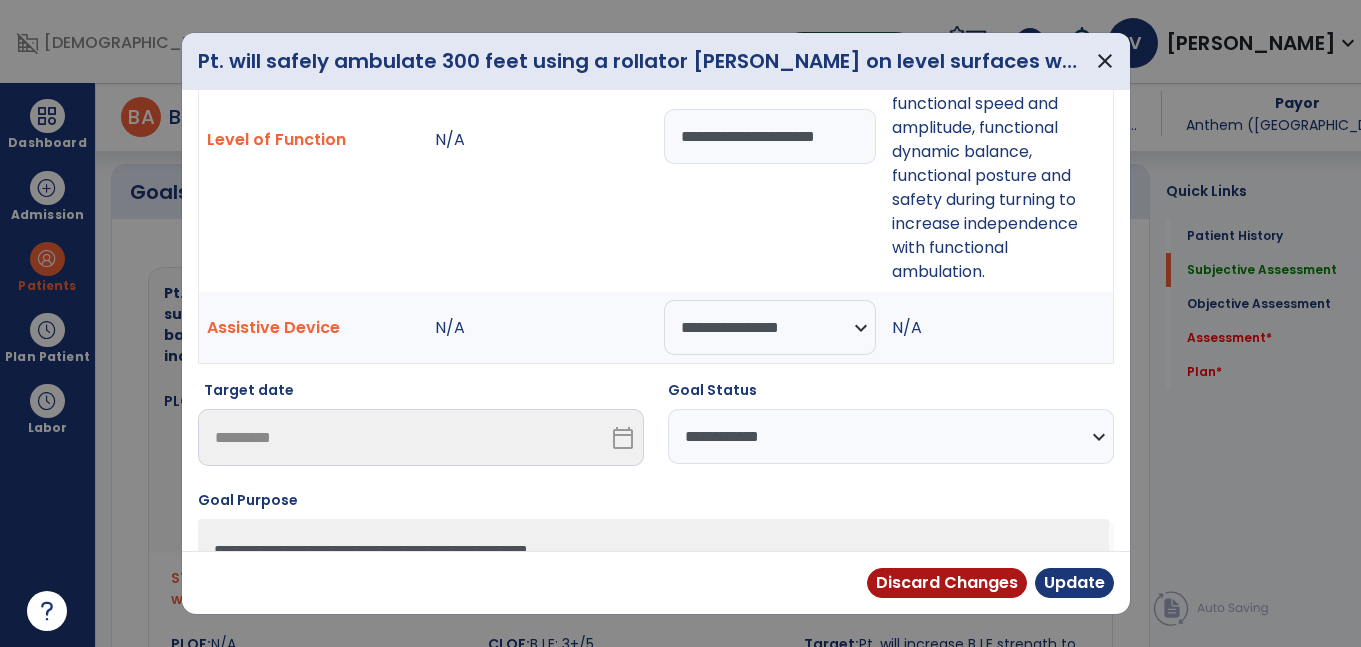 click on "**********" at bounding box center (891, 436) 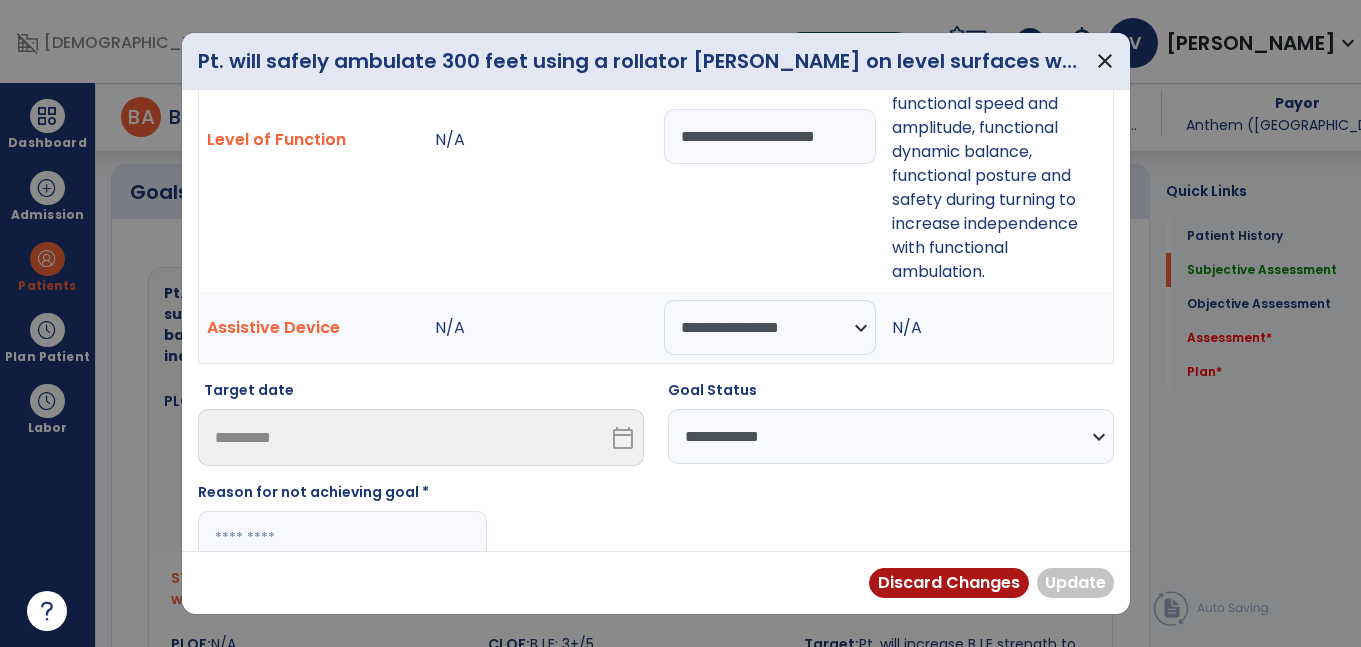 click at bounding box center [342, 538] 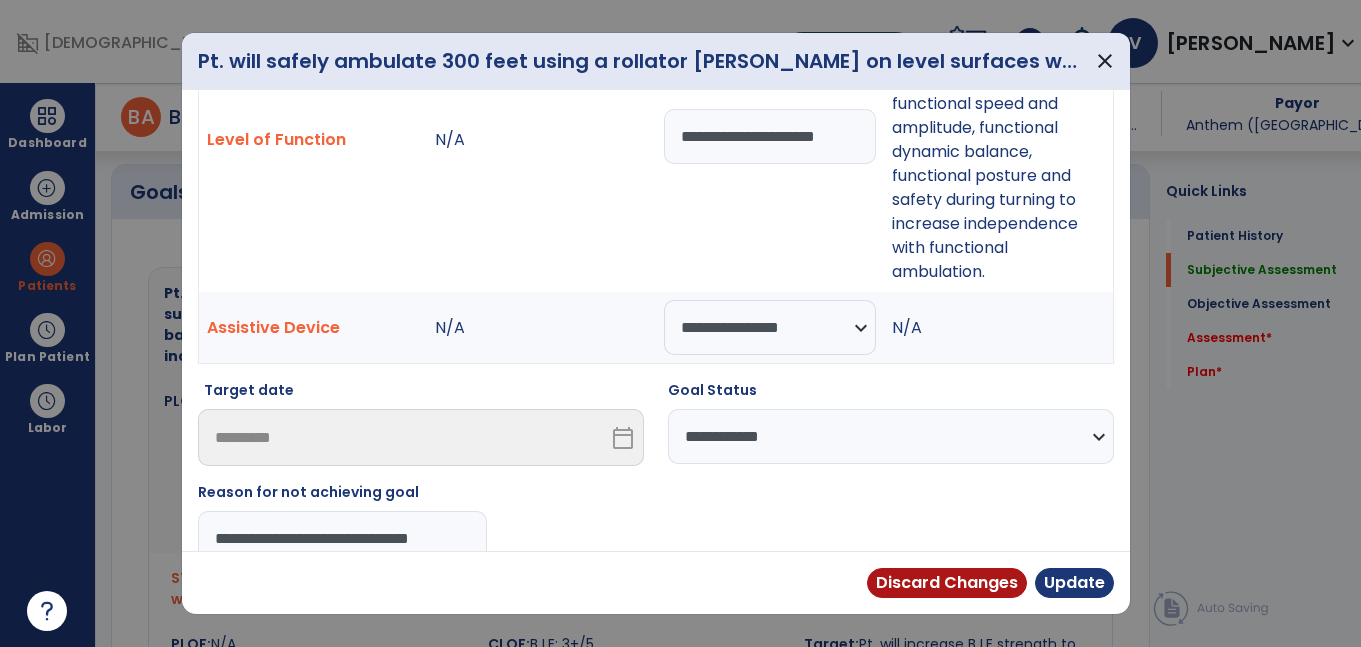 scroll, scrollTop: 0, scrollLeft: 2, axis: horizontal 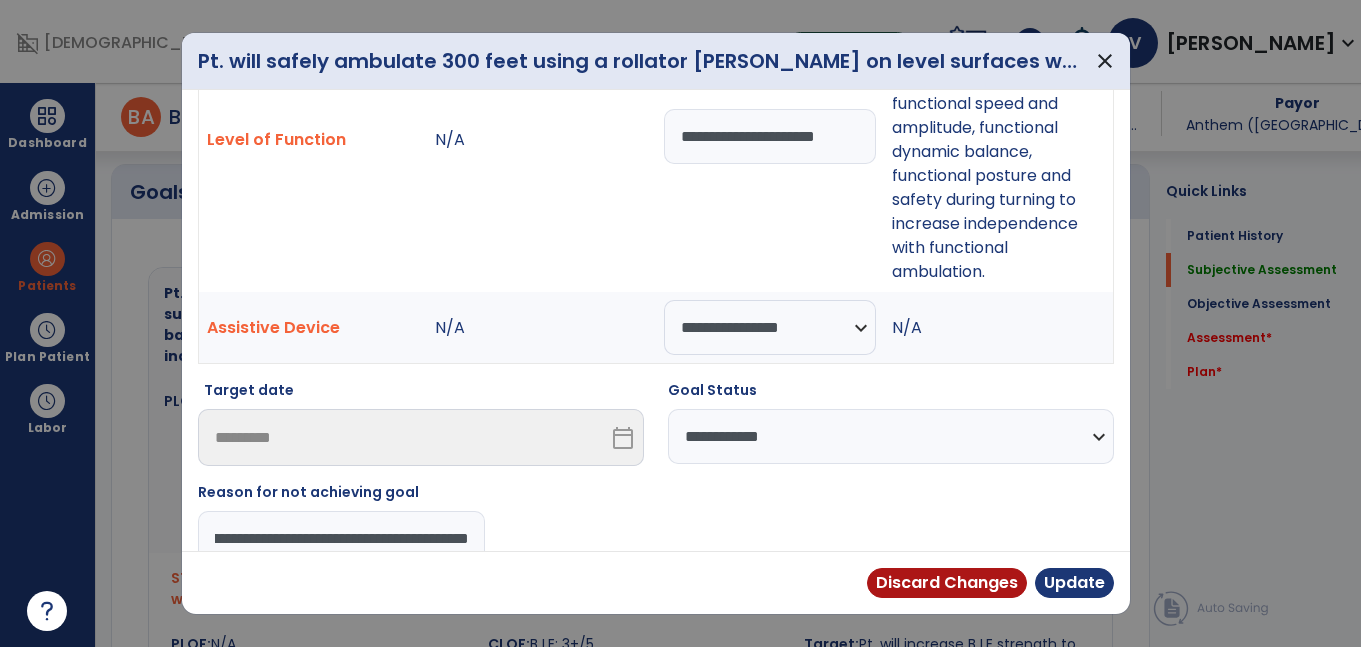 type on "**********" 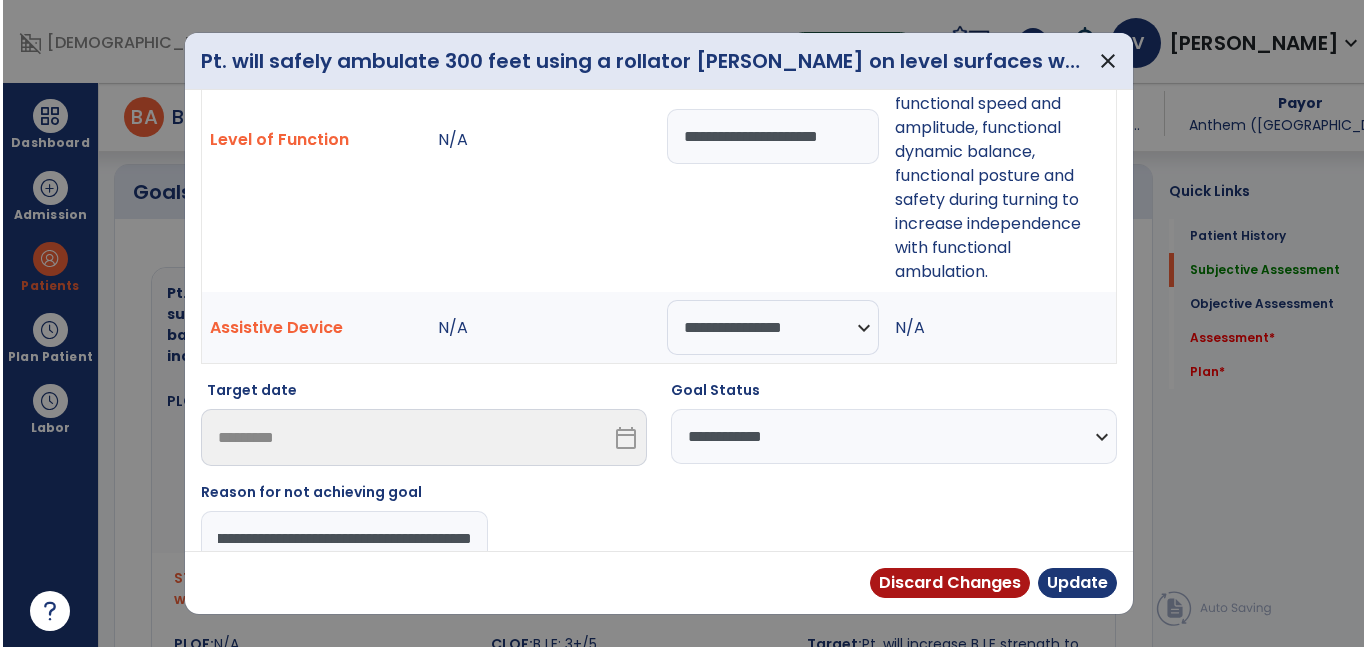 scroll, scrollTop: 0, scrollLeft: 99, axis: horizontal 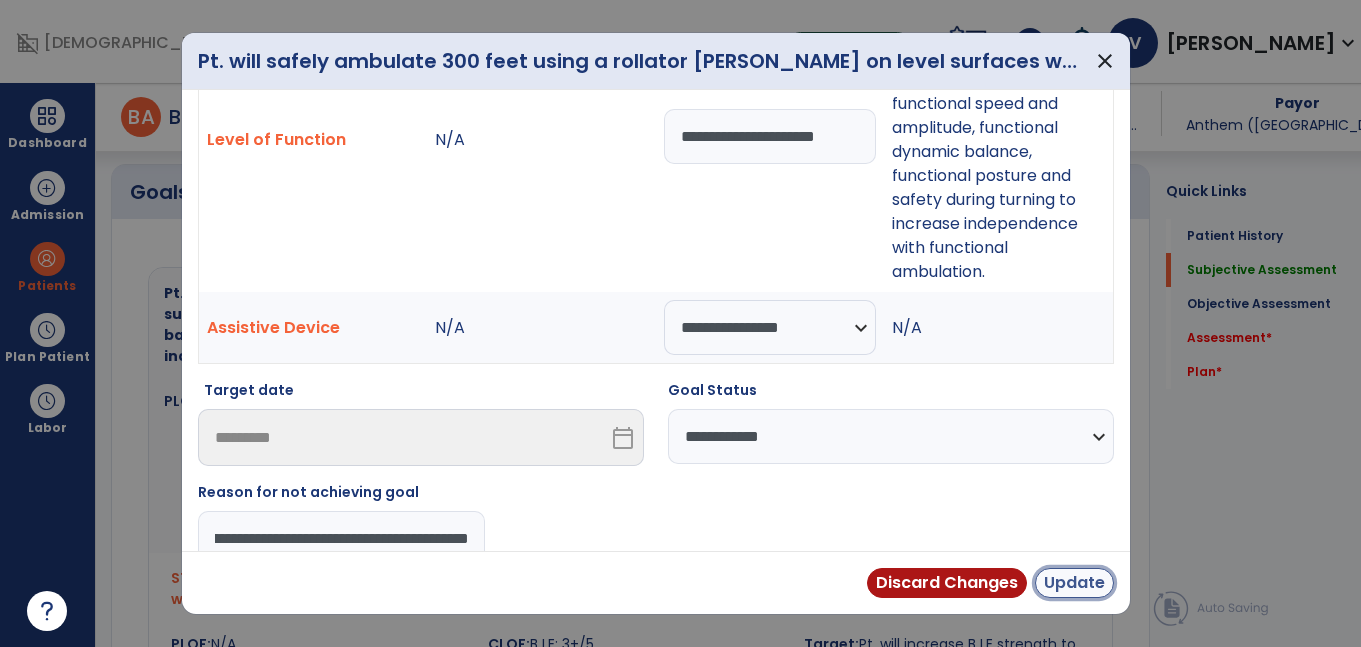 click on "Update" at bounding box center (1074, 583) 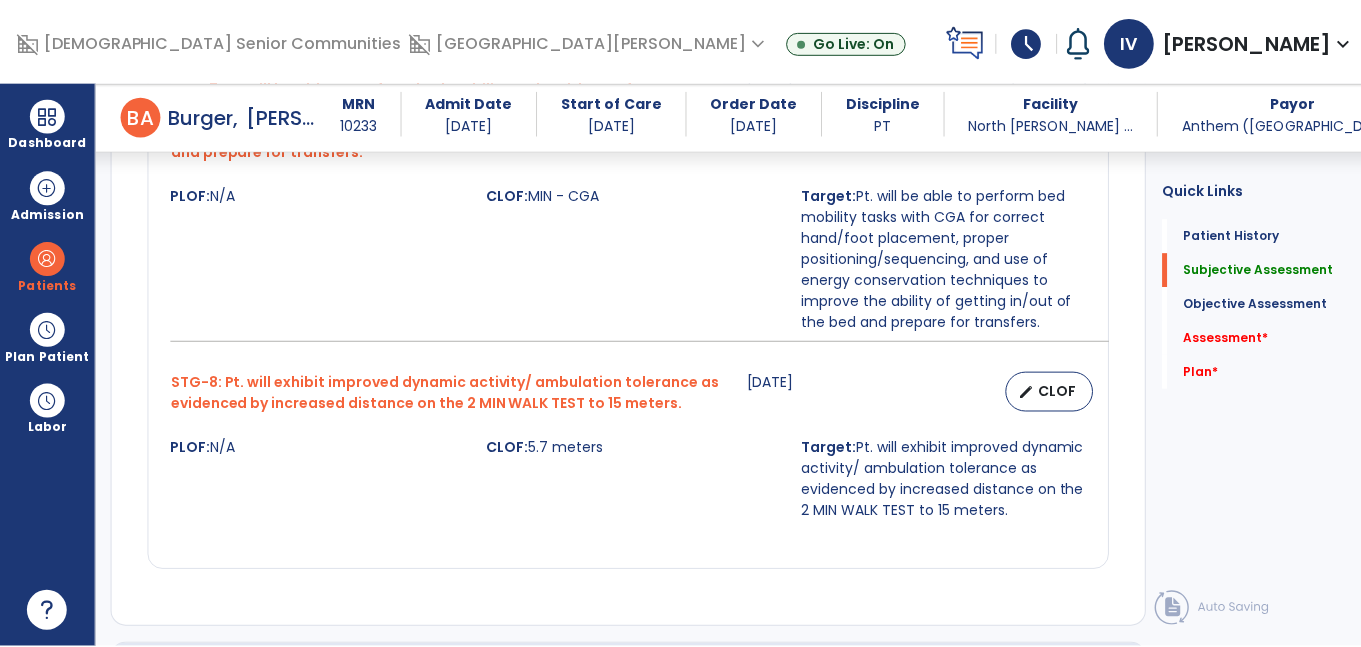 scroll, scrollTop: 2523, scrollLeft: 0, axis: vertical 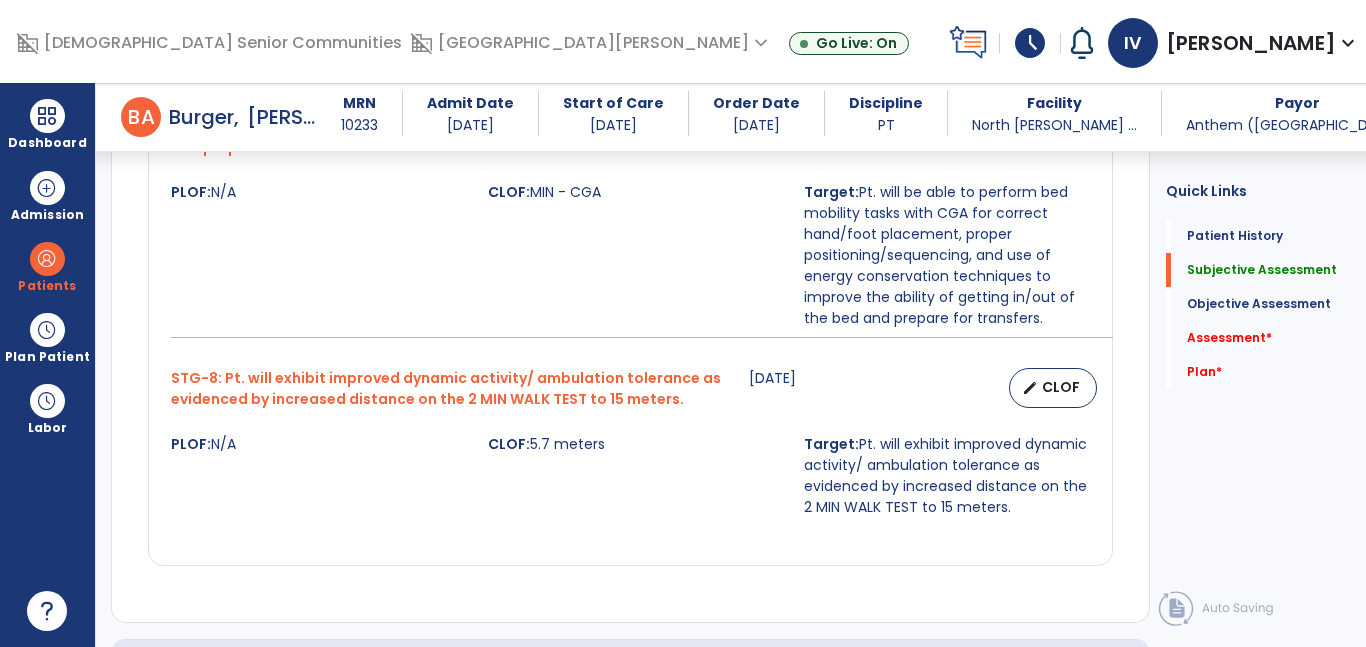 click on "STG-8: Pt. will exhibit improved dynamic activity/ ambulation tolerance as evidenced by increased distance on the 2 MIN WALK TEST to 15 meters.  [DATE]   edit   CLOF PLOF:  N/A  CLOF:  5.7 meters  Target:  Pt. will exhibit improved dynamic activity/ ambulation tolerance as evidenced by increased distance on the 2 MIN WALK TEST to 15 meters." at bounding box center [630, 443] 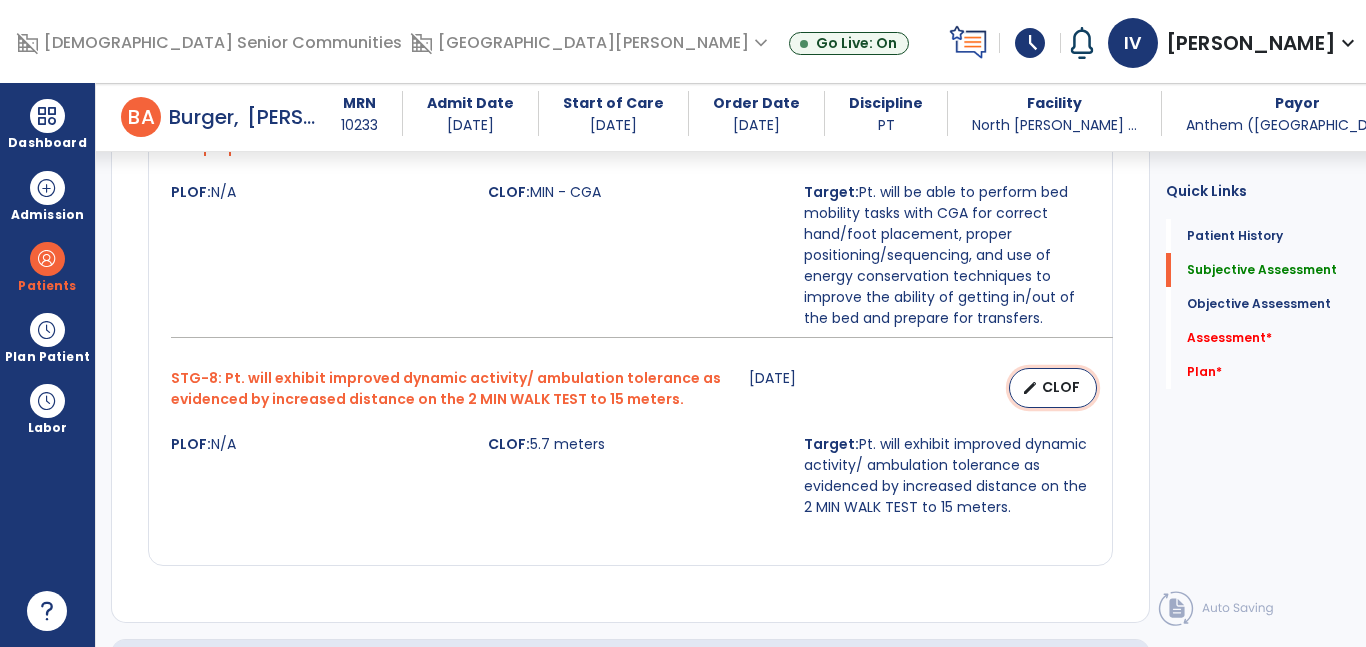 click on "CLOF" at bounding box center [1061, 387] 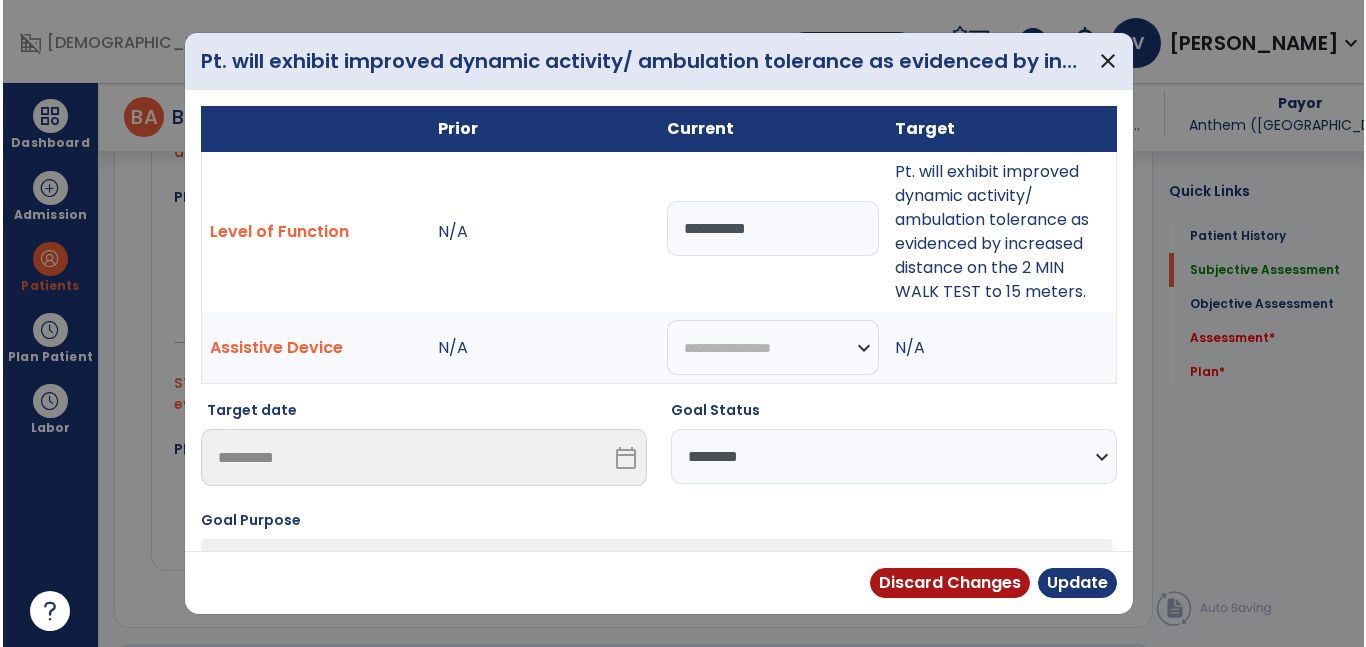 scroll, scrollTop: 2523, scrollLeft: 0, axis: vertical 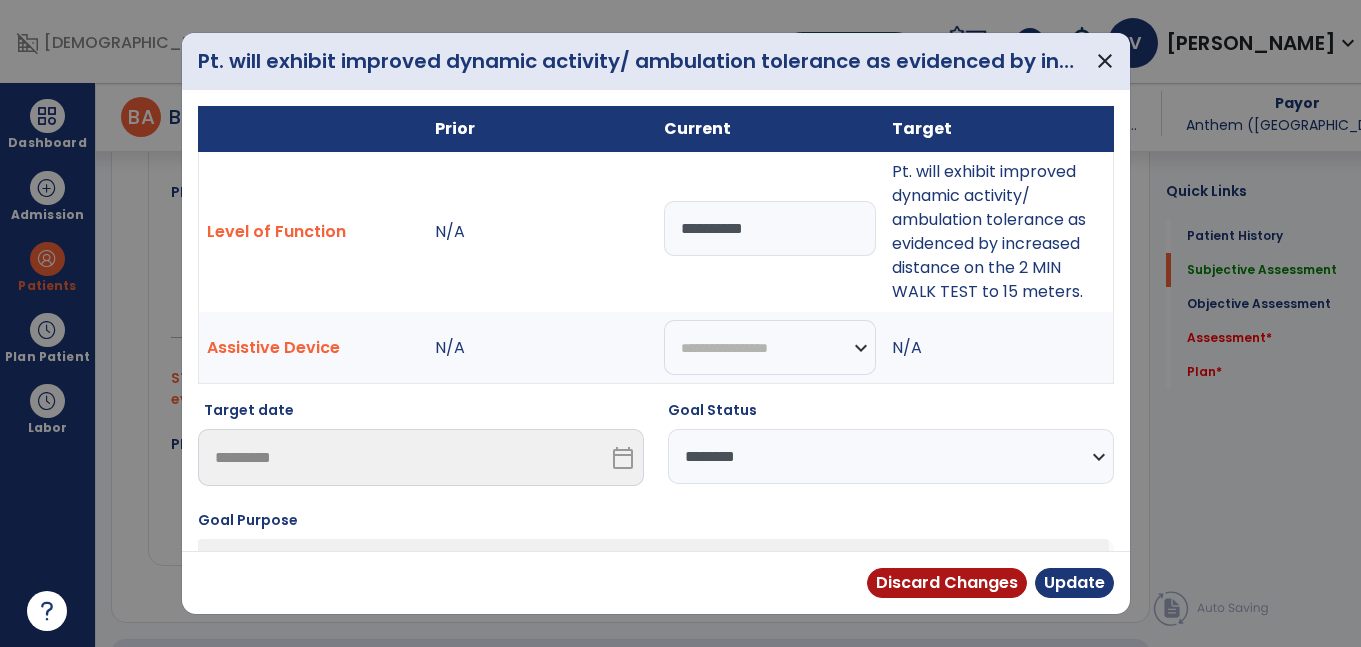 click on "**********" at bounding box center [770, 228] 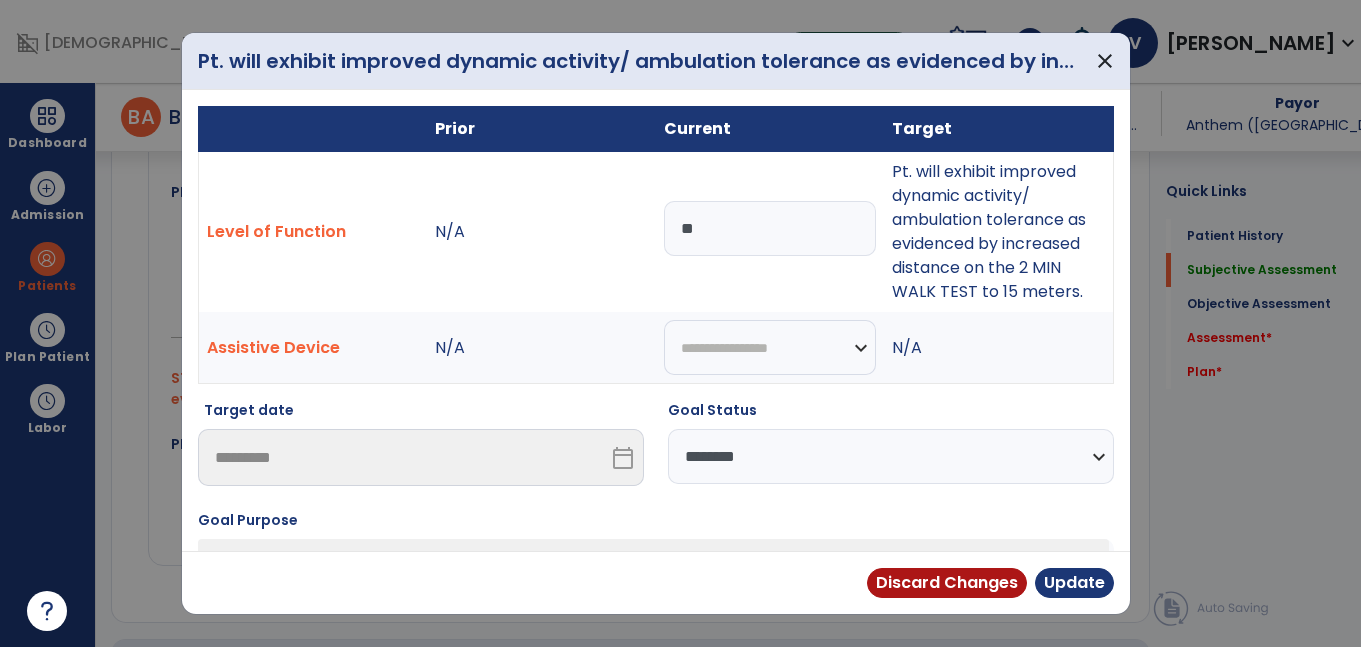type on "*" 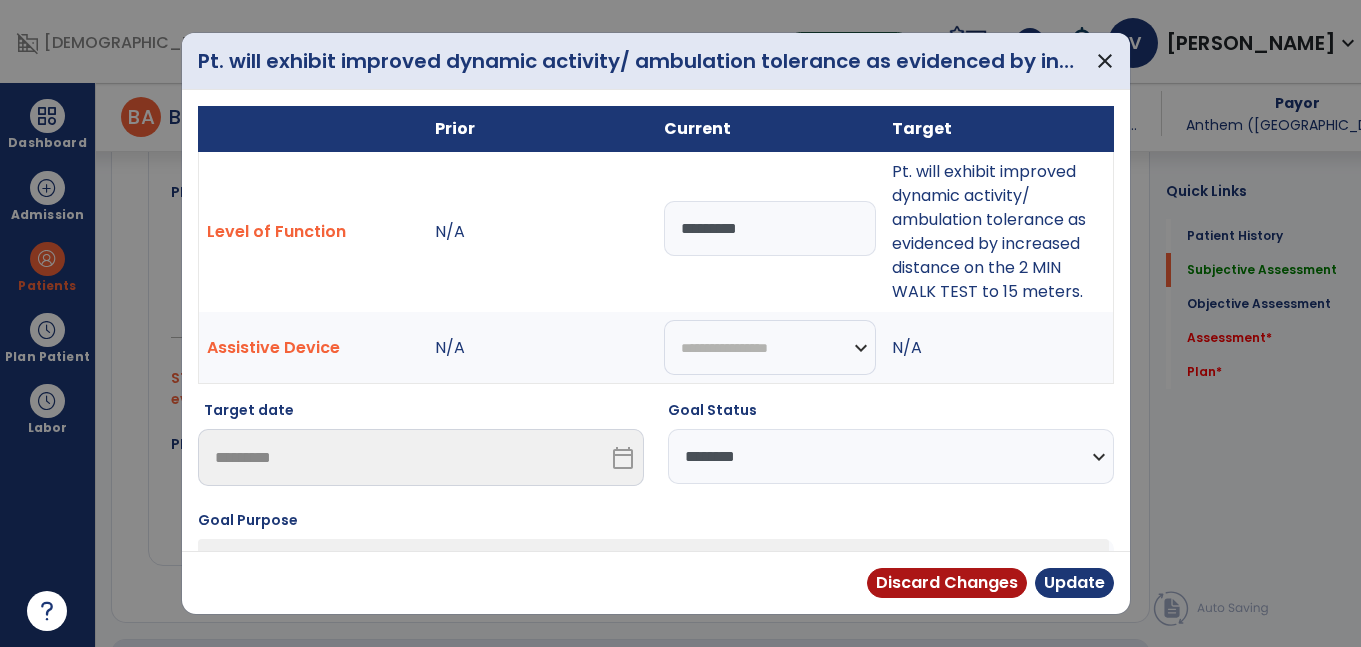 type on "*********" 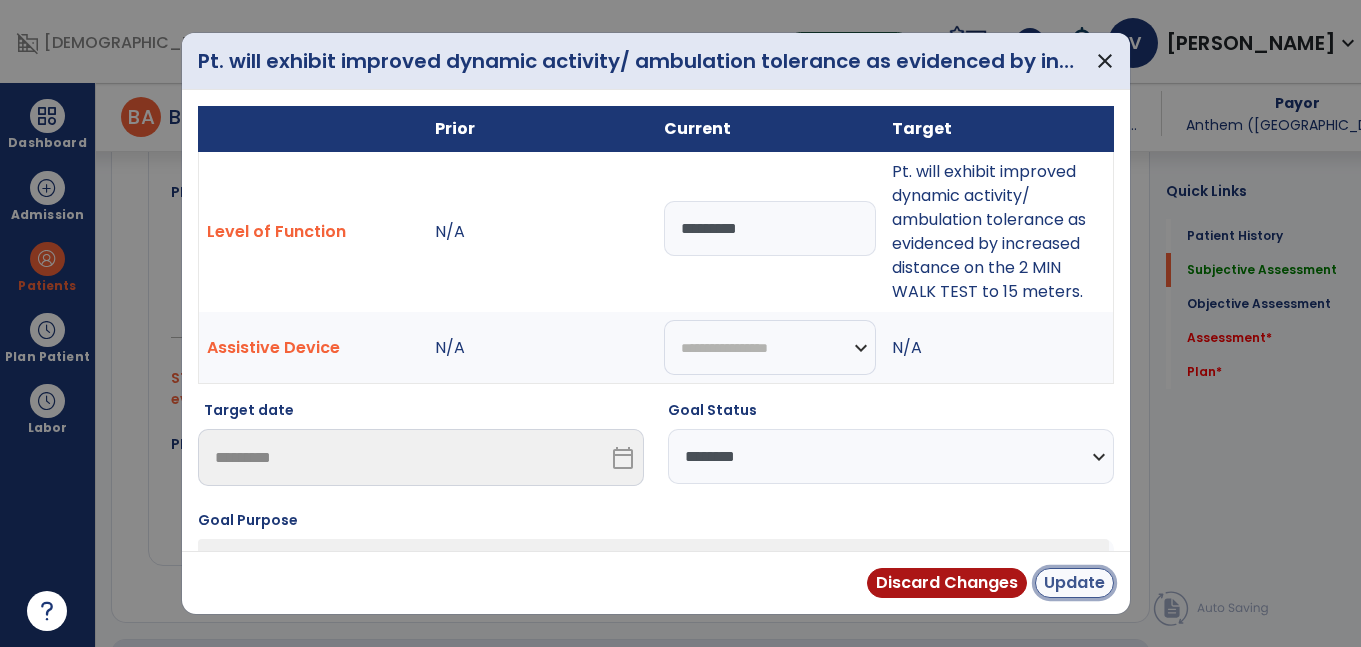 click on "Update" at bounding box center (1074, 583) 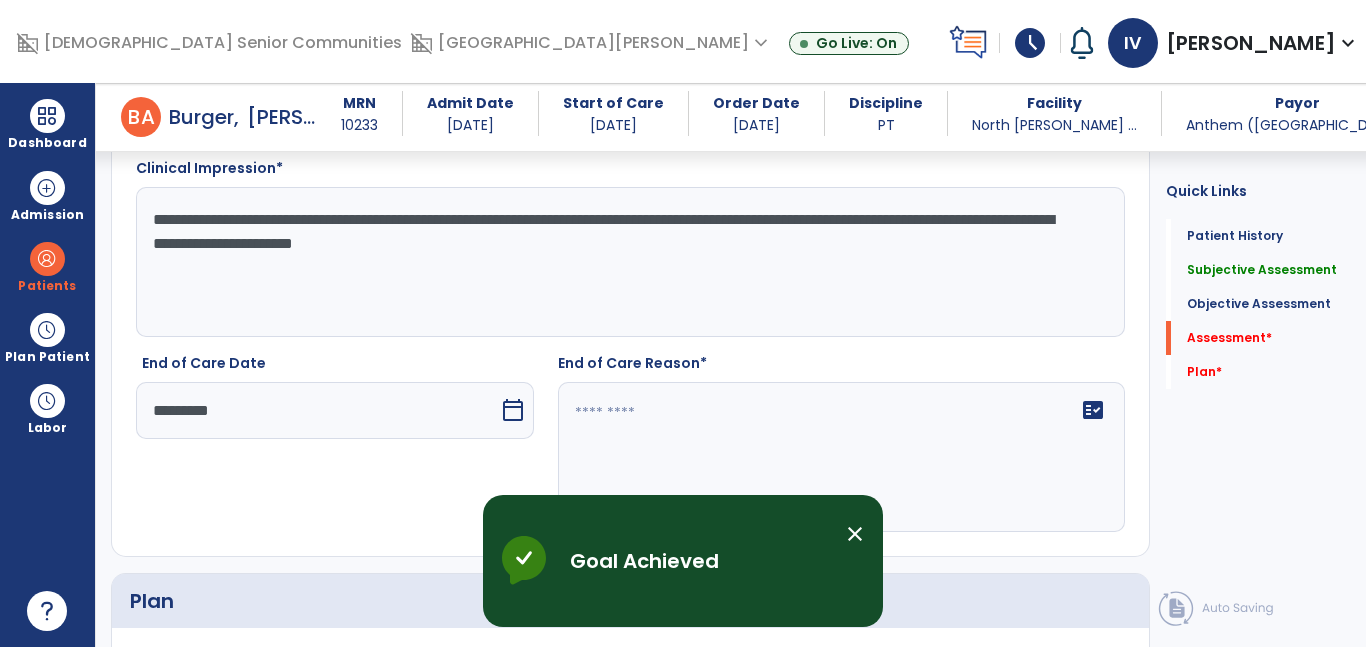 scroll, scrollTop: 3444, scrollLeft: 0, axis: vertical 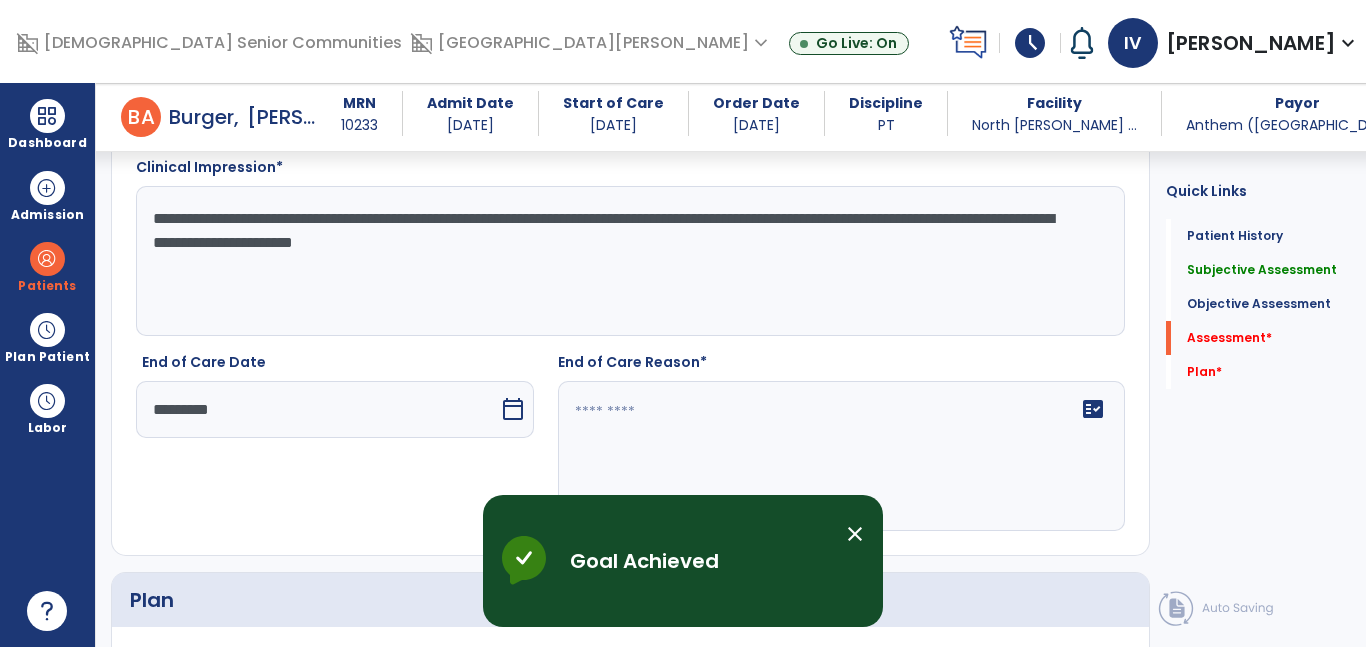 click 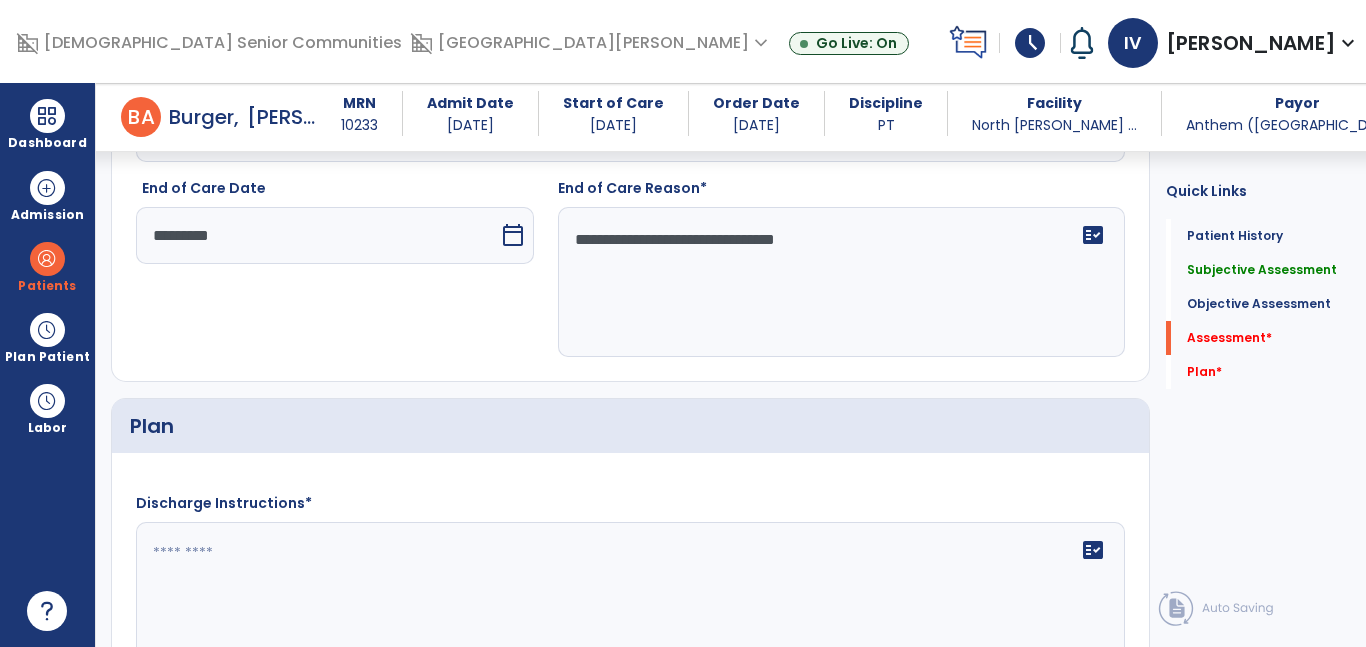 scroll, scrollTop: 3619, scrollLeft: 0, axis: vertical 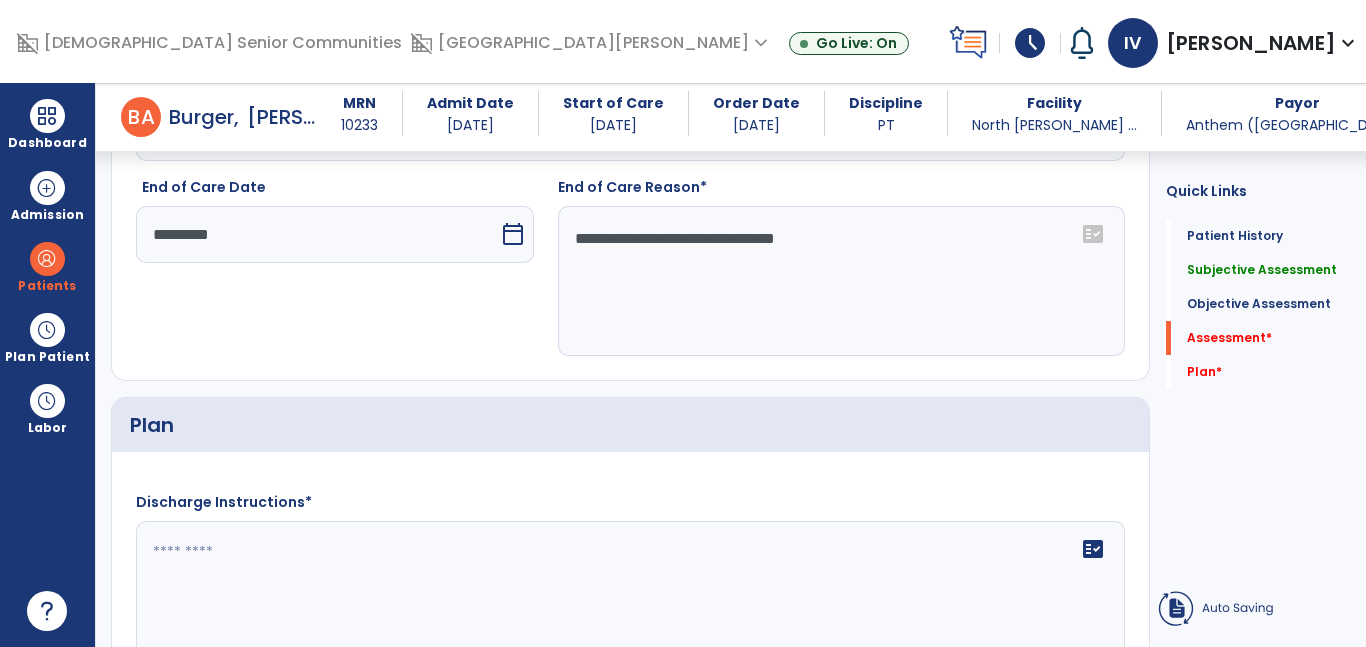 type on "**********" 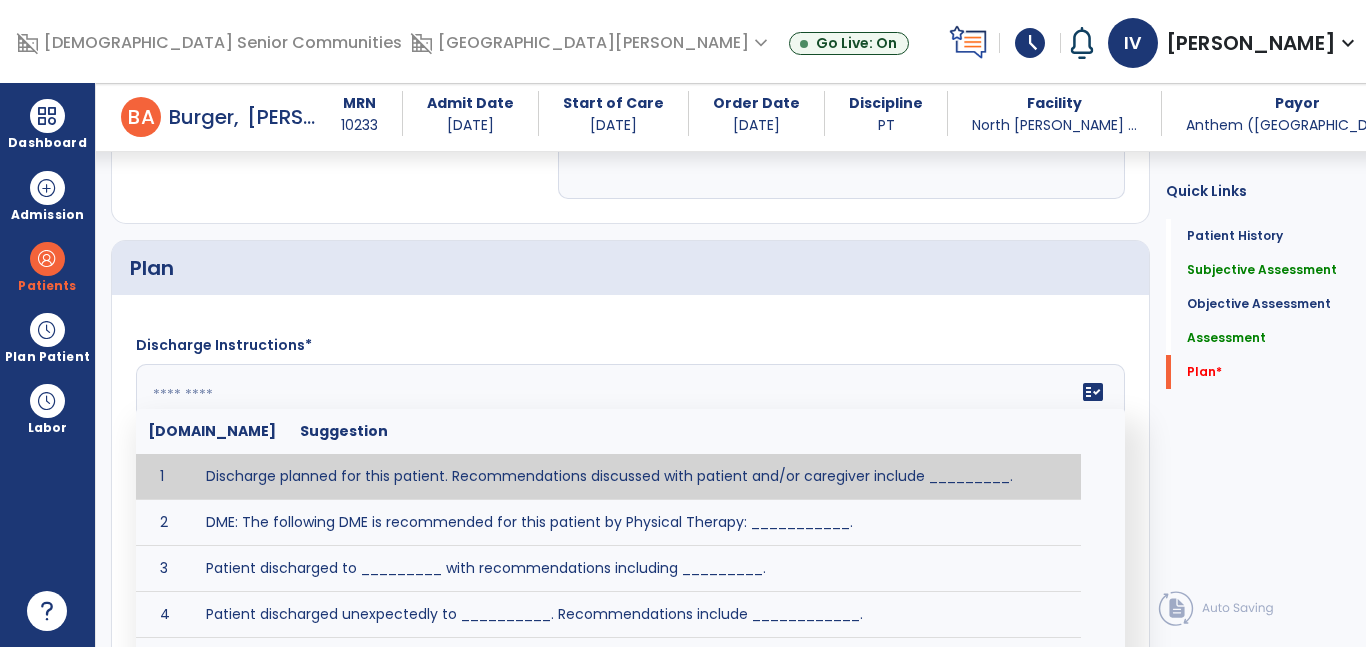 scroll, scrollTop: 3781, scrollLeft: 0, axis: vertical 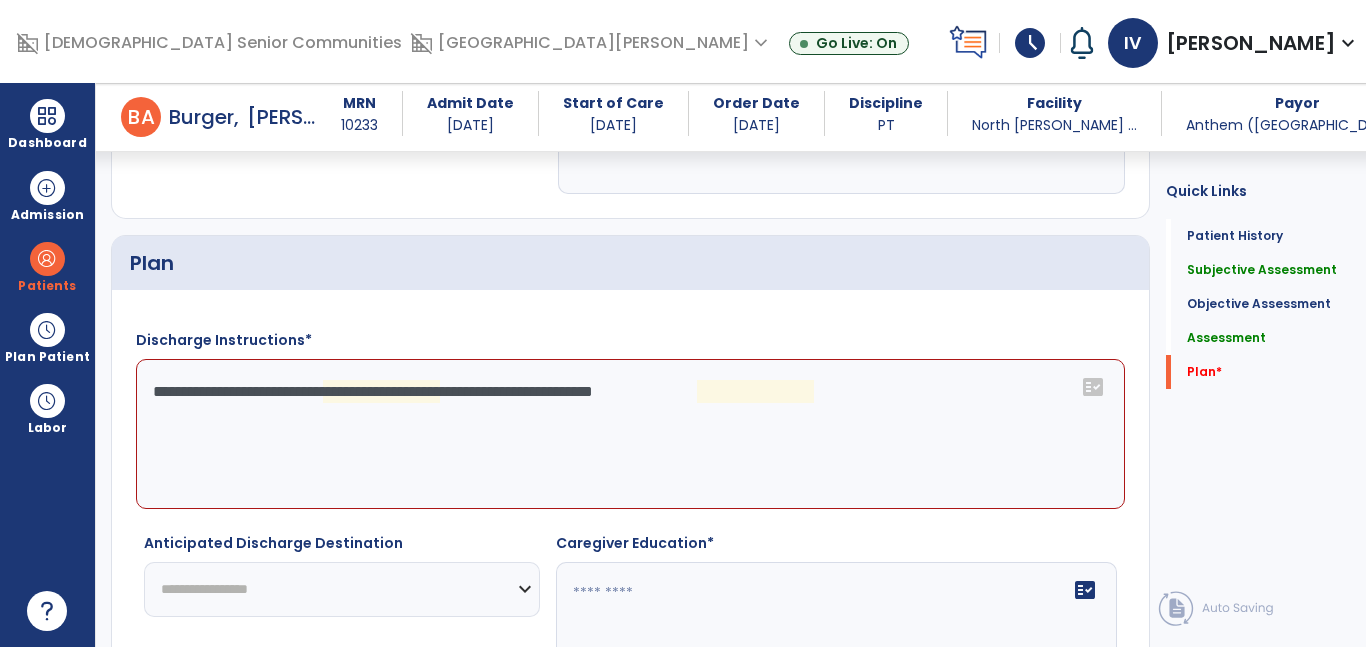 click on "**********" 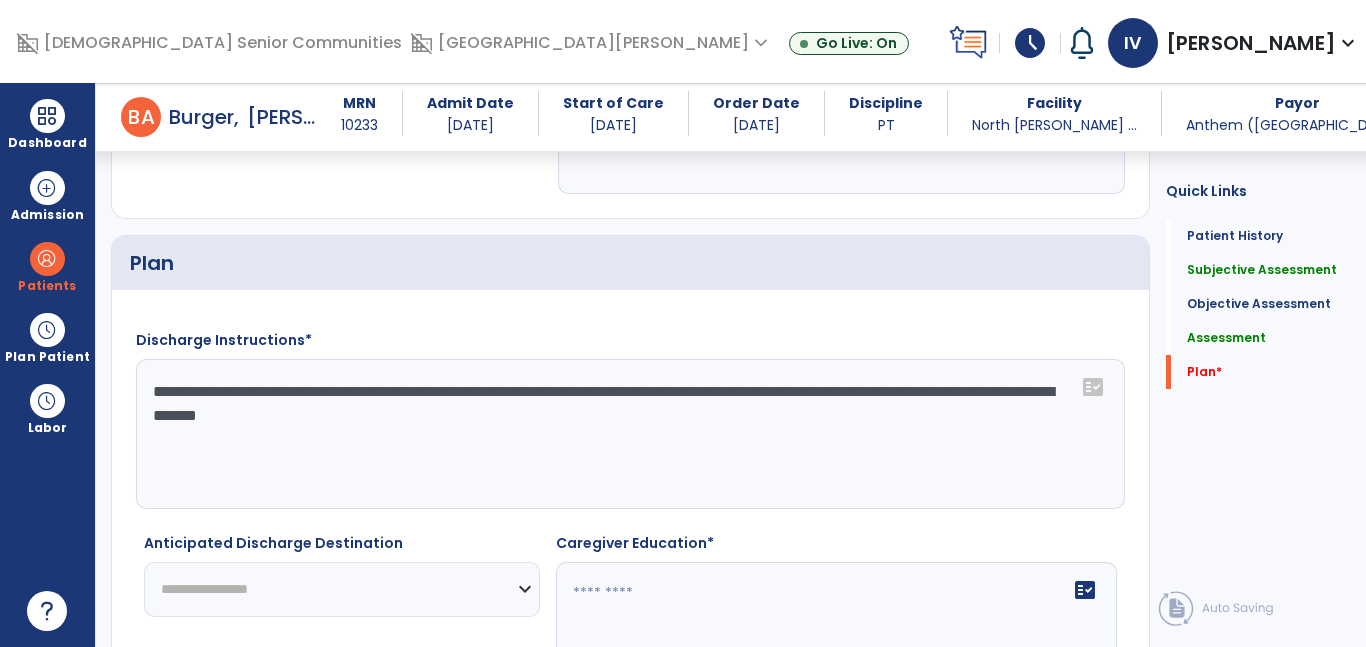 click on "**********" 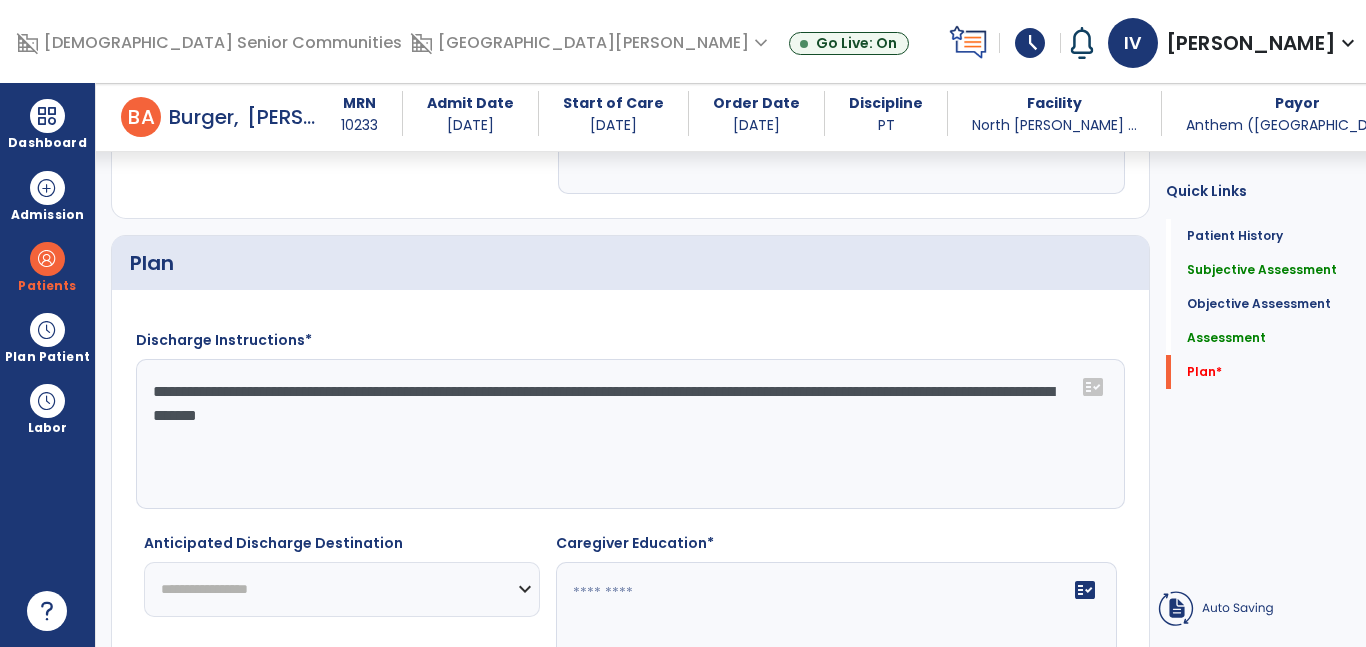 click on "**********" 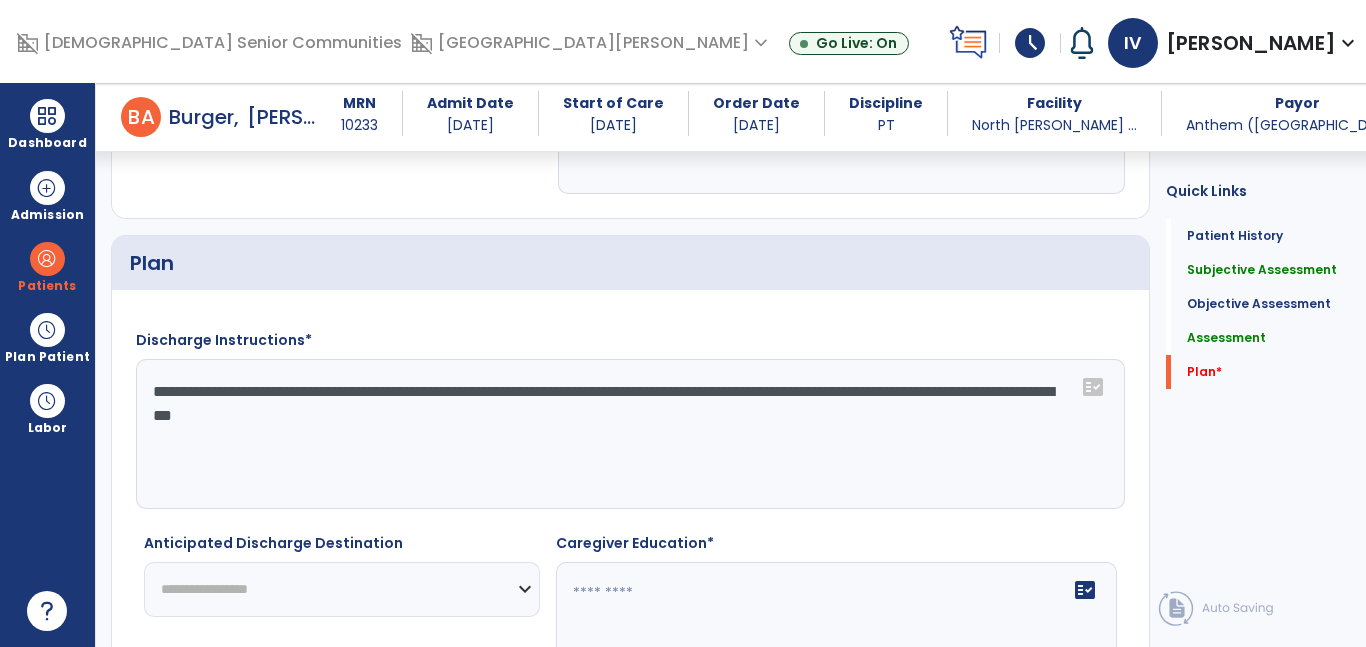 type on "**********" 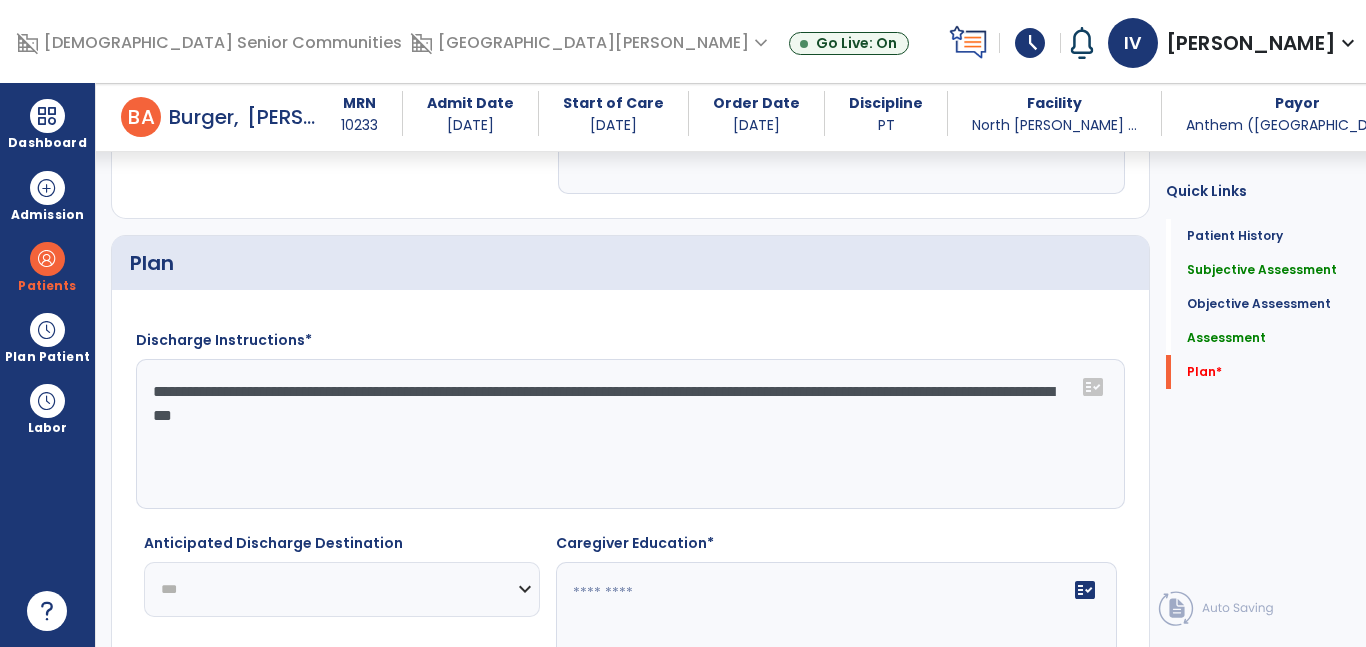 click on "**********" 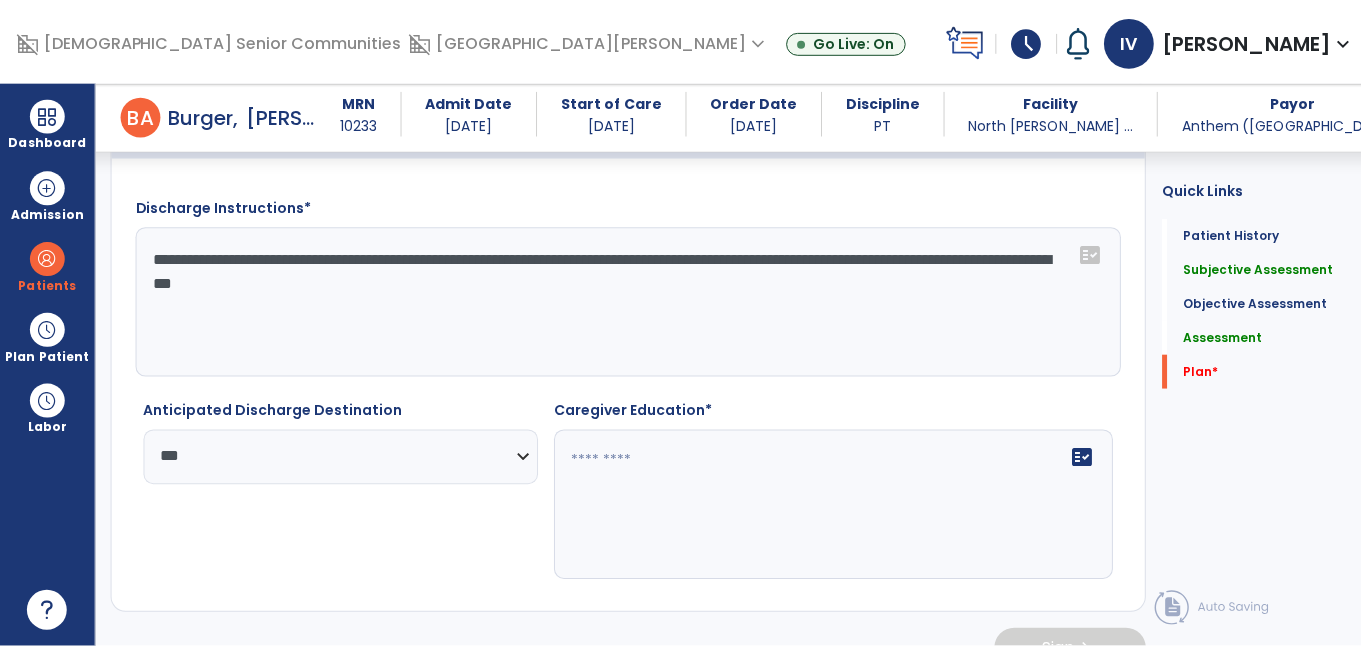 scroll, scrollTop: 3922, scrollLeft: 0, axis: vertical 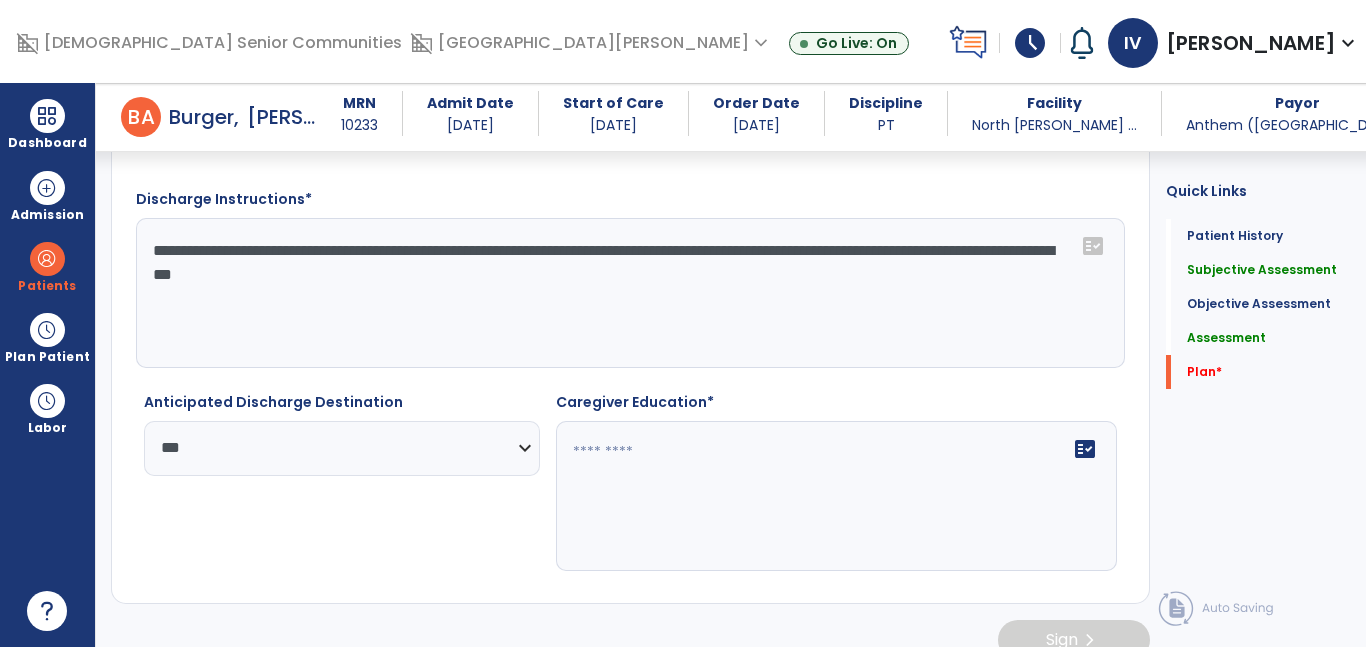 click 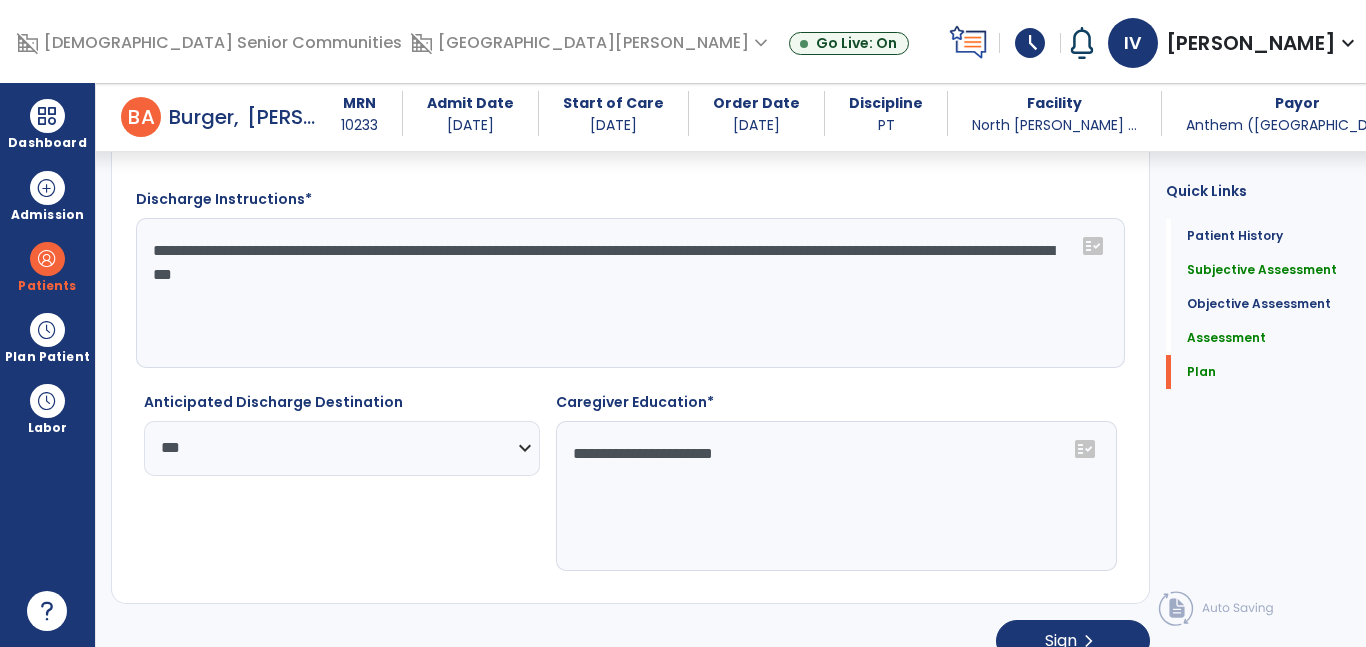 click on "**********" 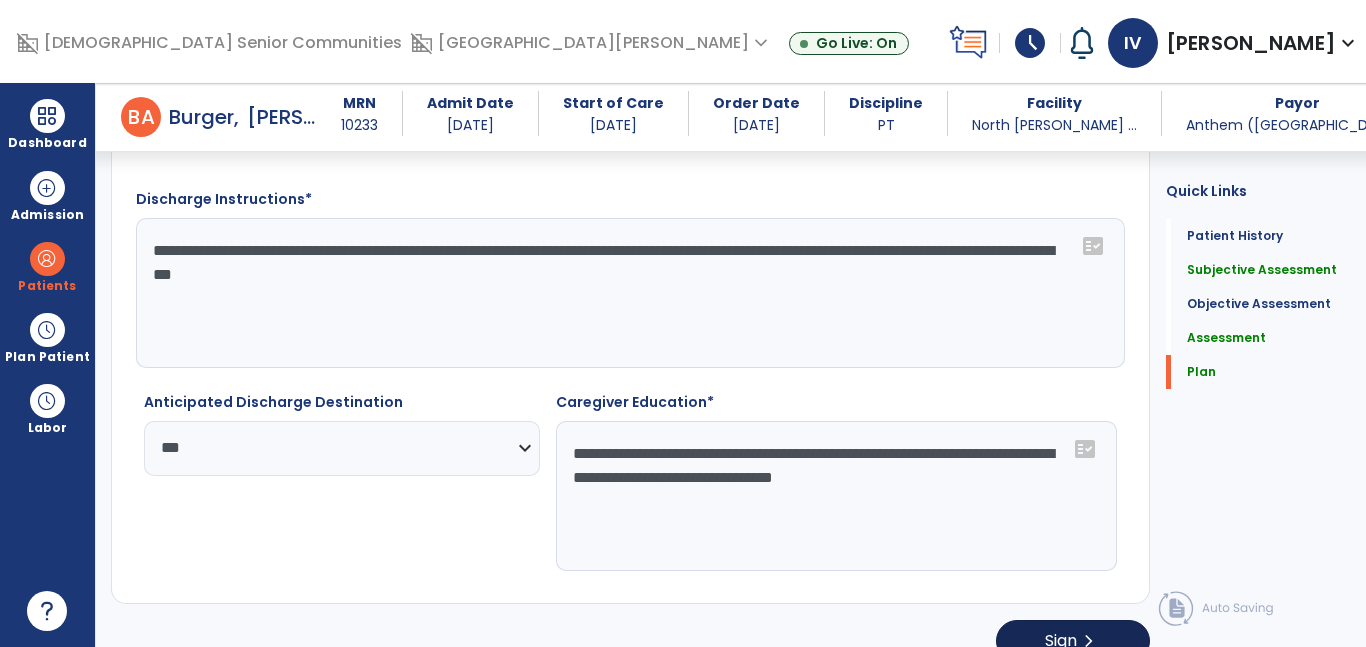 type on "**********" 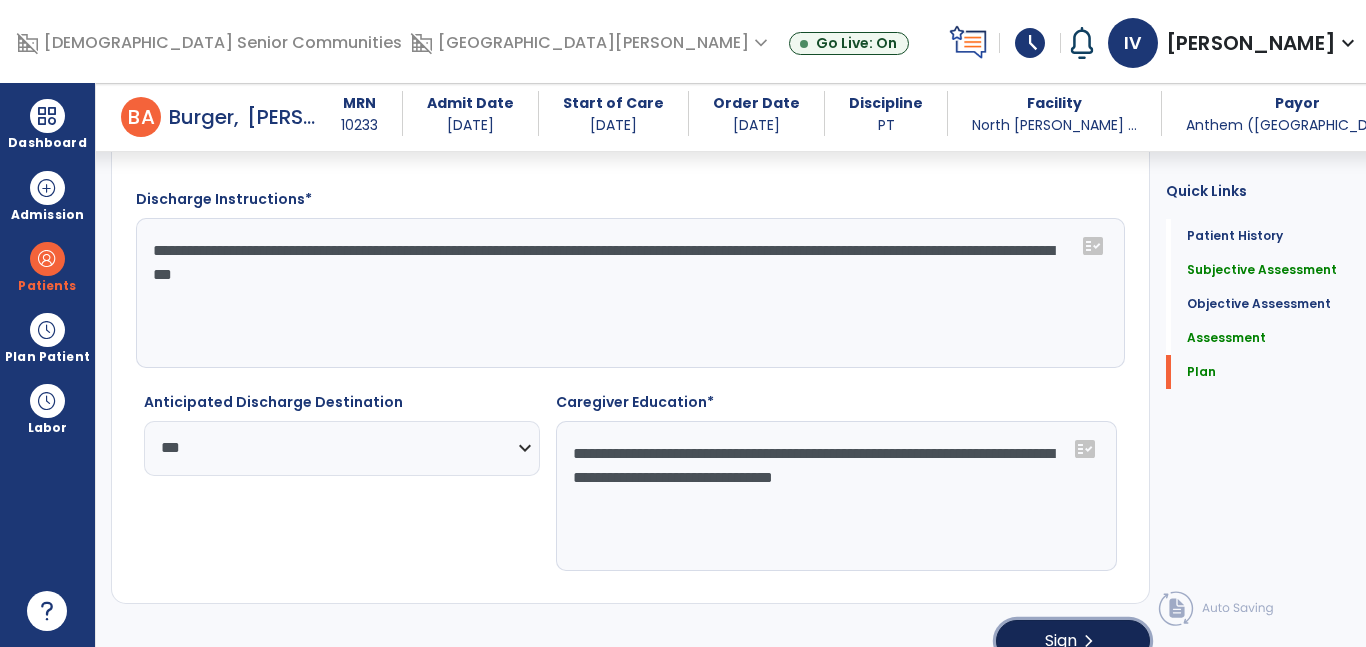 click on "Sign  chevron_right" 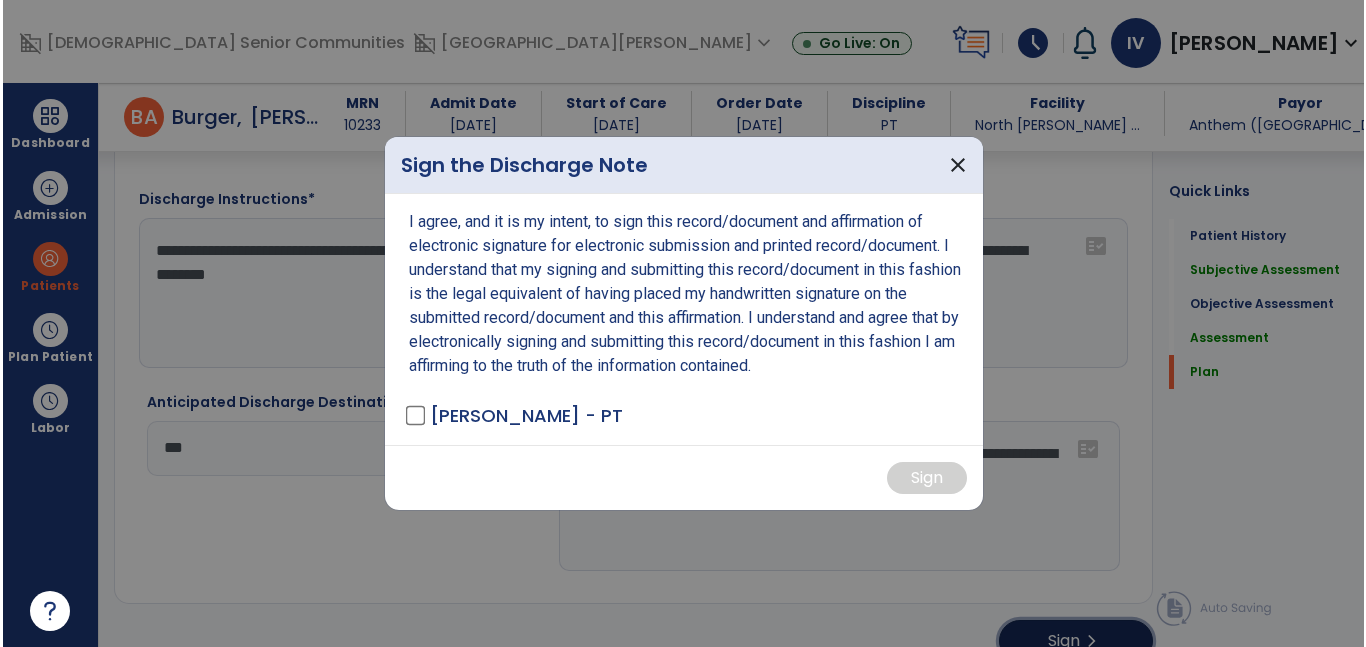 scroll, scrollTop: 3922, scrollLeft: 0, axis: vertical 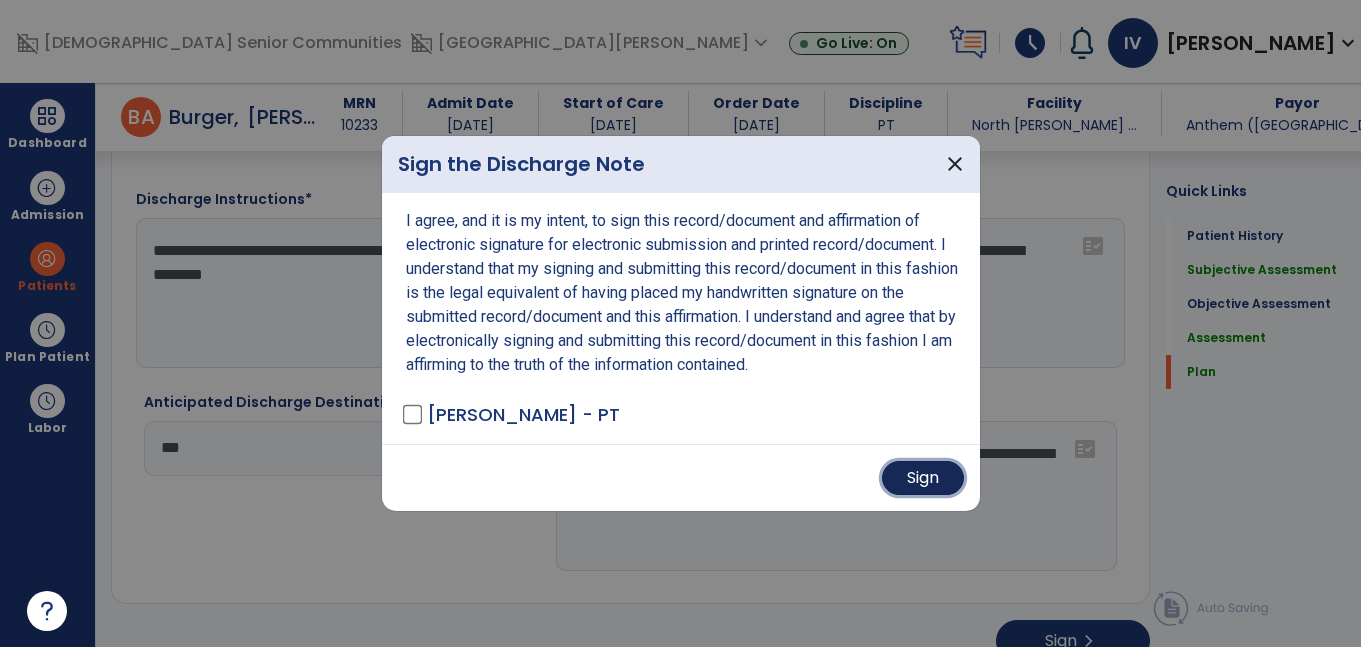 click on "Sign" at bounding box center (923, 478) 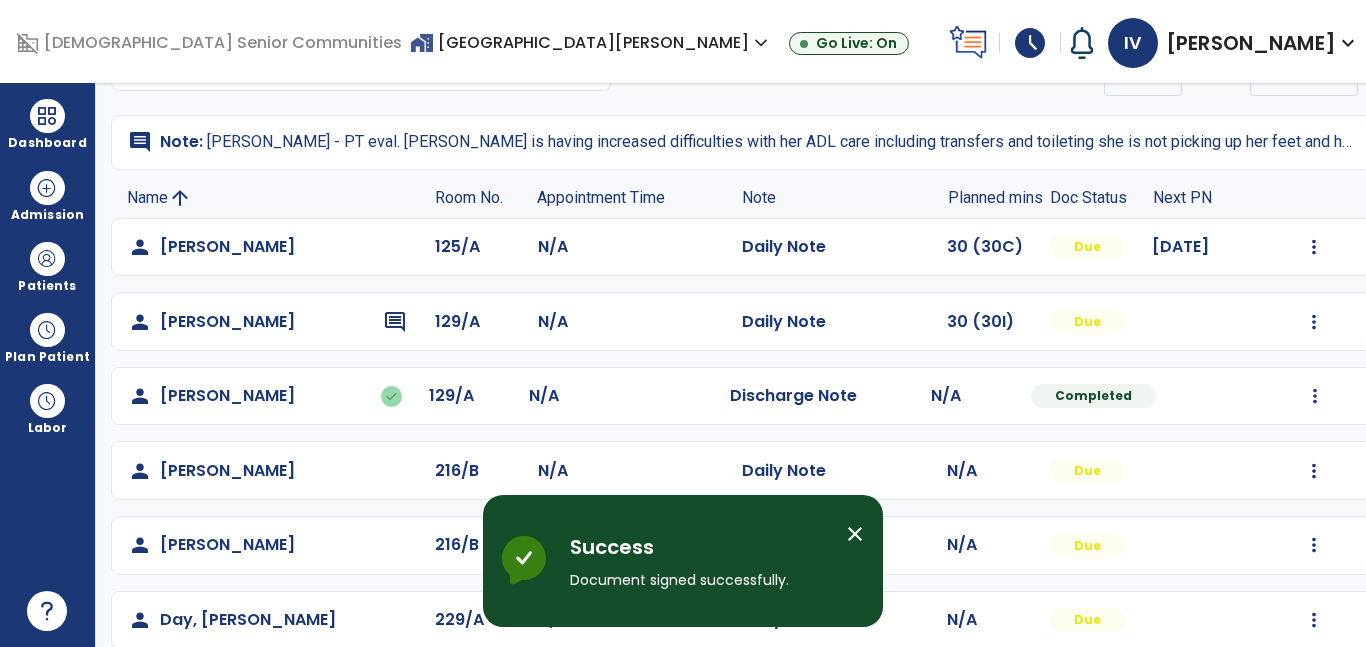 scroll, scrollTop: 115, scrollLeft: 0, axis: vertical 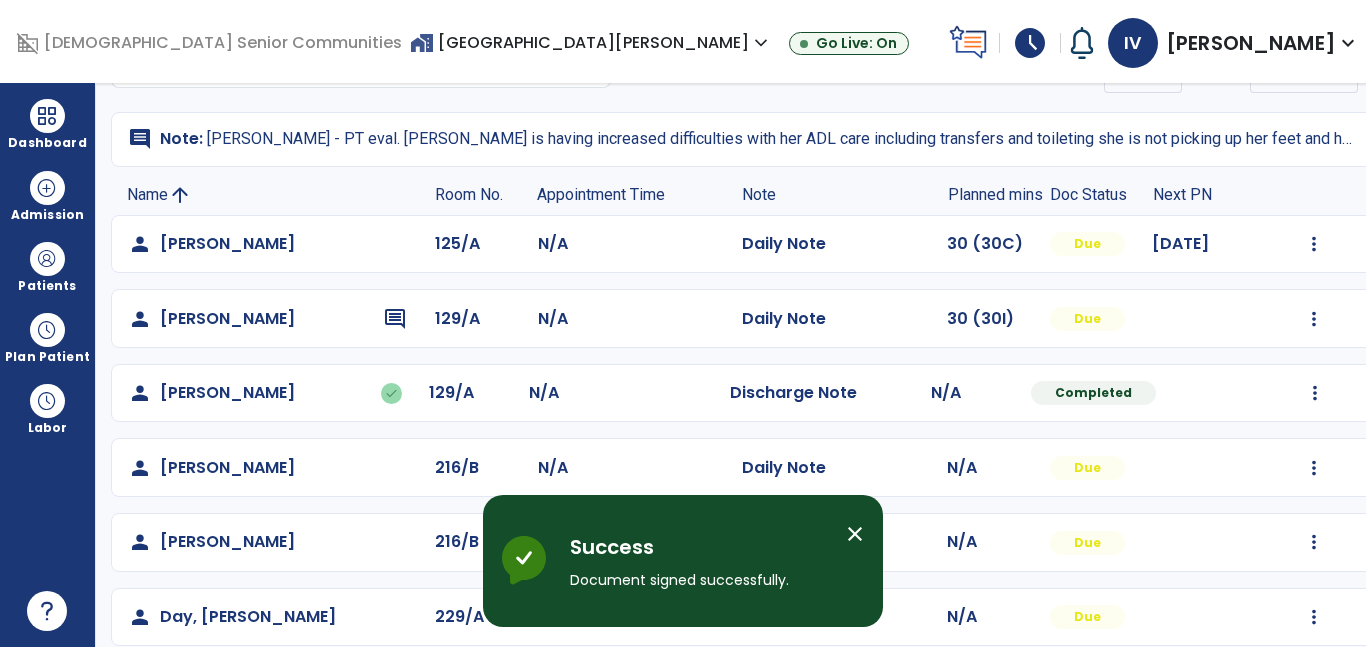 click on "Mark Visit As Complete   Reset Note   Open Document   G + C Mins" 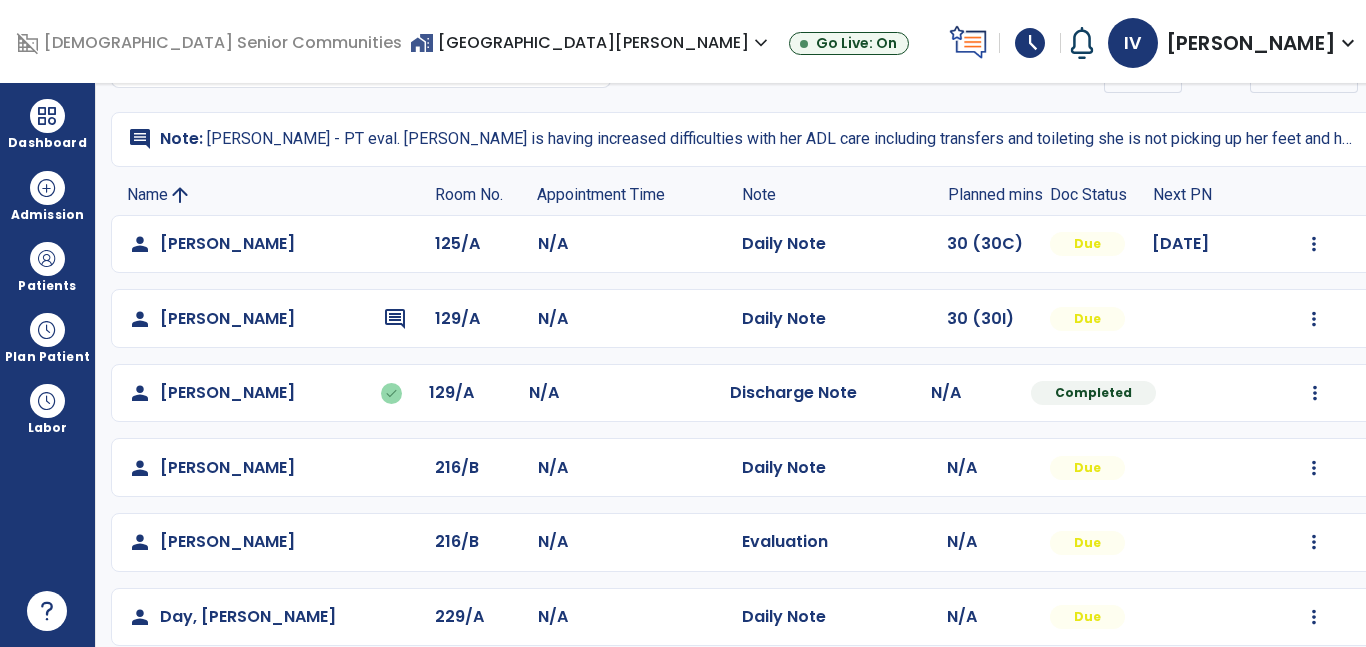 click on "Mark Visit As Complete   Reset Note   Open Document   G + C Mins" 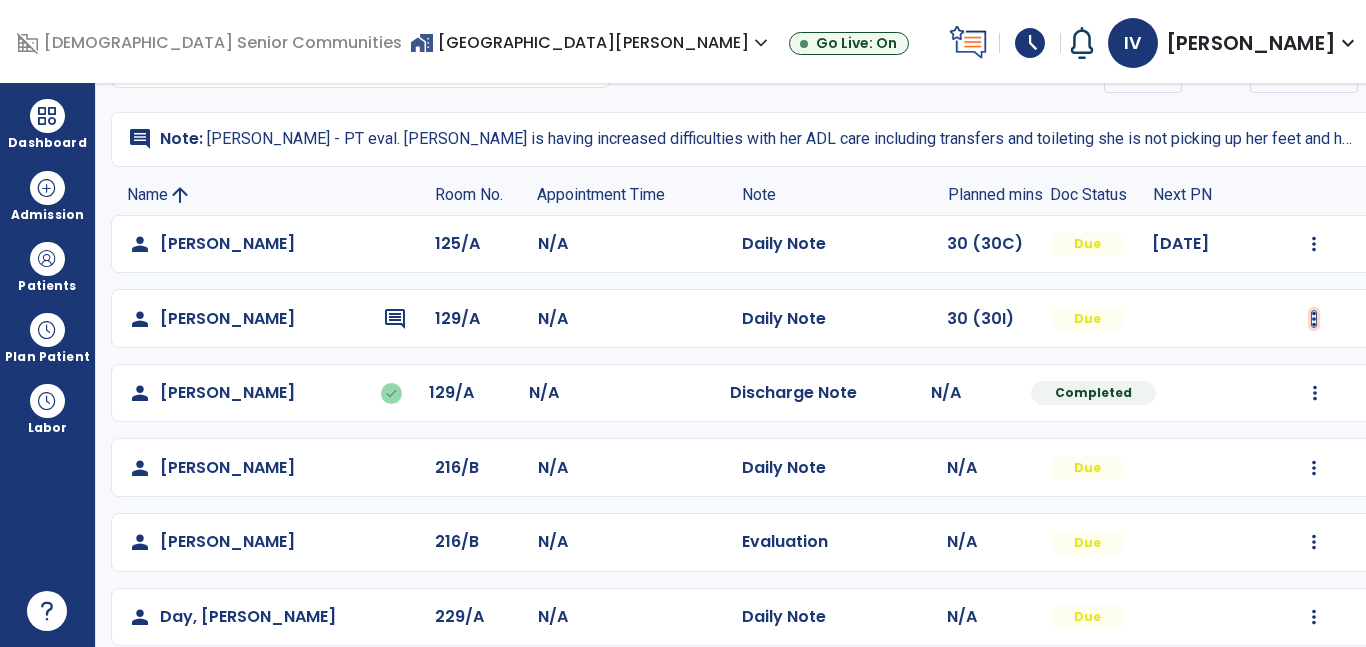 click at bounding box center (1314, 244) 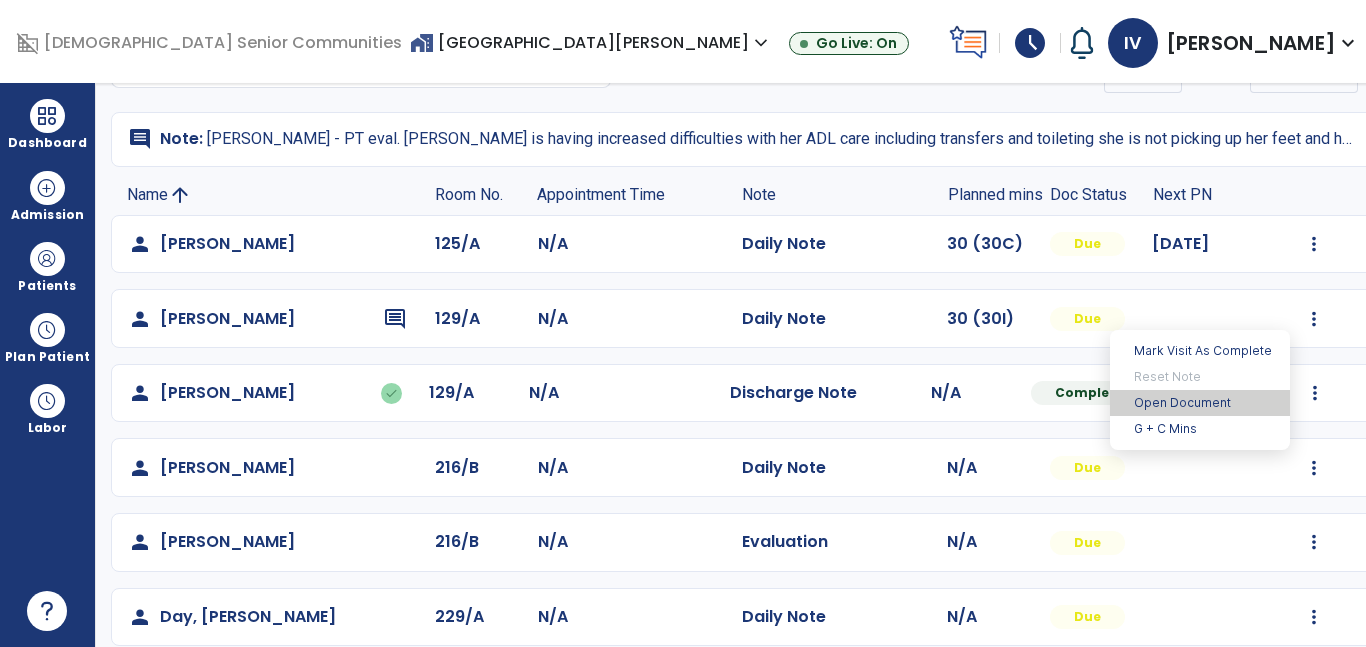 click on "Open Document" at bounding box center (1200, 403) 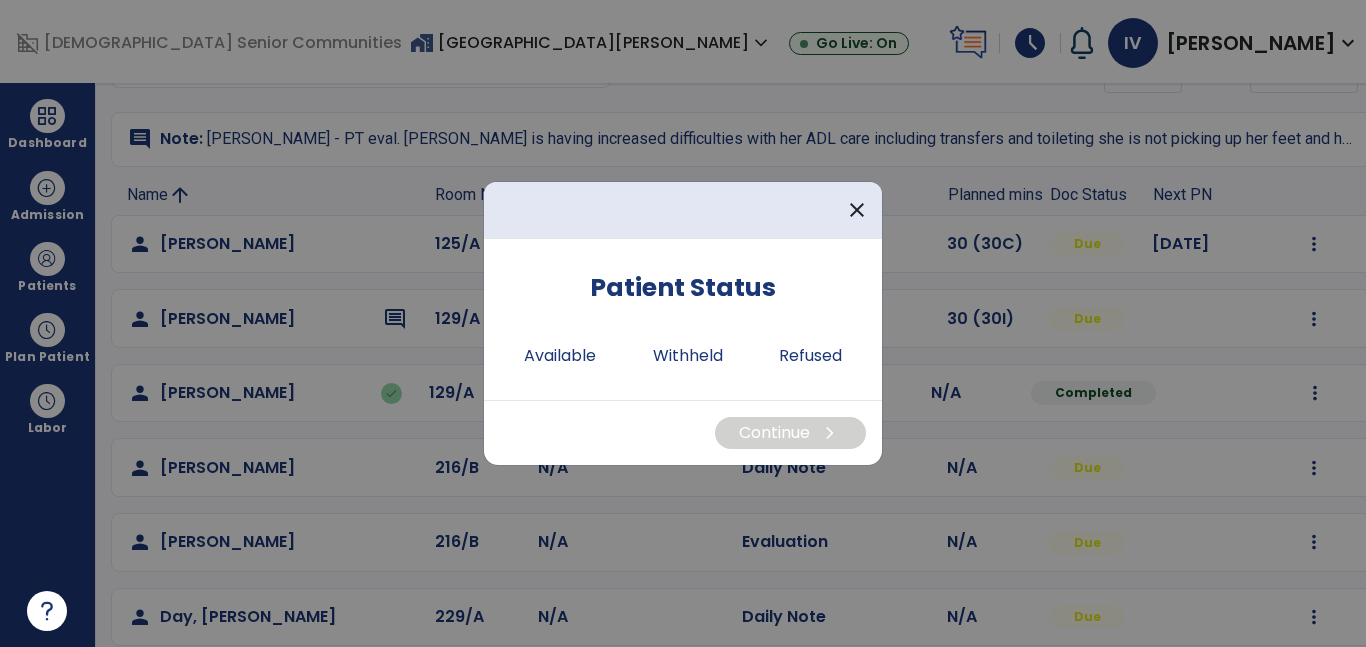 click on "Patient Status  Available   Withheld   Refused" at bounding box center [683, 319] 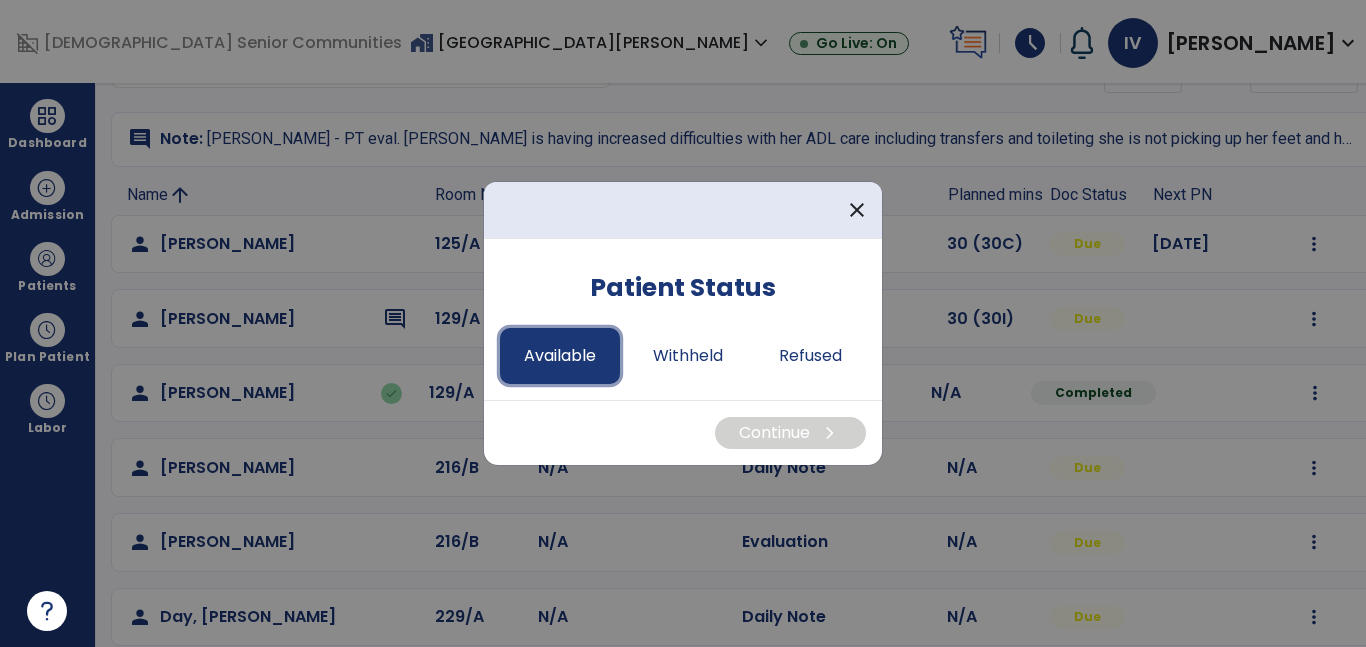 click on "Available" at bounding box center [560, 356] 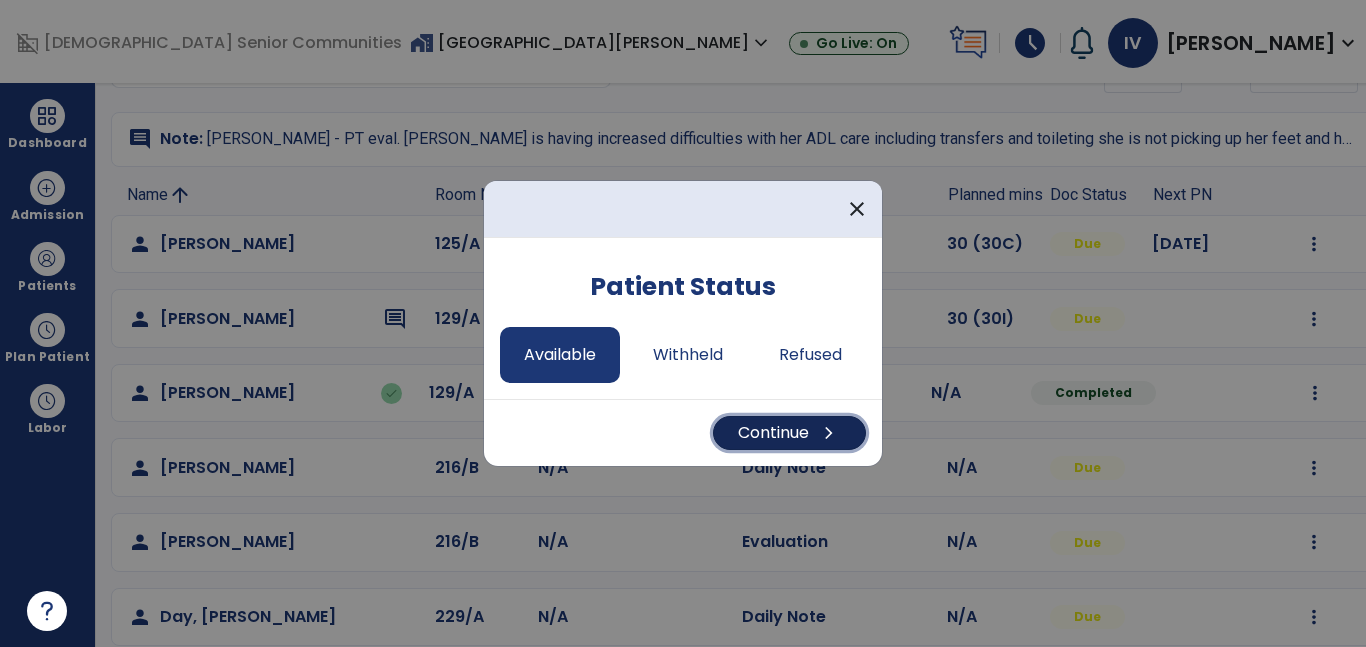 click on "chevron_right" at bounding box center (829, 433) 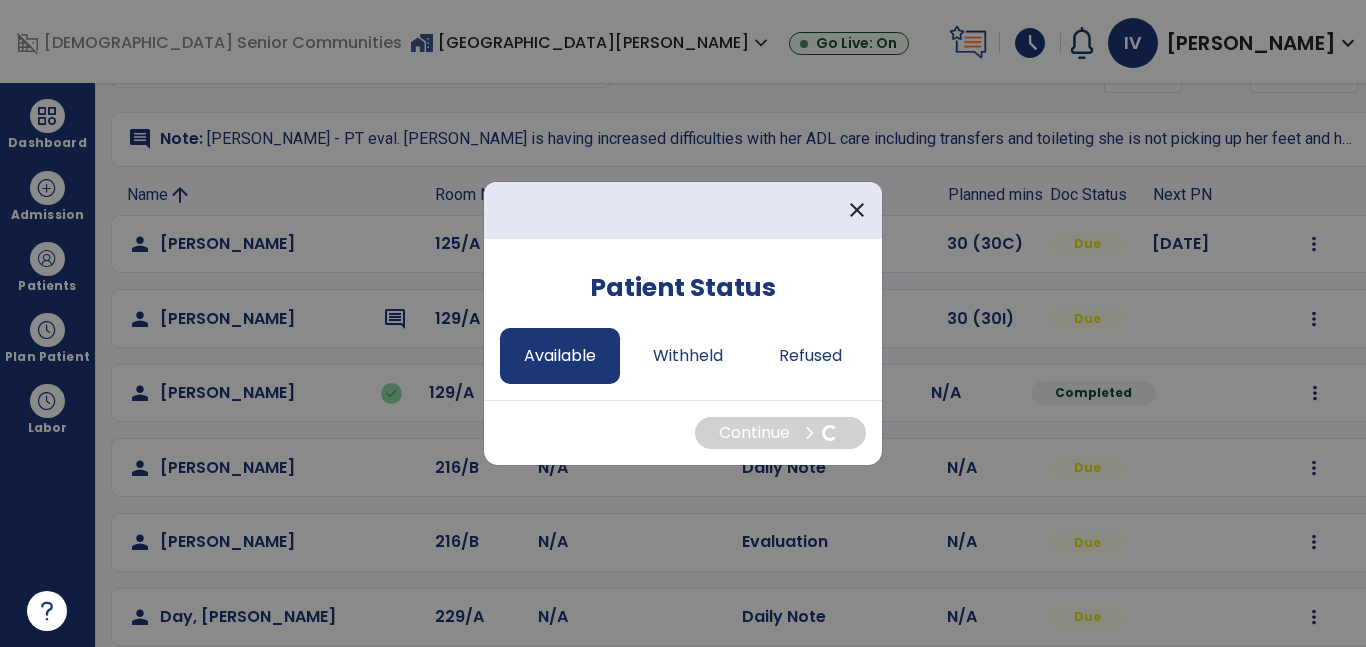 select on "*" 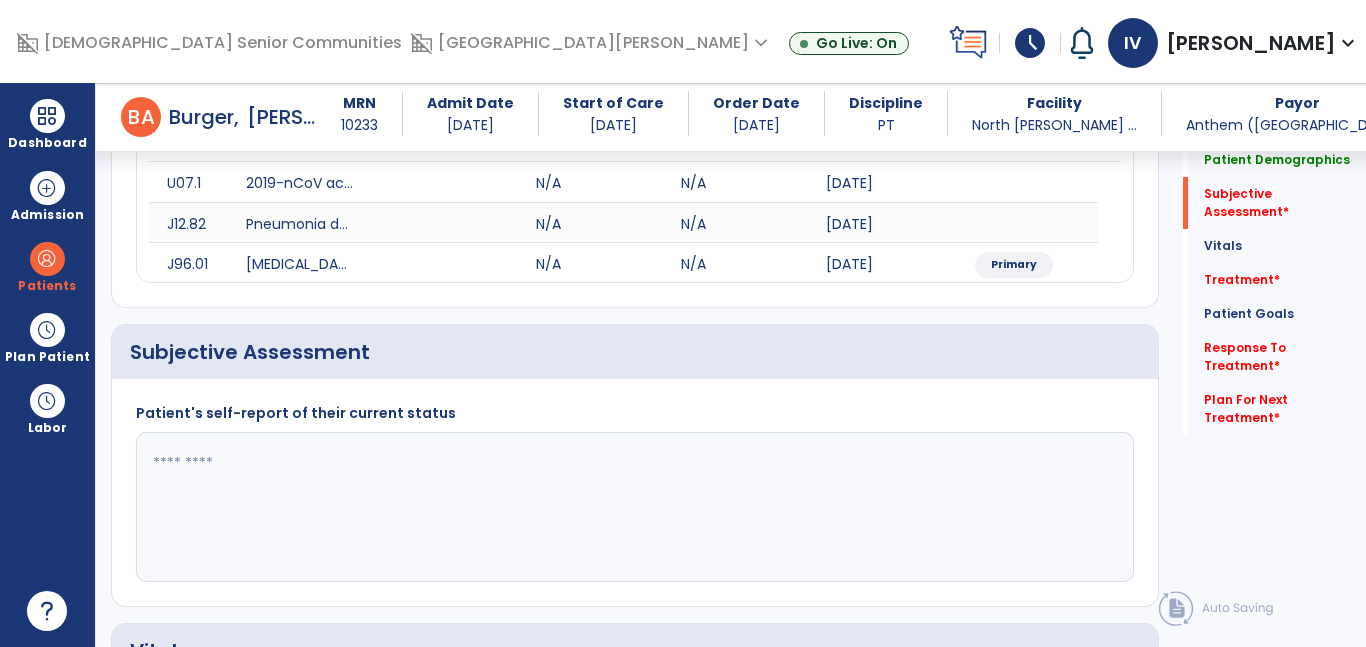 scroll, scrollTop: 293, scrollLeft: 0, axis: vertical 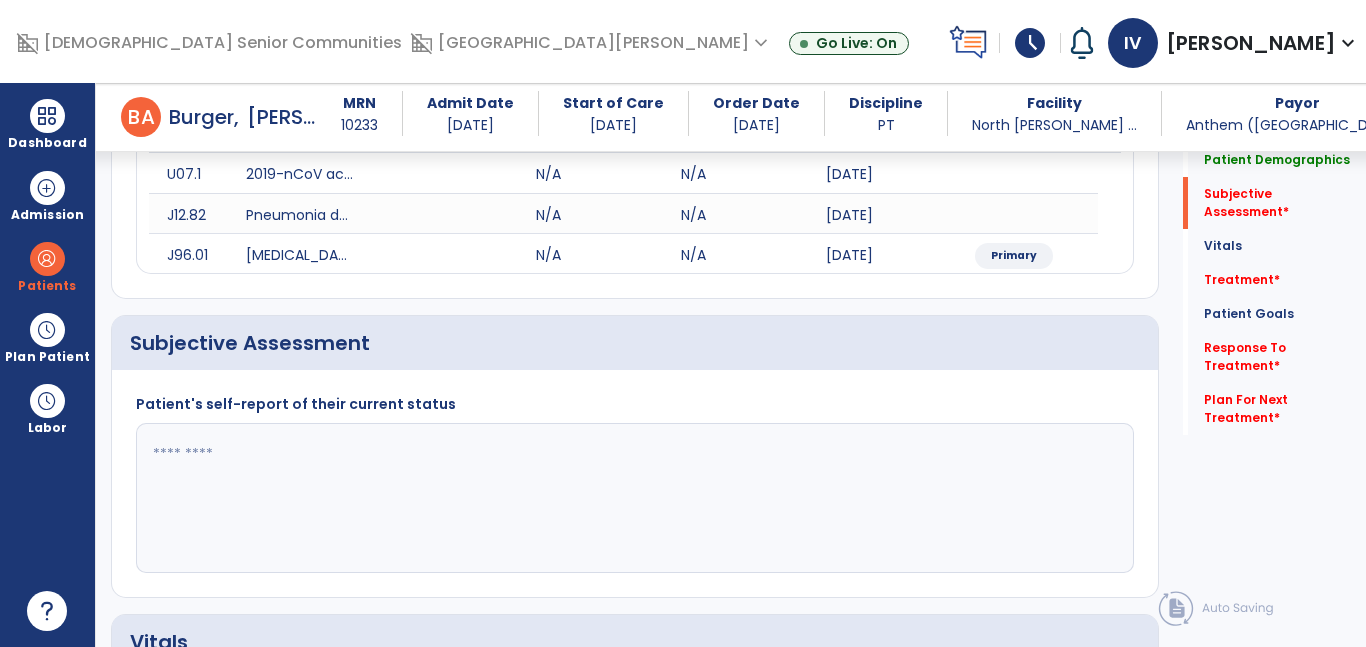click 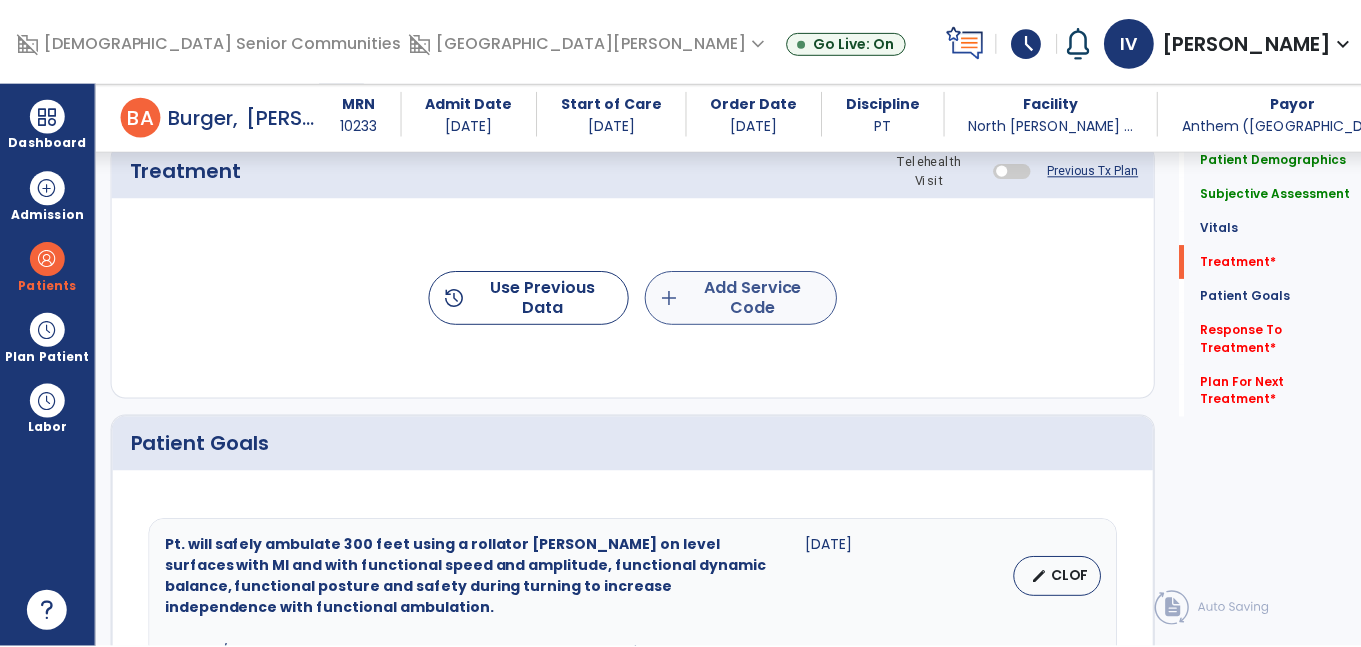 scroll, scrollTop: 1188, scrollLeft: 0, axis: vertical 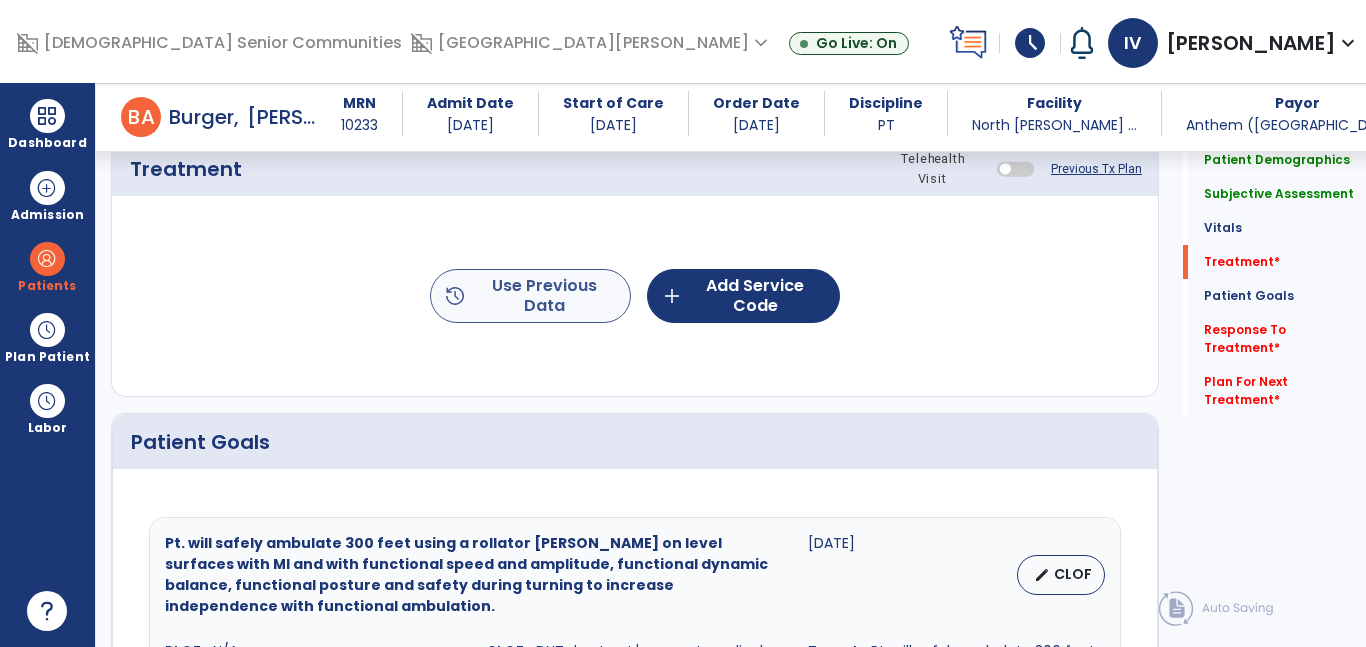 type on "**********" 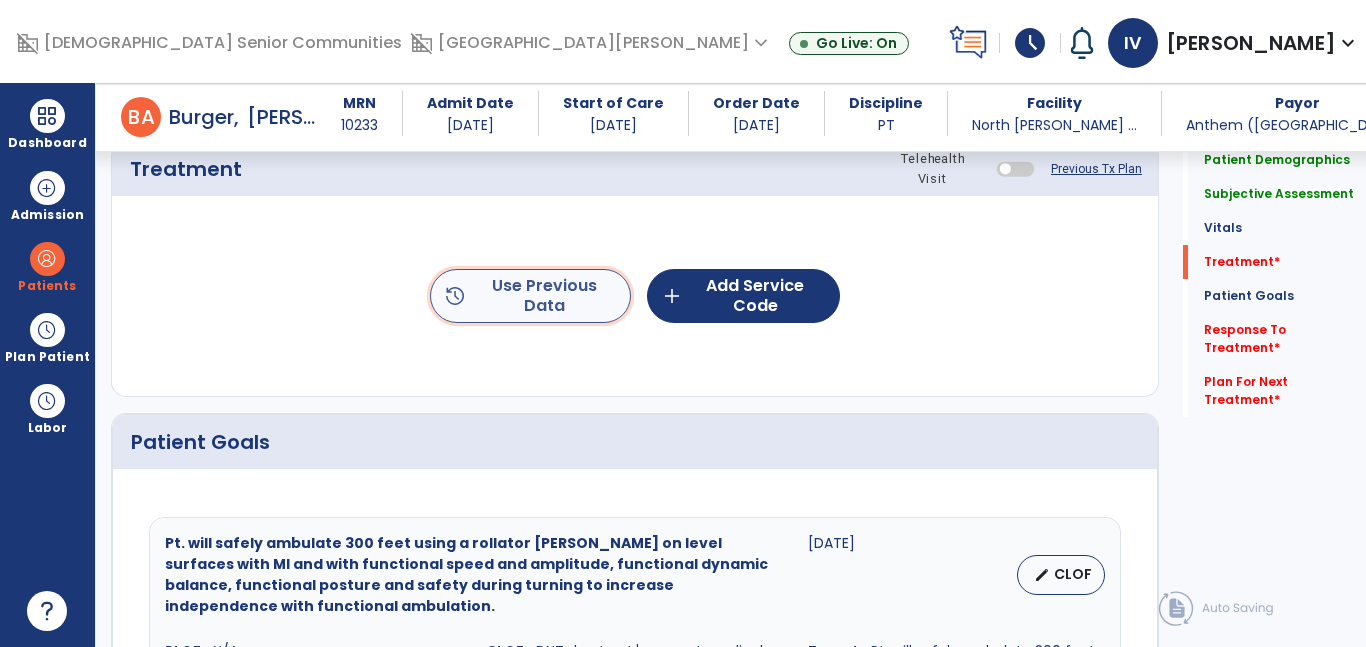 click on "history  Use Previous Data" 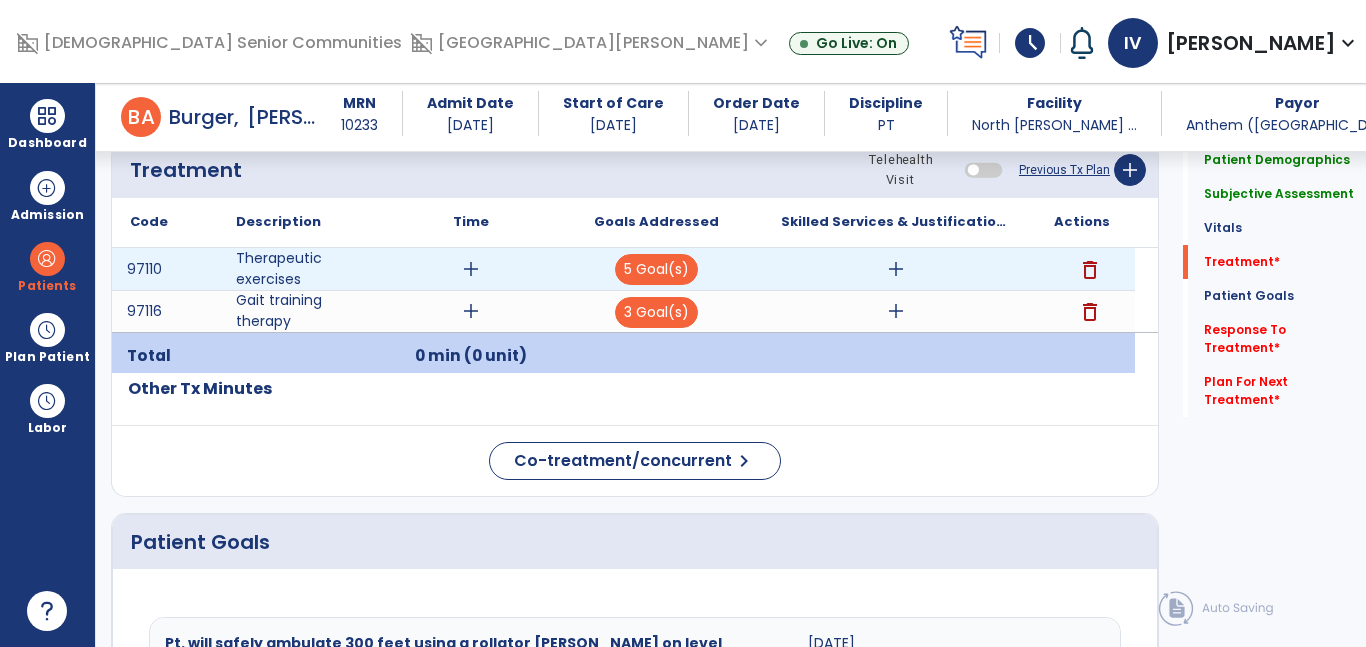 click on "add" at bounding box center [471, 269] 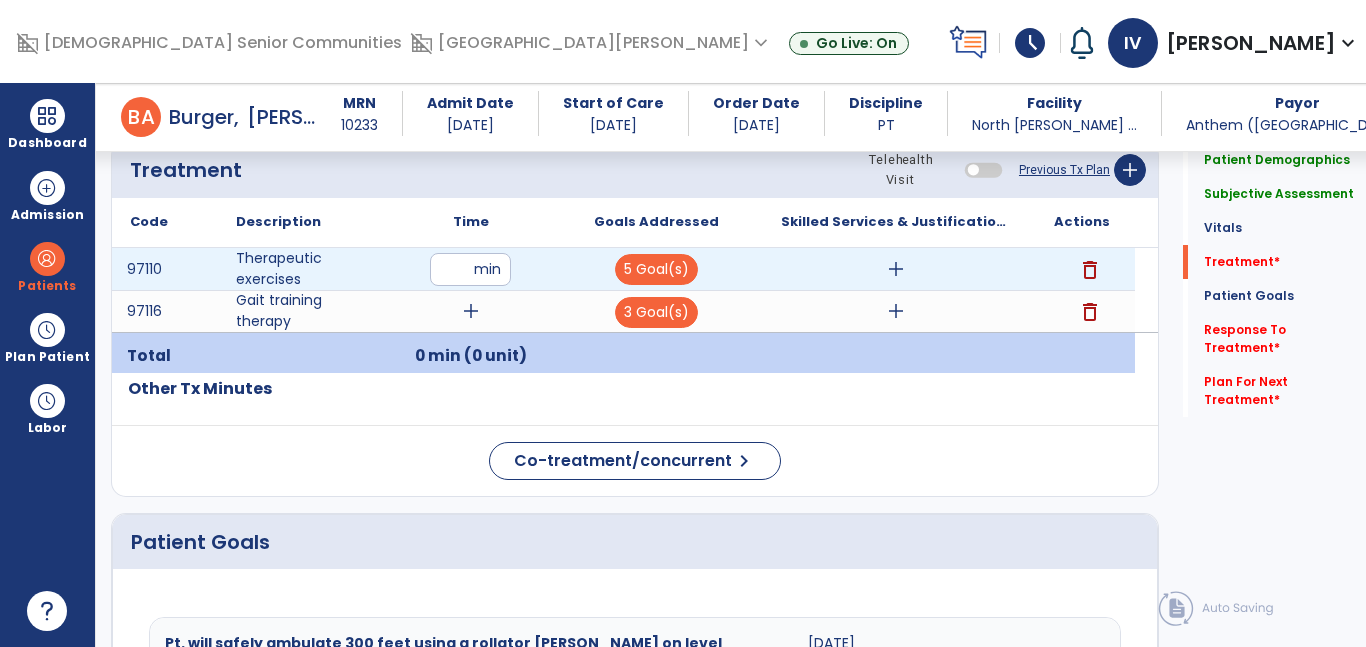 click at bounding box center [470, 269] 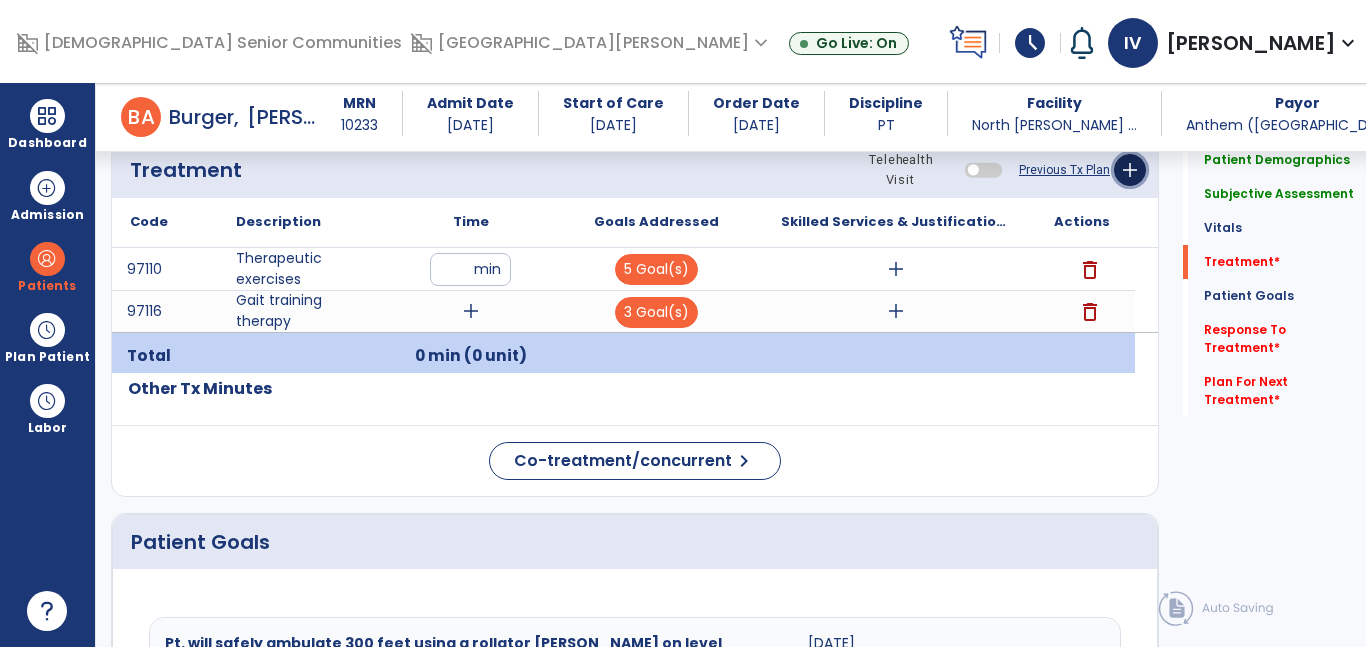 click on "add" 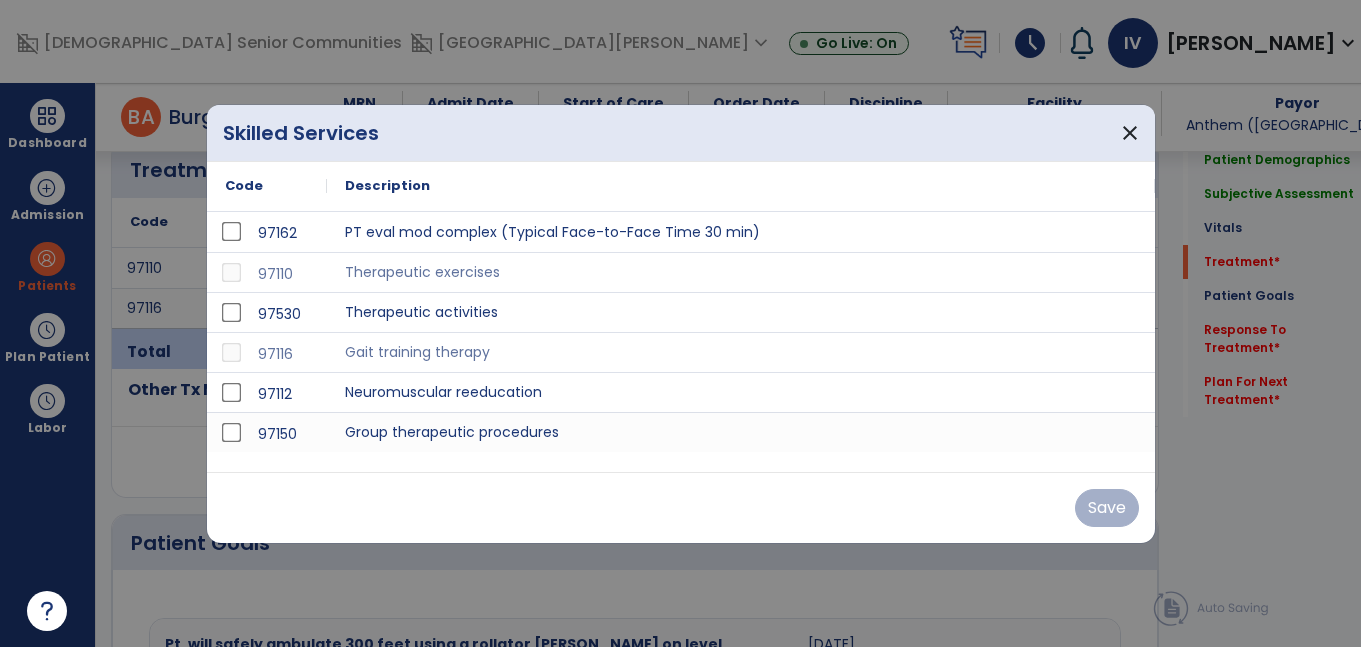 scroll, scrollTop: 1188, scrollLeft: 0, axis: vertical 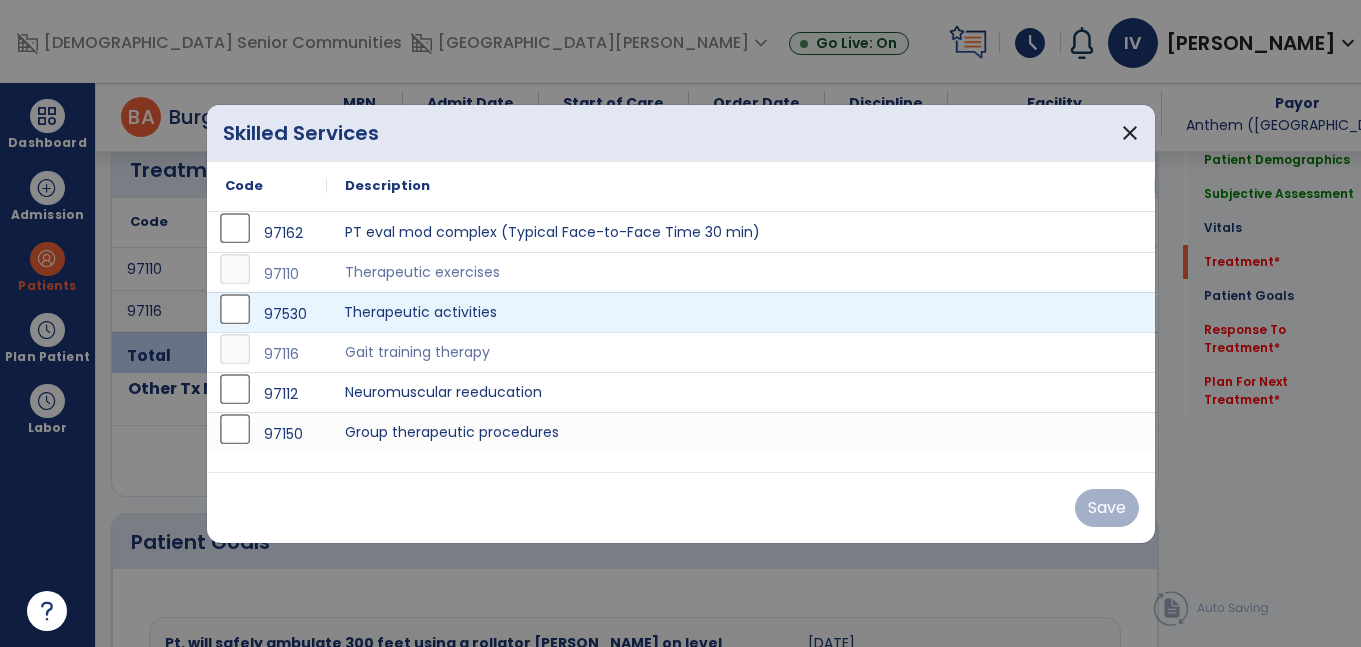click on "Therapeutic activities" at bounding box center [741, 312] 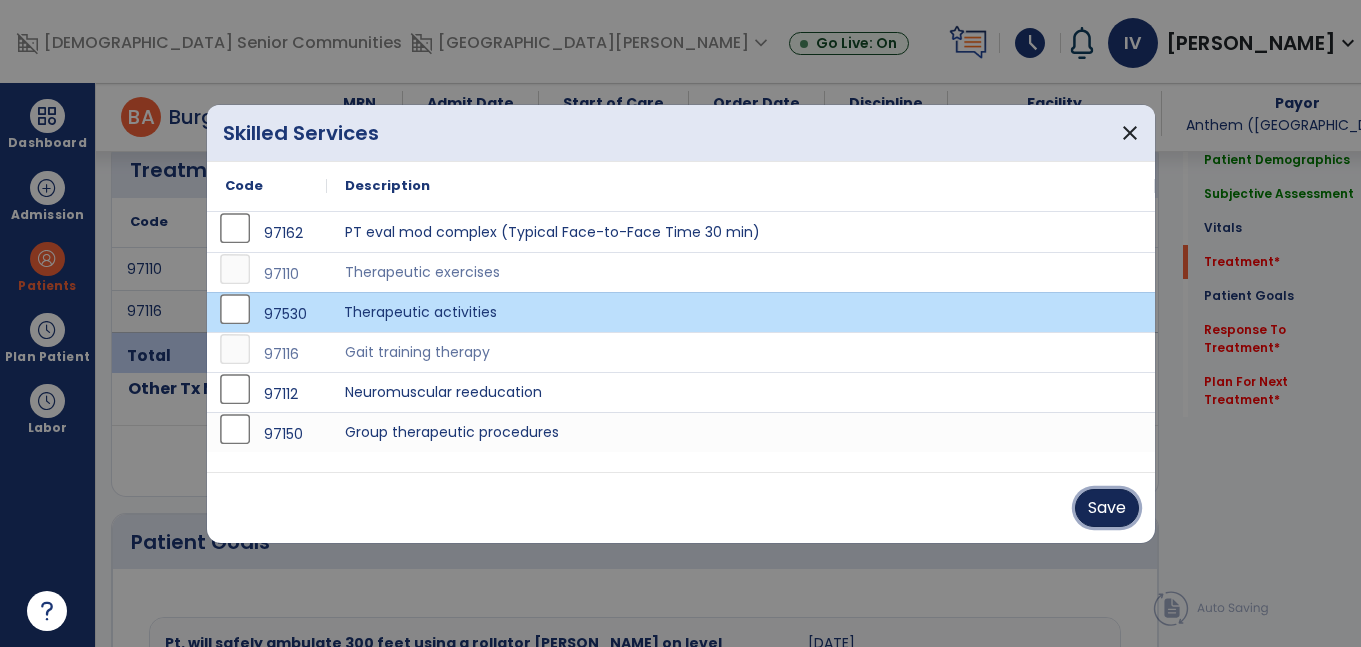 click on "Save" at bounding box center [1107, 508] 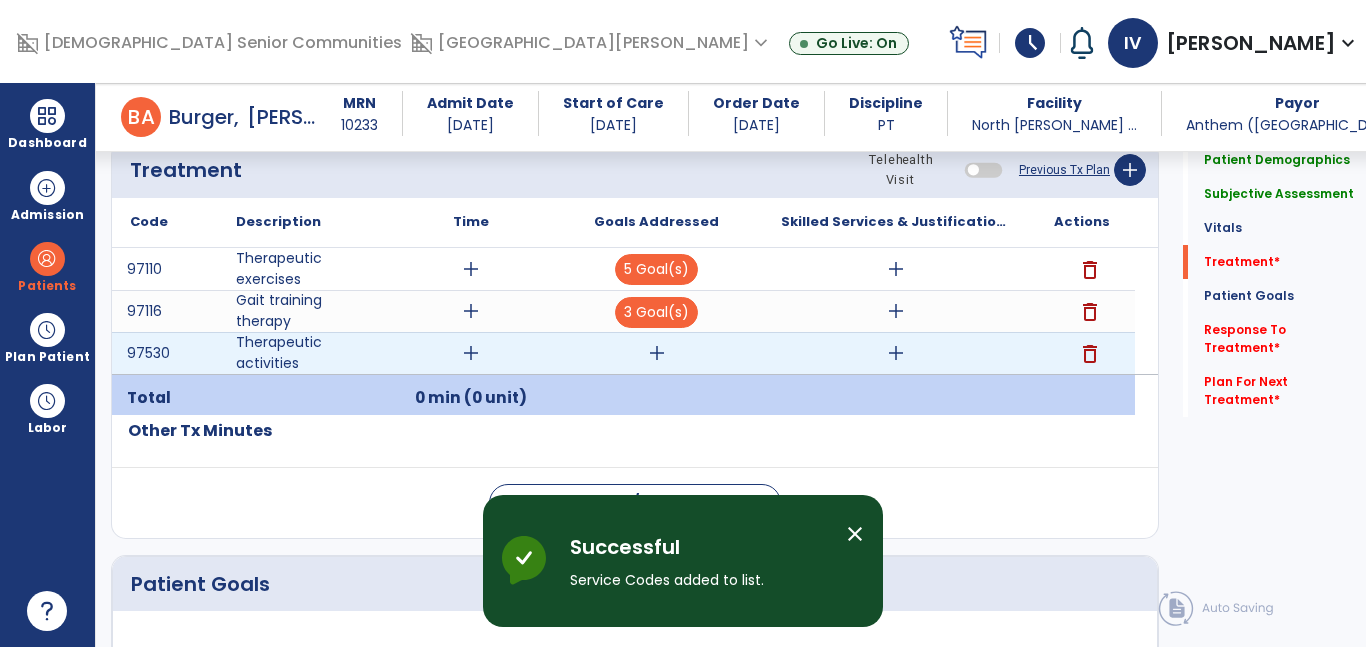 click on "add" at bounding box center (657, 353) 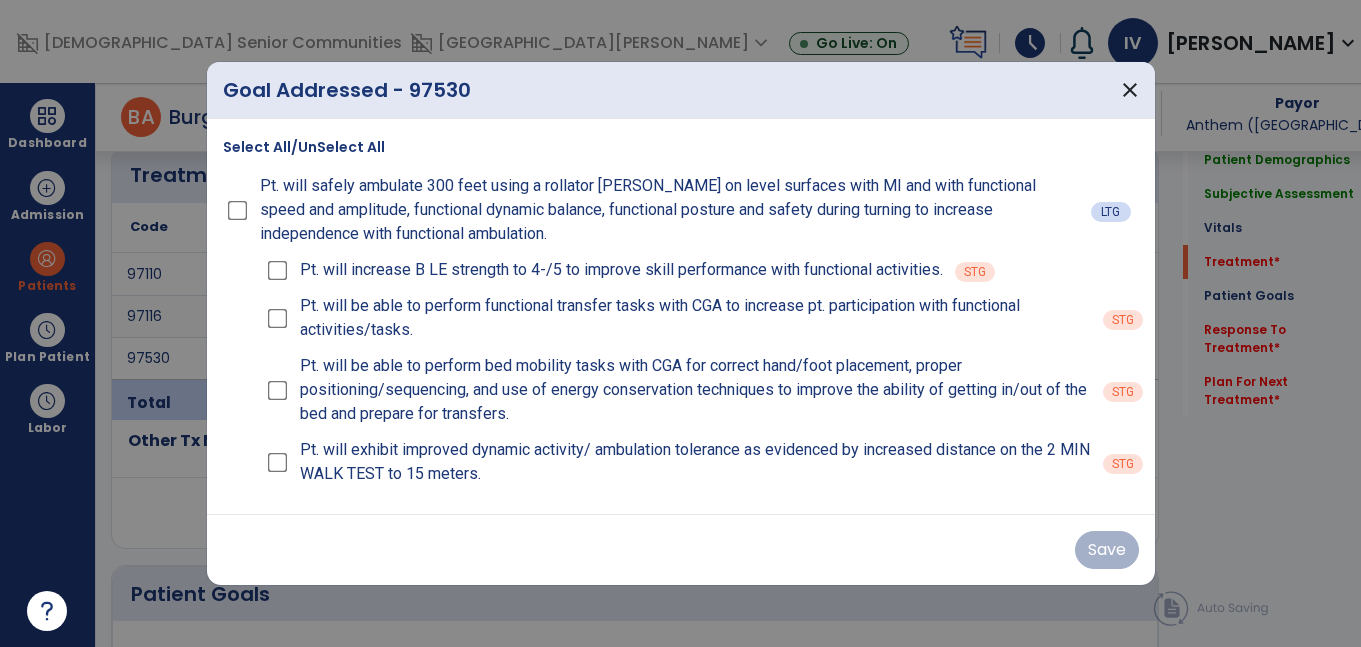 scroll, scrollTop: 1188, scrollLeft: 0, axis: vertical 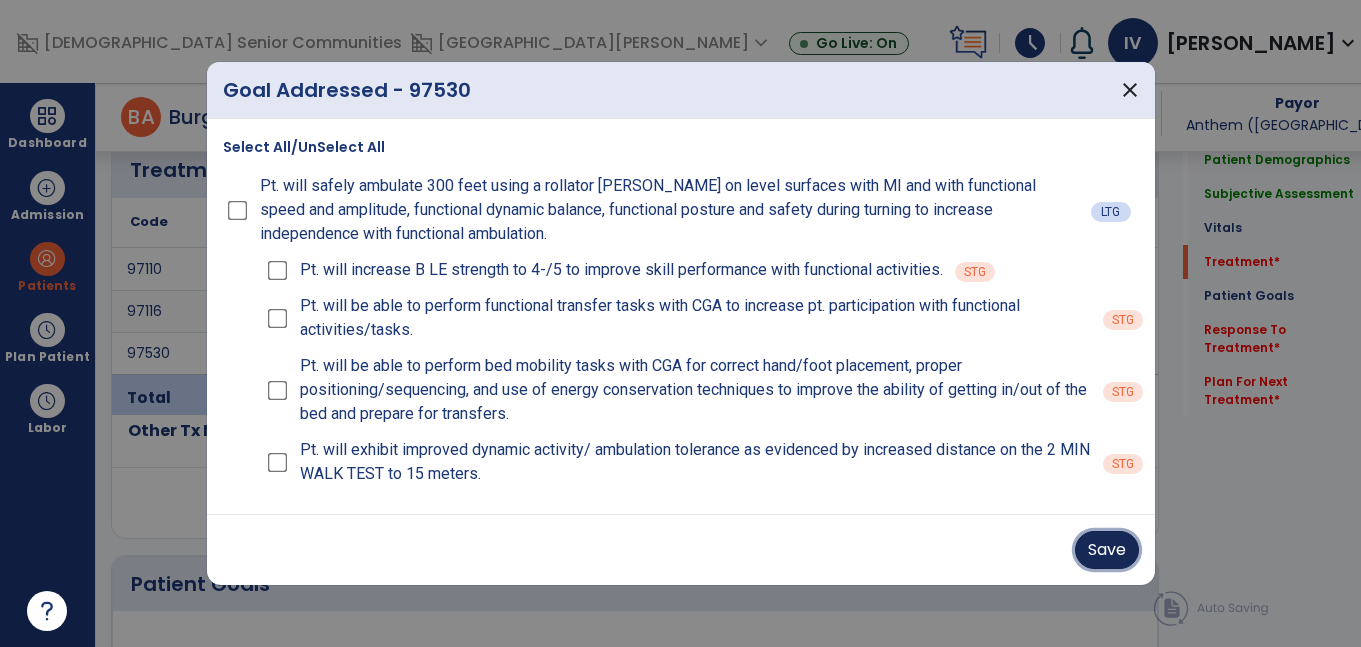 click on "Save" at bounding box center (1107, 550) 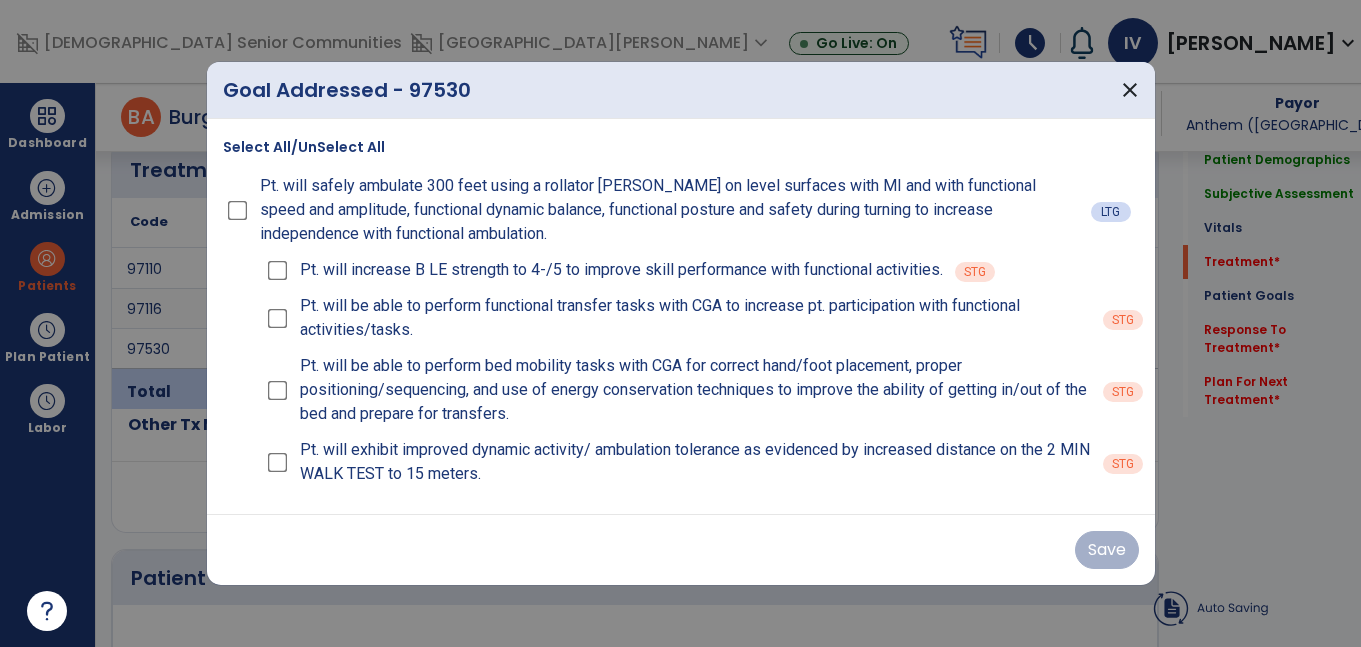 click on "Code
Description
Time" 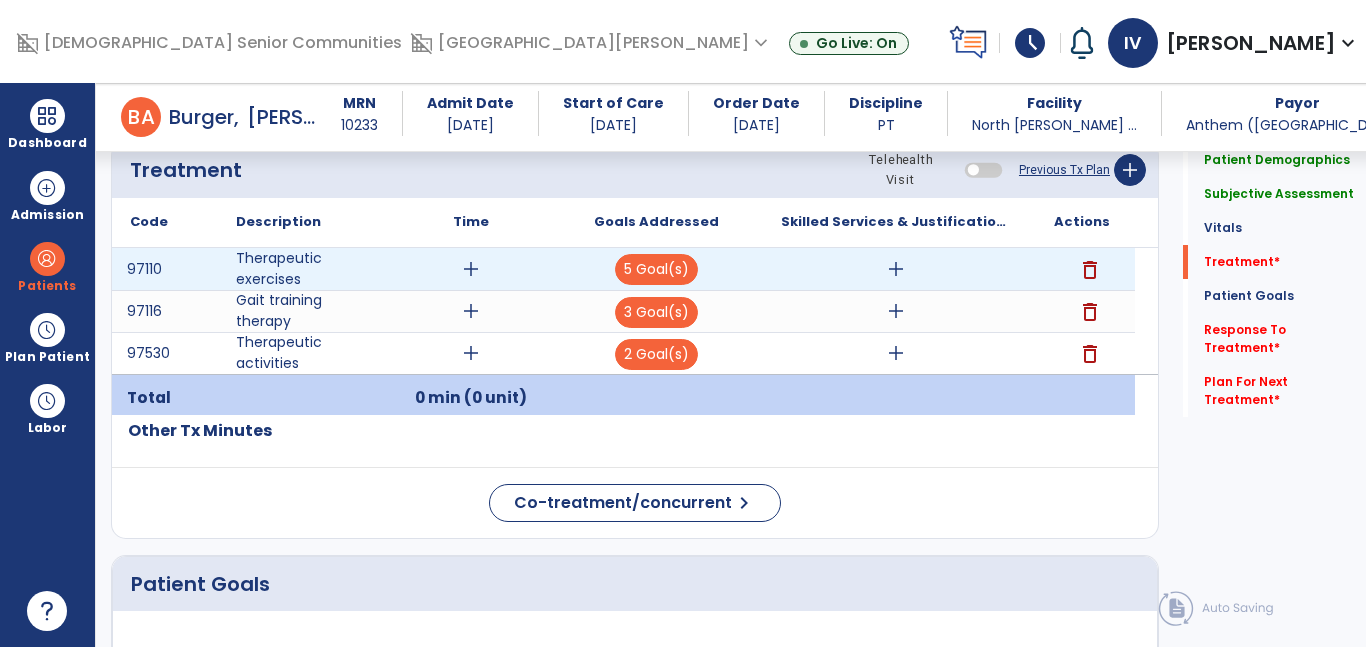 click on "add" at bounding box center (470, 269) 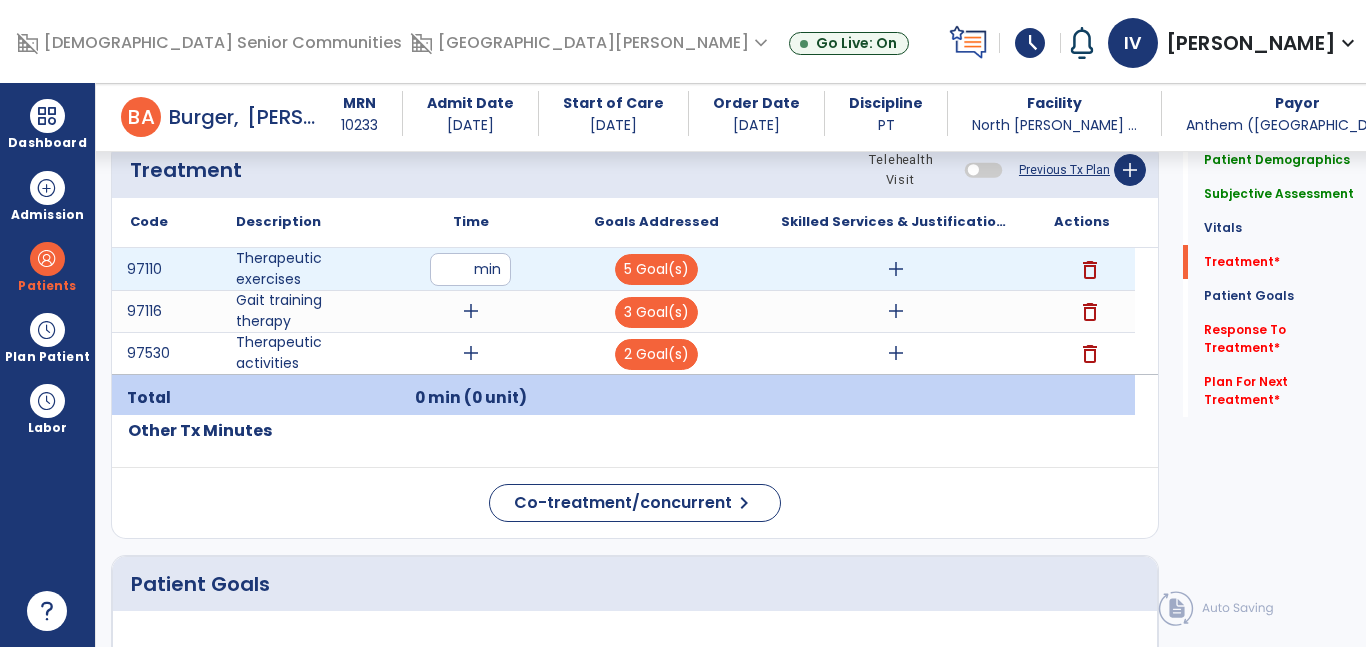 type on "**" 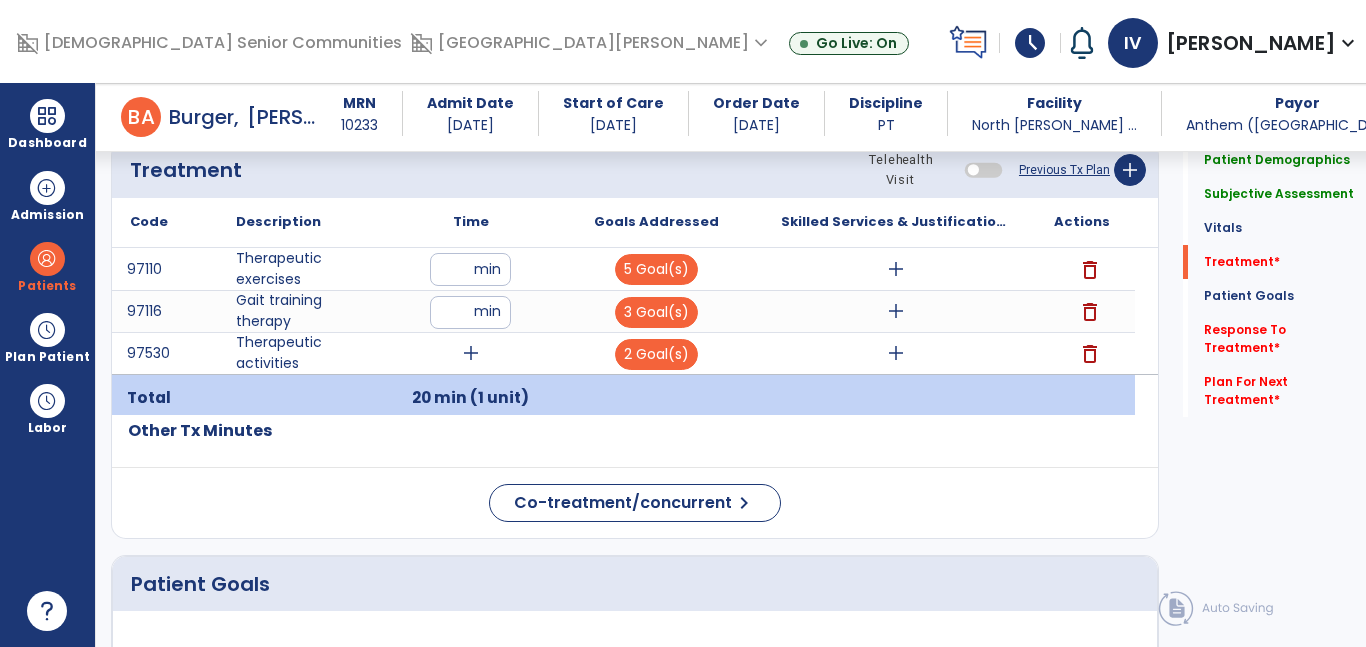 type on "**" 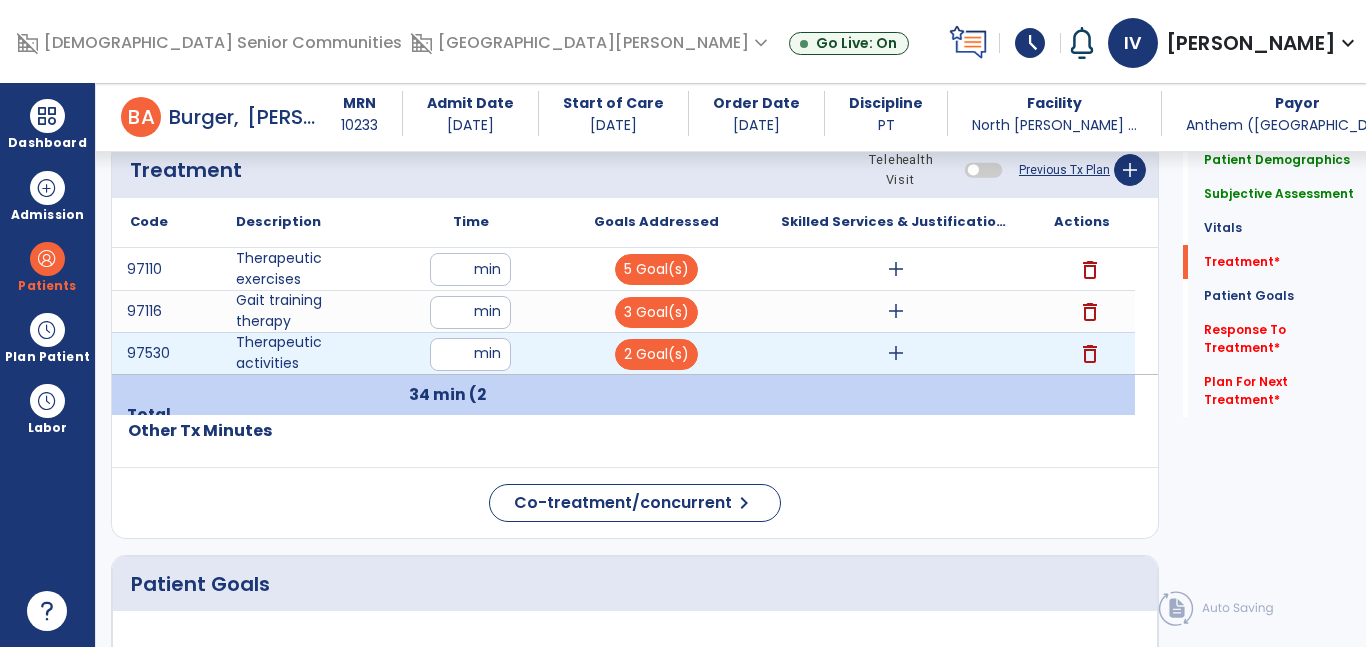 type on "*" 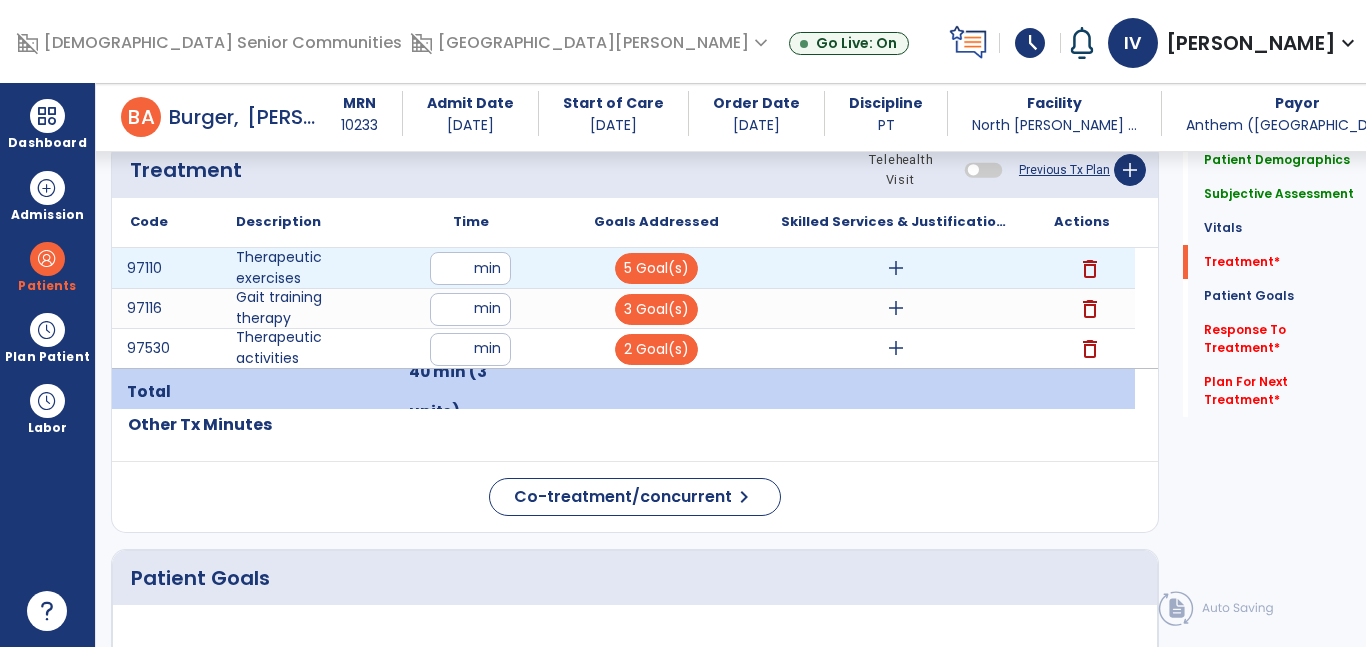 click on "add" at bounding box center [896, 268] 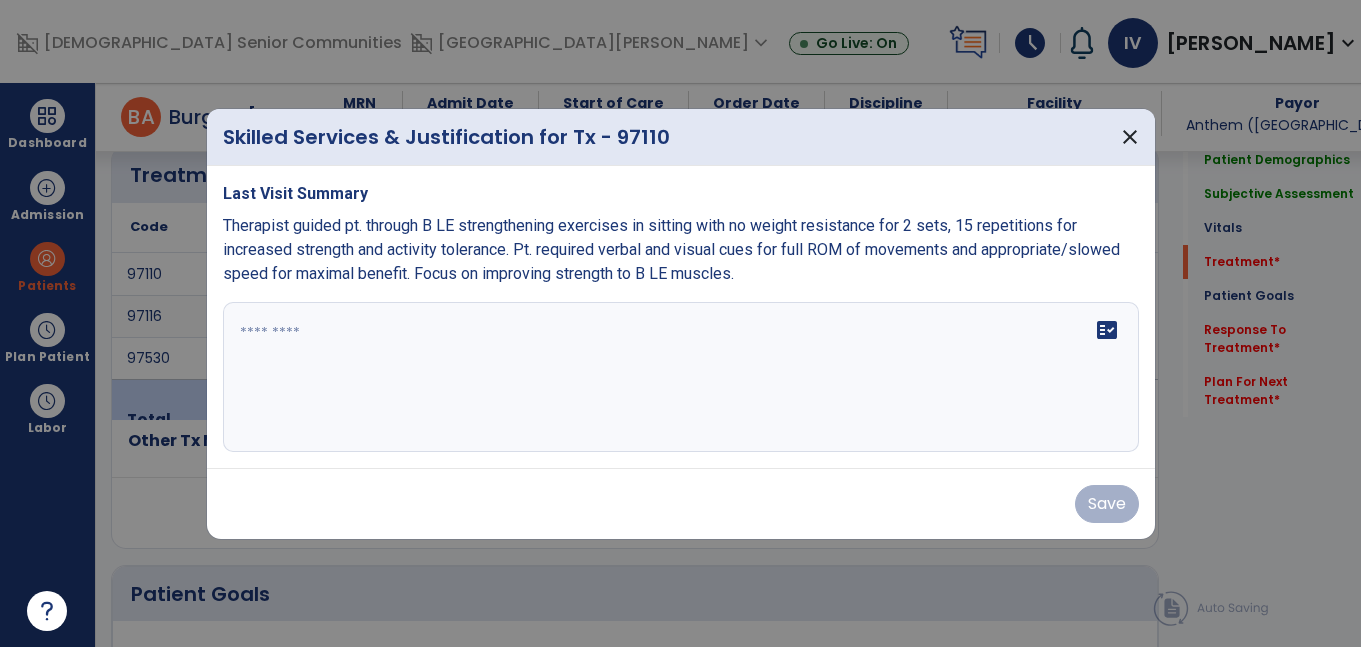 scroll, scrollTop: 1188, scrollLeft: 0, axis: vertical 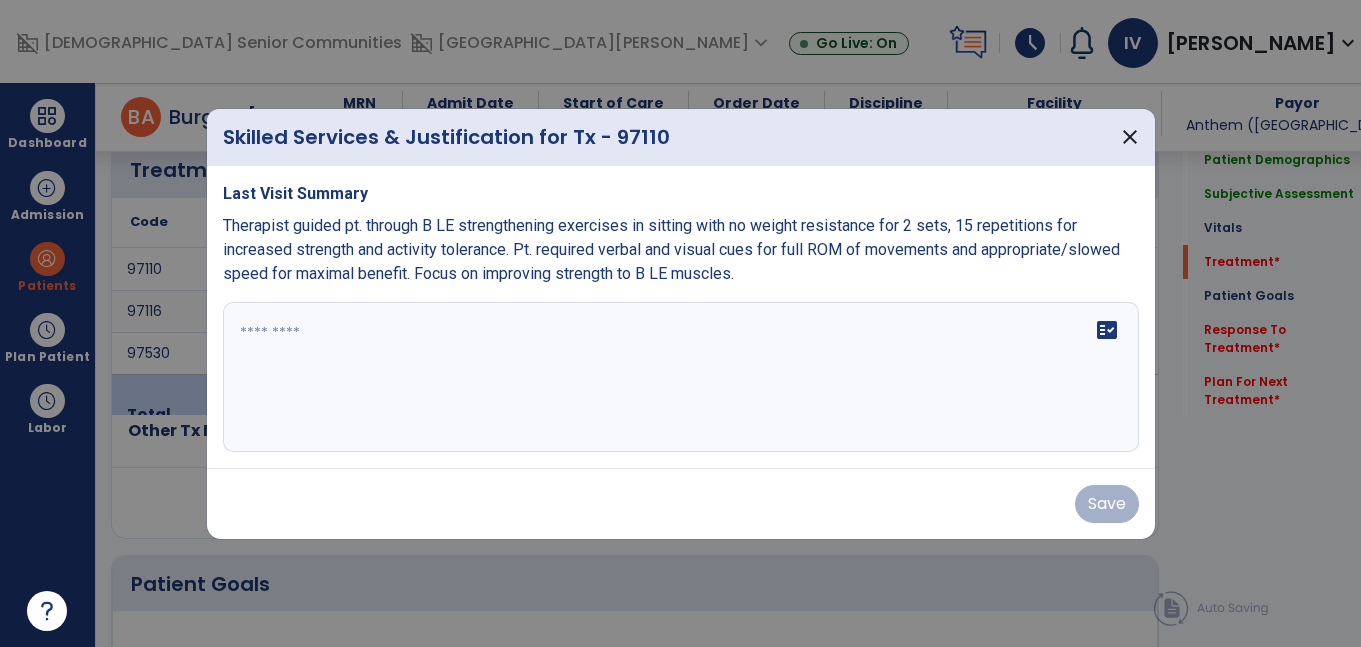 click at bounding box center (681, 377) 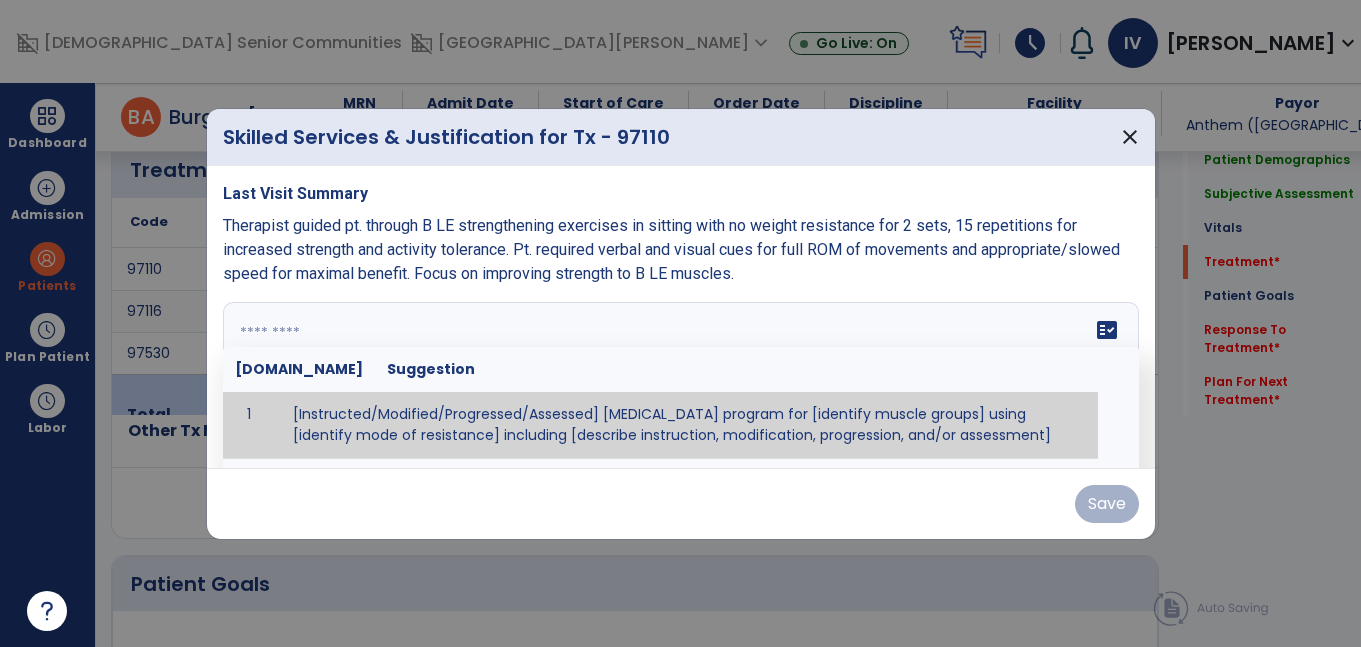 paste on "**********" 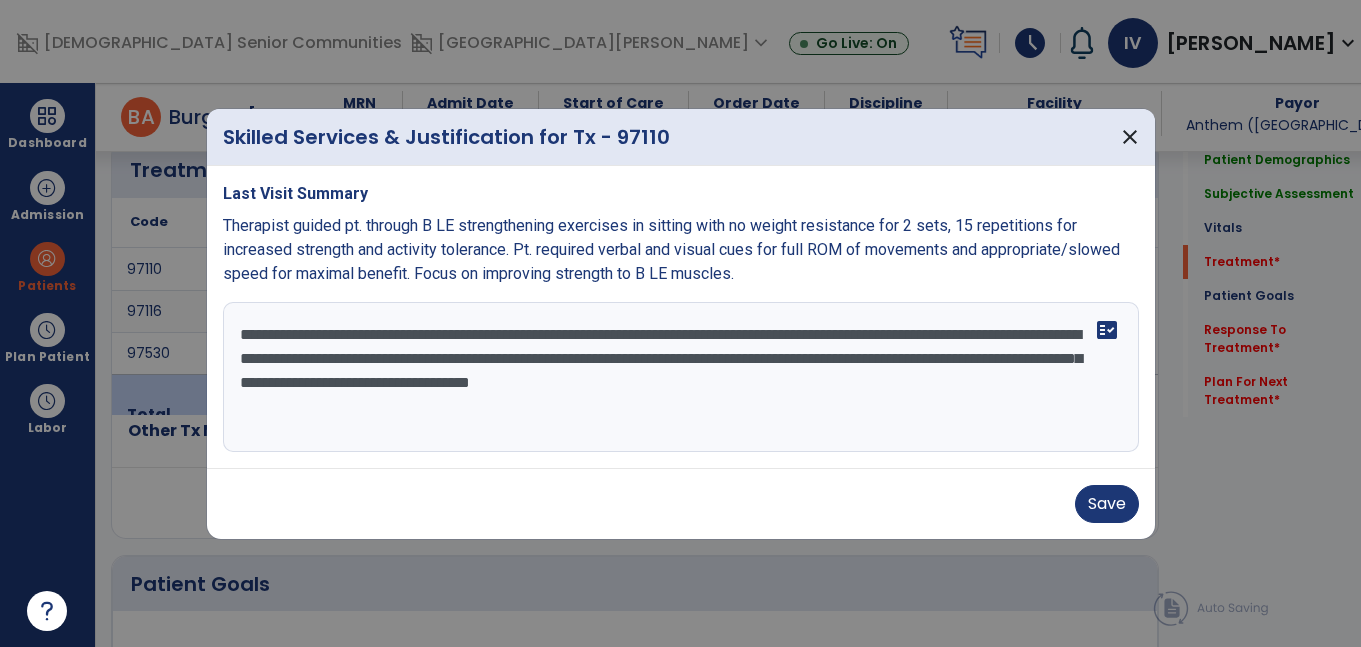 click on "**********" at bounding box center [681, 377] 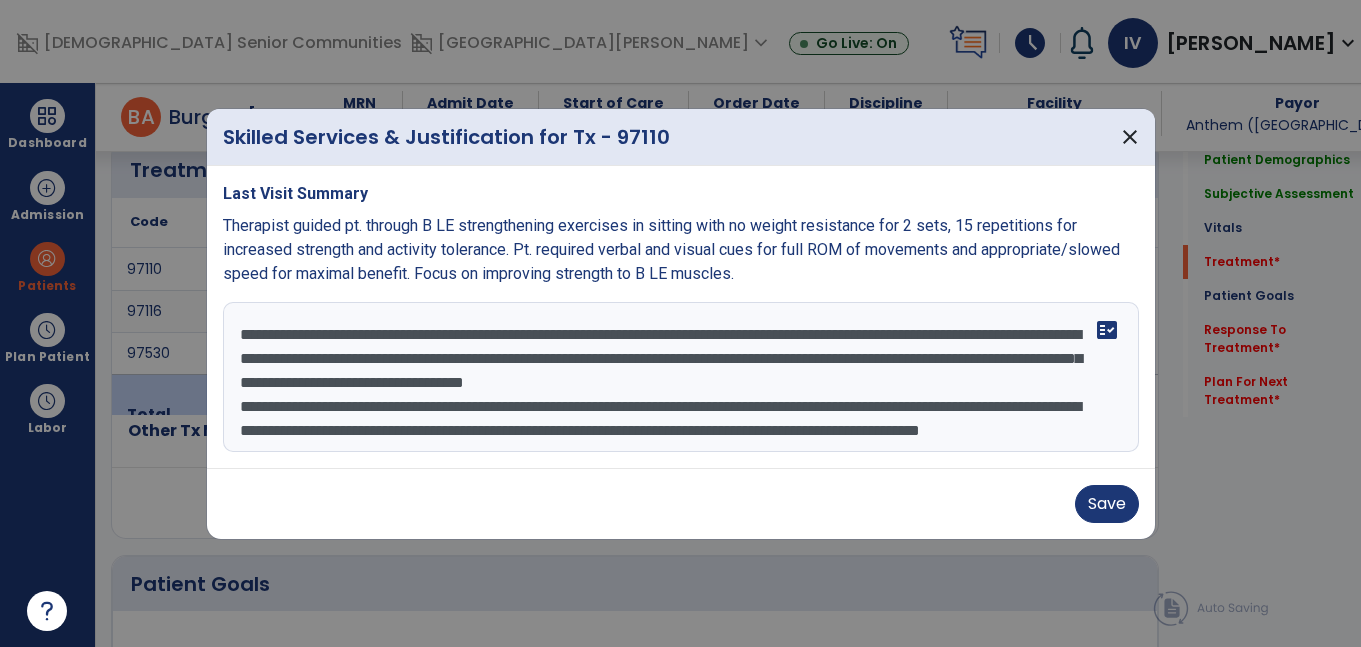 scroll, scrollTop: 16, scrollLeft: 0, axis: vertical 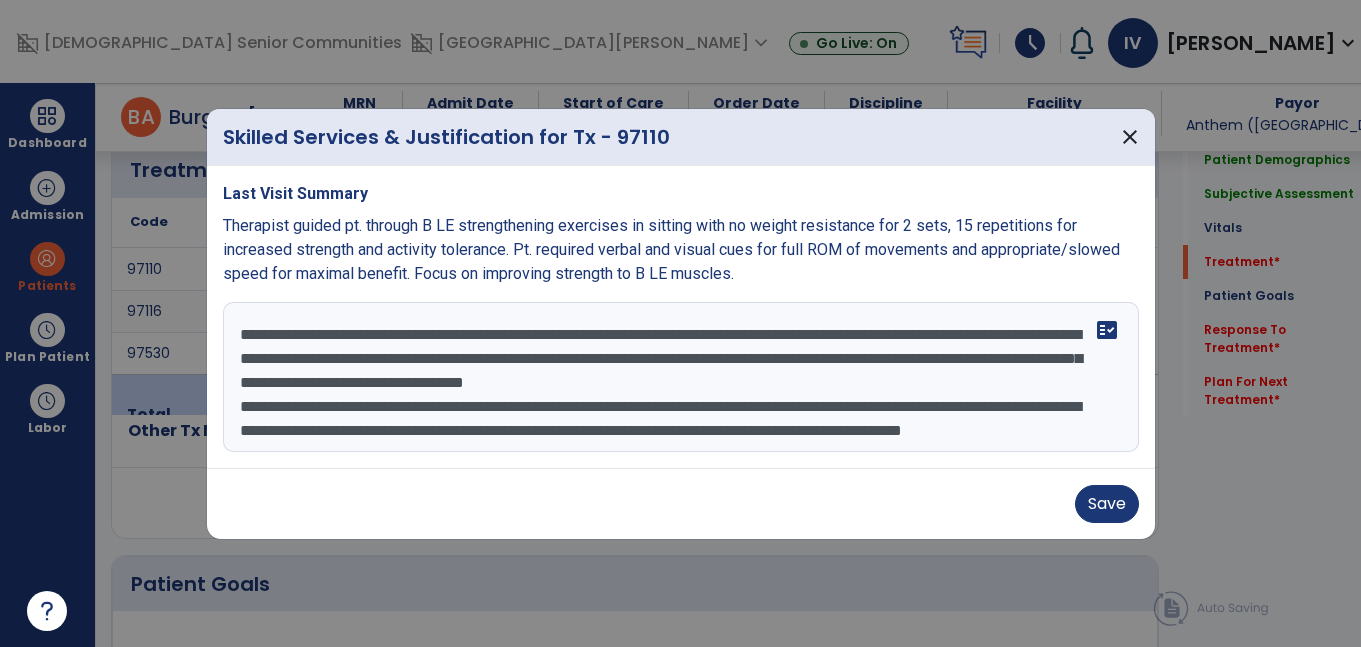 click on "Last Visit Summary Therapist guided pt. through B LE strengthening exercises in sitting with no weight resistance for 2 sets, 15 repetitions for increased strength and activity tolerance.  Pt. required verbal and visual cues for full ROM of movements and appropriate/slowed speed for maximal benefit.  Focus on improving strength to B LE muscles.  Therapist verbally instructed pt. regarding proper speed and equal LE use in completing B LE omnicycle [MEDICAL_DATA] at level 2 resistance.  Therapist chose this activity to address LE reciprocal movement, activity tolerance, LE strength, and LE ROM in order to facilitate improved performance during functional mobility.
Therapist educated pt. in HEP with focus on LE strengthening to facilitate improved transfers and safety during mobility tasks.  Written program issued with pictures and reviewed with patient.  Pt. demonstrated good return of proper HEP performance.   fact_check" at bounding box center [681, 317] 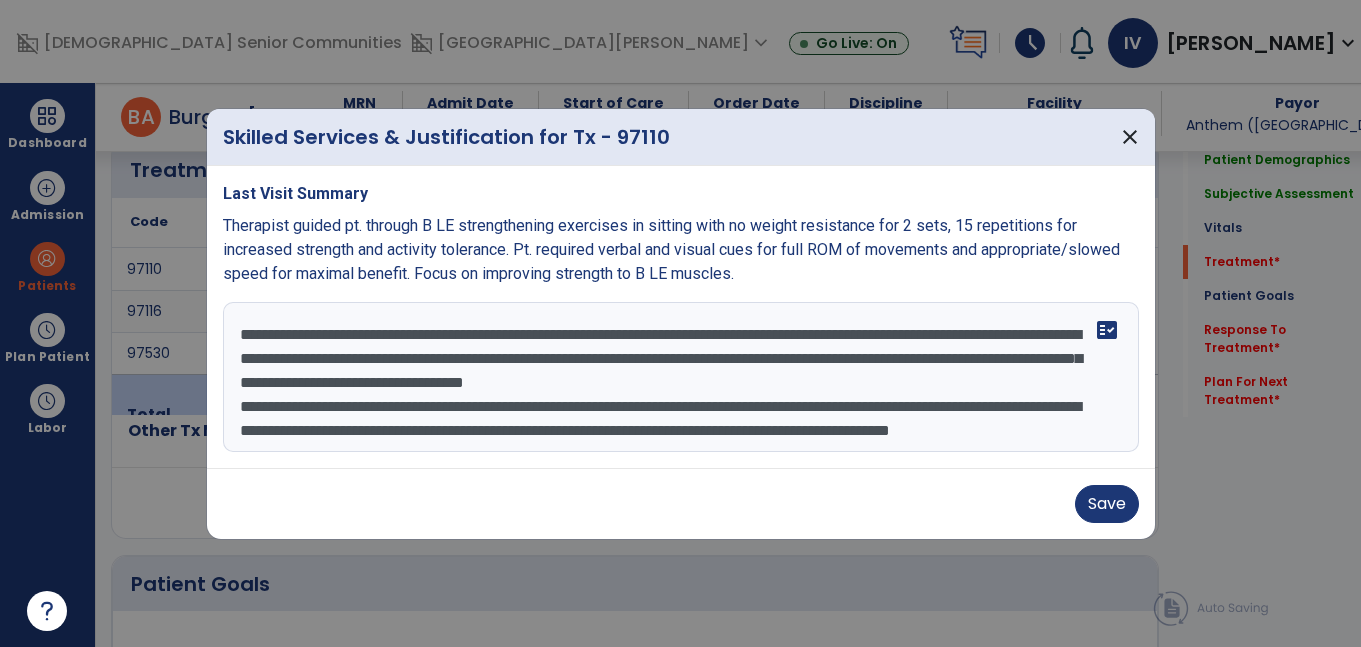 click on "**********" at bounding box center (681, 377) 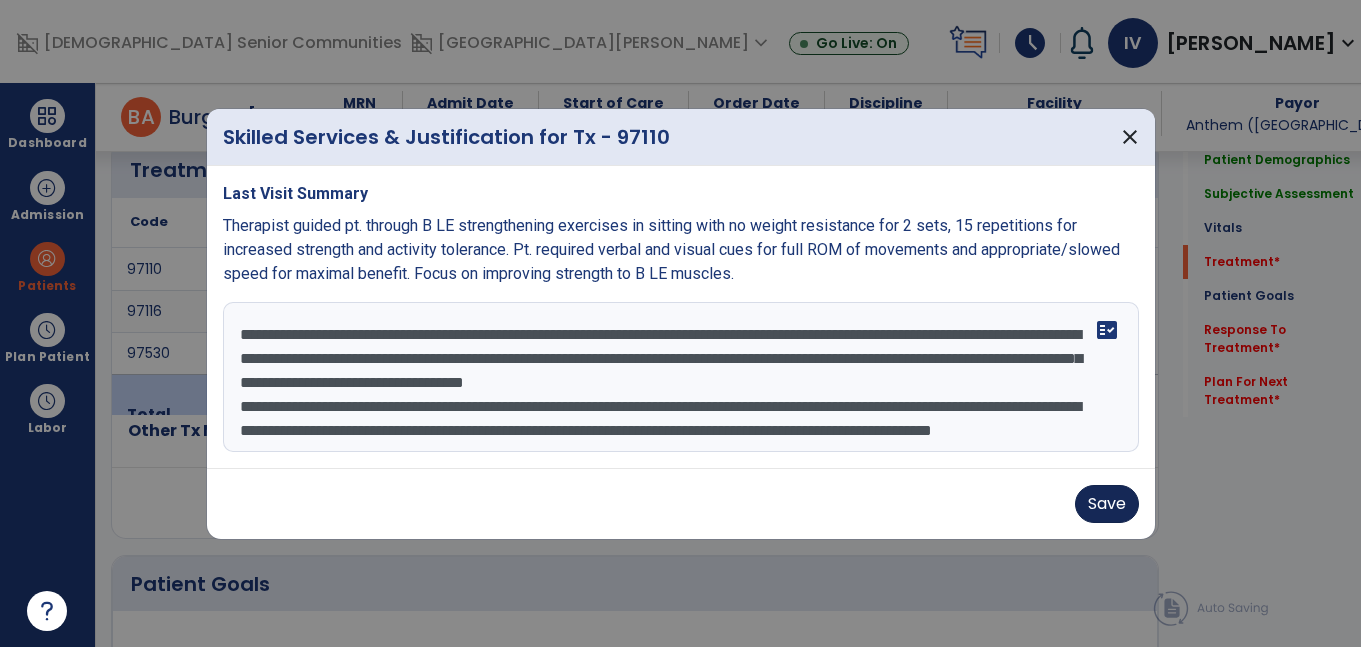 type on "**********" 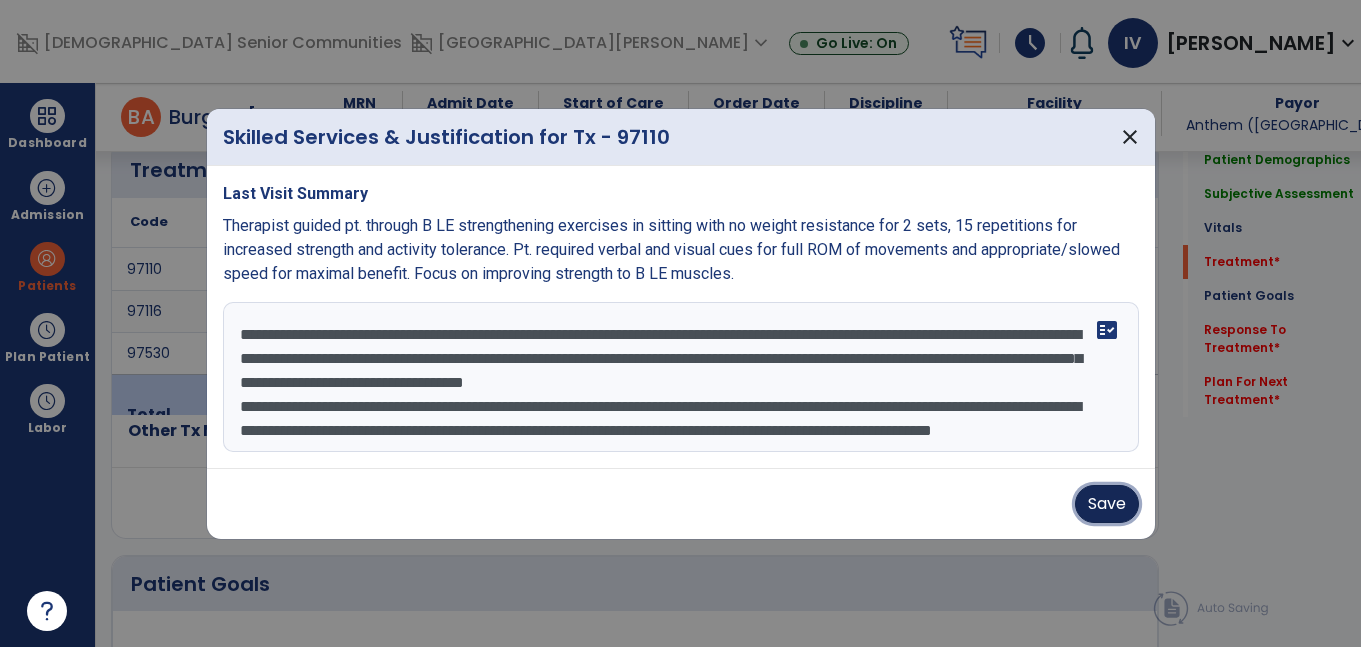 click on "Save" at bounding box center [1107, 504] 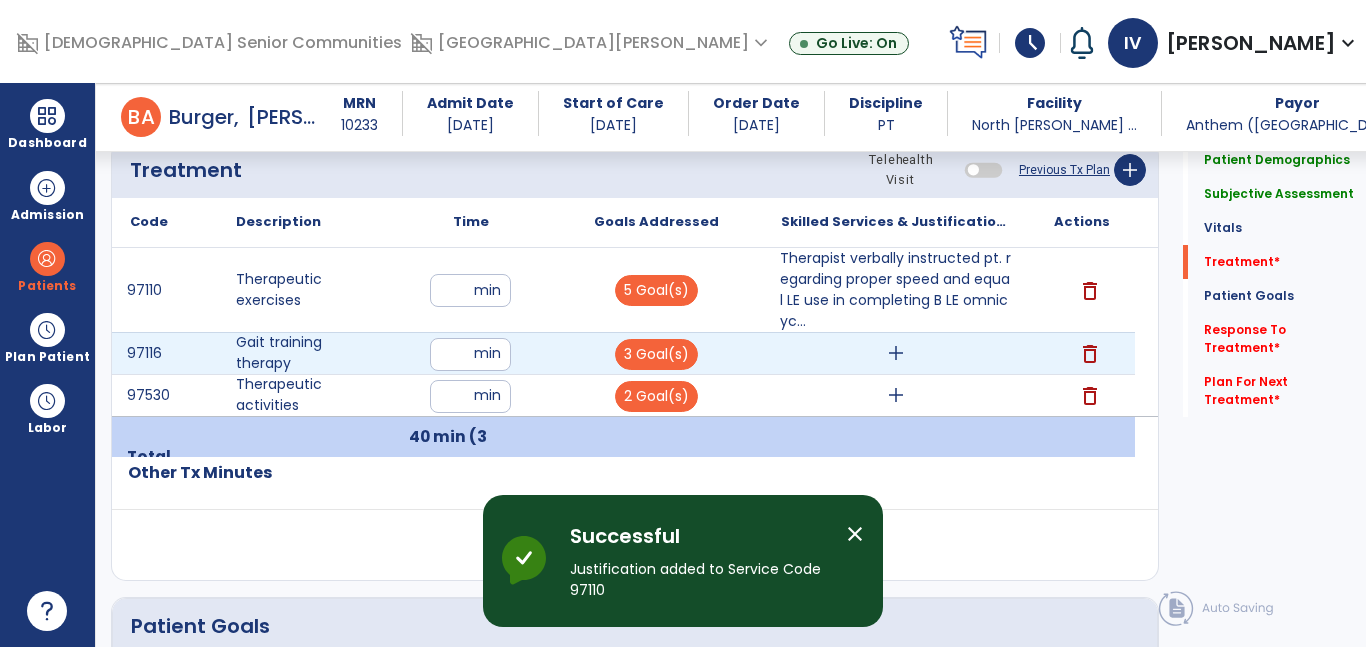 click on "add" at bounding box center [896, 353] 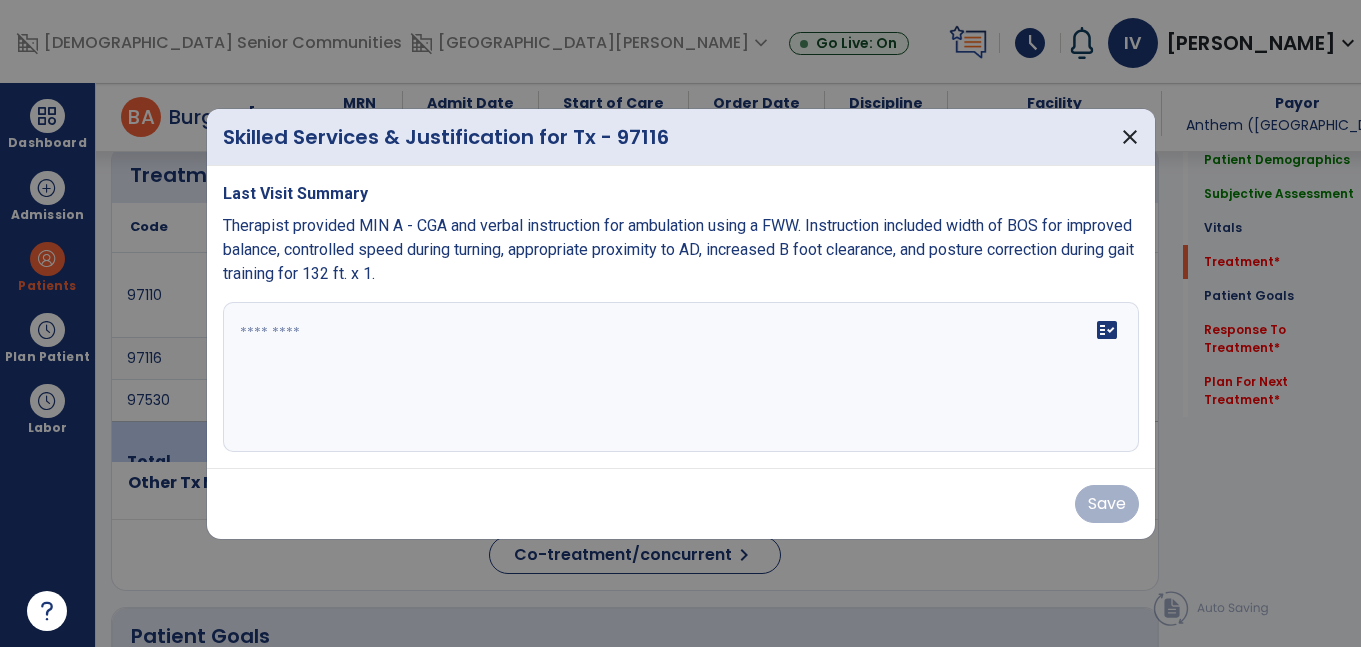 scroll, scrollTop: 1188, scrollLeft: 0, axis: vertical 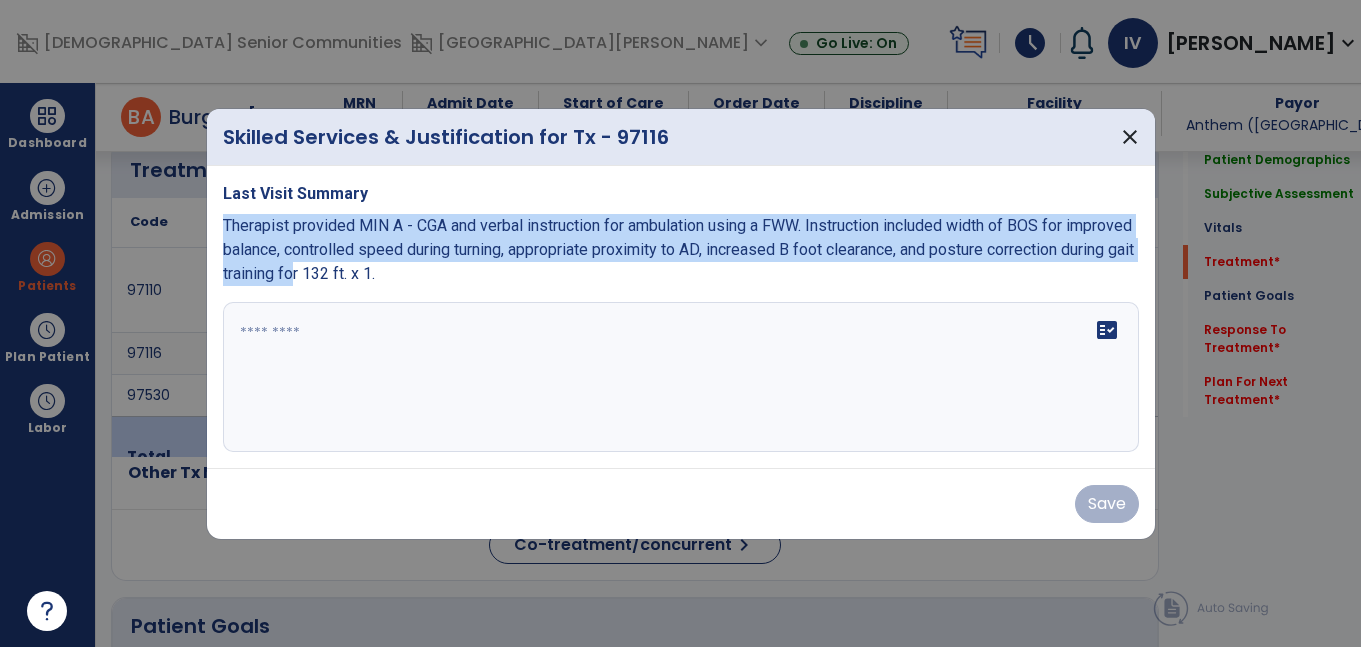drag, startPoint x: 453, startPoint y: 278, endPoint x: 210, endPoint y: 207, distance: 253.16003 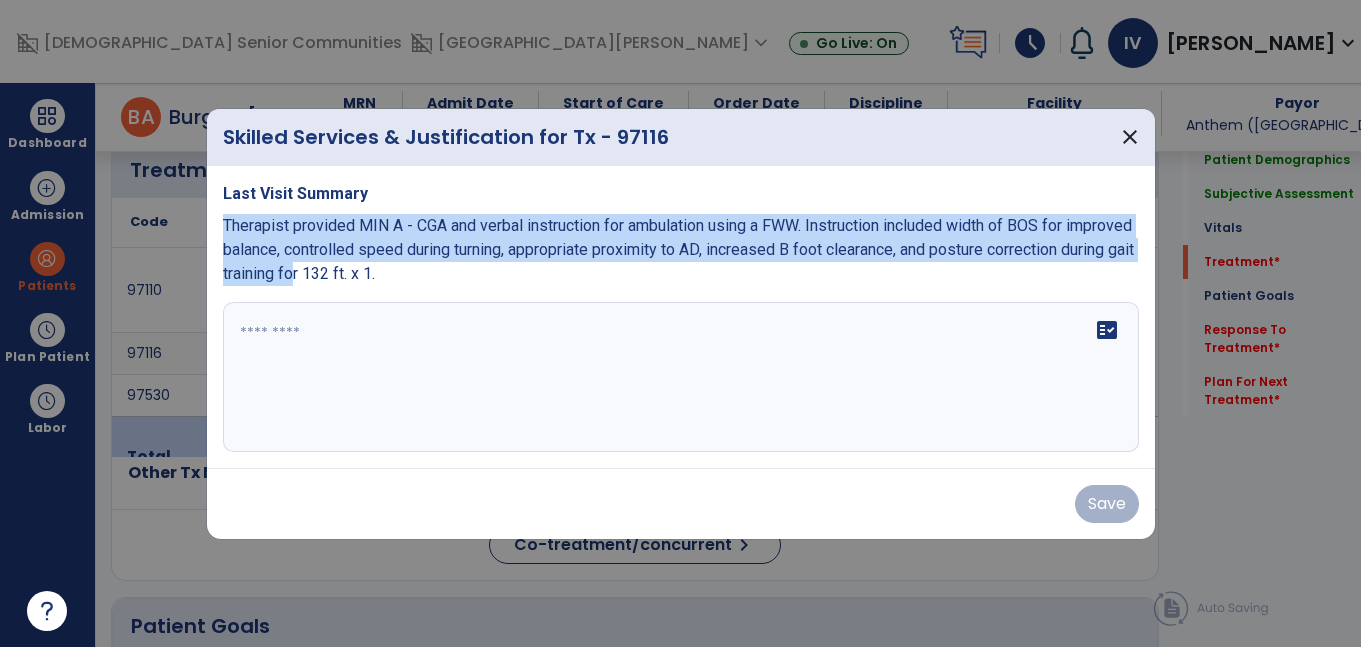 click on "Last Visit Summary Therapist provided MIN A - CGA and verbal instruction for ambulation using a FWW. Instruction included width of BOS for improved balance, controlled speed during turning, appropriate proximity to AD, increased B foot clearance, and posture correction during gait training for 132 ft. x 1.   fact_check" at bounding box center [681, 317] 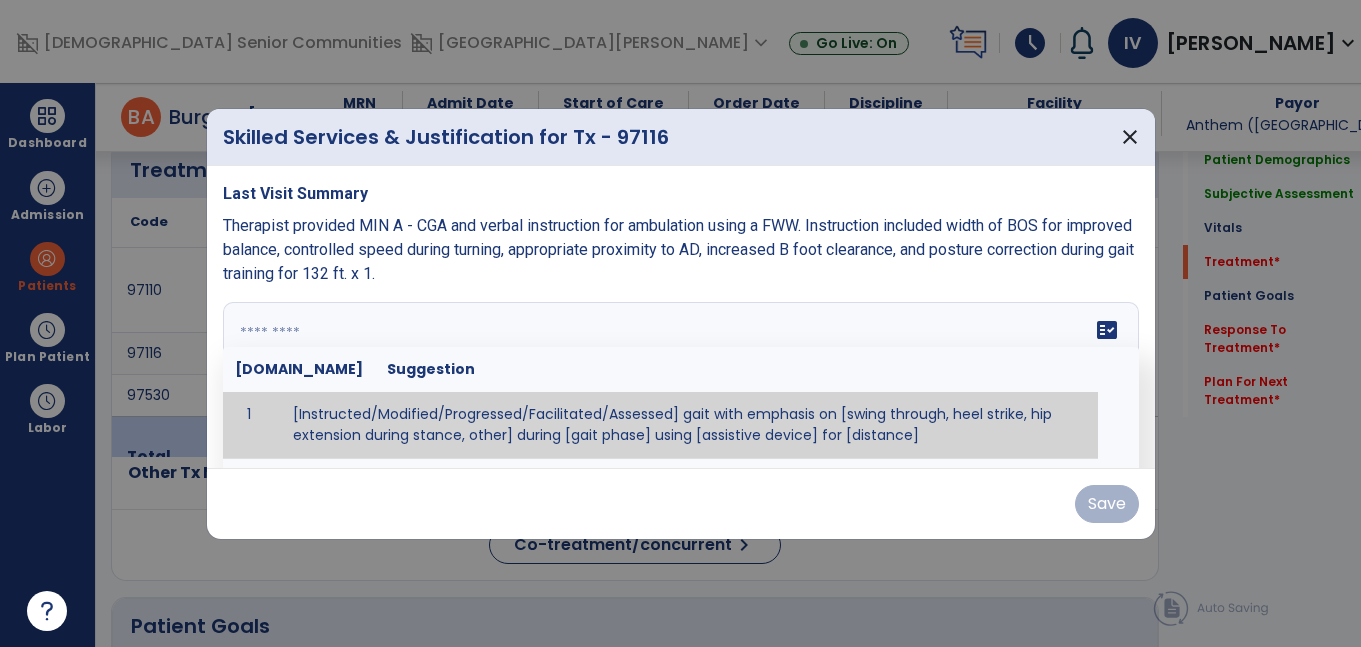 paste on "**********" 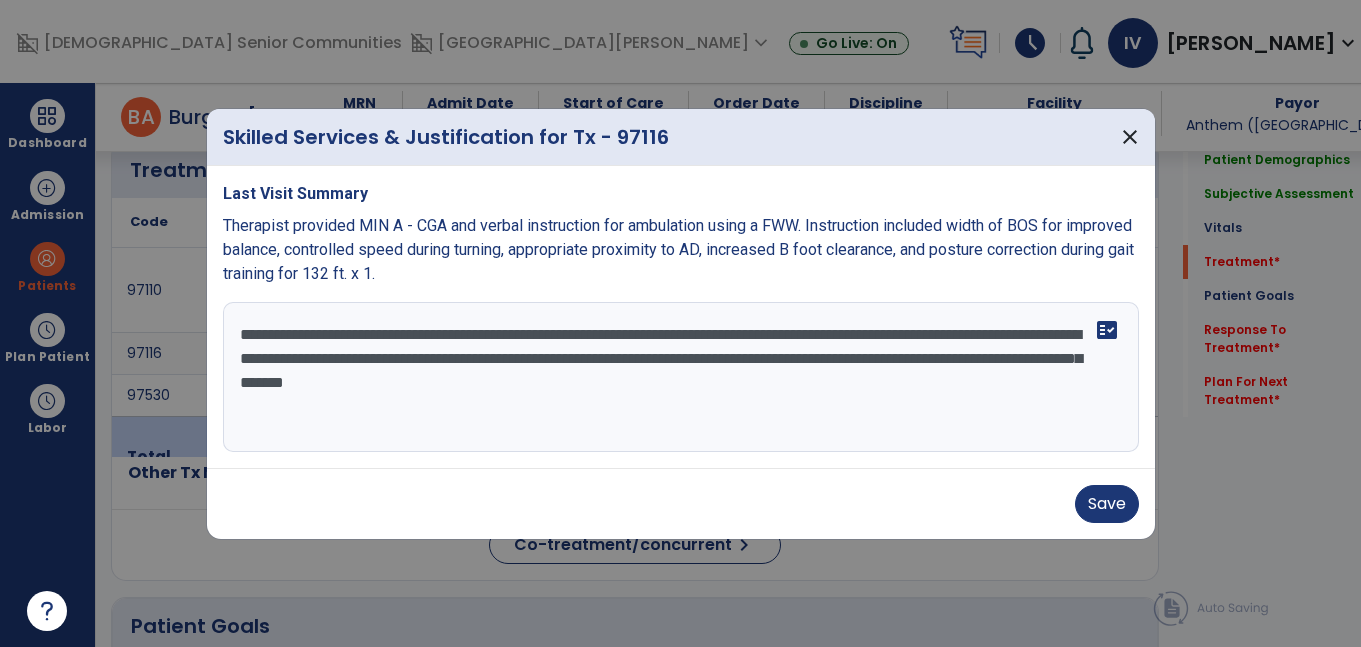 type on "**********" 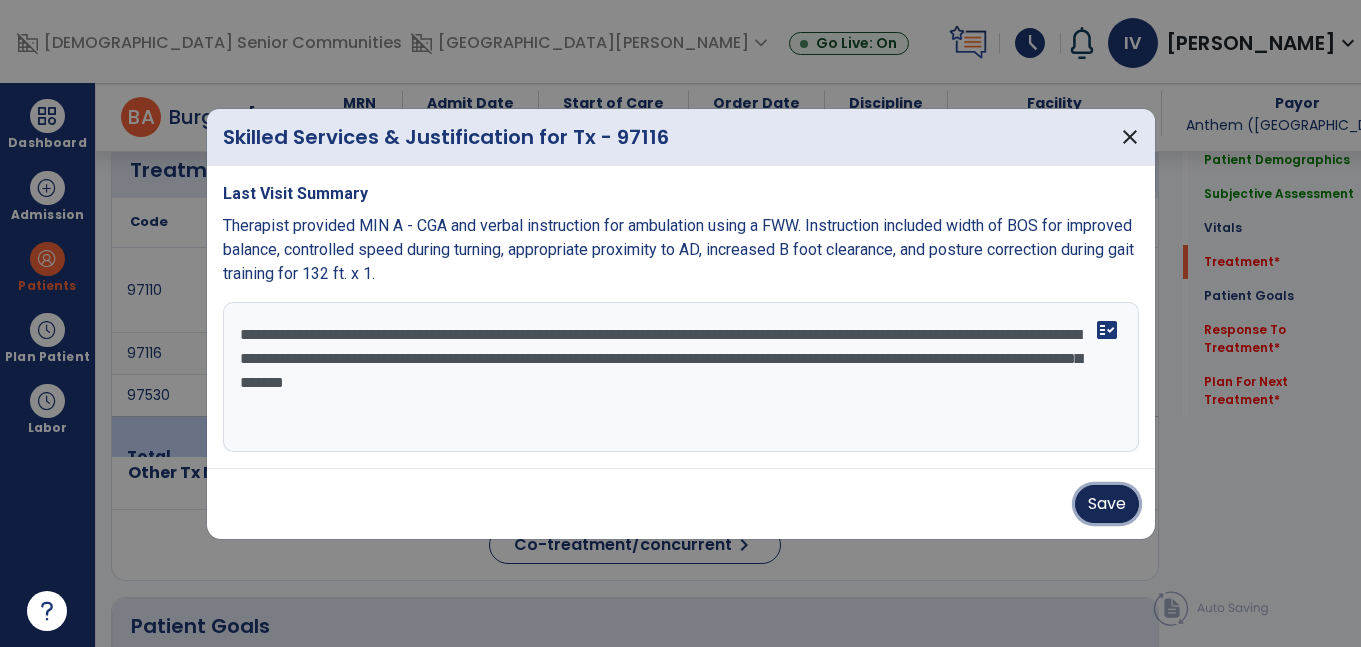 click on "Save" at bounding box center (1107, 504) 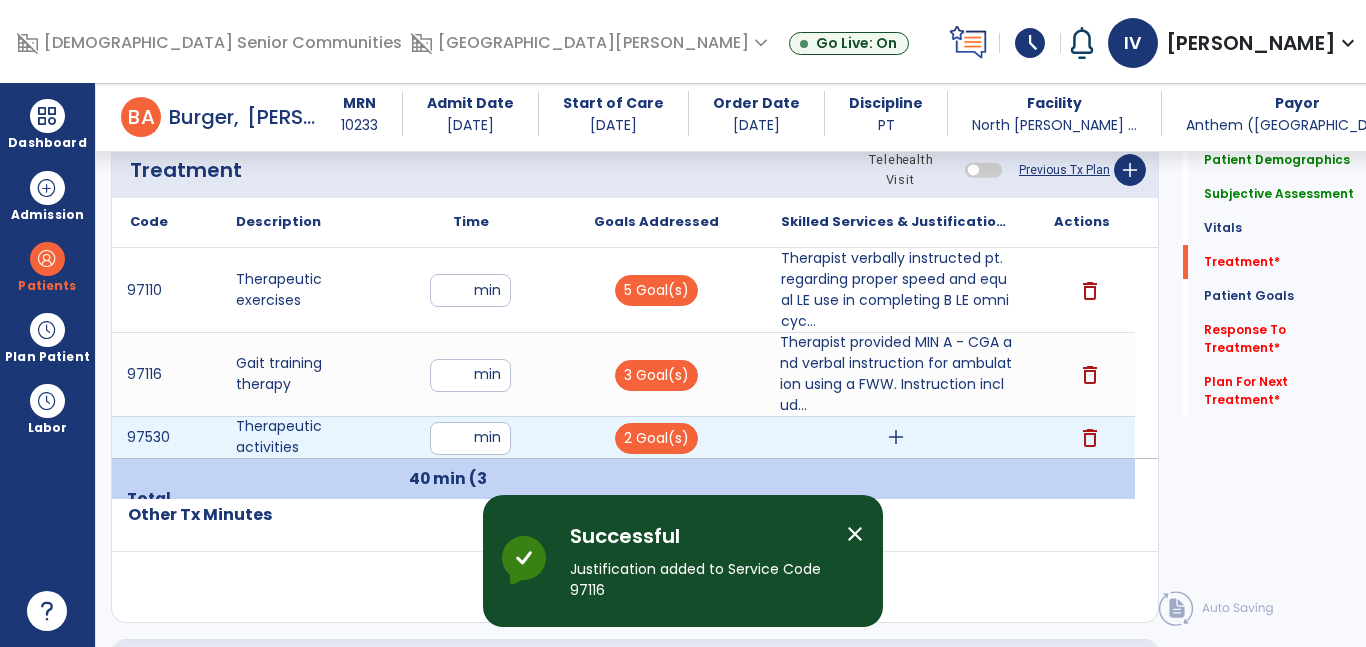 click on "add" at bounding box center [896, 437] 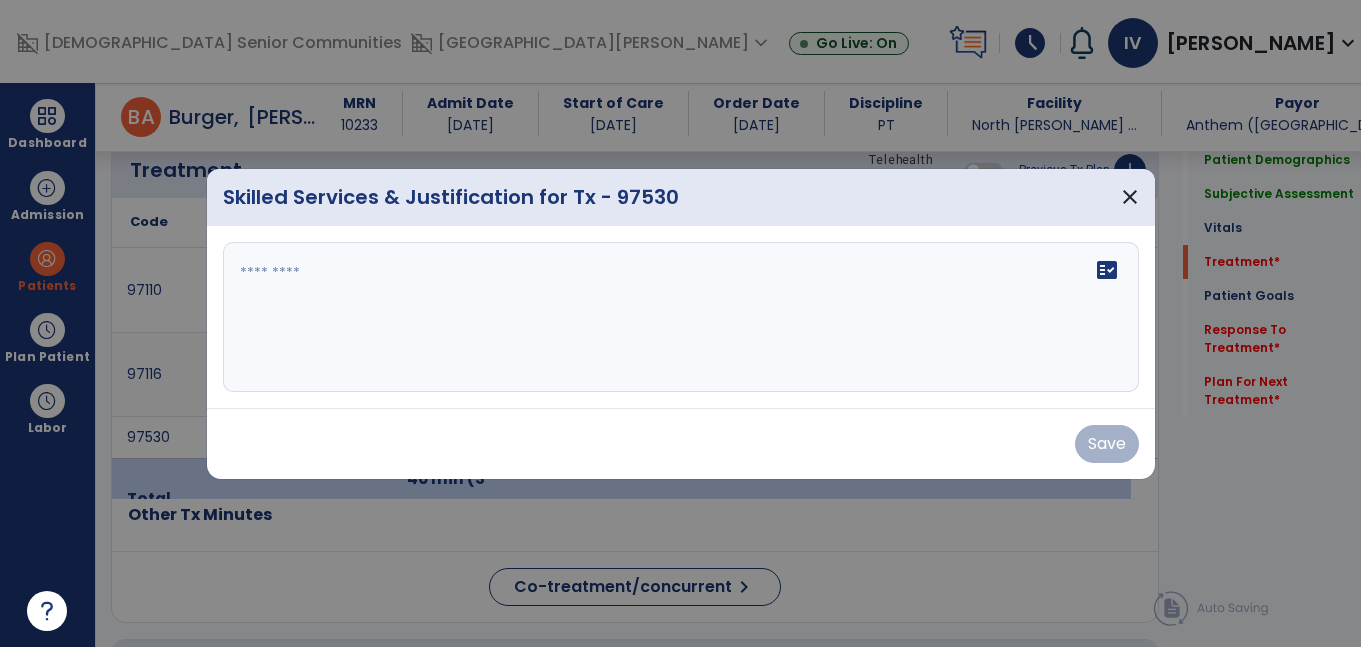 scroll, scrollTop: 1188, scrollLeft: 0, axis: vertical 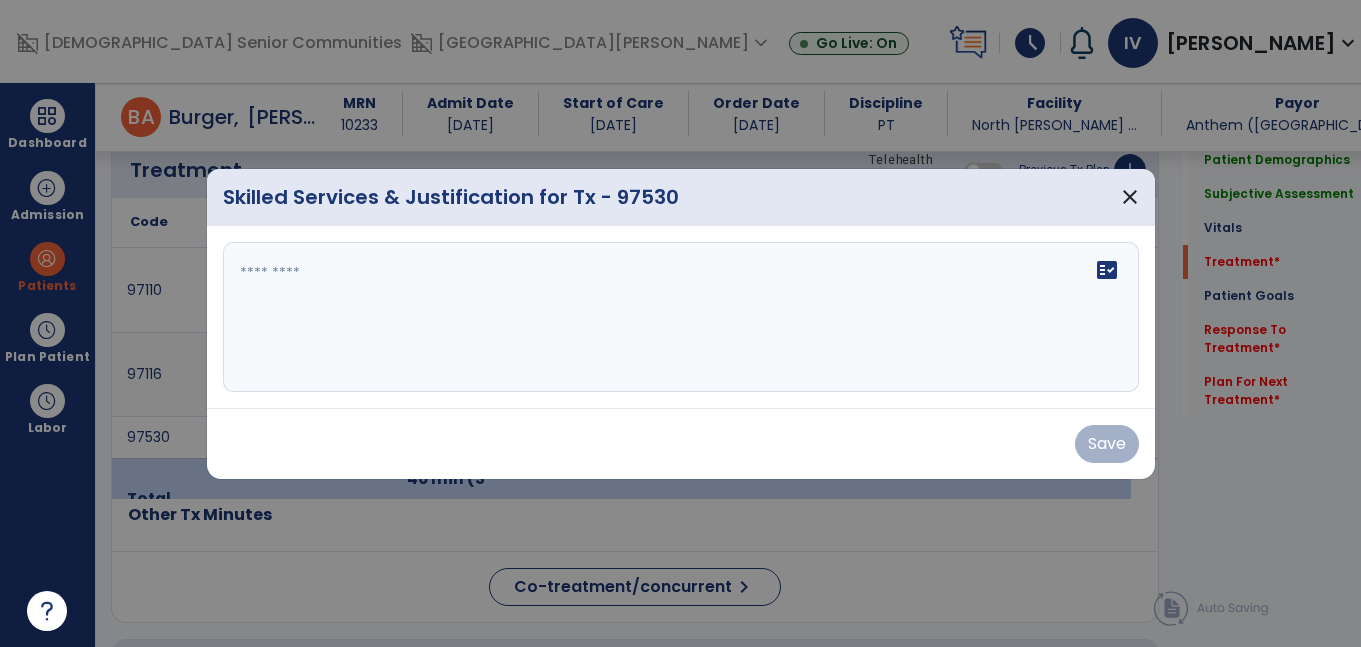 click at bounding box center (681, 317) 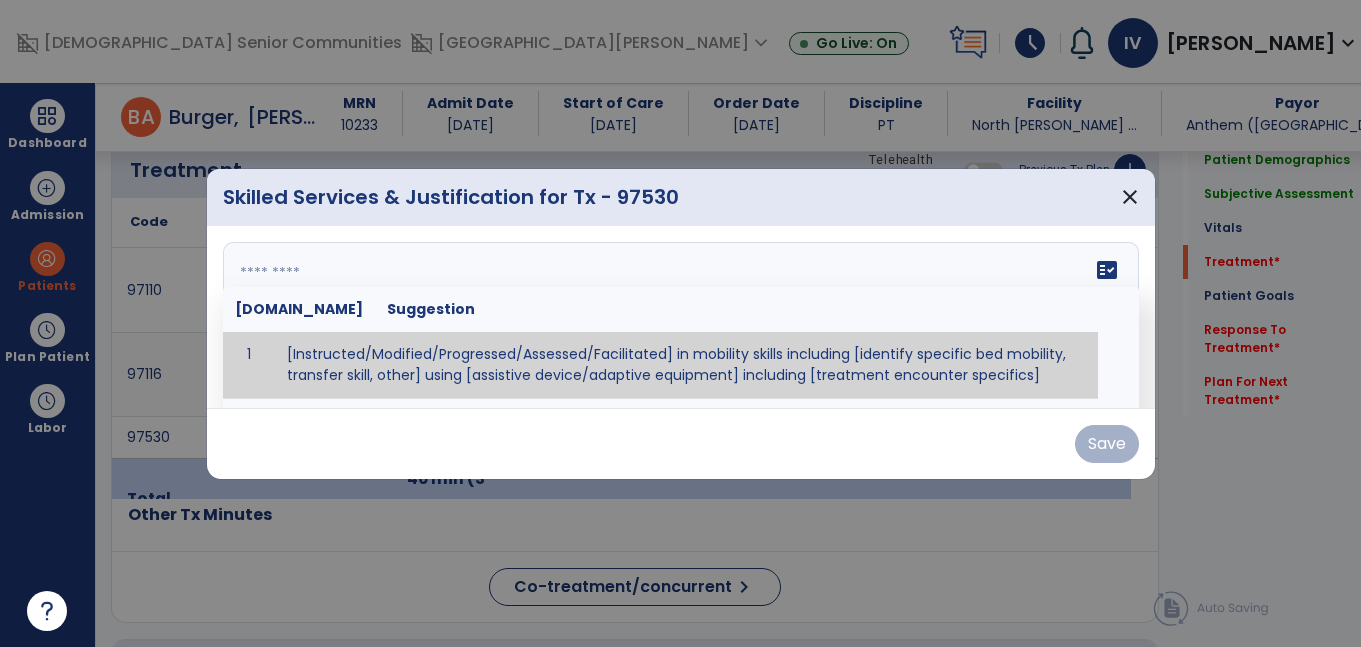 paste on "**********" 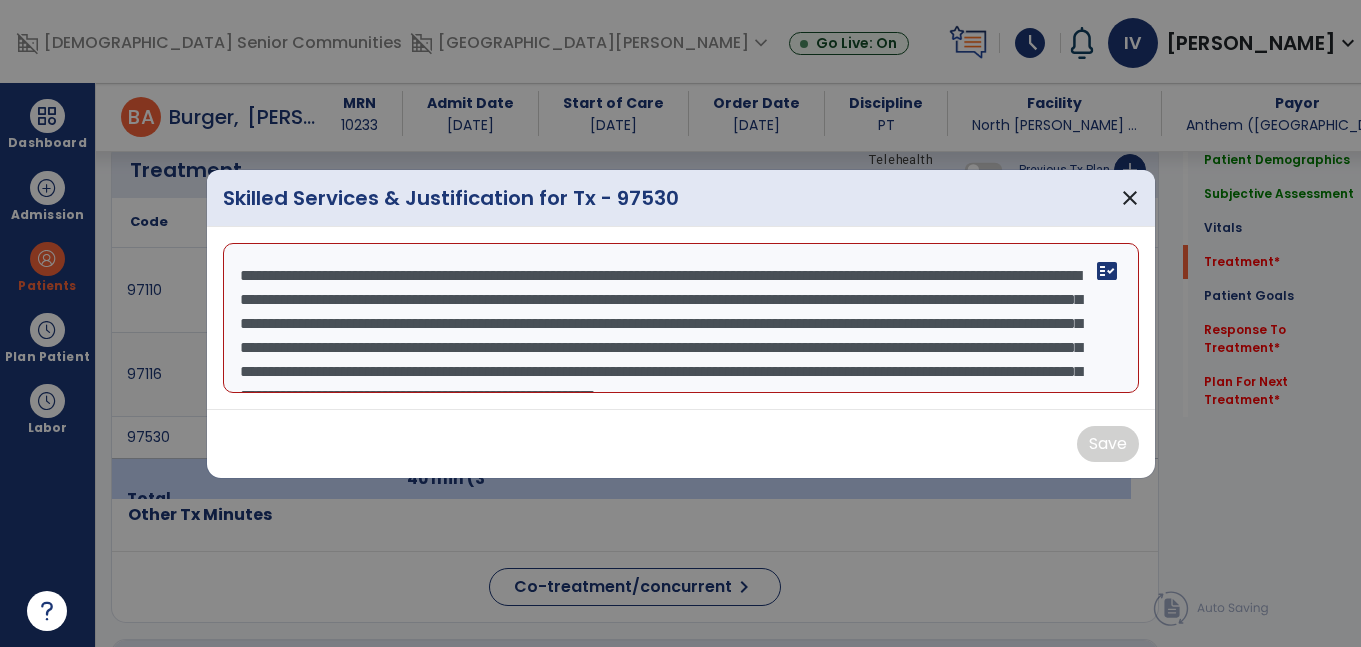 scroll, scrollTop: 64, scrollLeft: 0, axis: vertical 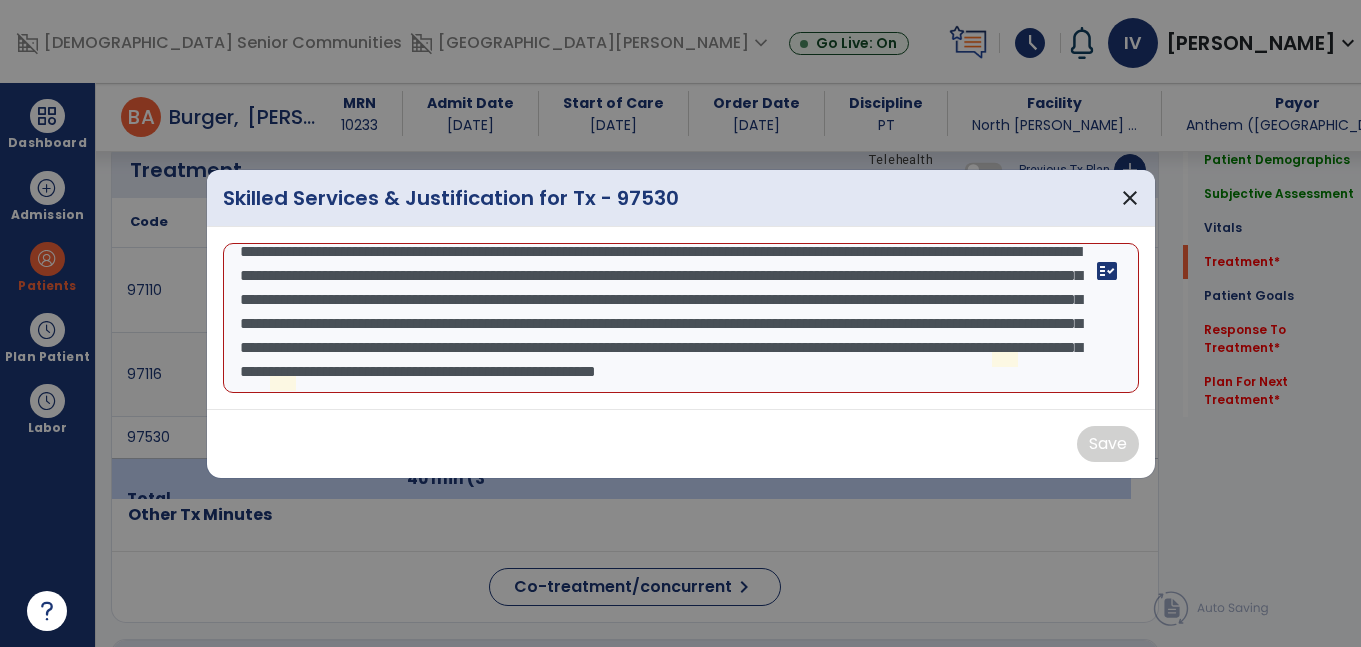 click on "**********" at bounding box center (681, 318) 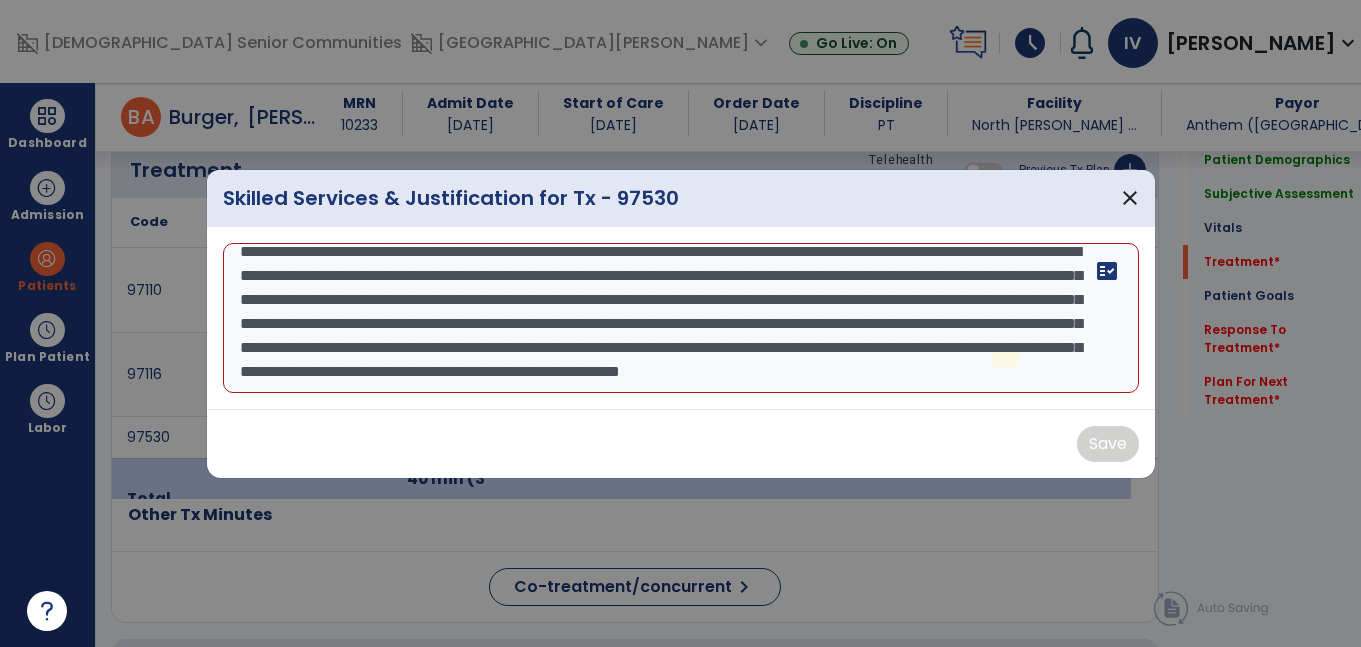 click on "**********" at bounding box center [681, 318] 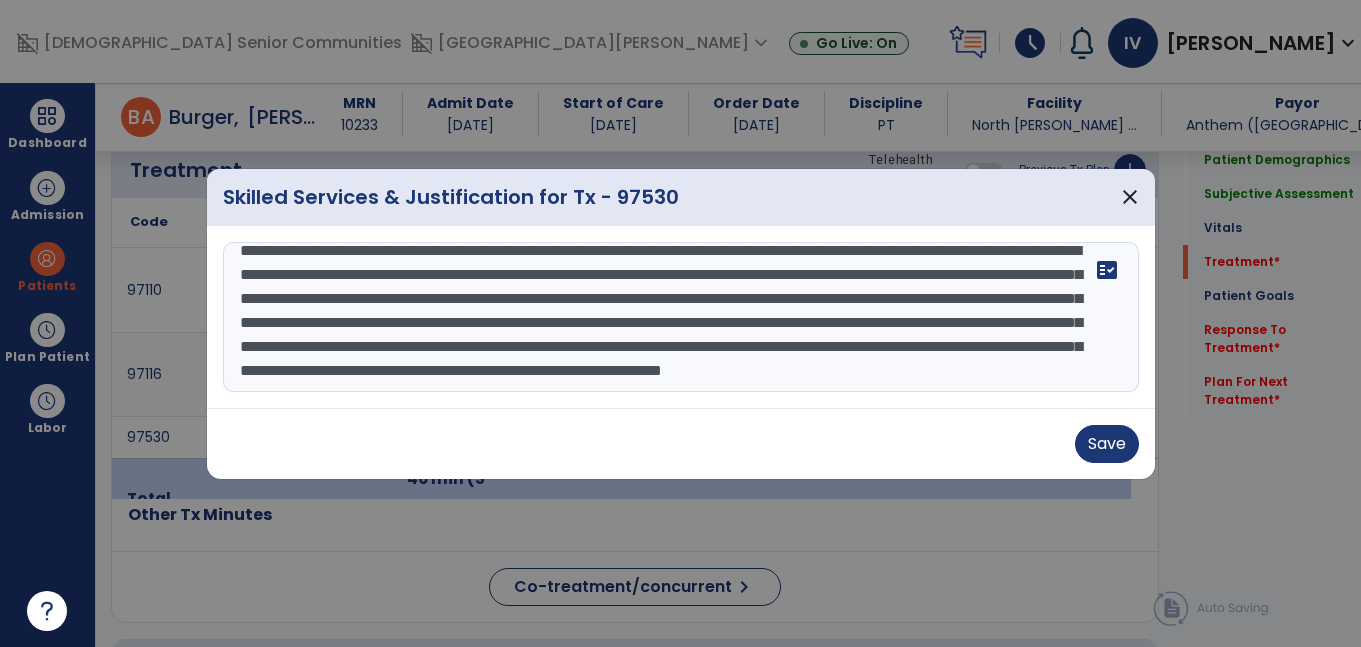 click on "**********" at bounding box center [681, 317] 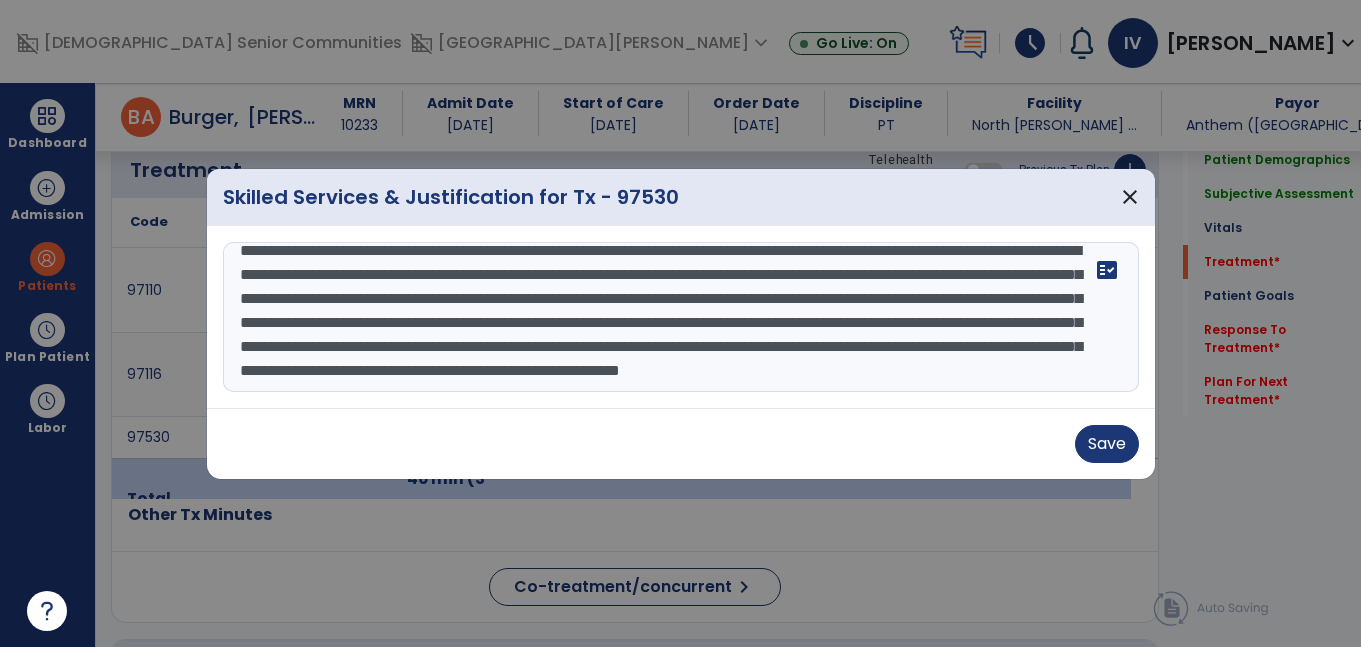 scroll, scrollTop: 0, scrollLeft: 0, axis: both 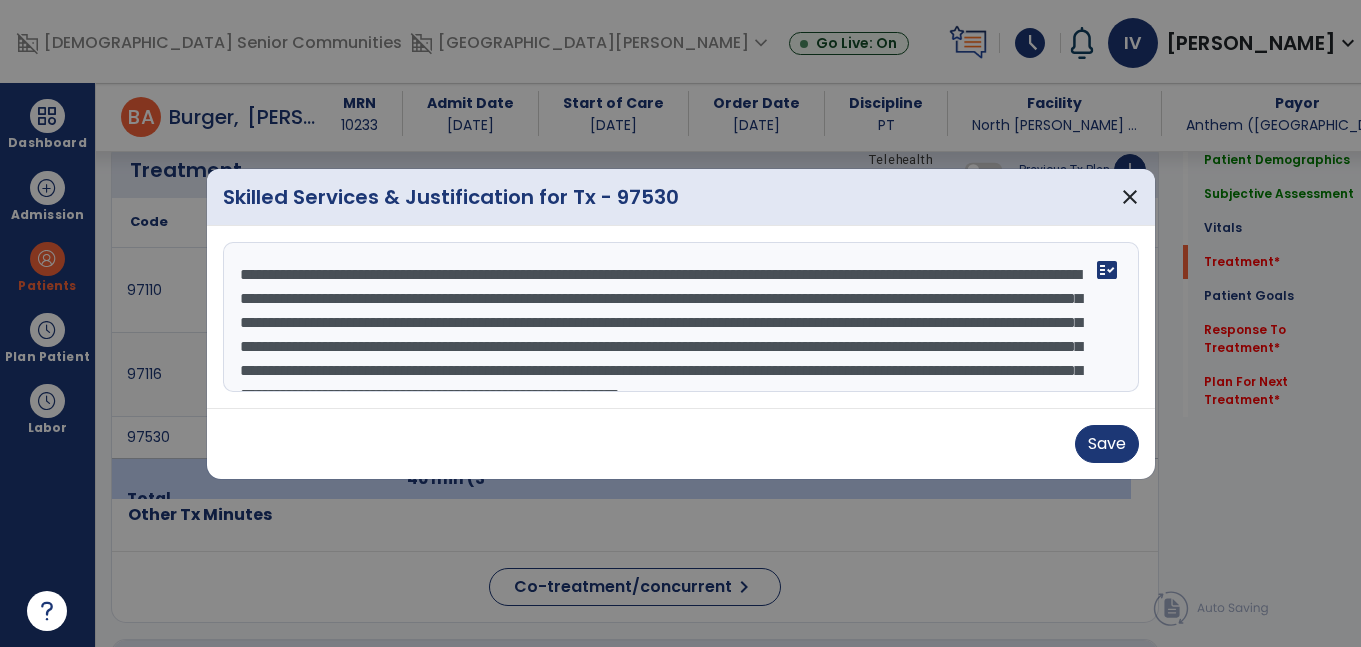 click on "**********" at bounding box center (681, 317) 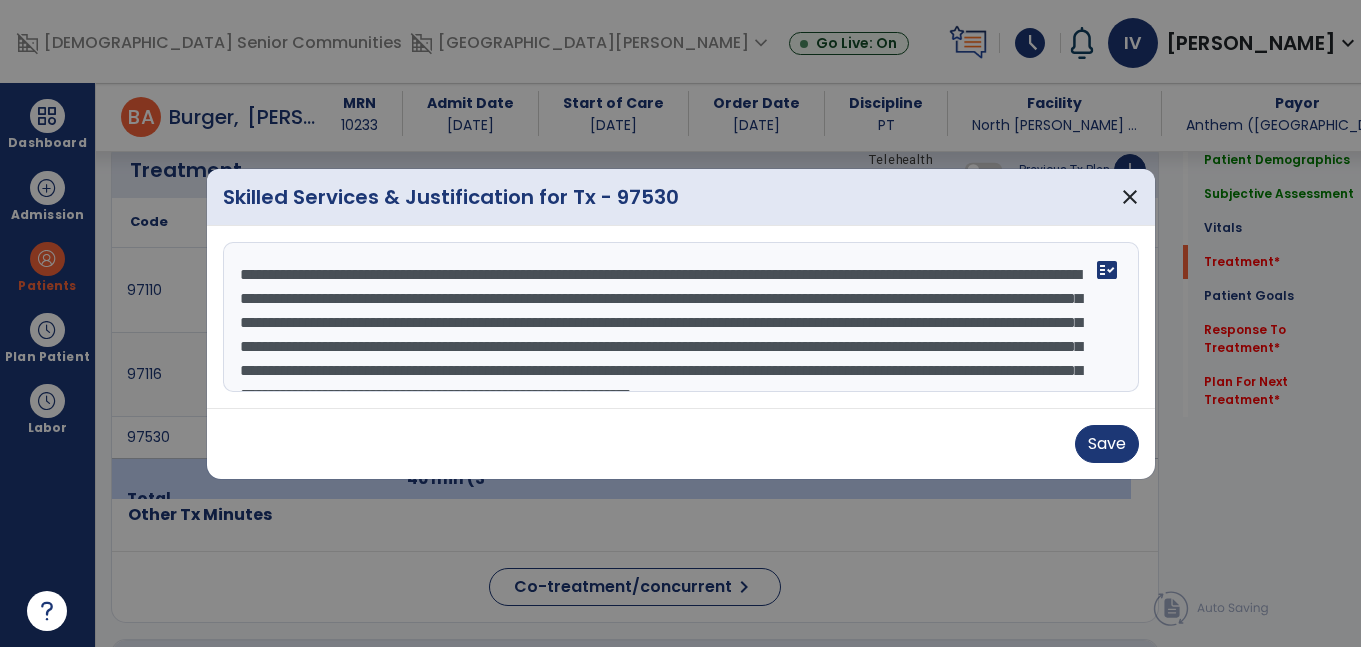 click on "**********" at bounding box center [681, 317] 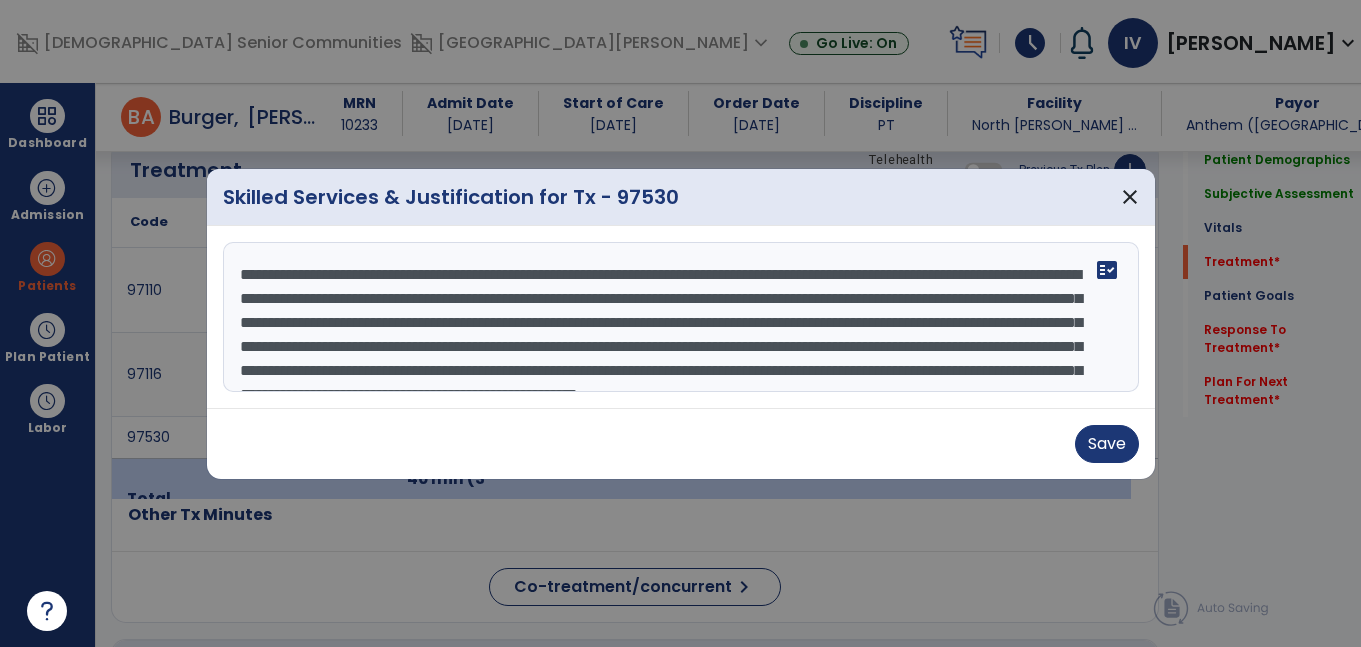 type on "**********" 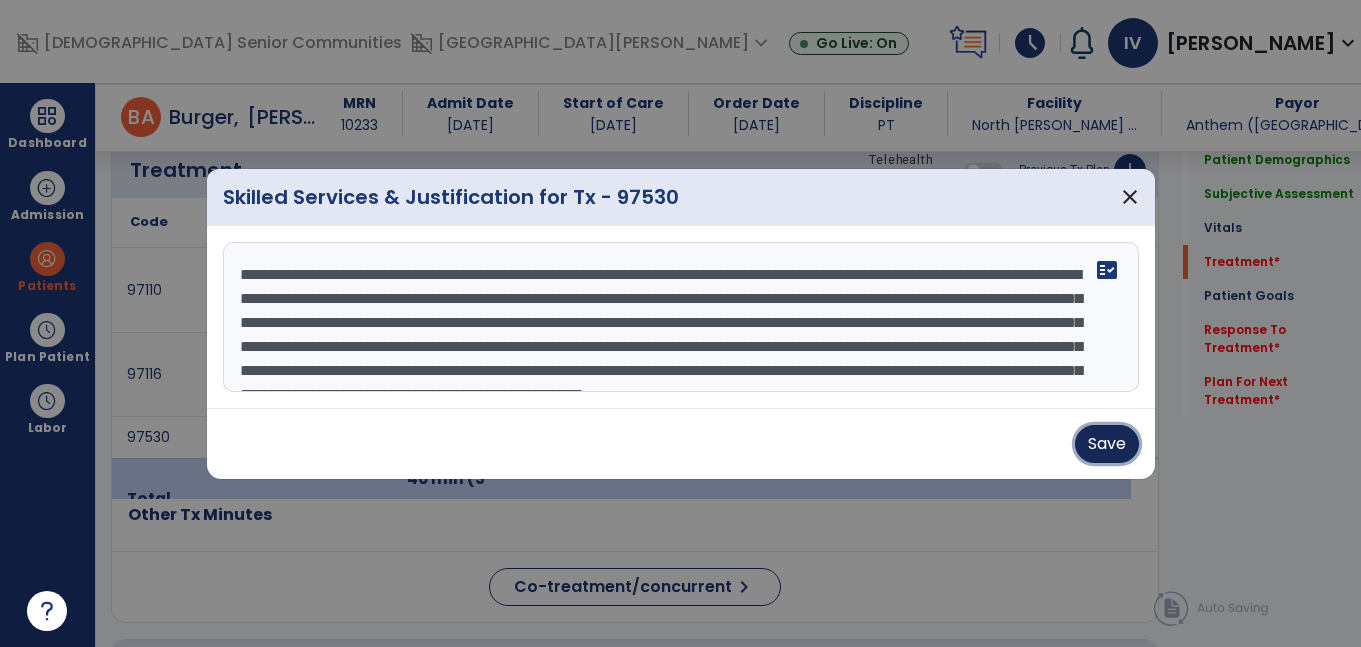 click on "Save" at bounding box center (1107, 444) 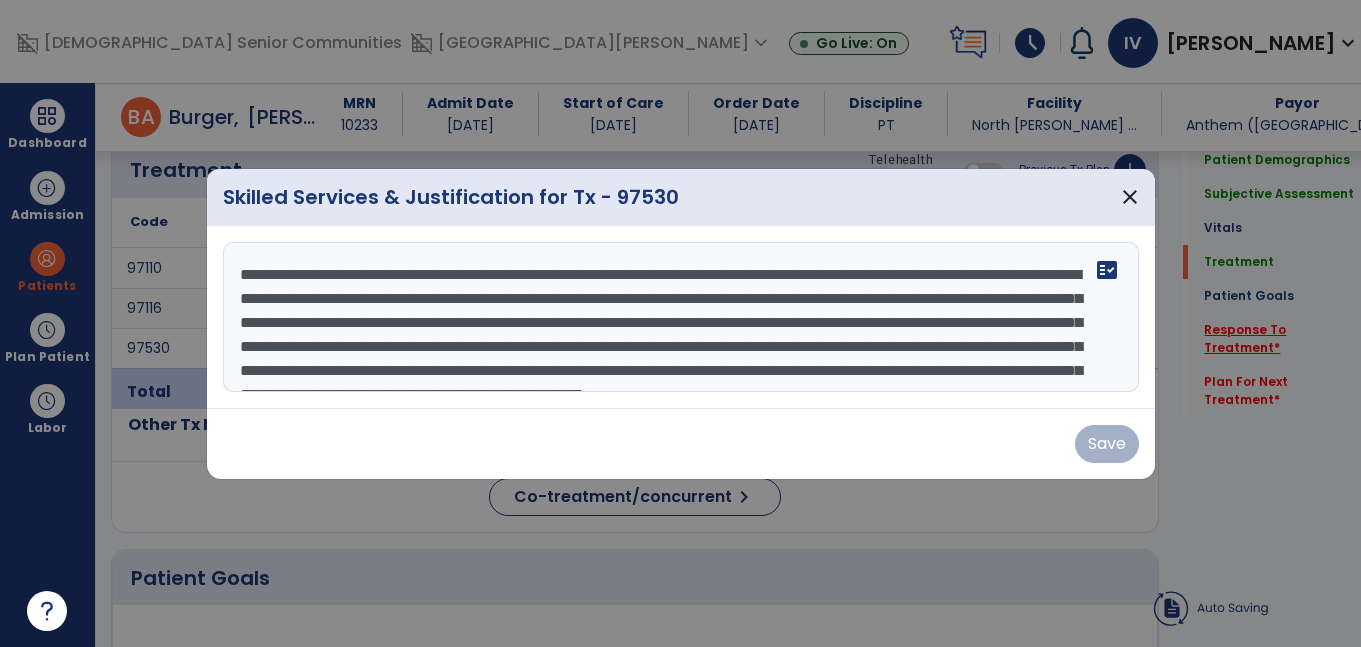 click on "Response To Treatment   *" 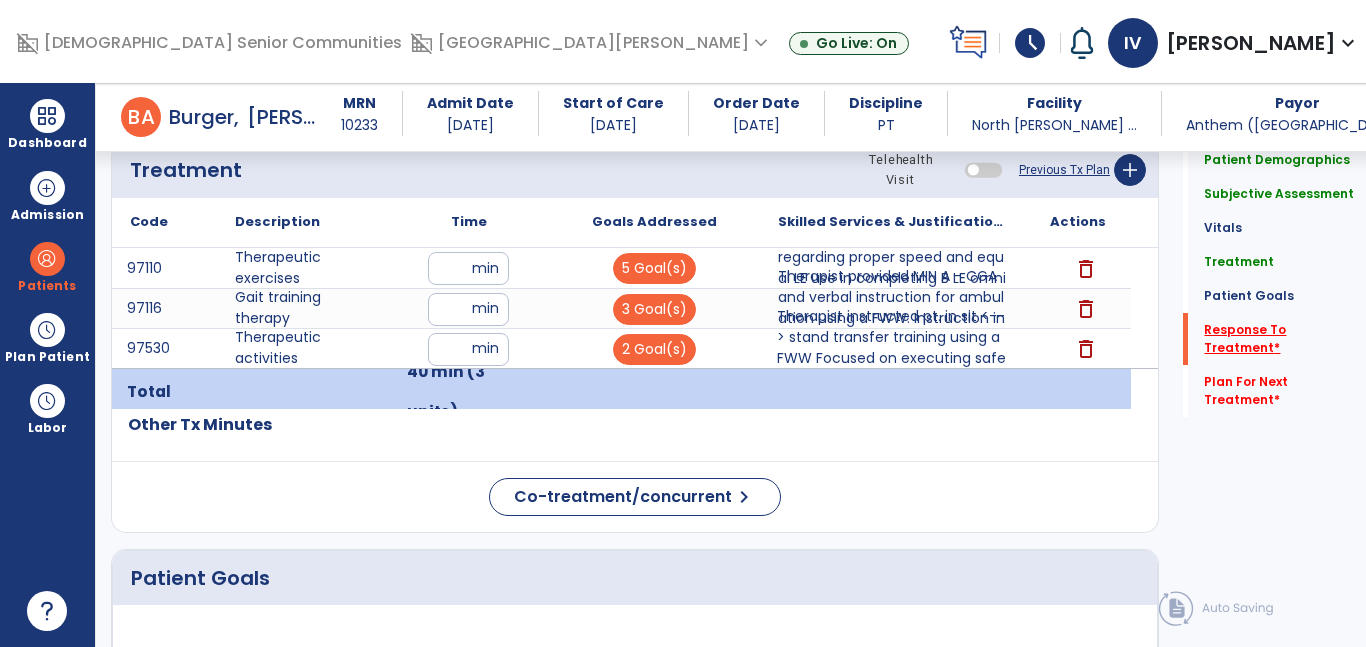 click on "Response To Treatment   *" 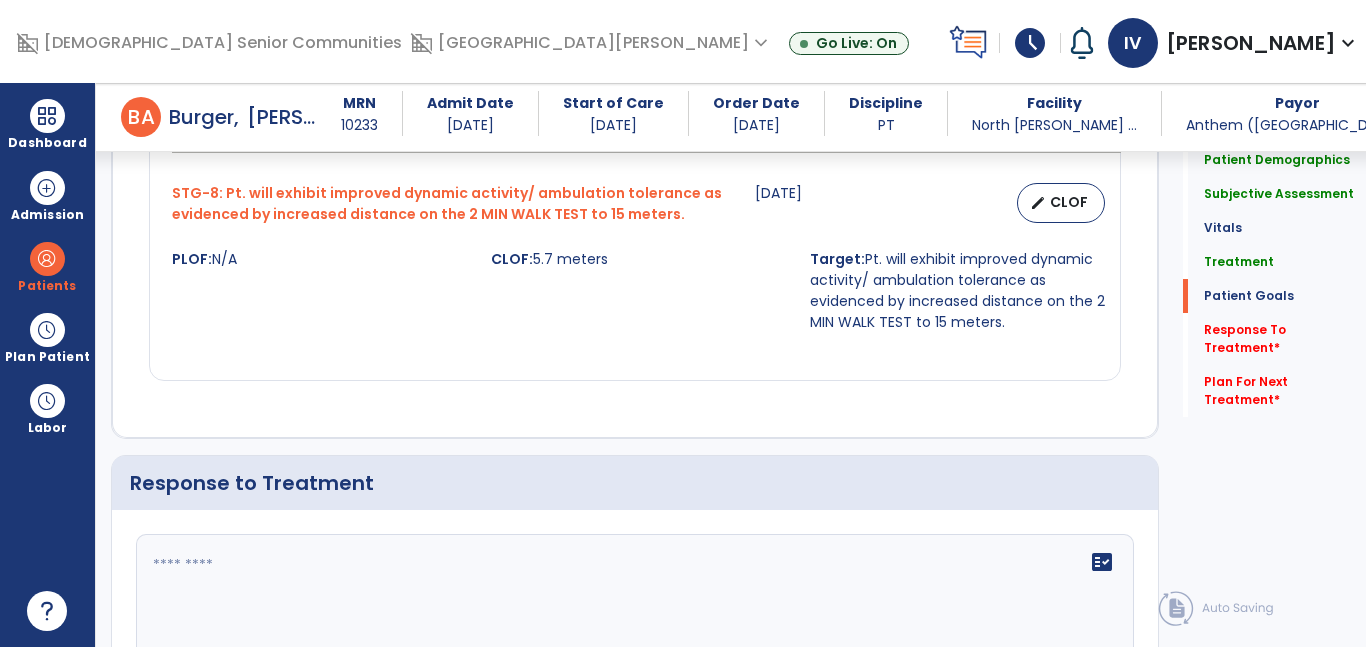 scroll, scrollTop: 3772, scrollLeft: 0, axis: vertical 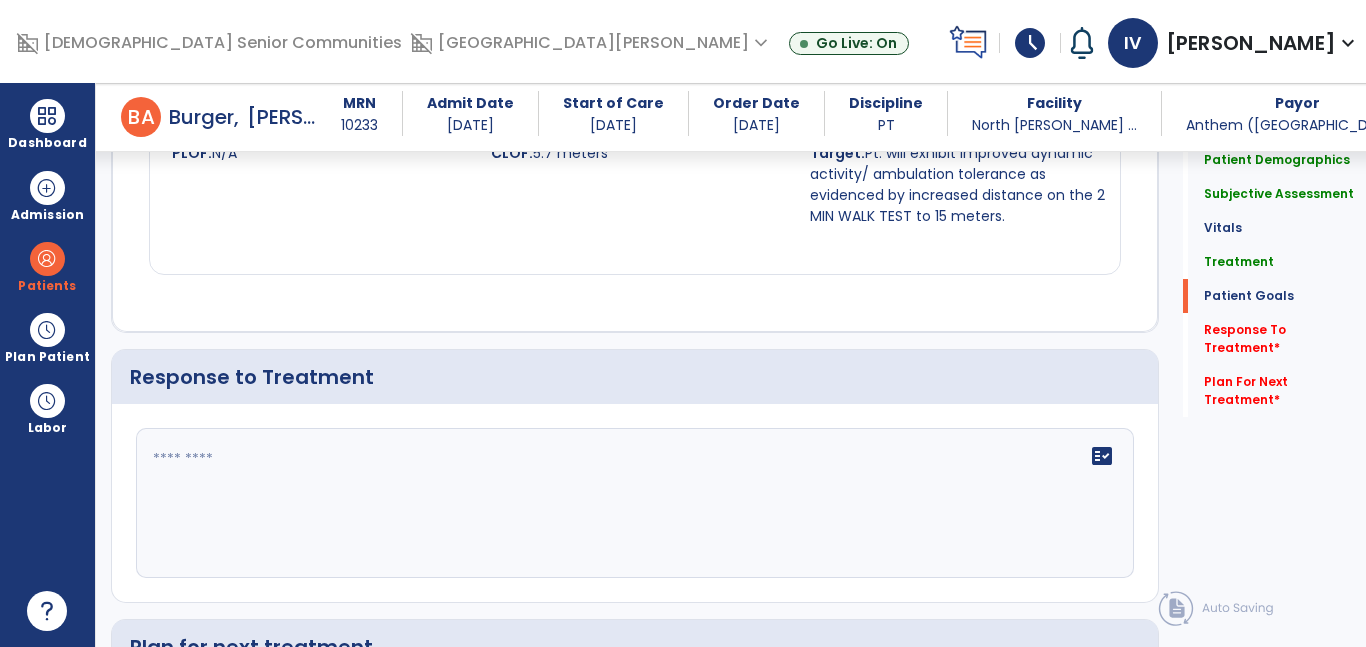 click 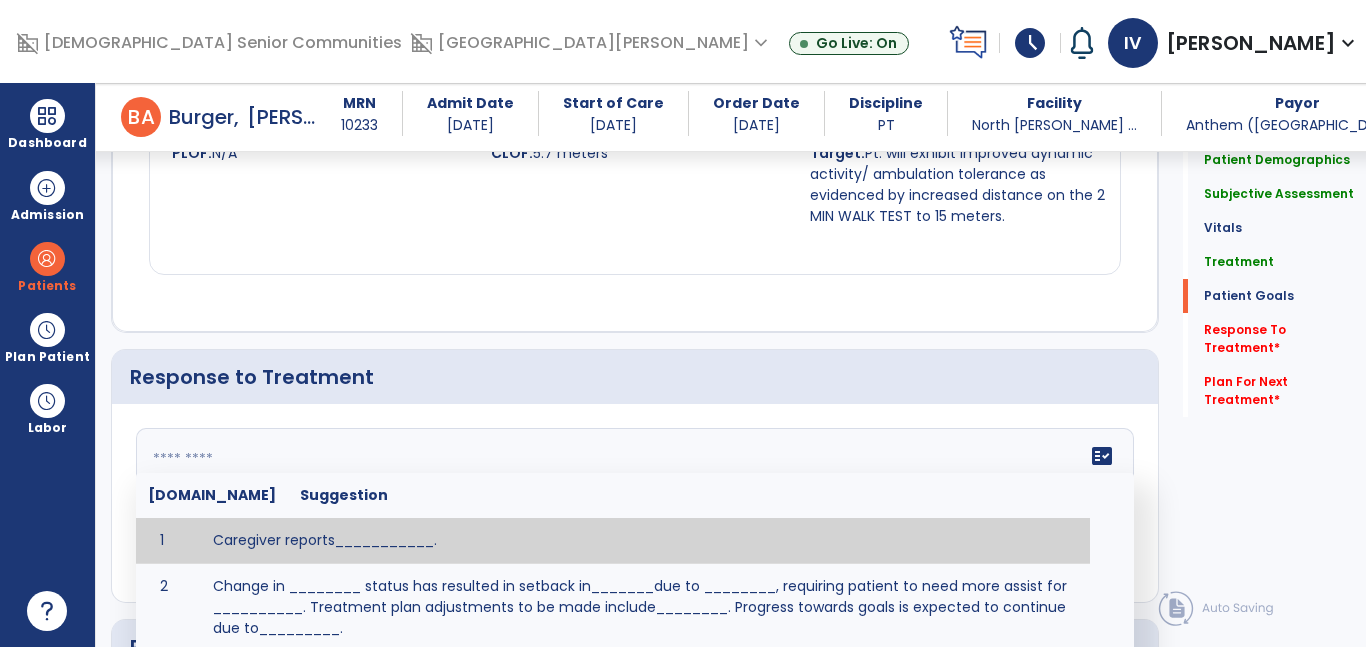 paste on "**********" 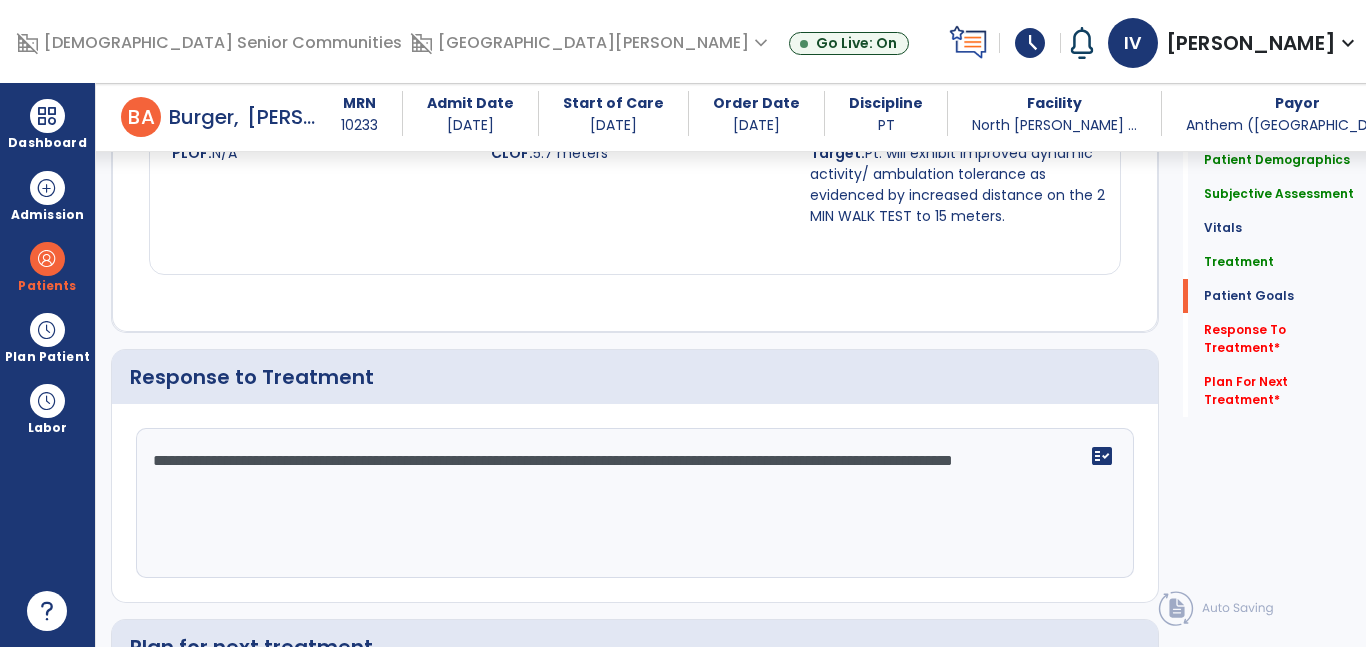 type on "**********" 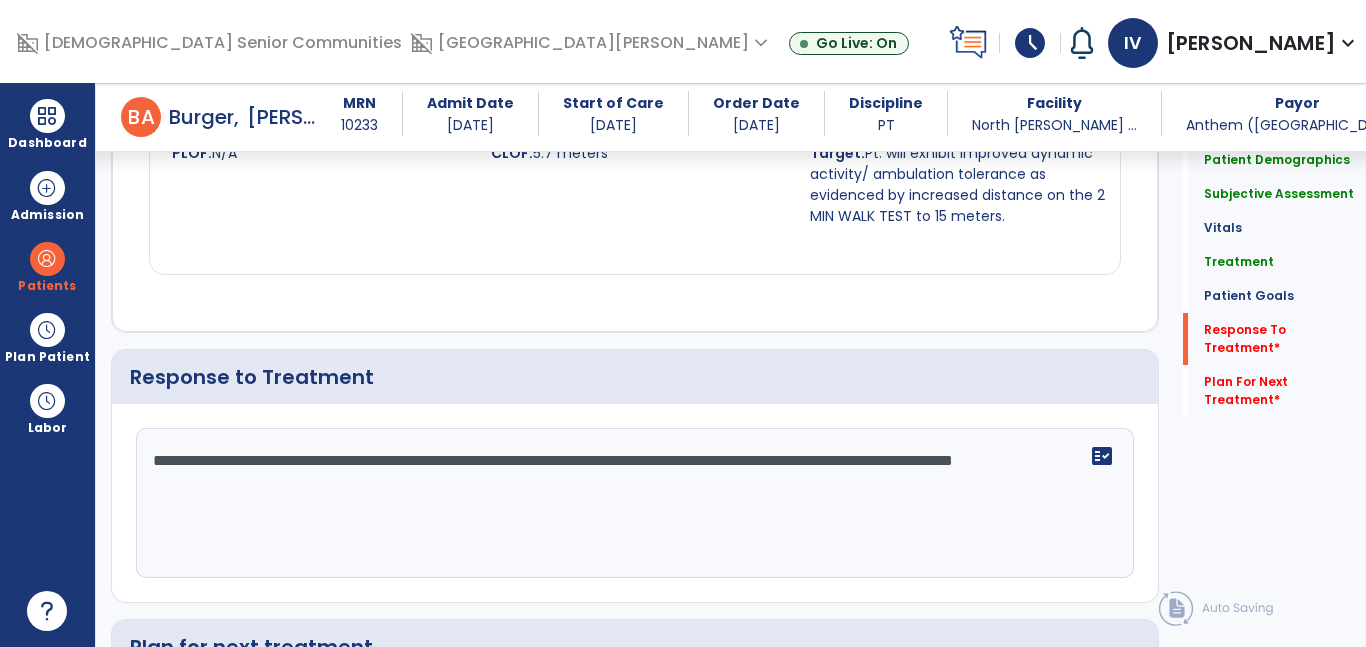 scroll, scrollTop: 4064, scrollLeft: 0, axis: vertical 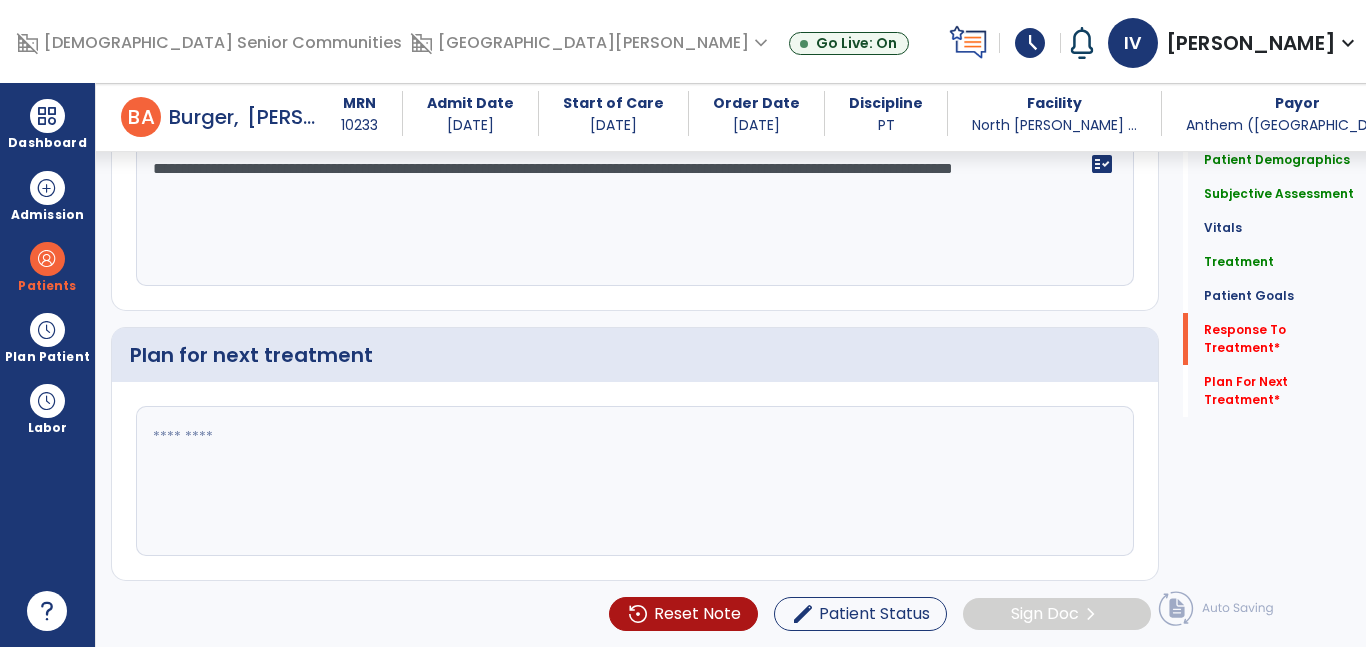 click 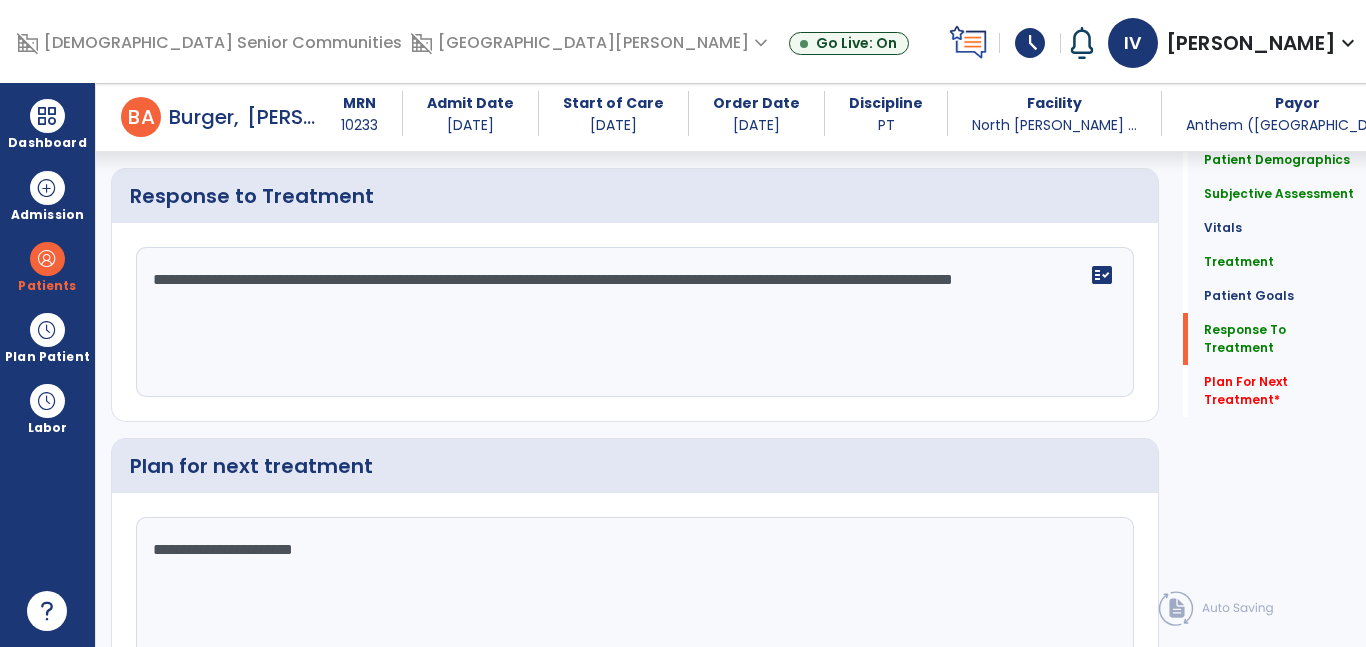 scroll, scrollTop: 4064, scrollLeft: 0, axis: vertical 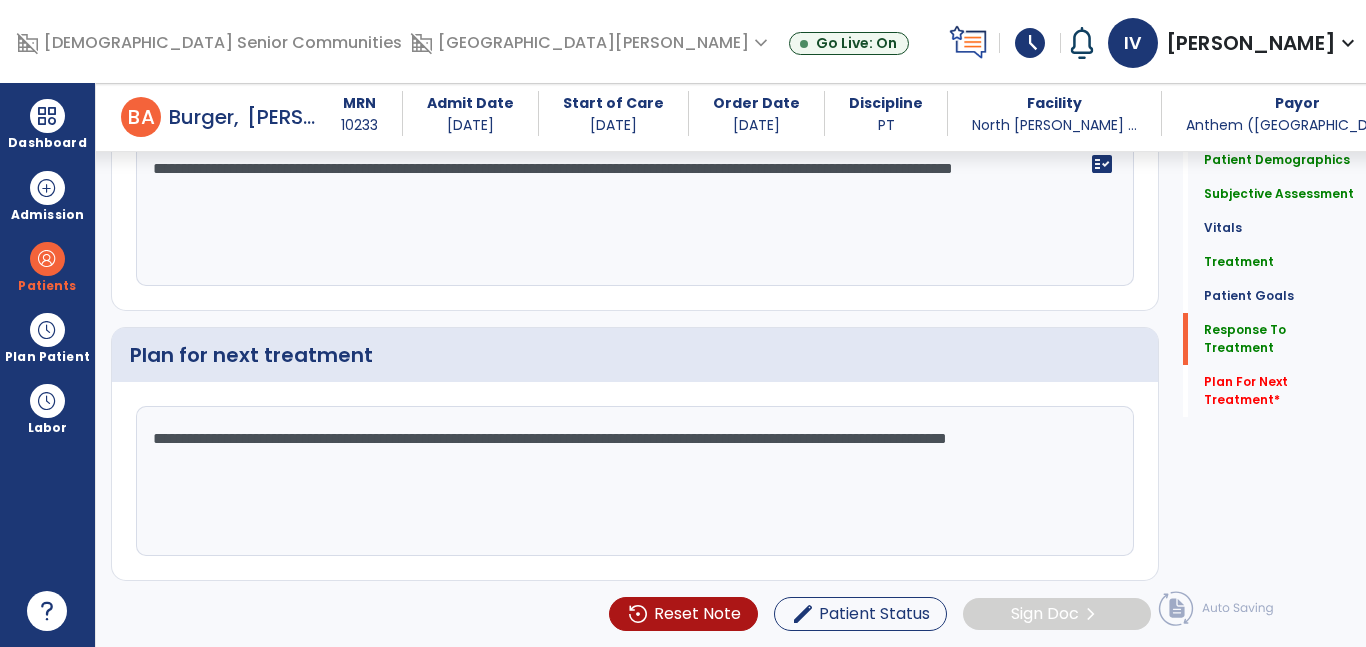 type on "**********" 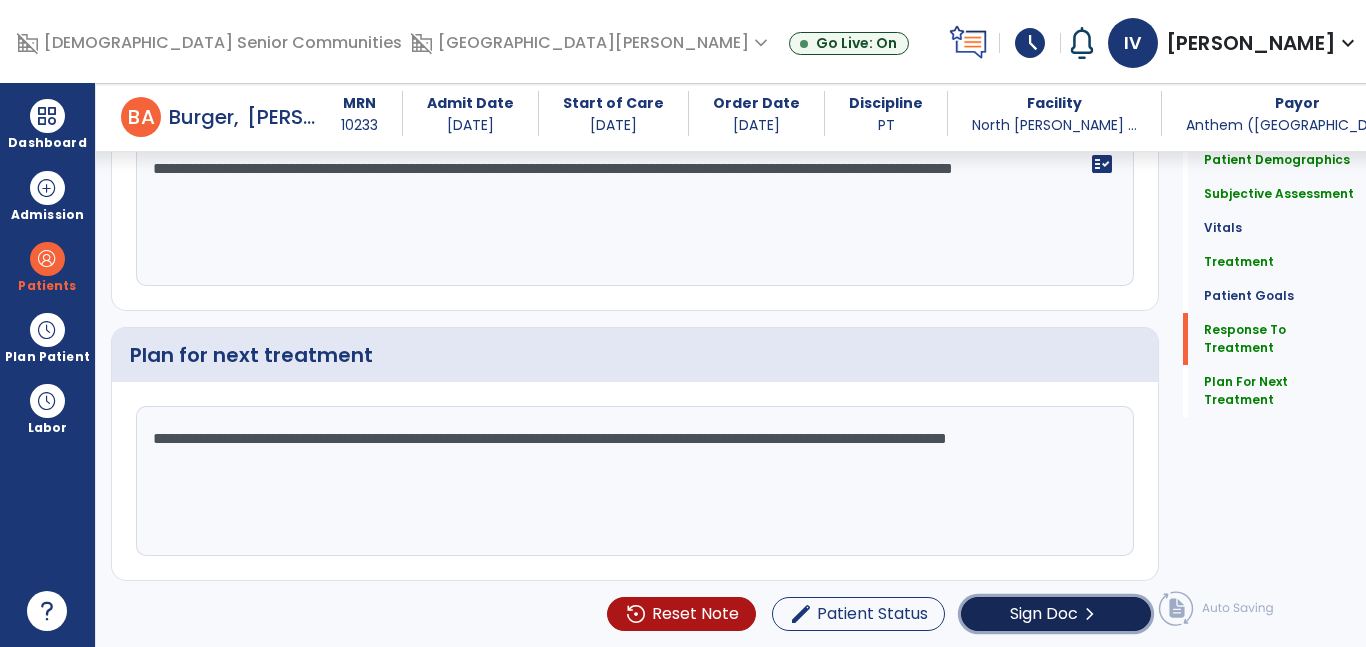 click on "Sign Doc  chevron_right" 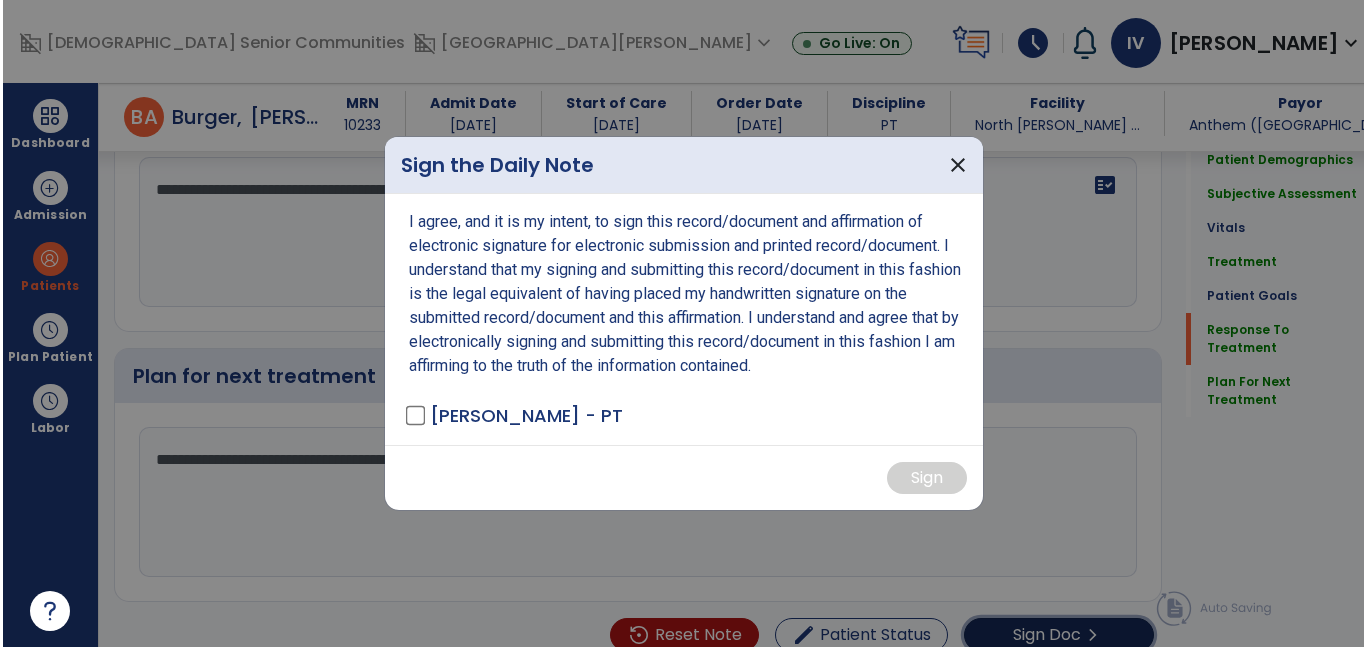scroll, scrollTop: 4085, scrollLeft: 0, axis: vertical 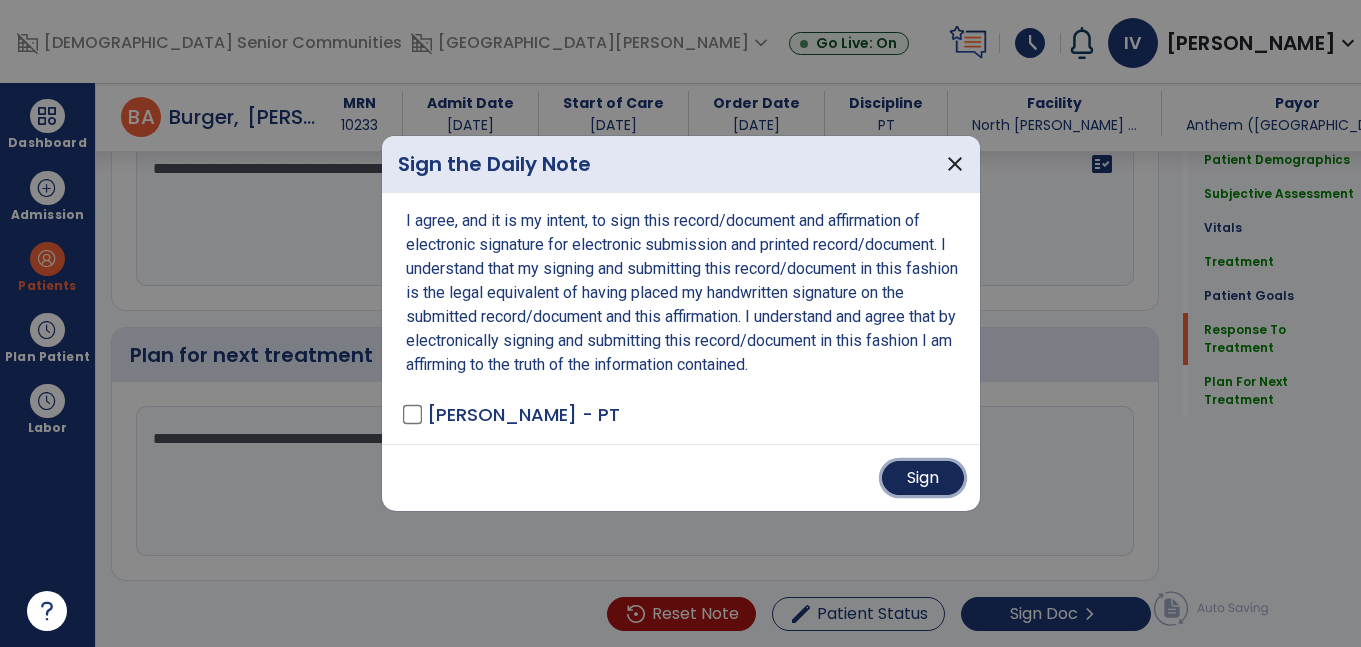 click on "Sign" at bounding box center [923, 478] 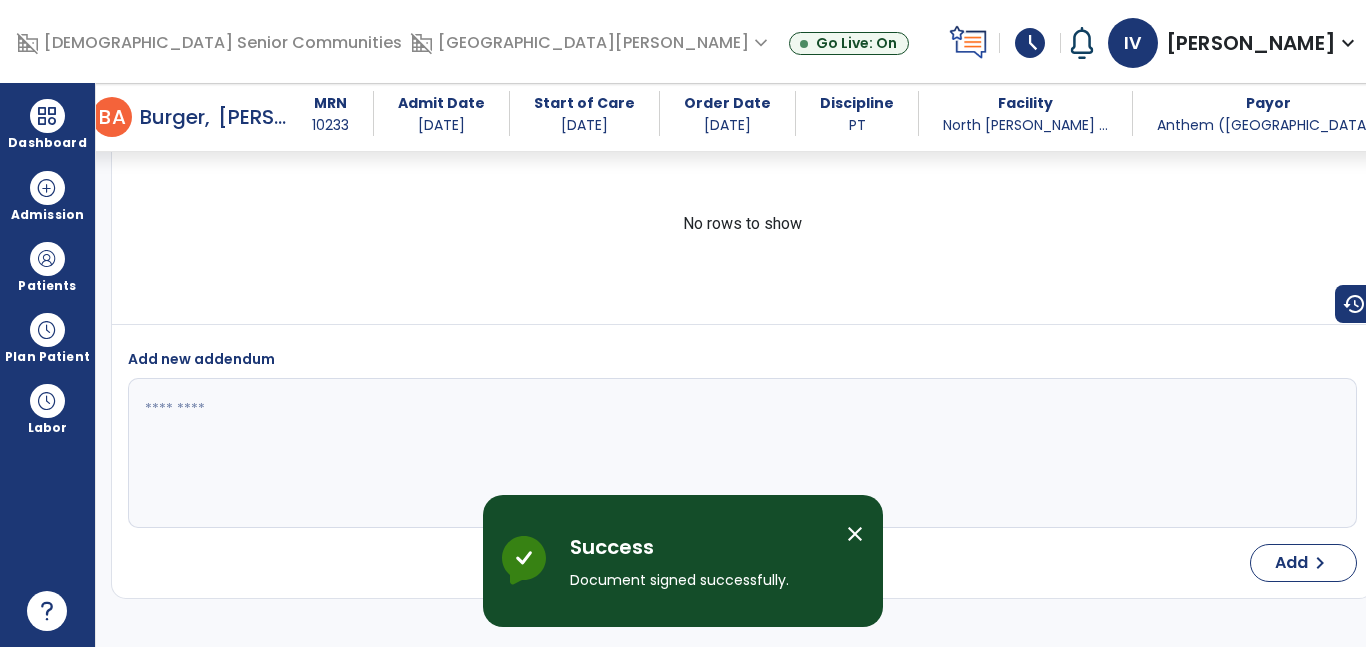 scroll, scrollTop: 7233, scrollLeft: 0, axis: vertical 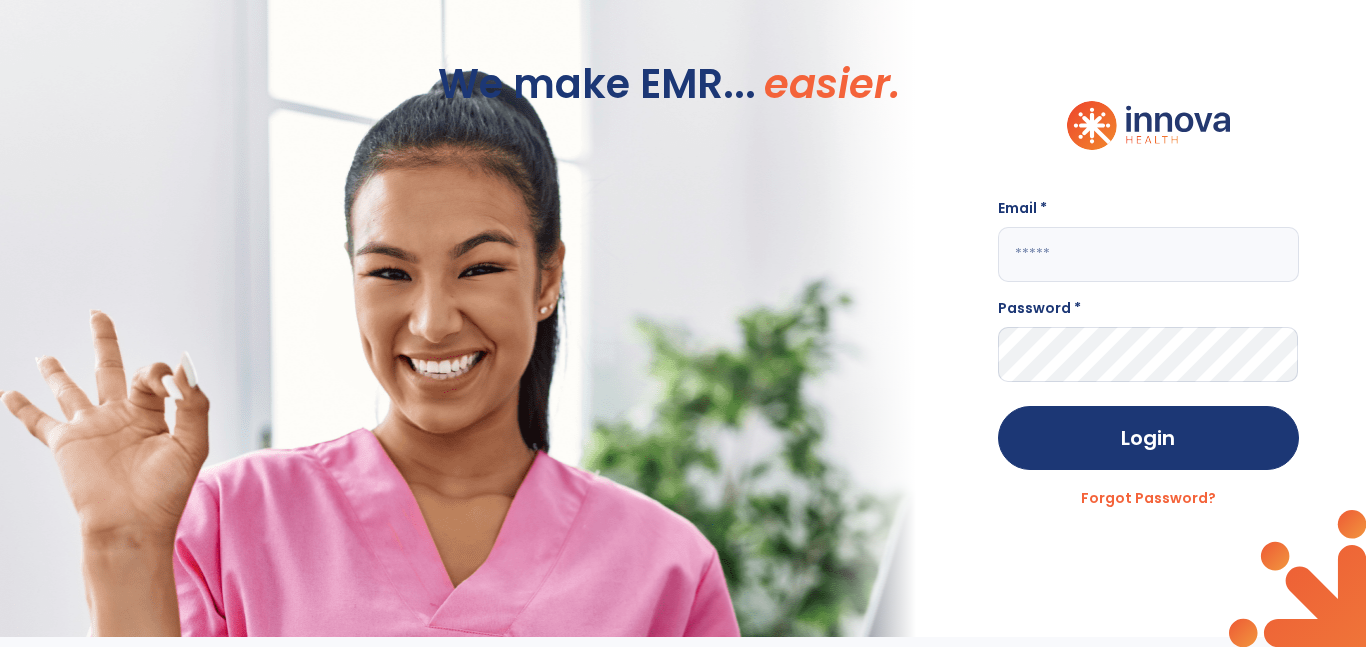 click 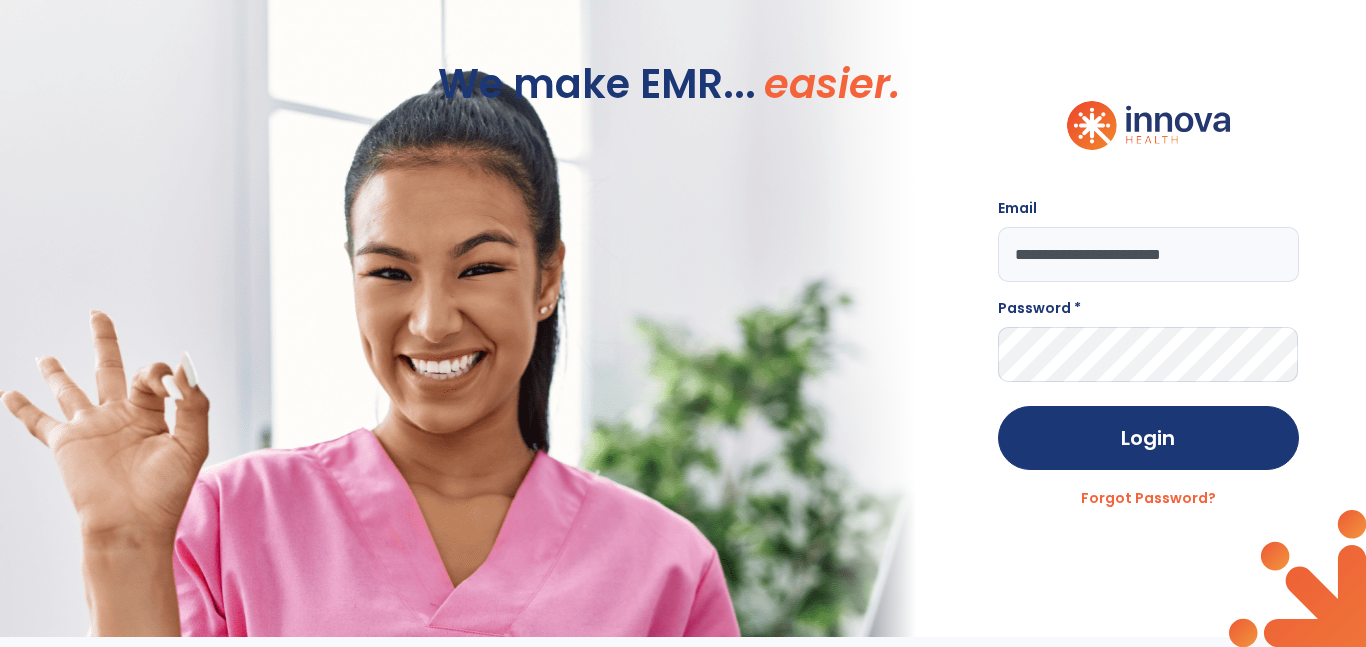 type on "**********" 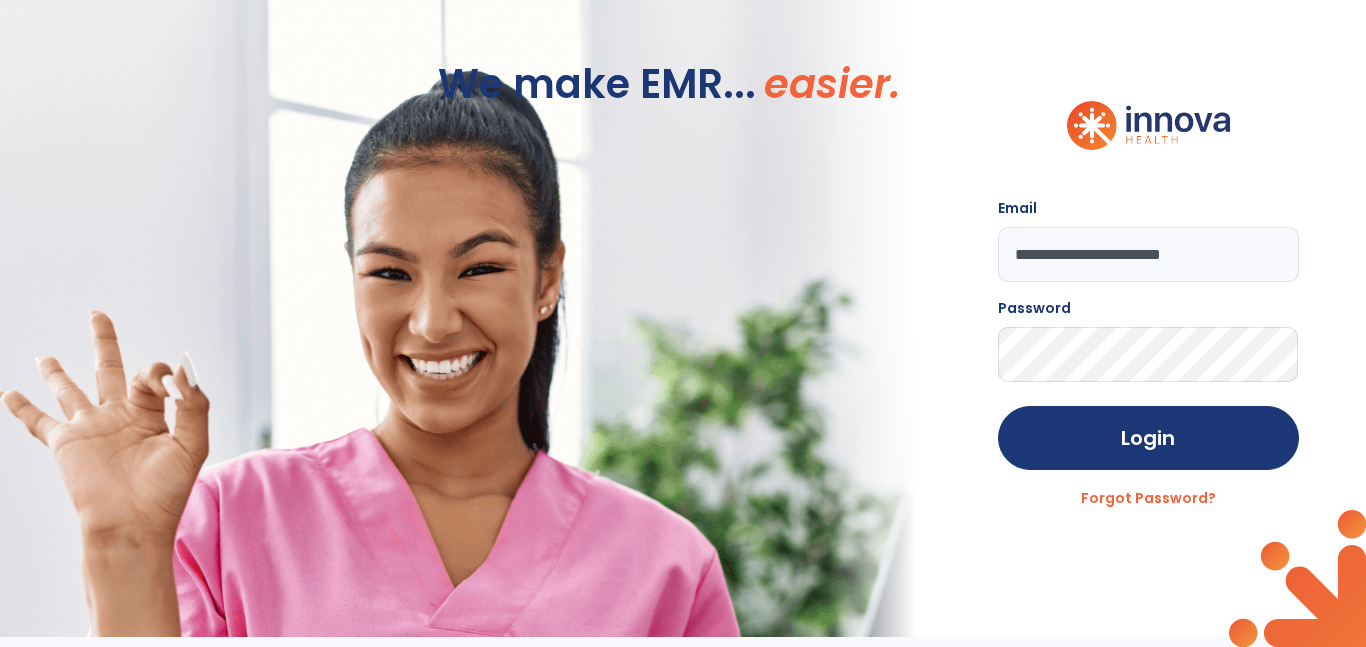 click on "Login" 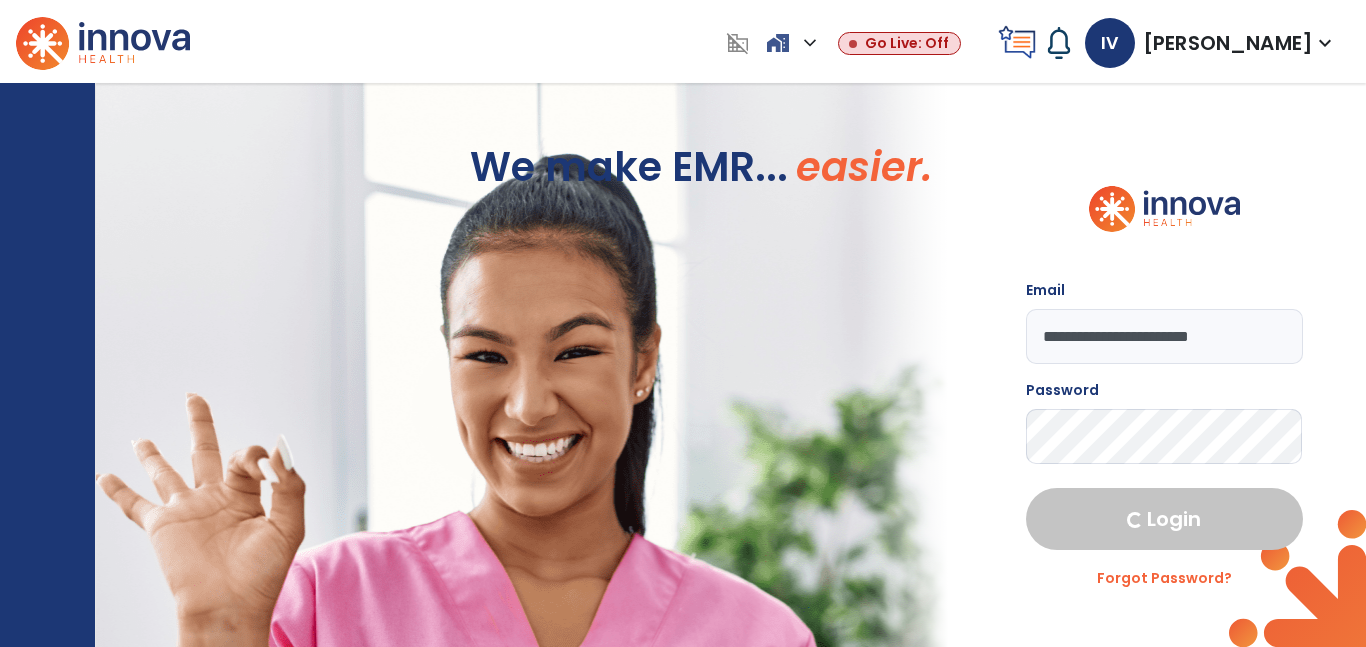 select on "****" 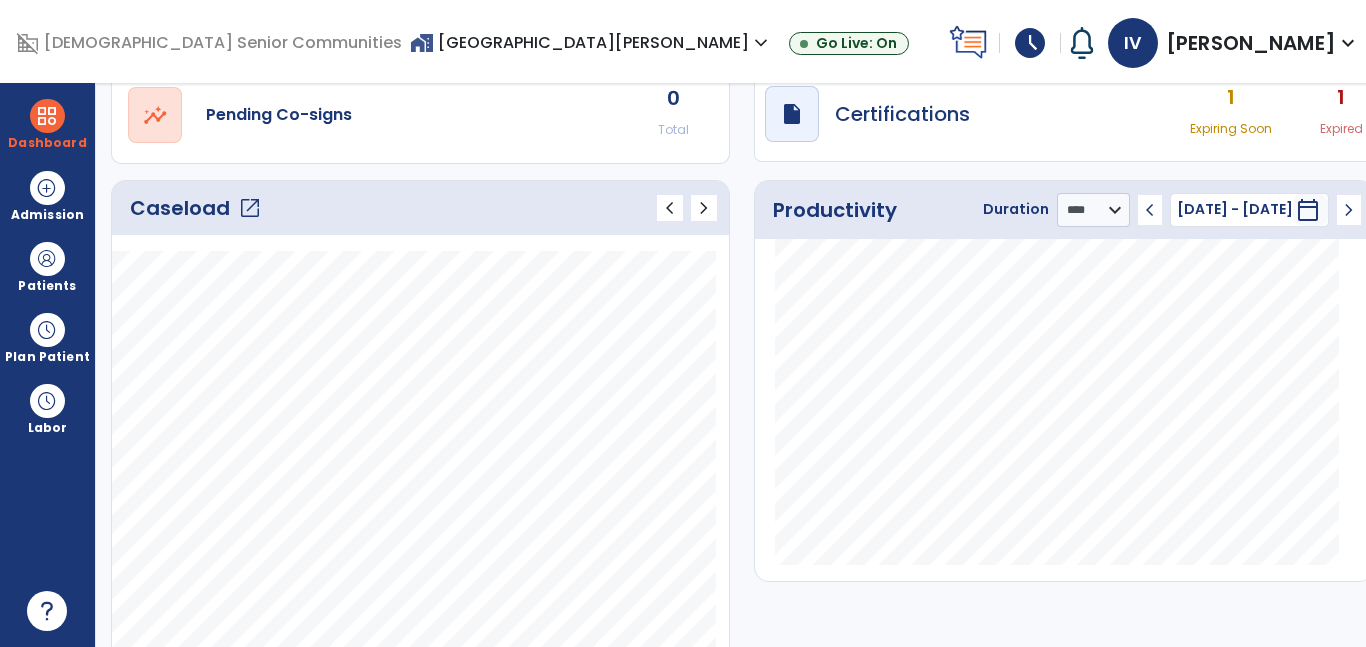 scroll, scrollTop: 201, scrollLeft: 0, axis: vertical 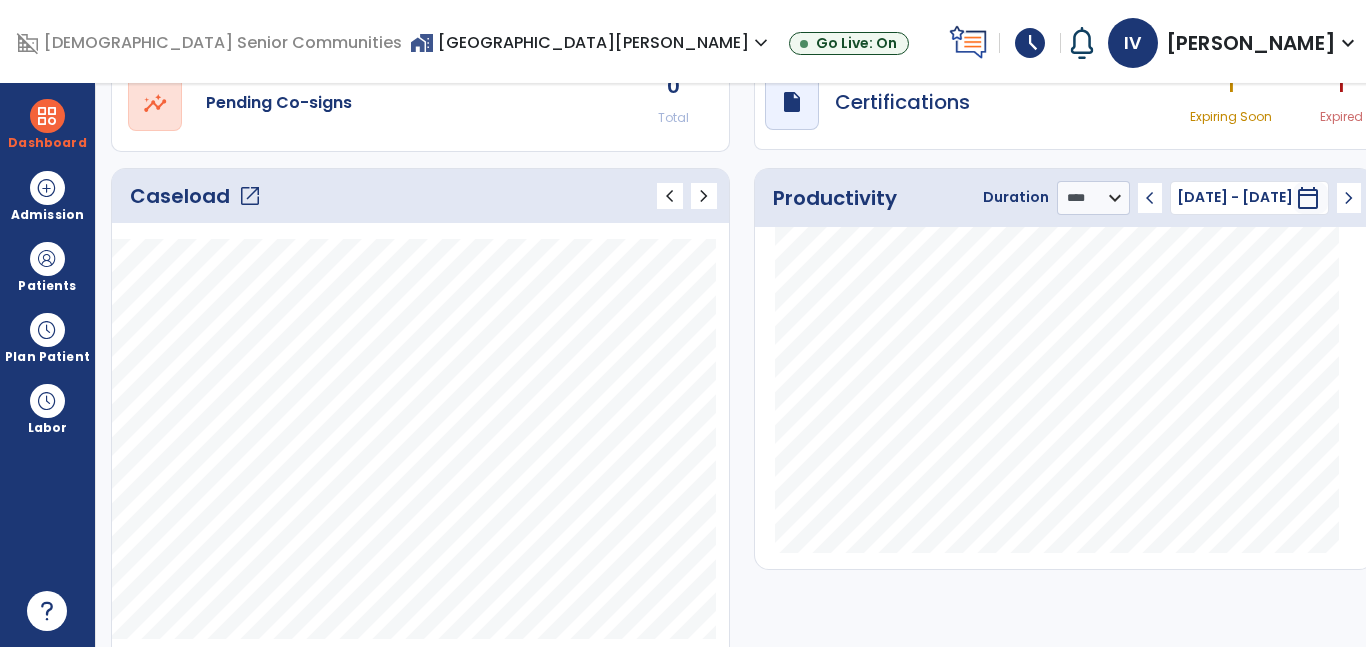 click on "open_in_new" 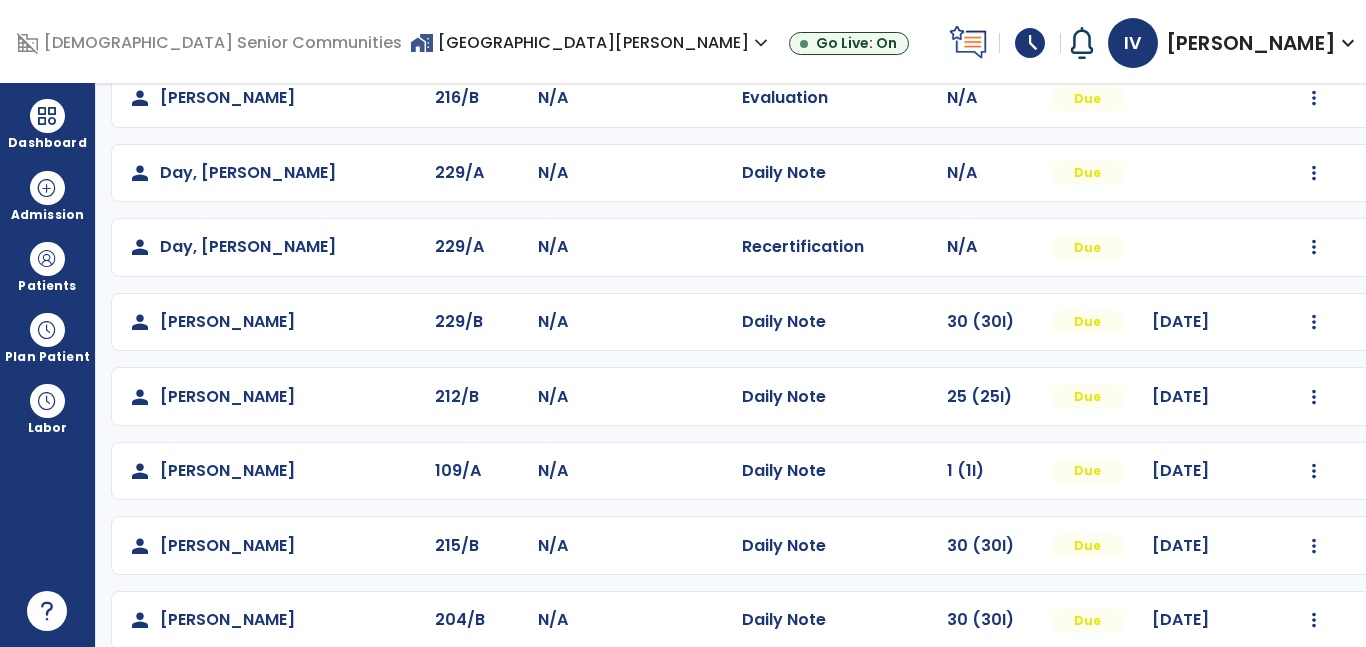 scroll, scrollTop: 561, scrollLeft: 0, axis: vertical 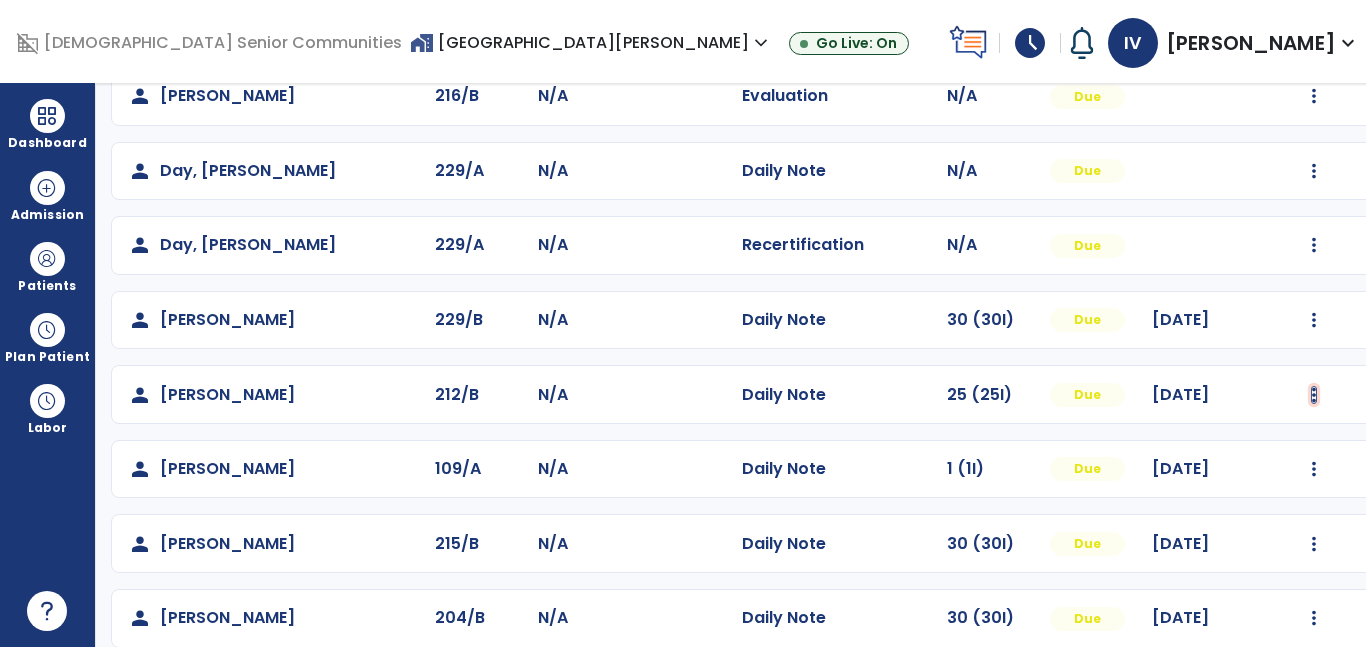 click at bounding box center (1314, -202) 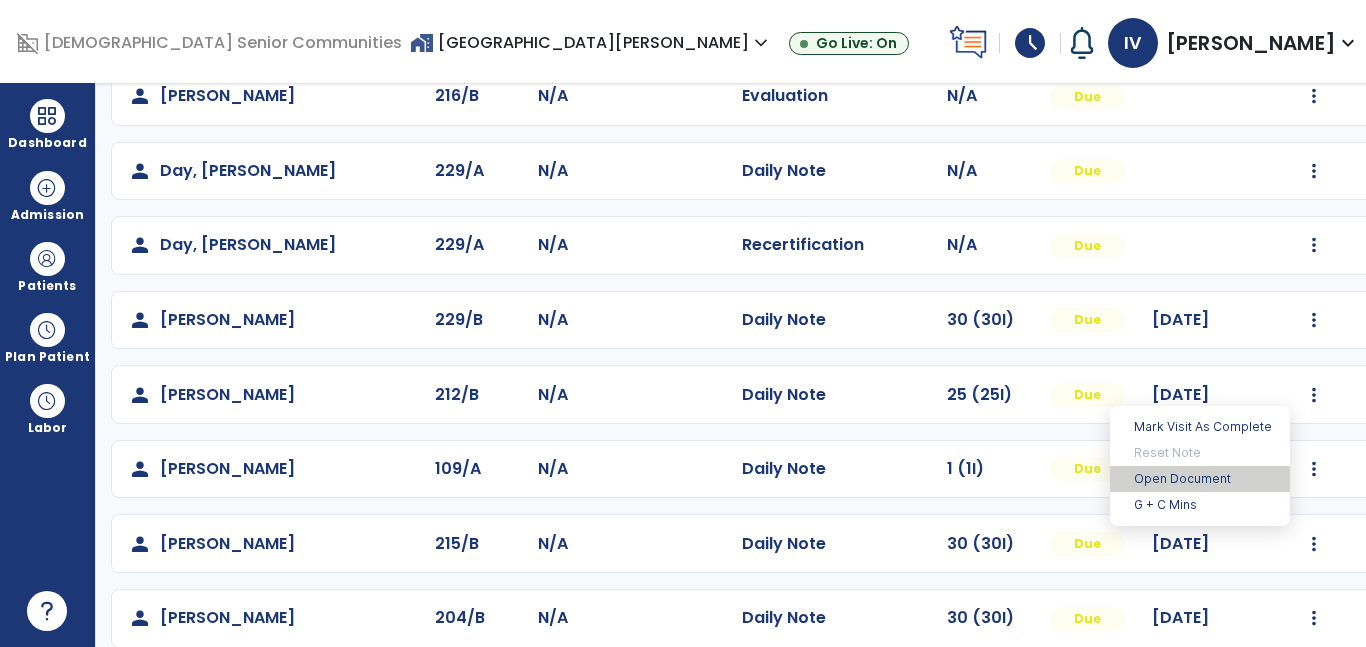 click on "Open Document" at bounding box center (1200, 479) 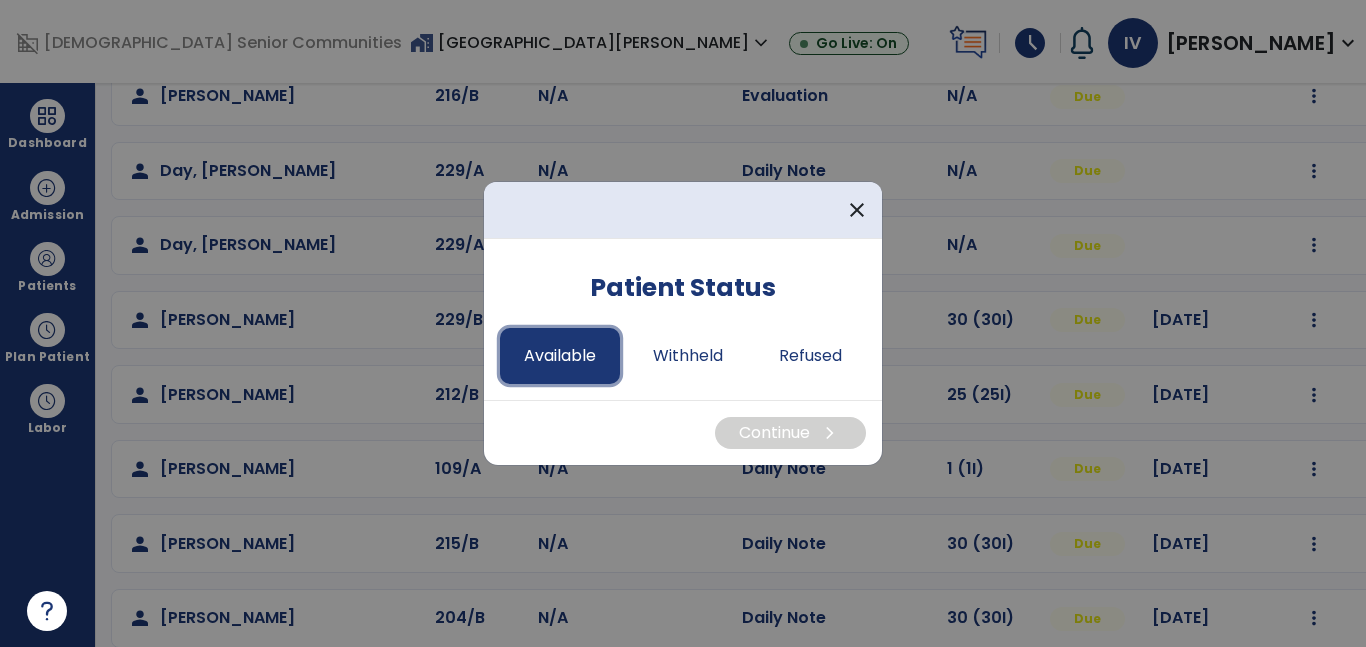 click on "Available" at bounding box center [560, 356] 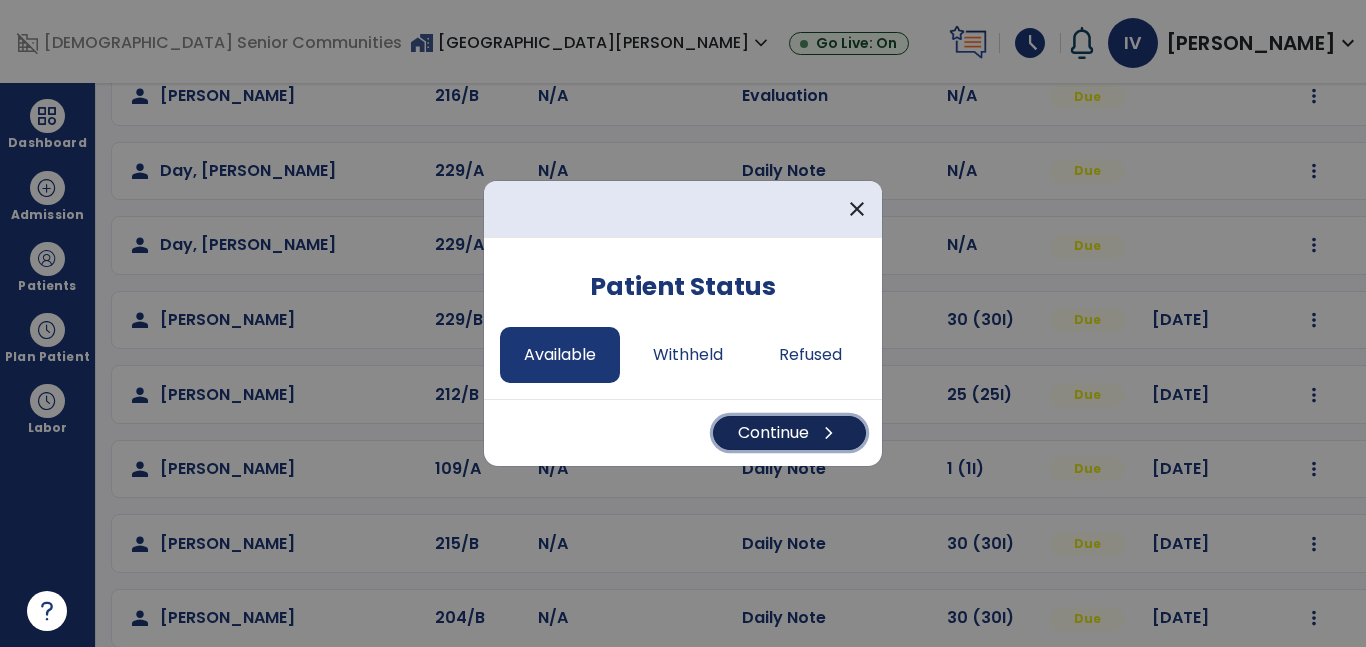 click on "Continue   chevron_right" at bounding box center (789, 433) 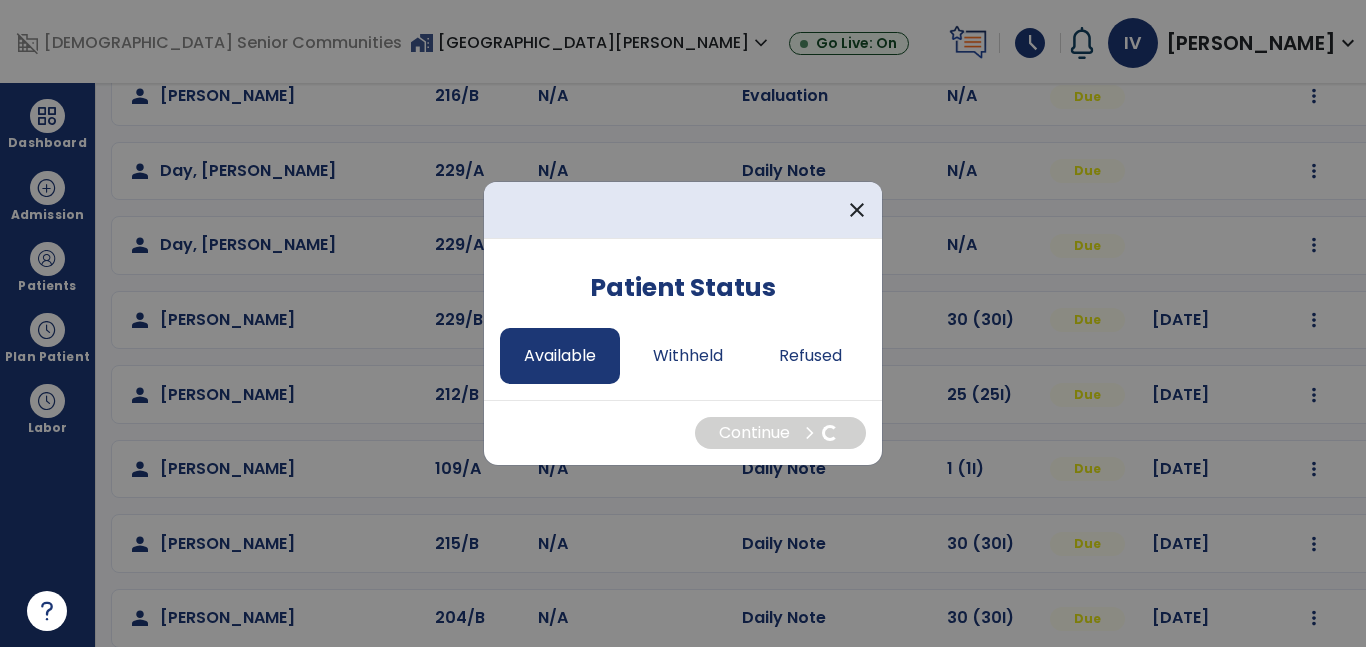 select on "*" 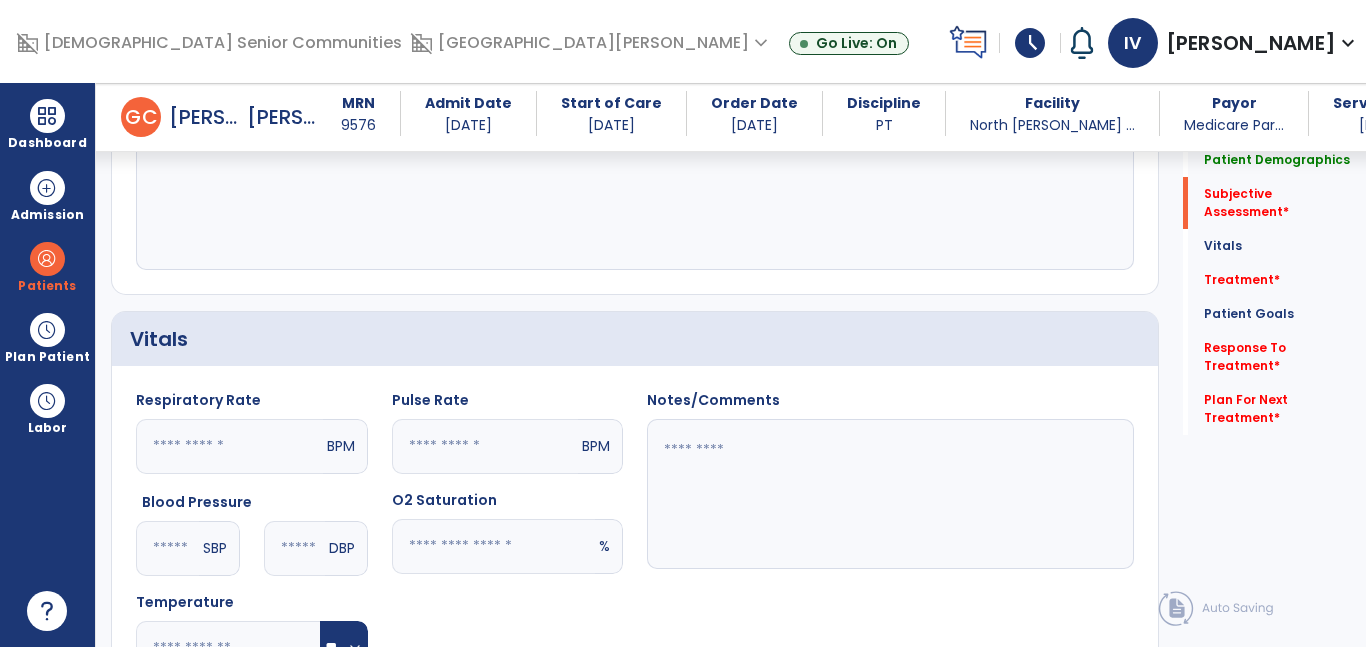 scroll, scrollTop: 454, scrollLeft: 0, axis: vertical 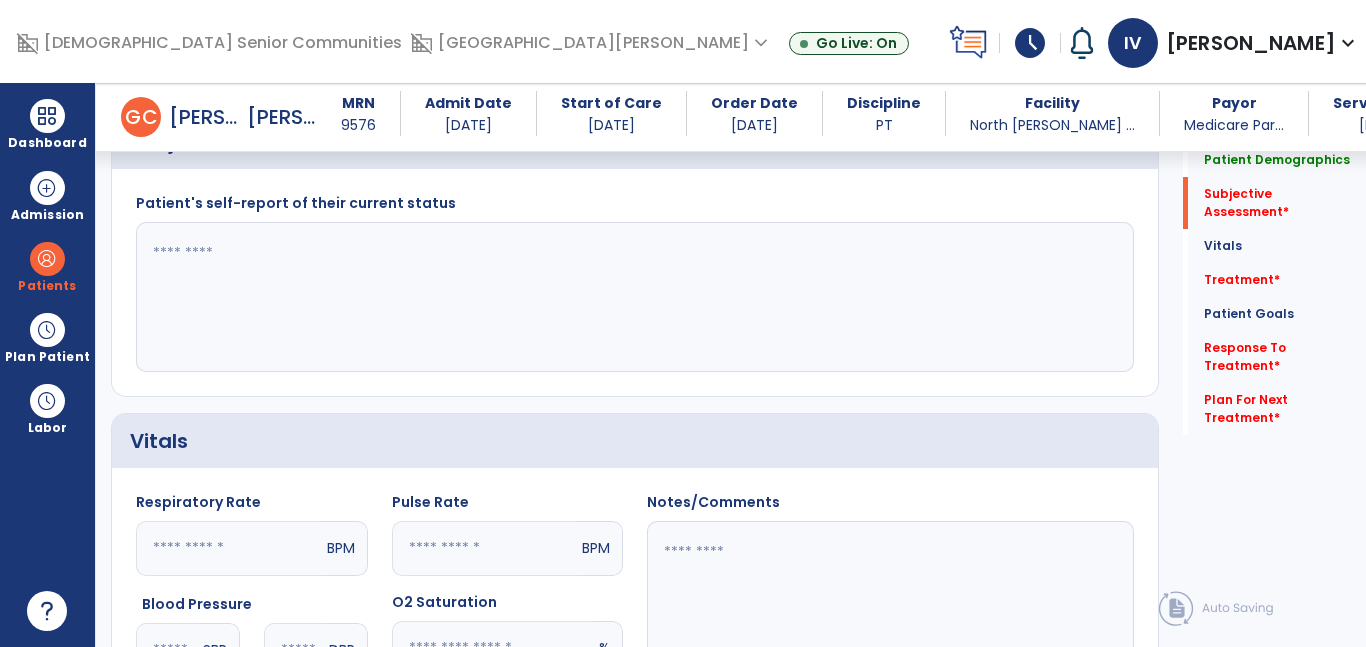 click 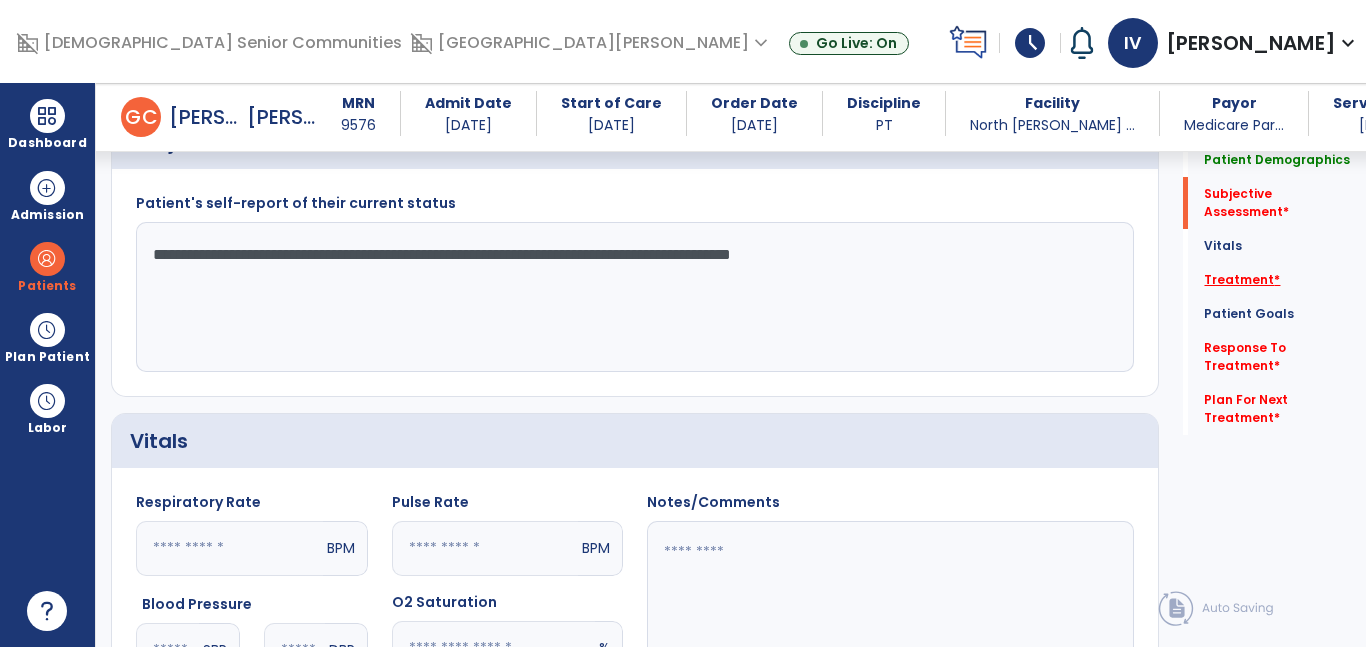 type on "**********" 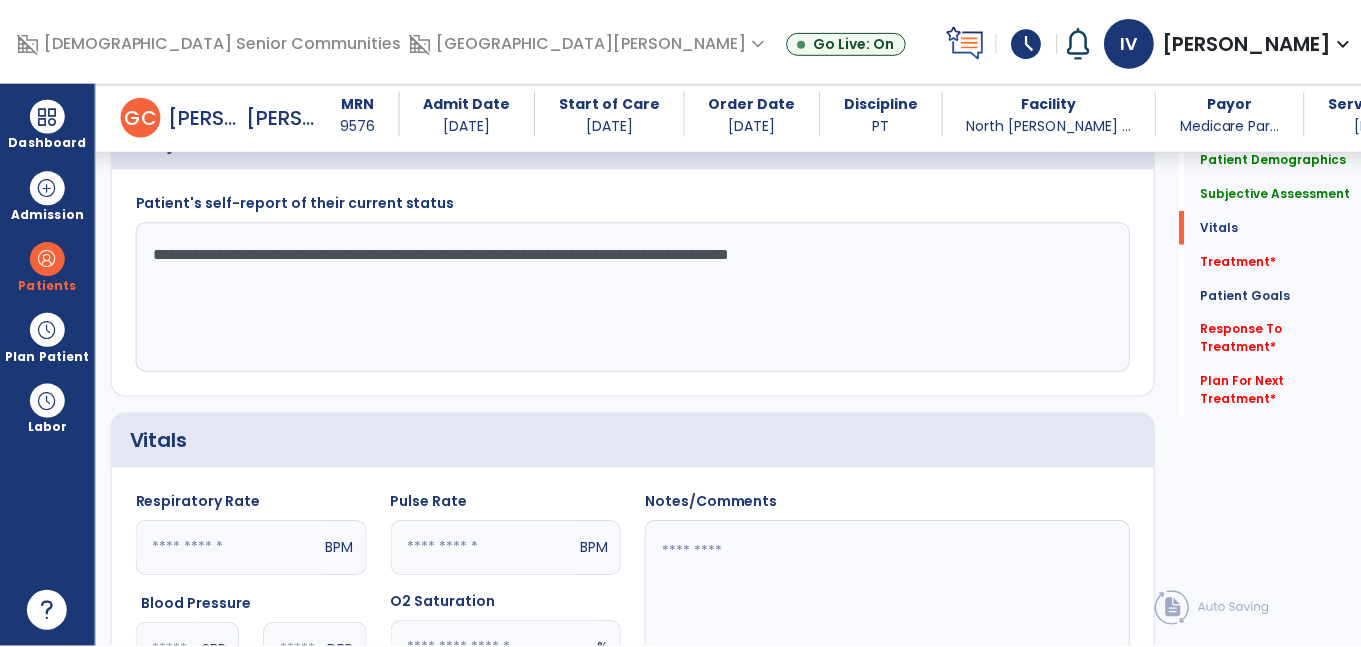 scroll, scrollTop: 1052, scrollLeft: 0, axis: vertical 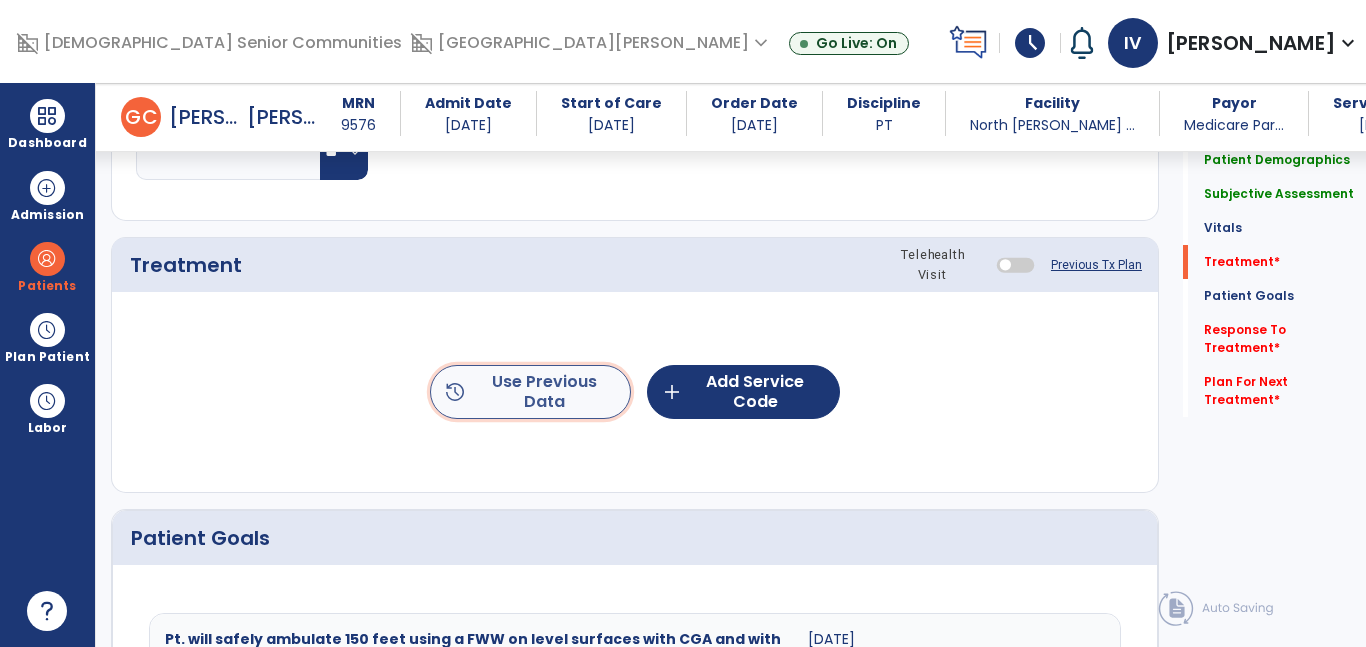 click on "history  Use Previous Data" 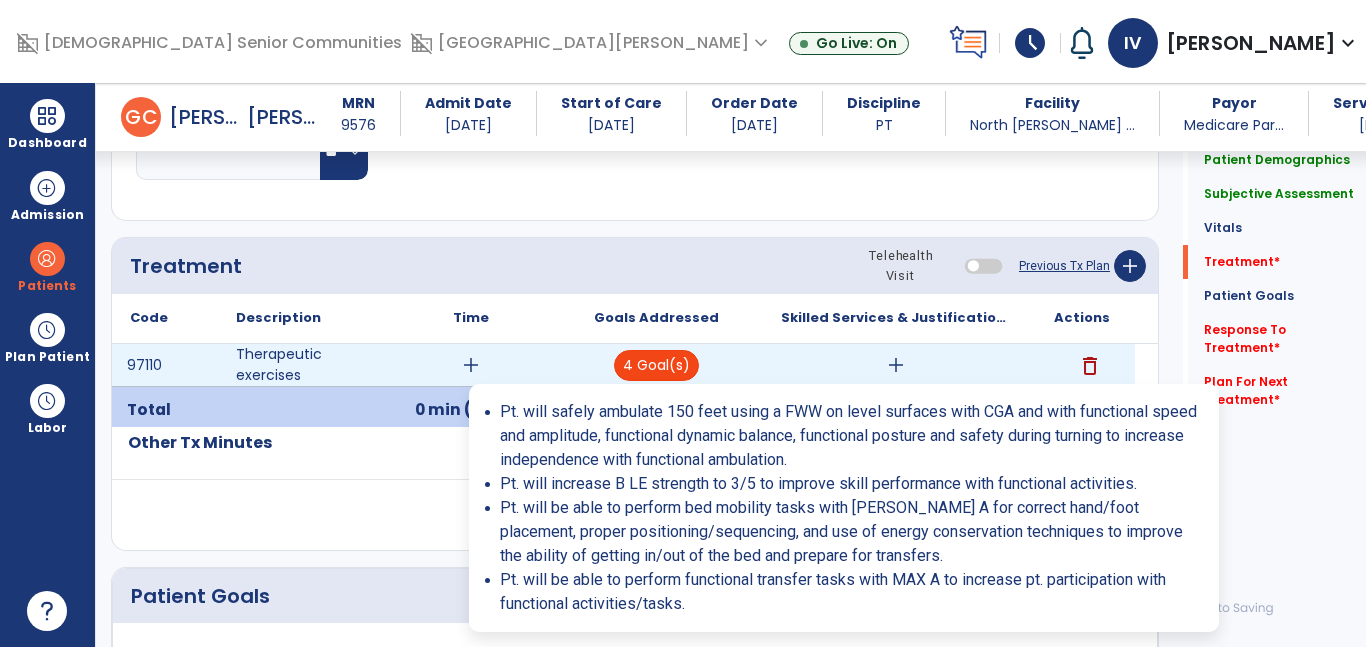 click on "4 Goal(s)" at bounding box center (656, 365) 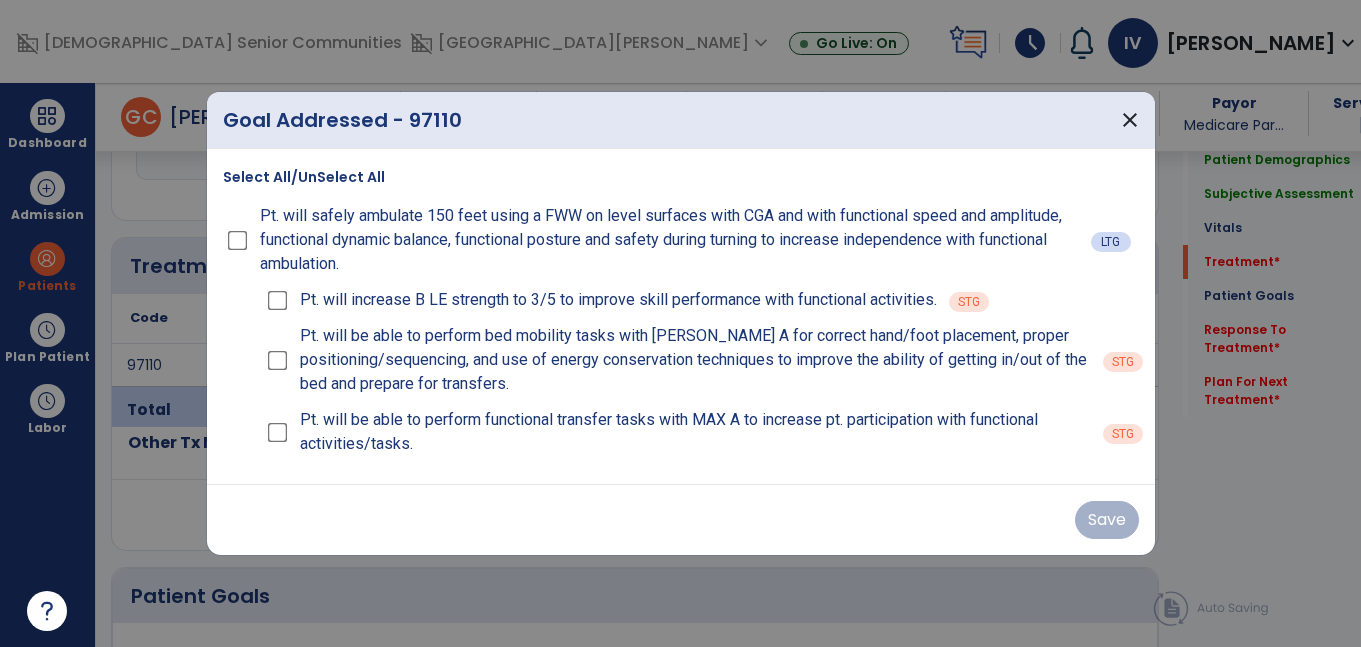 scroll, scrollTop: 1052, scrollLeft: 0, axis: vertical 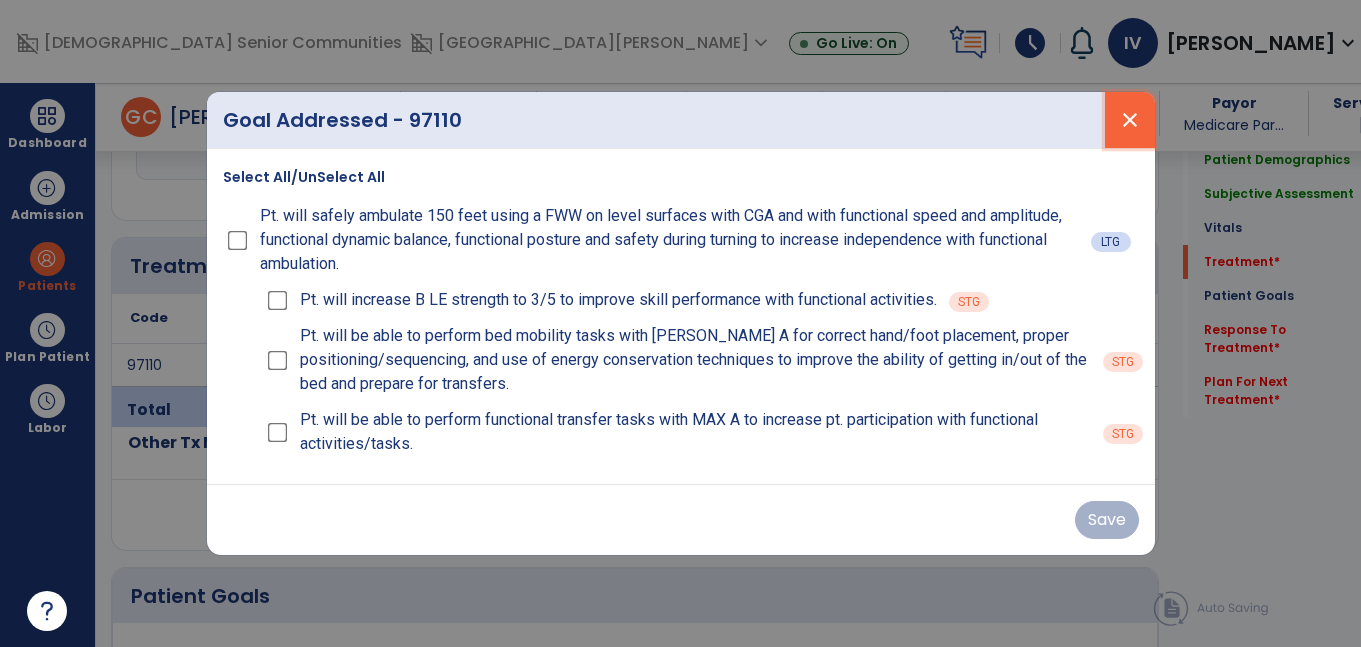 click on "close" at bounding box center [1130, 120] 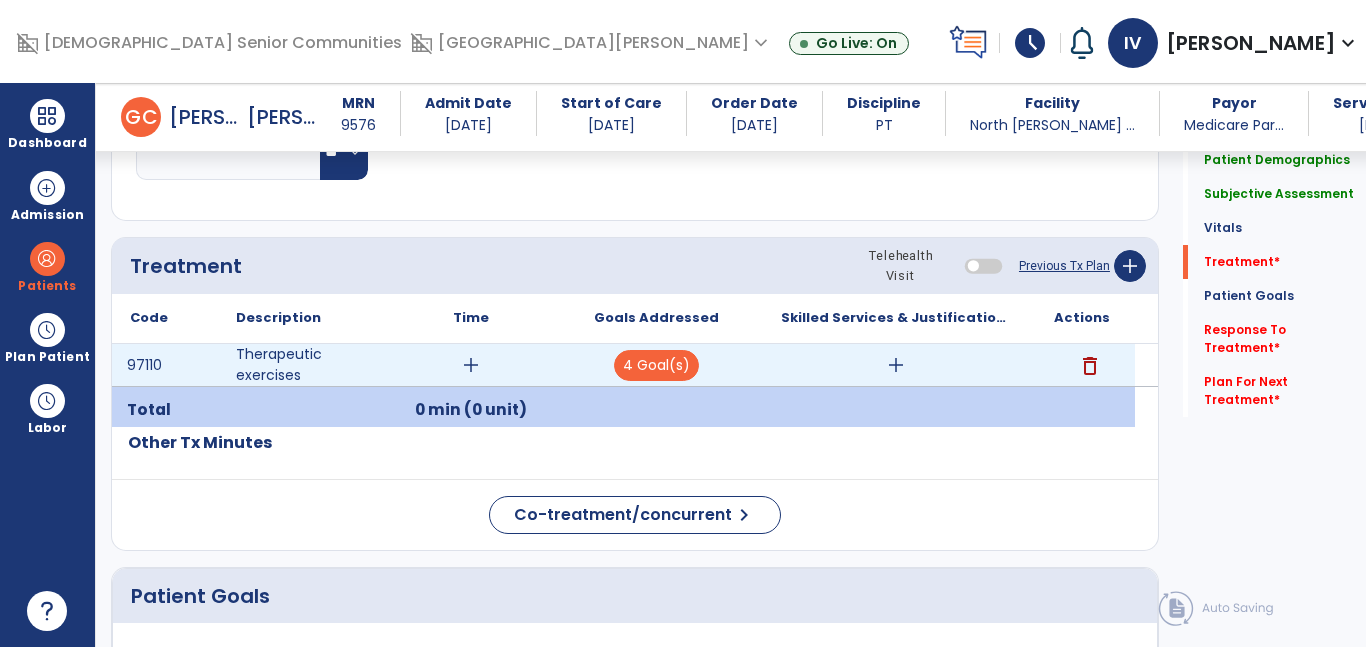 click on "add" at bounding box center (471, 365) 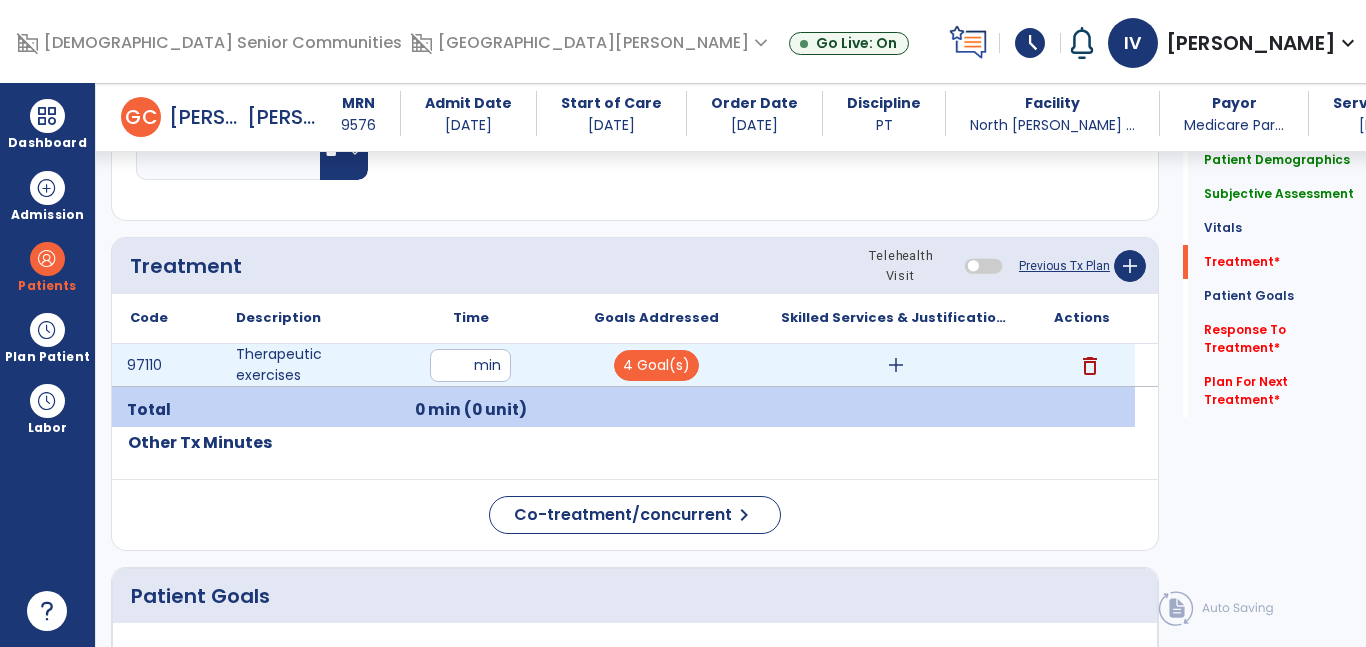 click at bounding box center [470, 365] 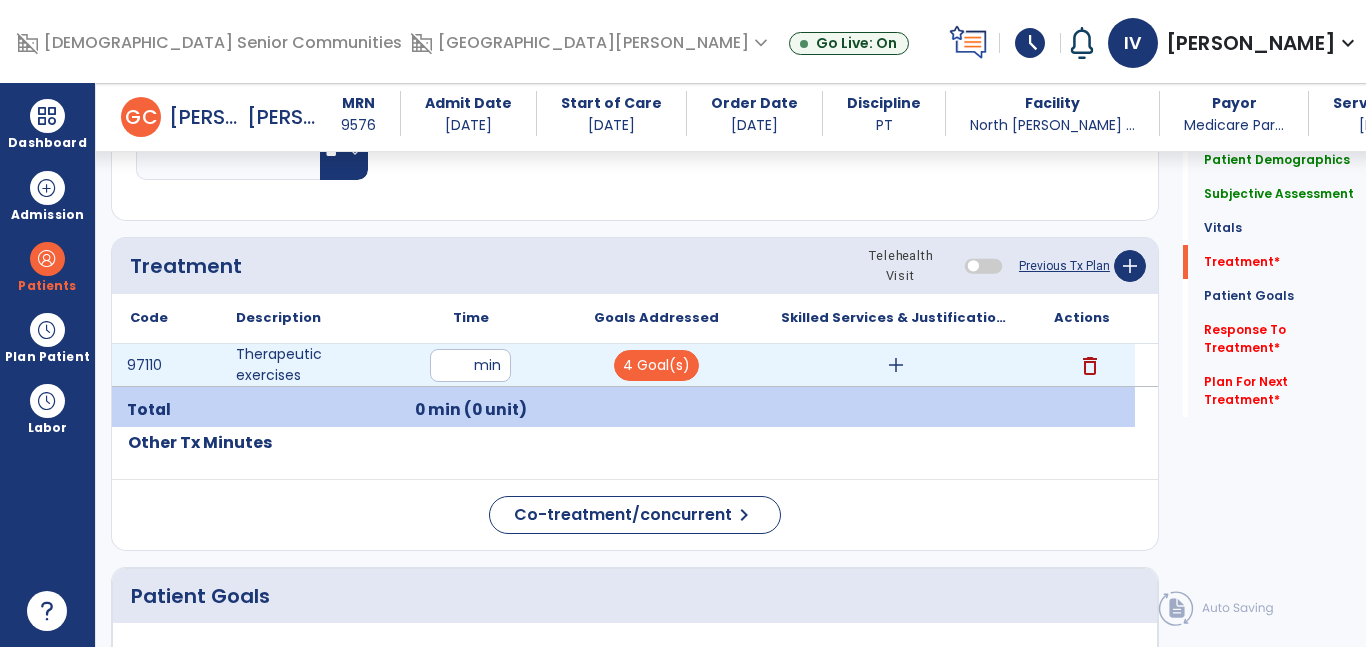 type on "**" 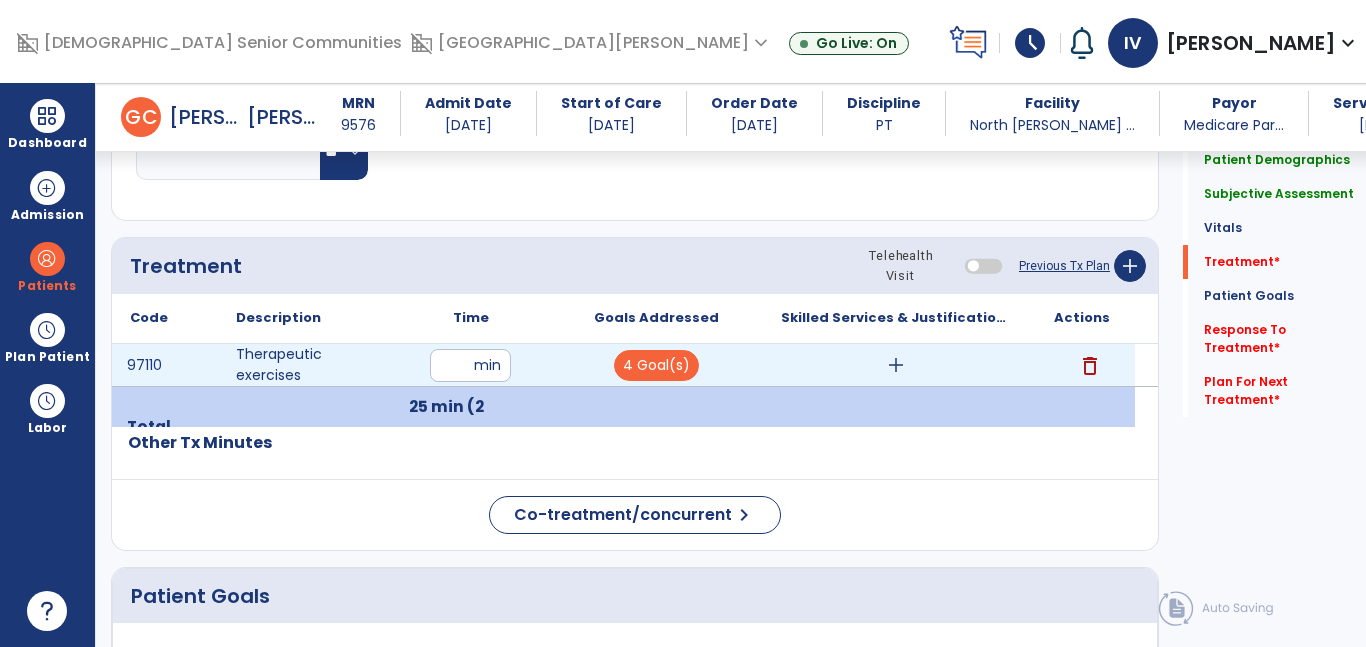click on "add" at bounding box center [896, 365] 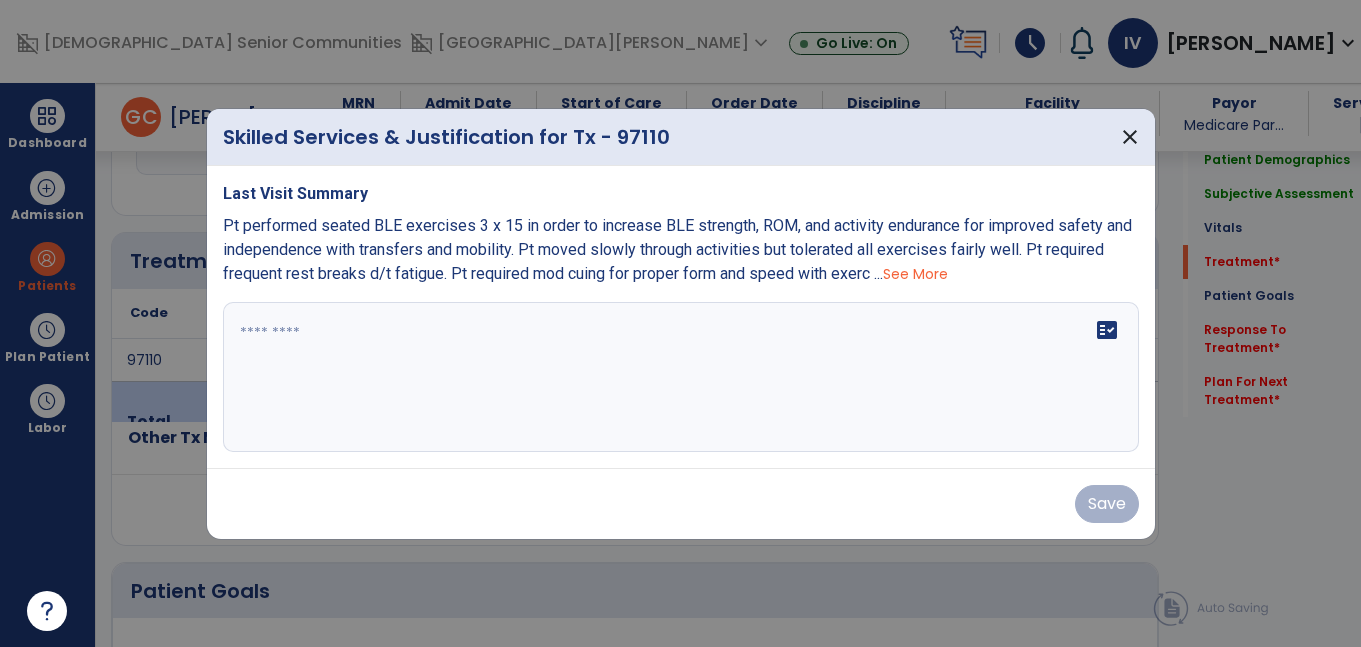 scroll, scrollTop: 1052, scrollLeft: 0, axis: vertical 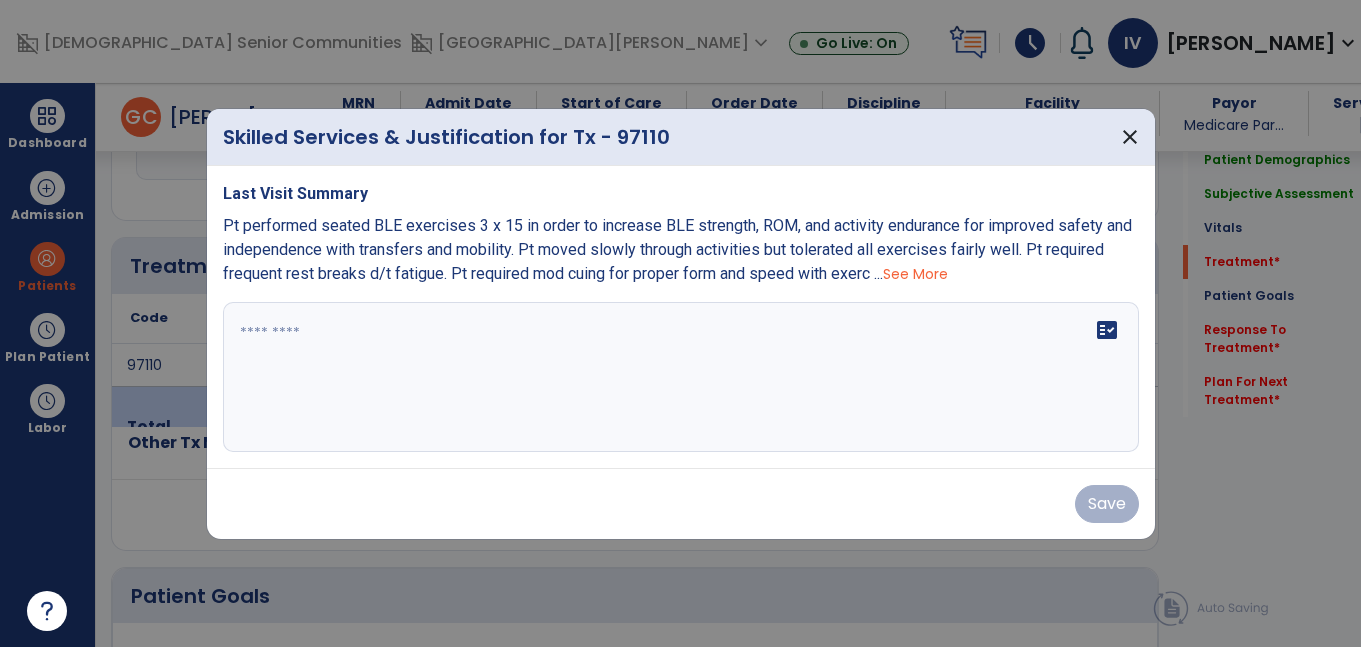 click on "fact_check" at bounding box center (681, 377) 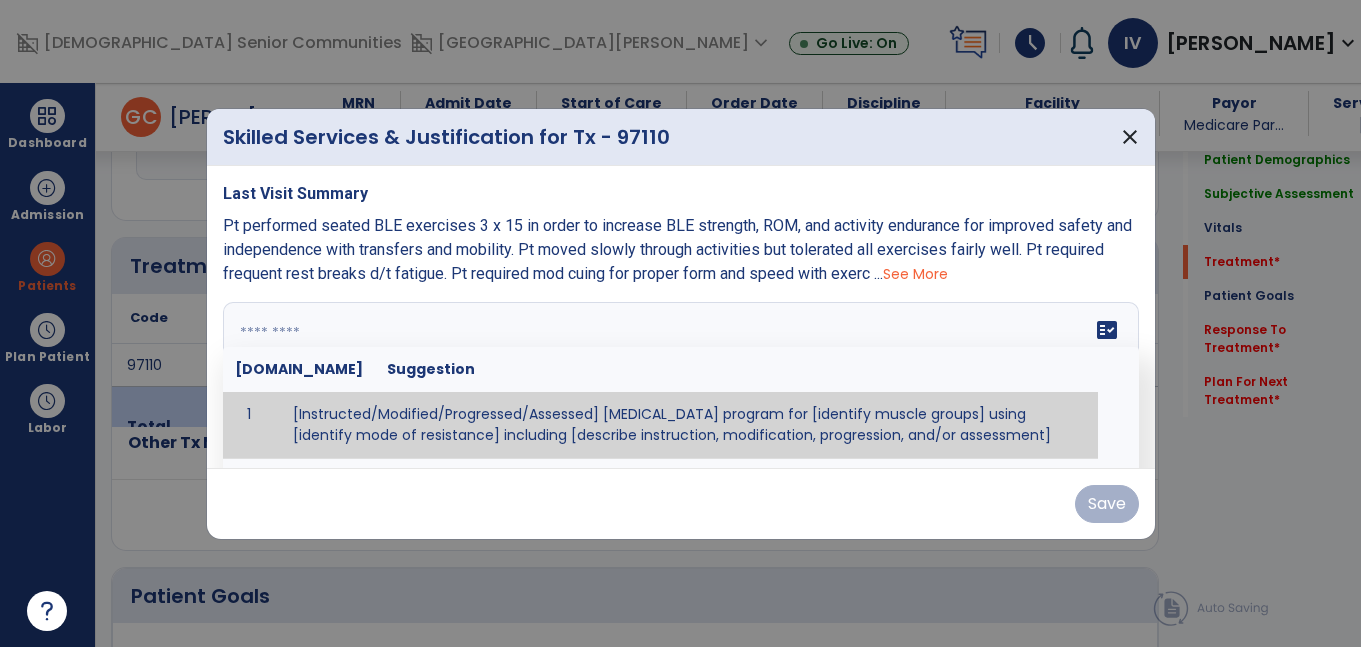 click at bounding box center (678, 377) 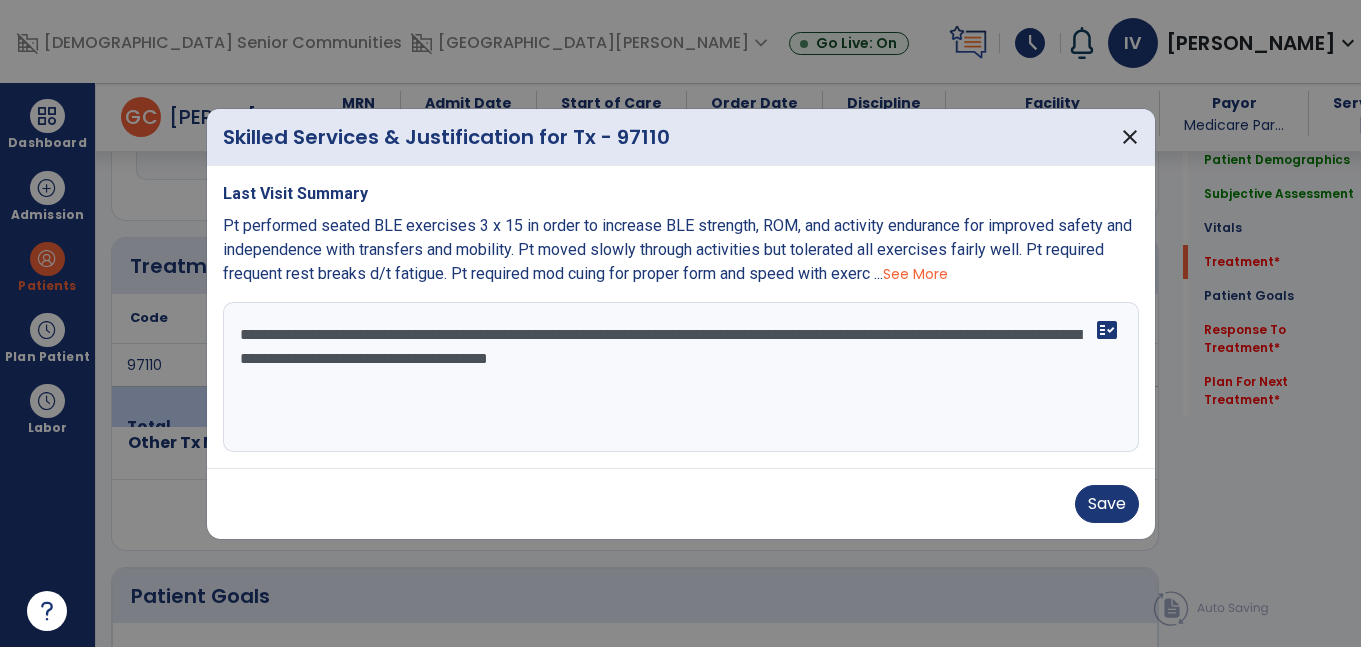 click on "**********" at bounding box center (681, 377) 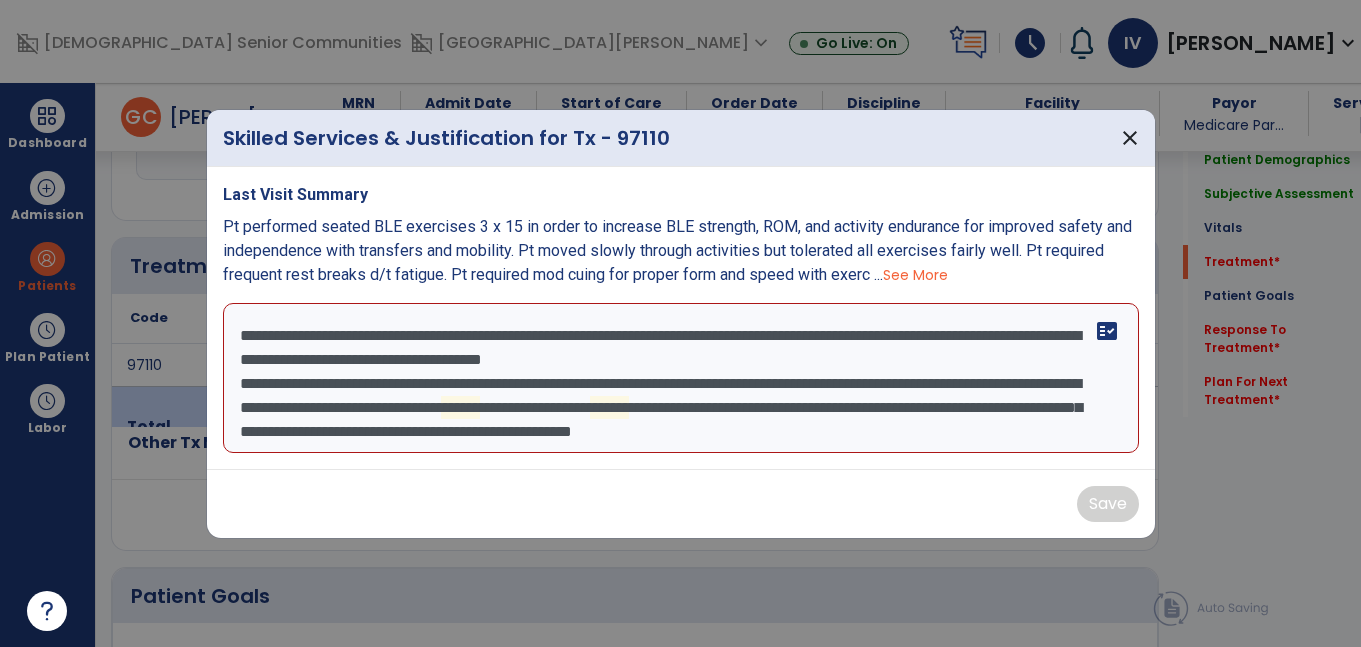 scroll, scrollTop: 16, scrollLeft: 0, axis: vertical 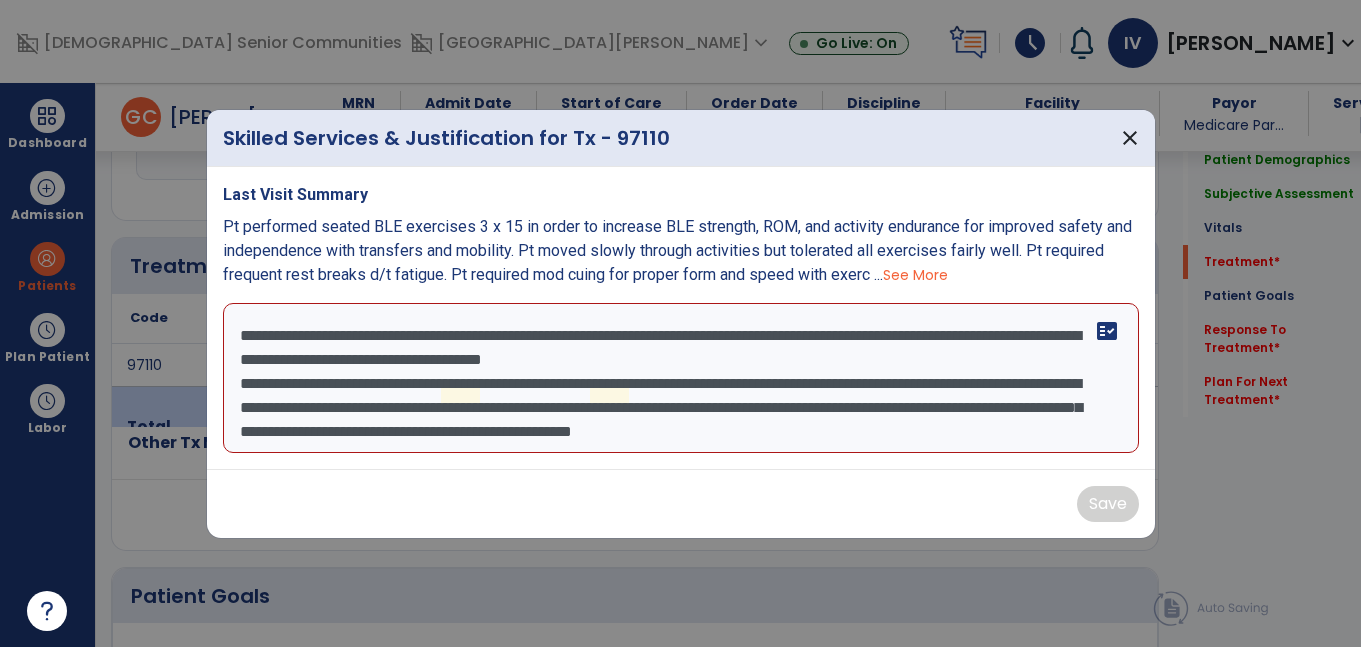 click on "**********" at bounding box center (681, 378) 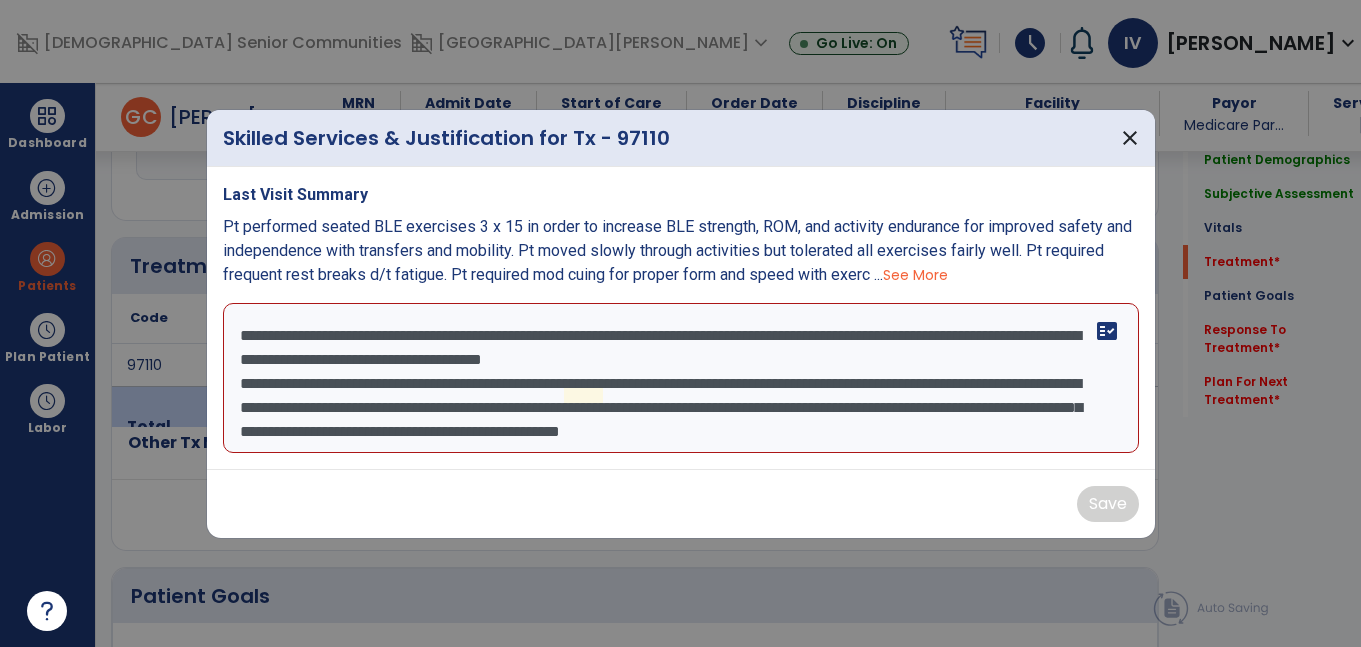 click on "**********" at bounding box center (681, 378) 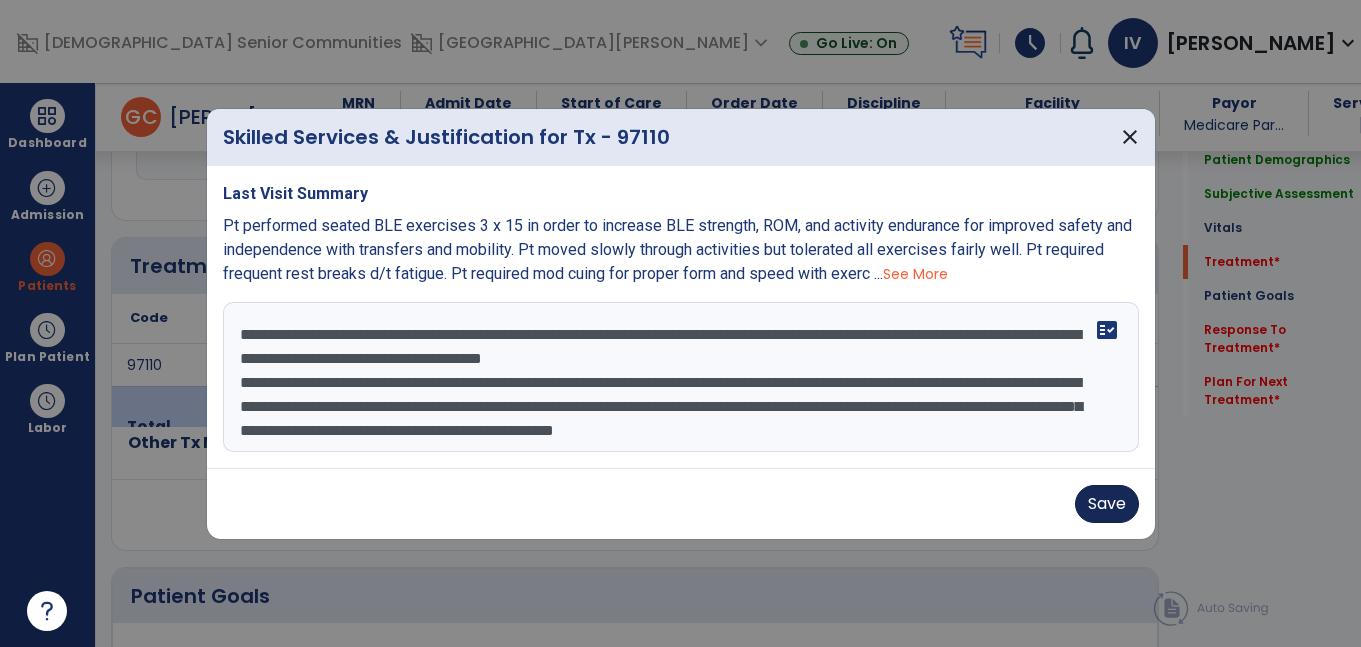 type on "**********" 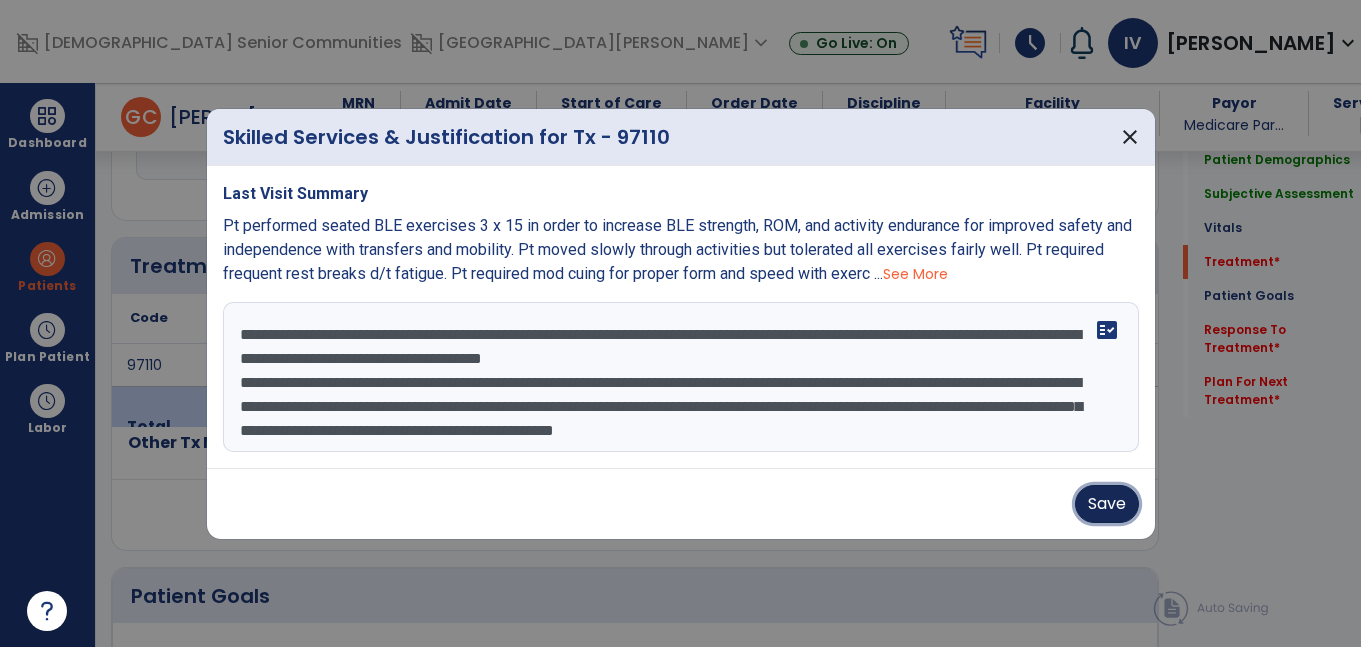 click on "Save" at bounding box center [1107, 504] 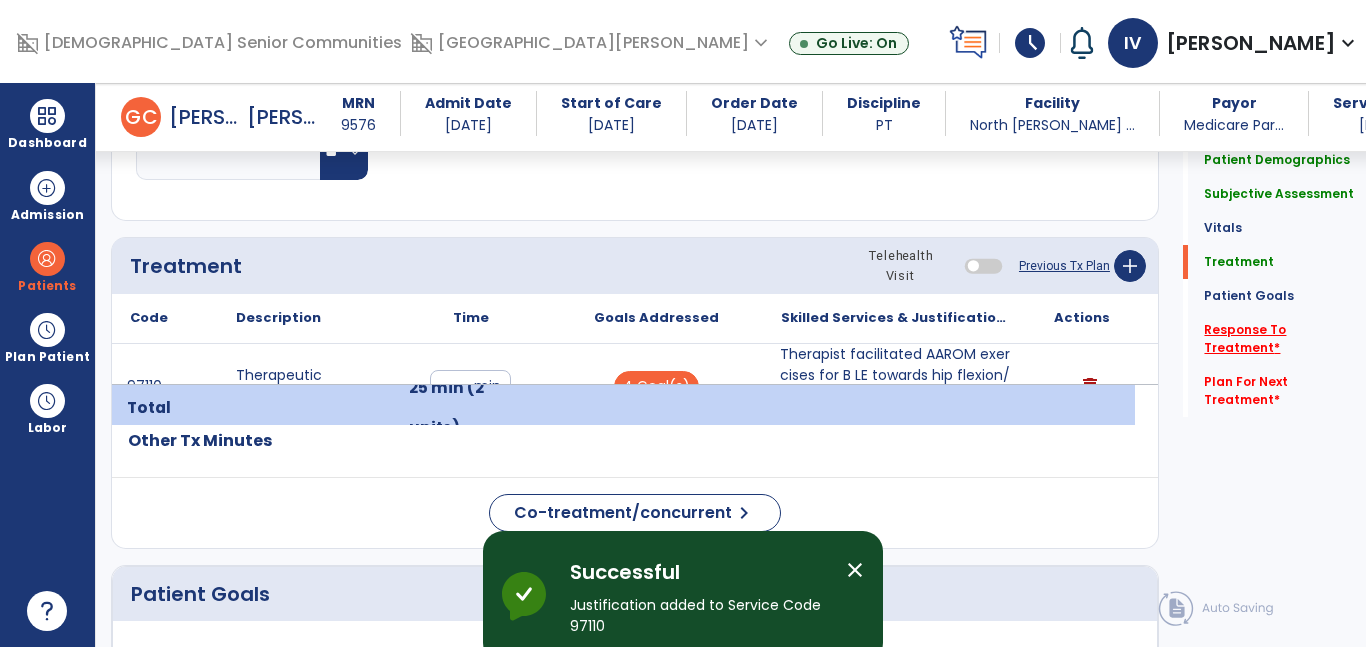 click on "Response To Treatment   *" 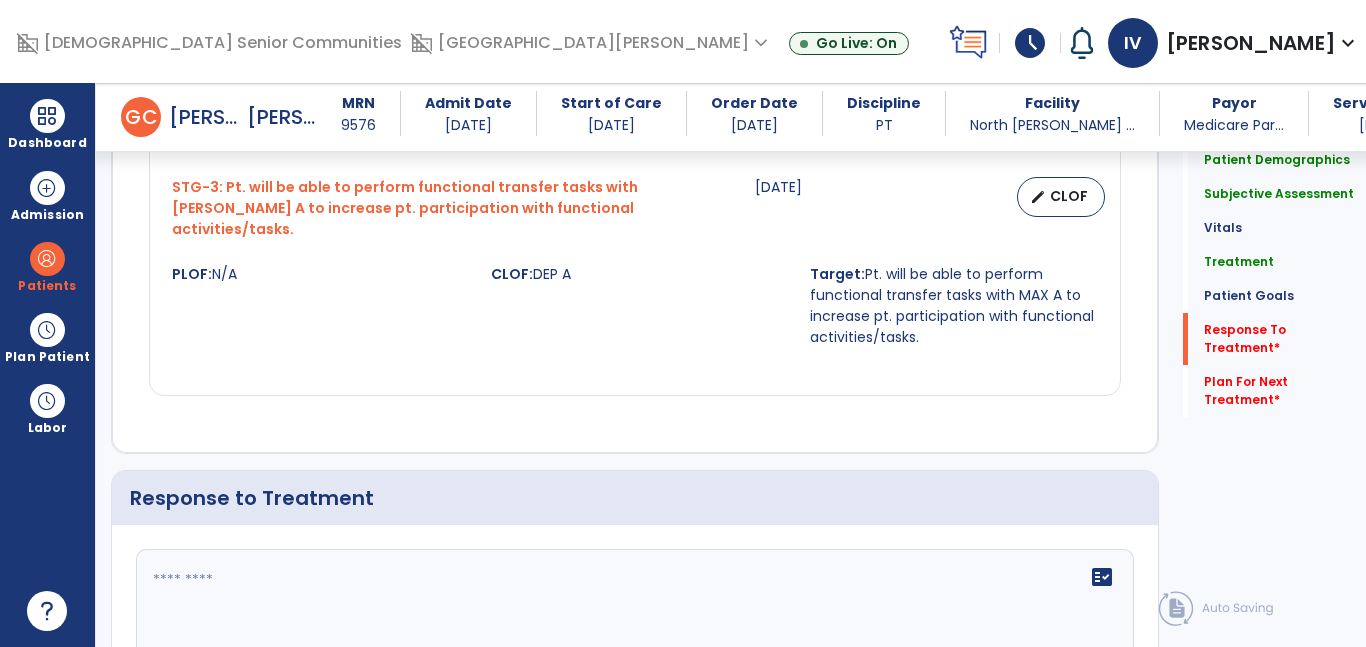 scroll, scrollTop: 2541, scrollLeft: 0, axis: vertical 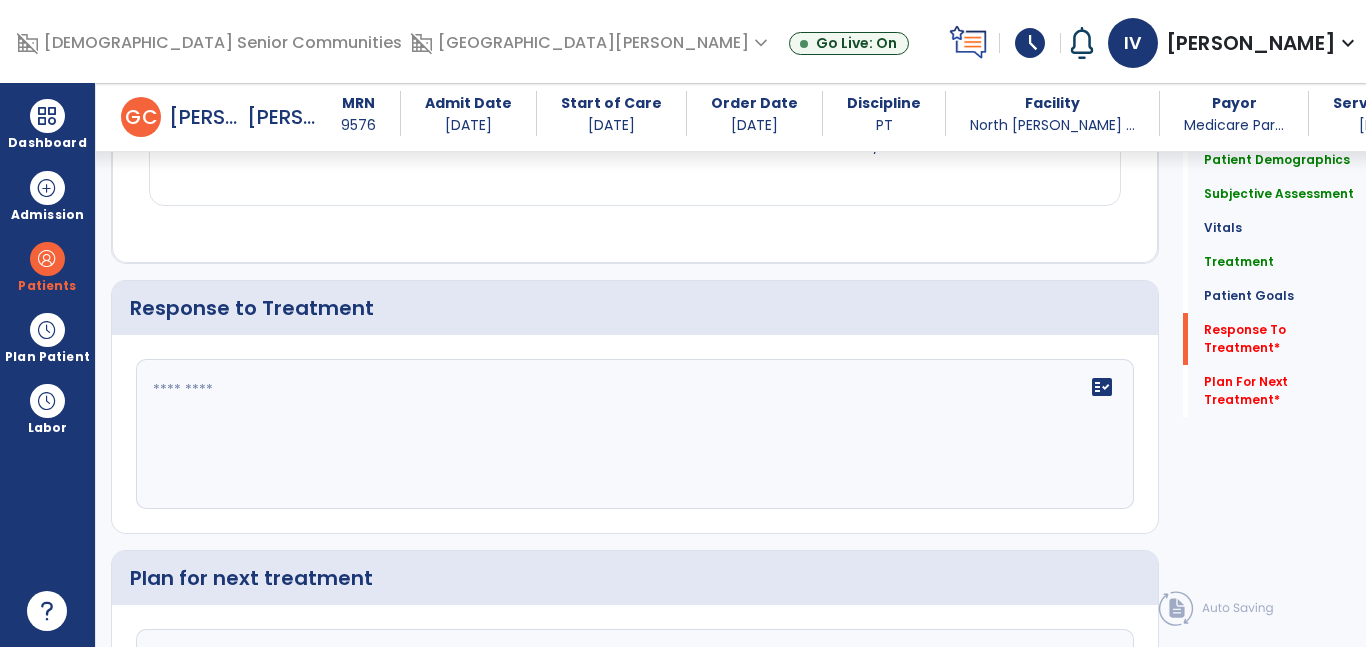 click on "fact_check" 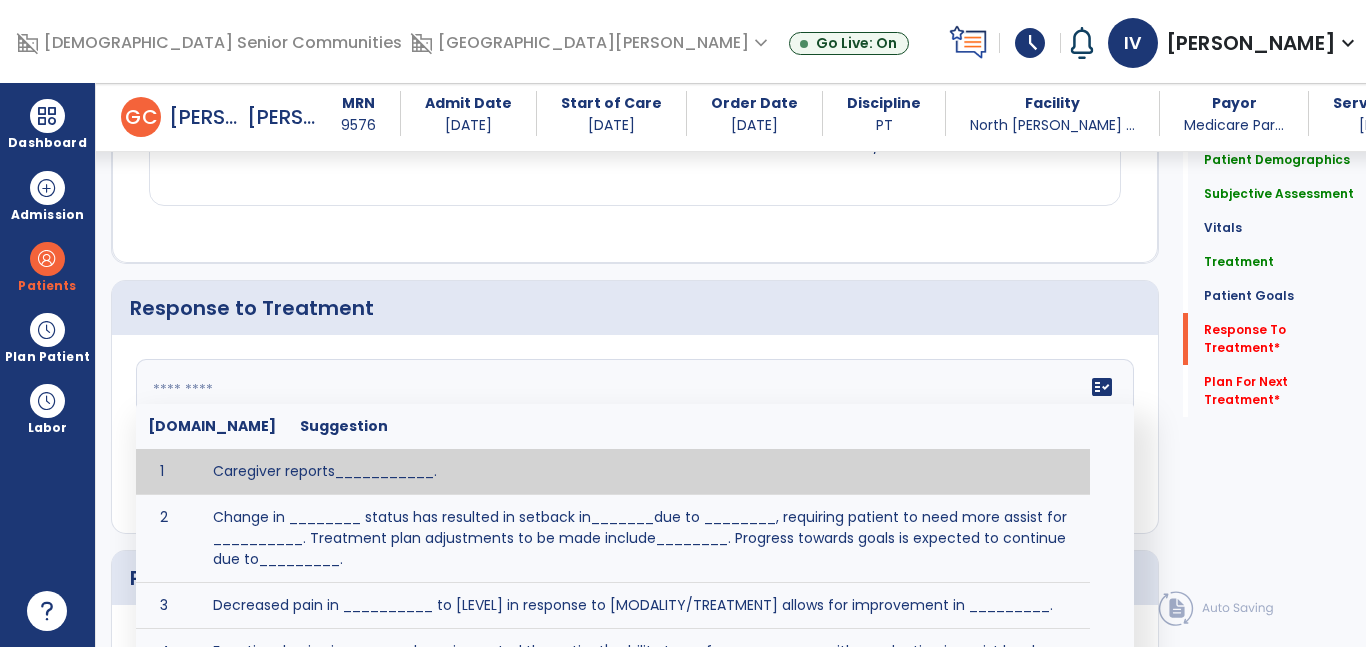 paste on "**********" 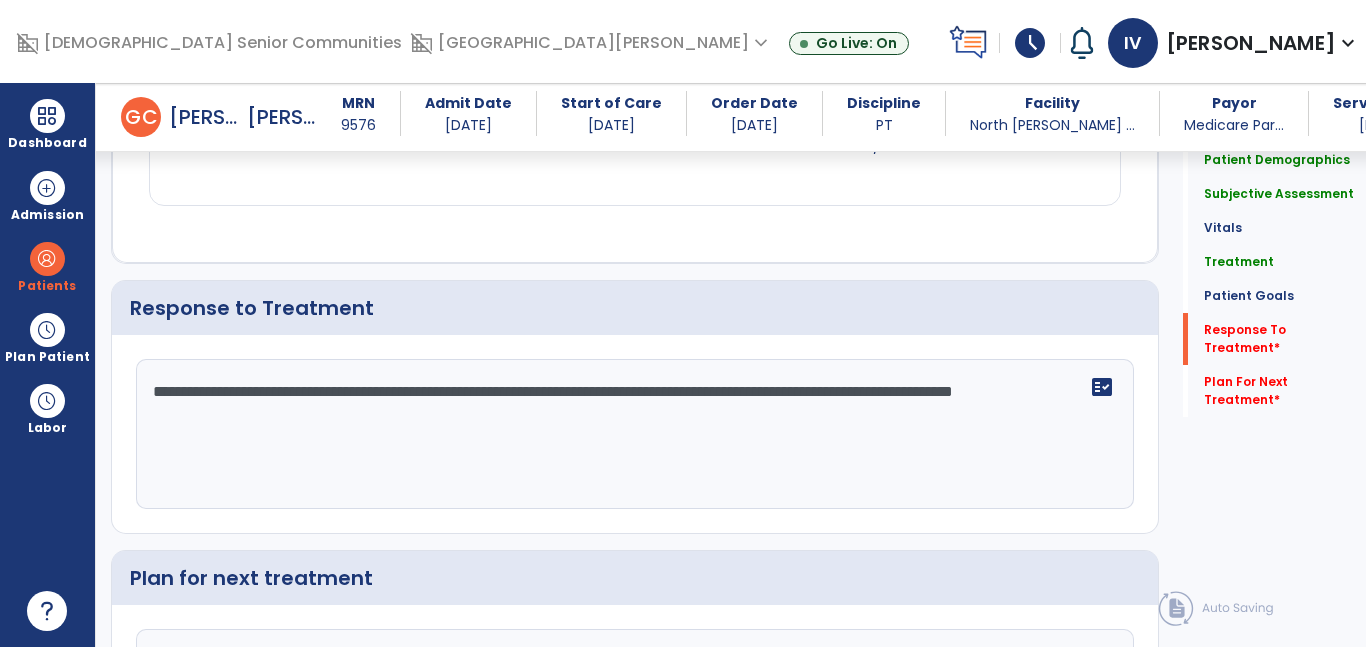 type on "**********" 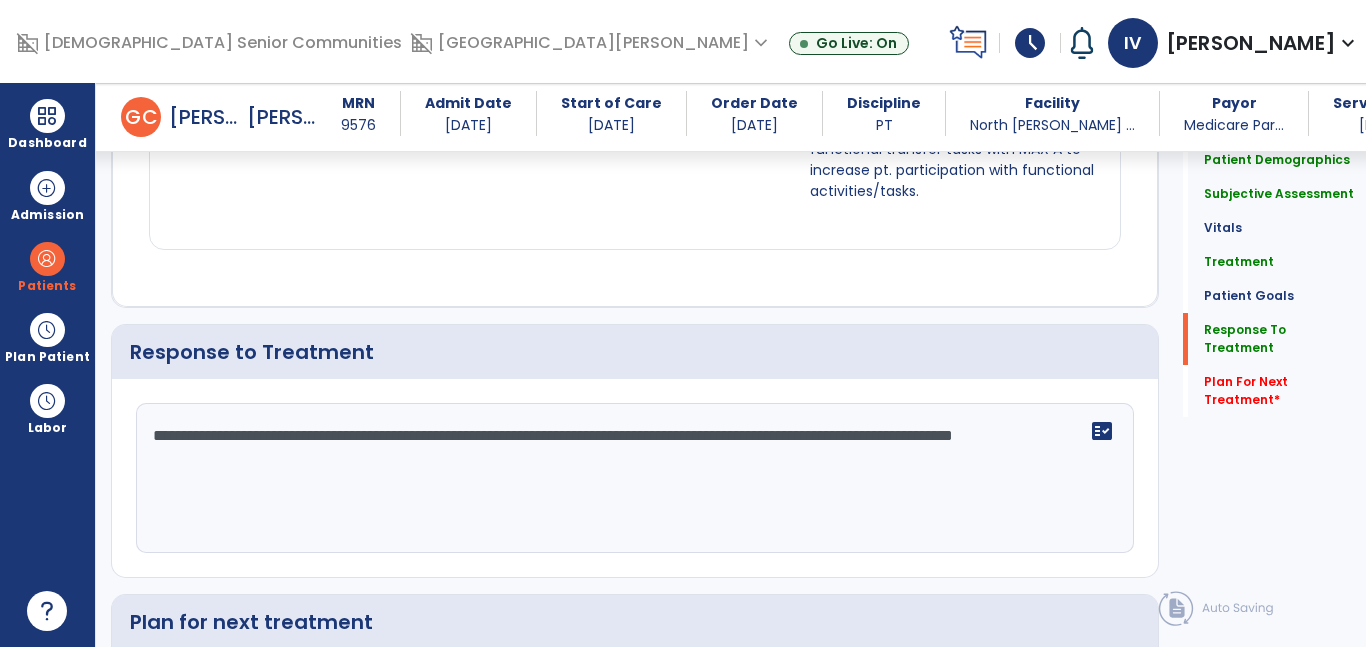 scroll, scrollTop: 2541, scrollLeft: 0, axis: vertical 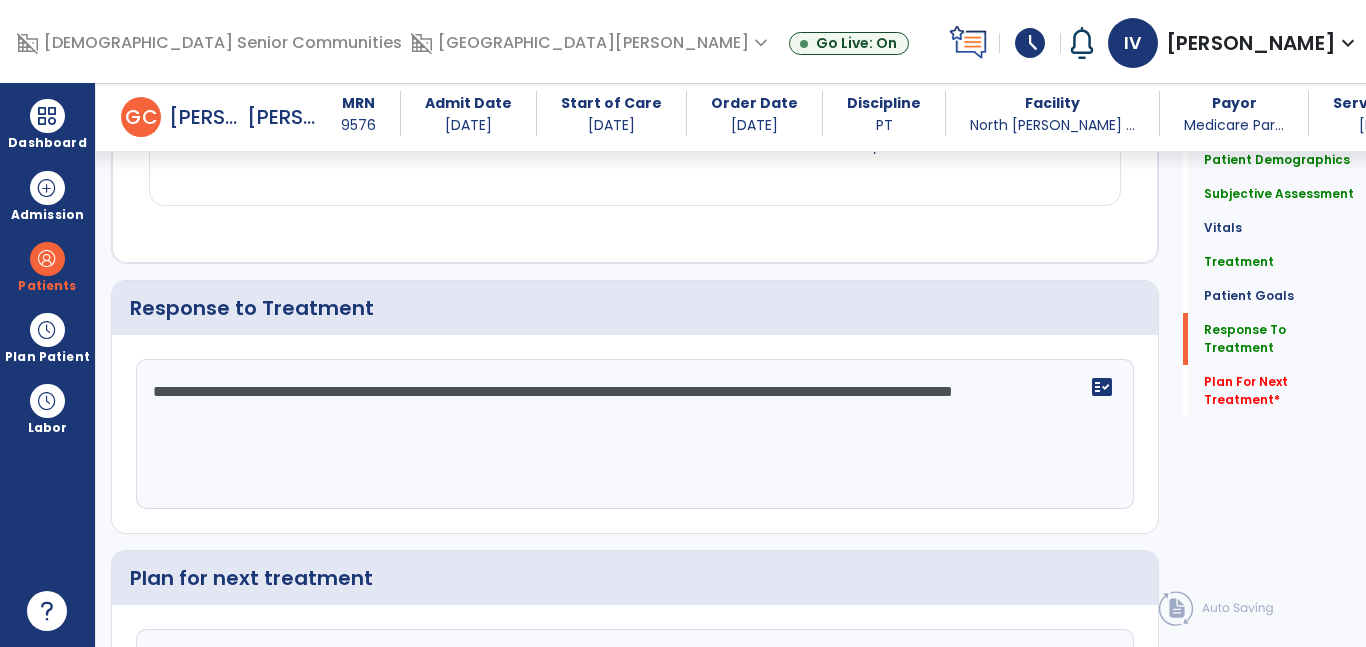 click 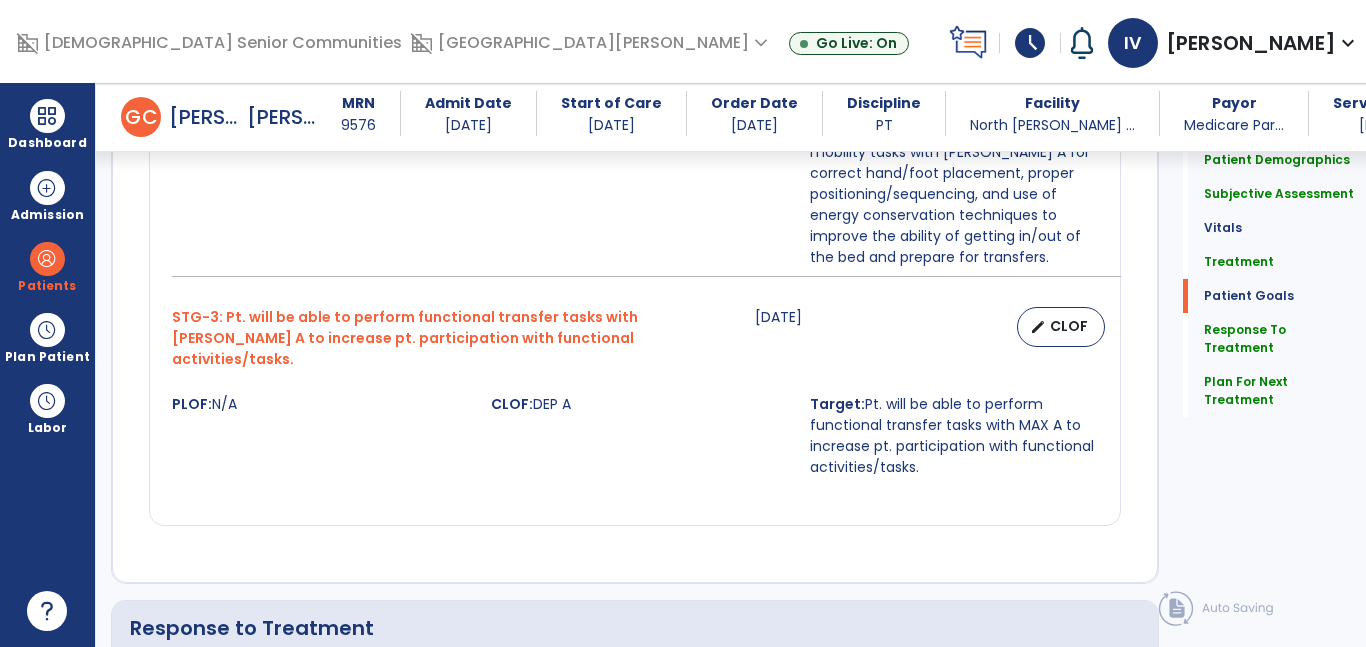 scroll, scrollTop: 2220, scrollLeft: 0, axis: vertical 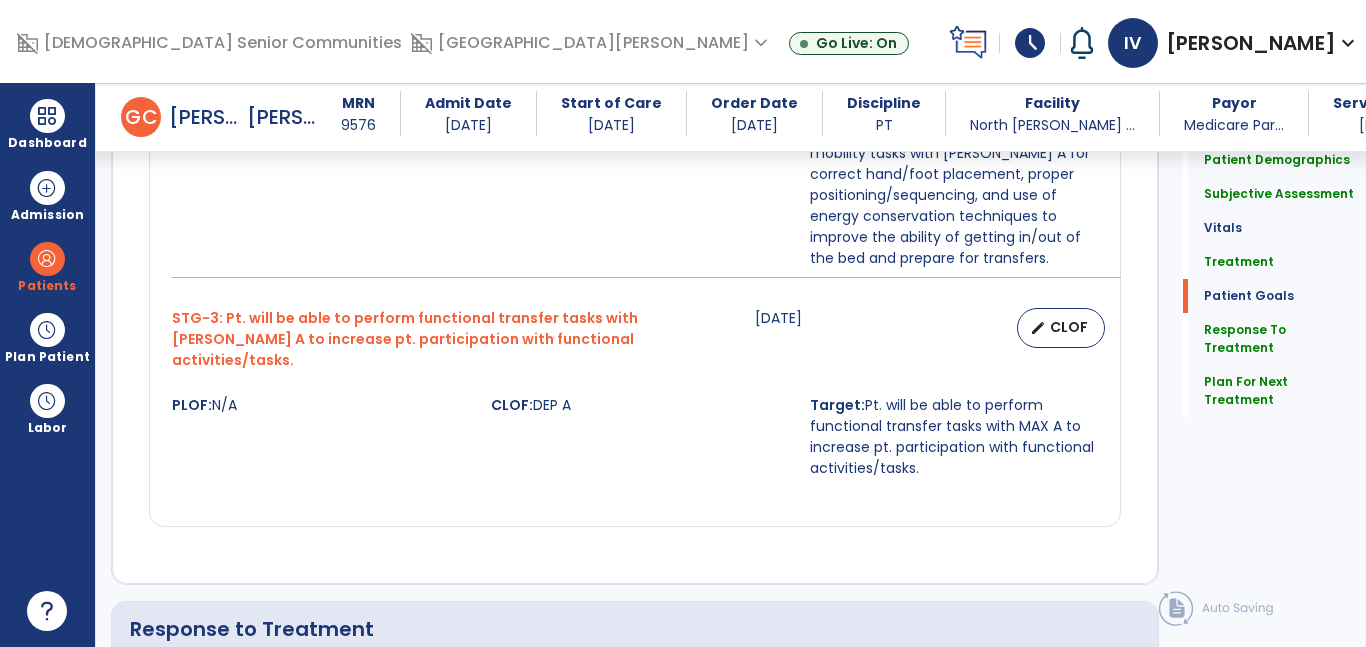 type on "**********" 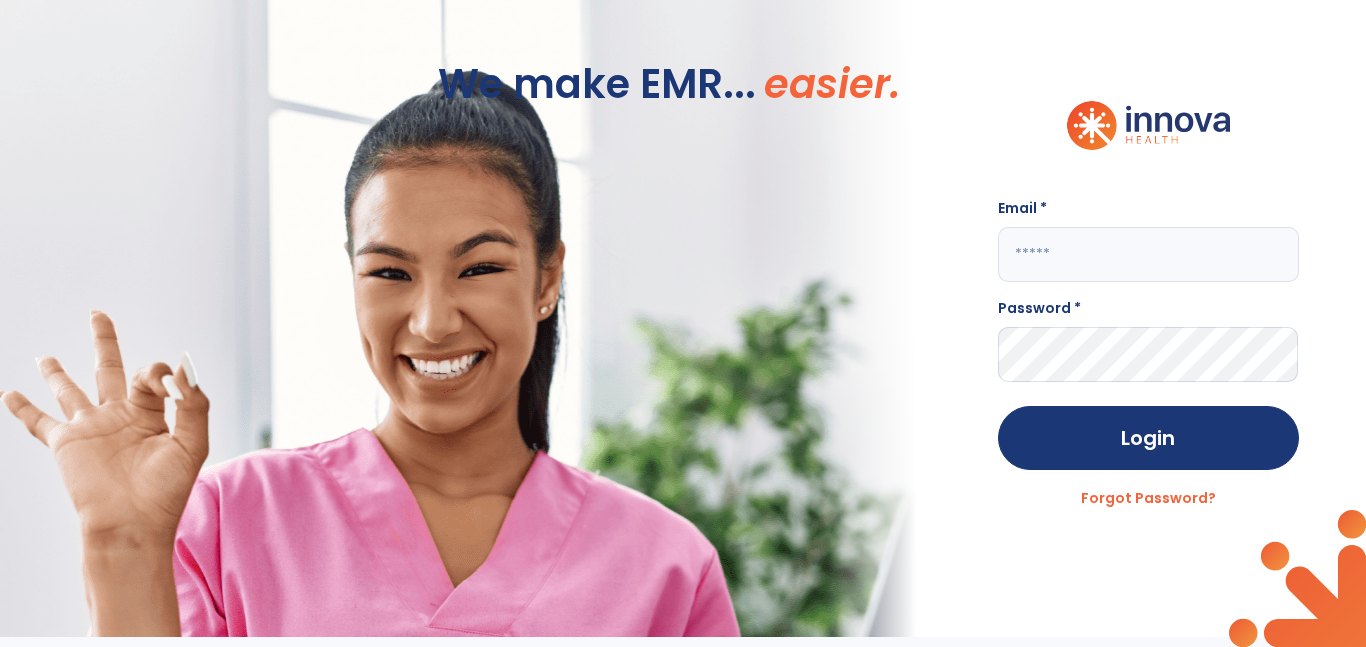 scroll, scrollTop: 0, scrollLeft: 0, axis: both 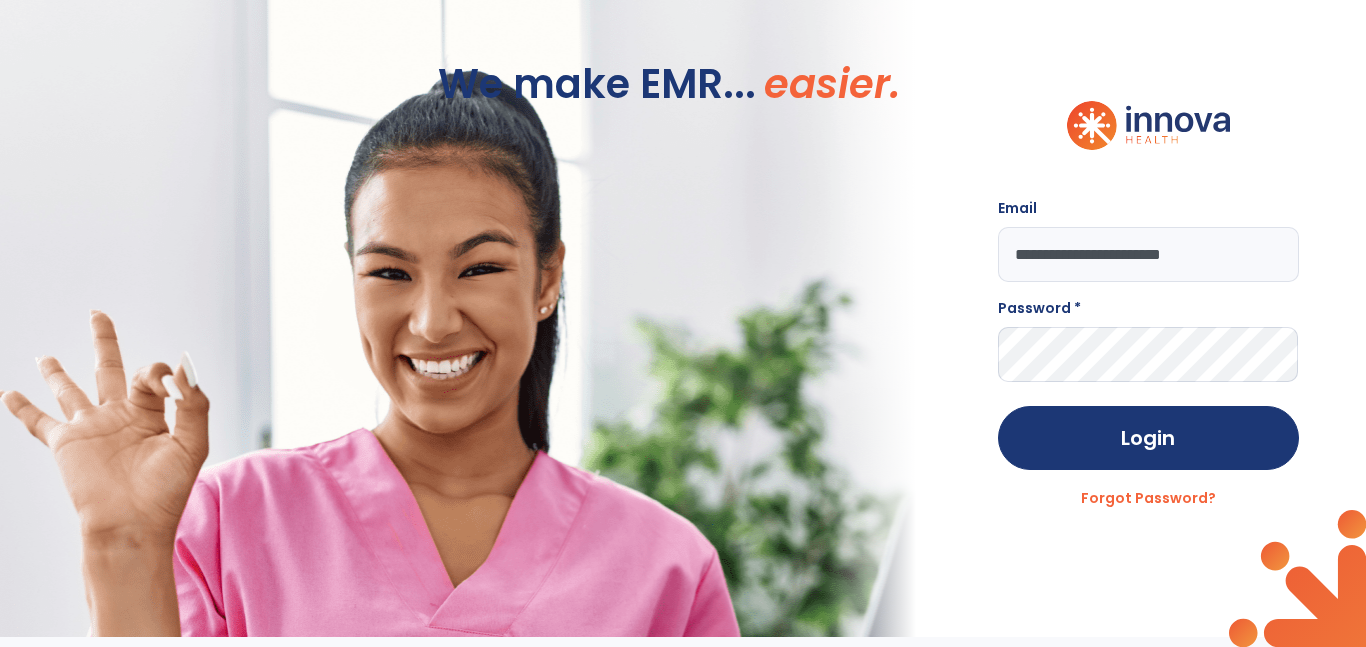 type on "**********" 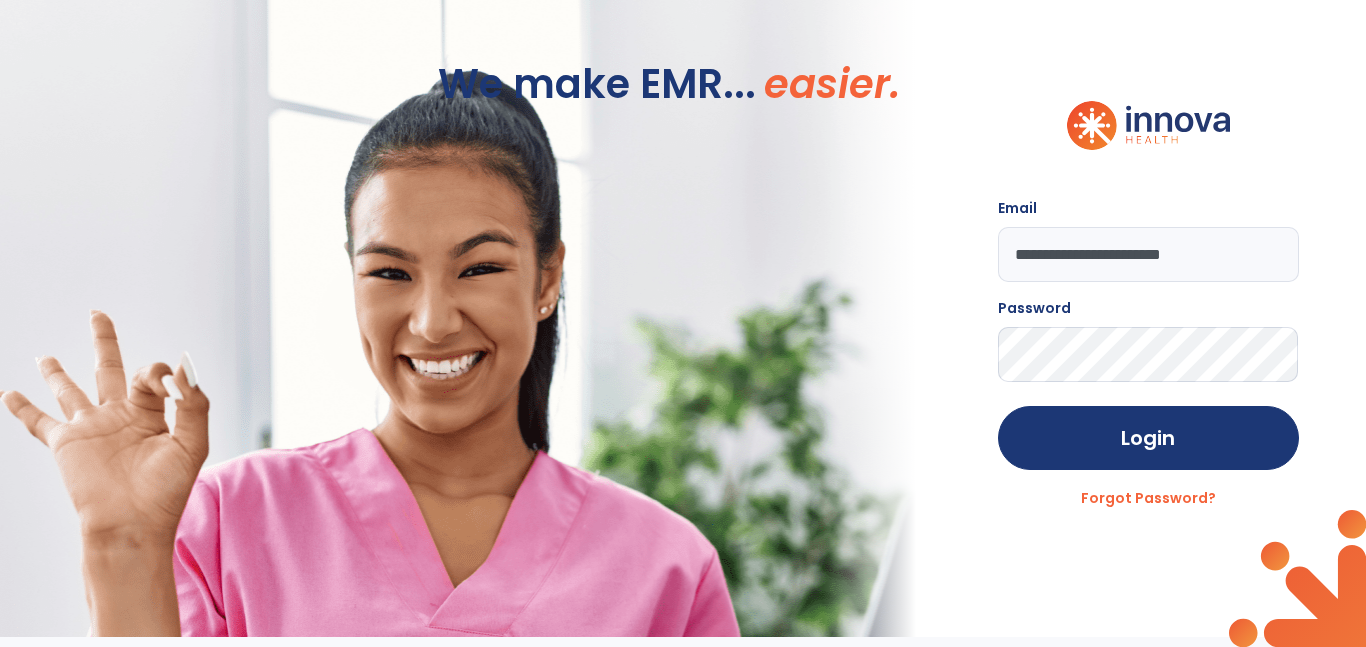 click on "Login" 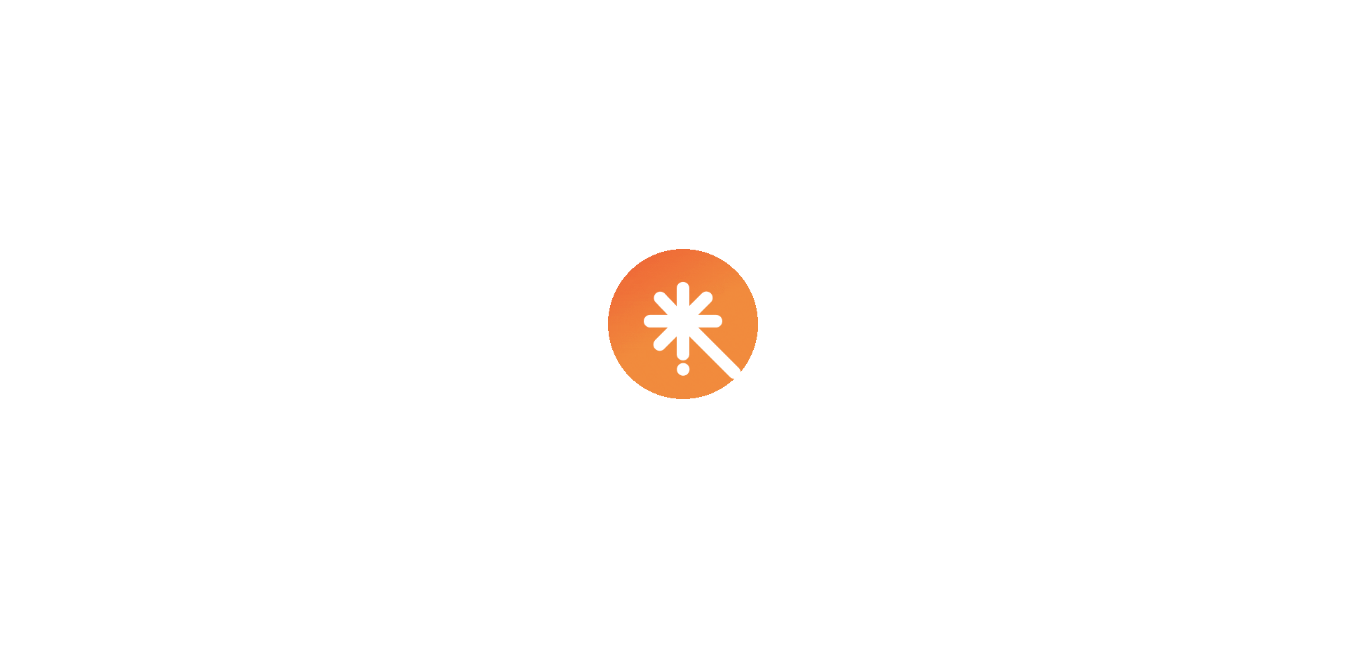 scroll, scrollTop: 0, scrollLeft: 0, axis: both 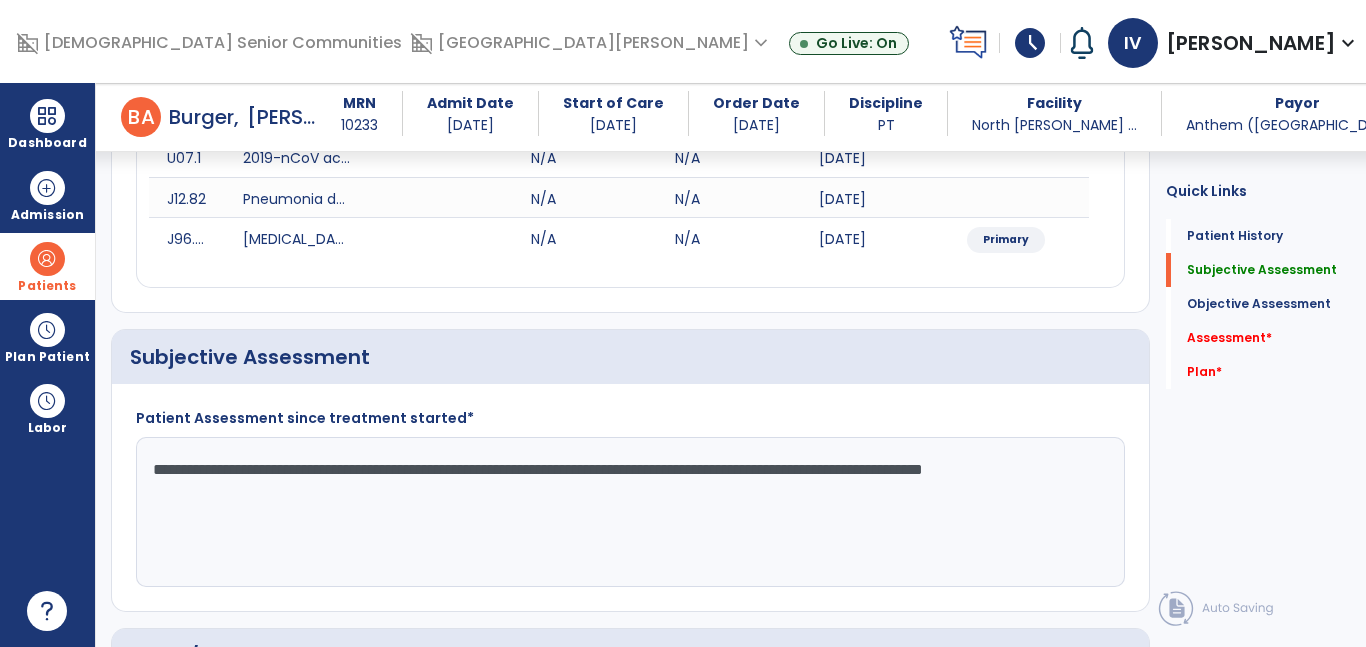 click at bounding box center (47, 259) 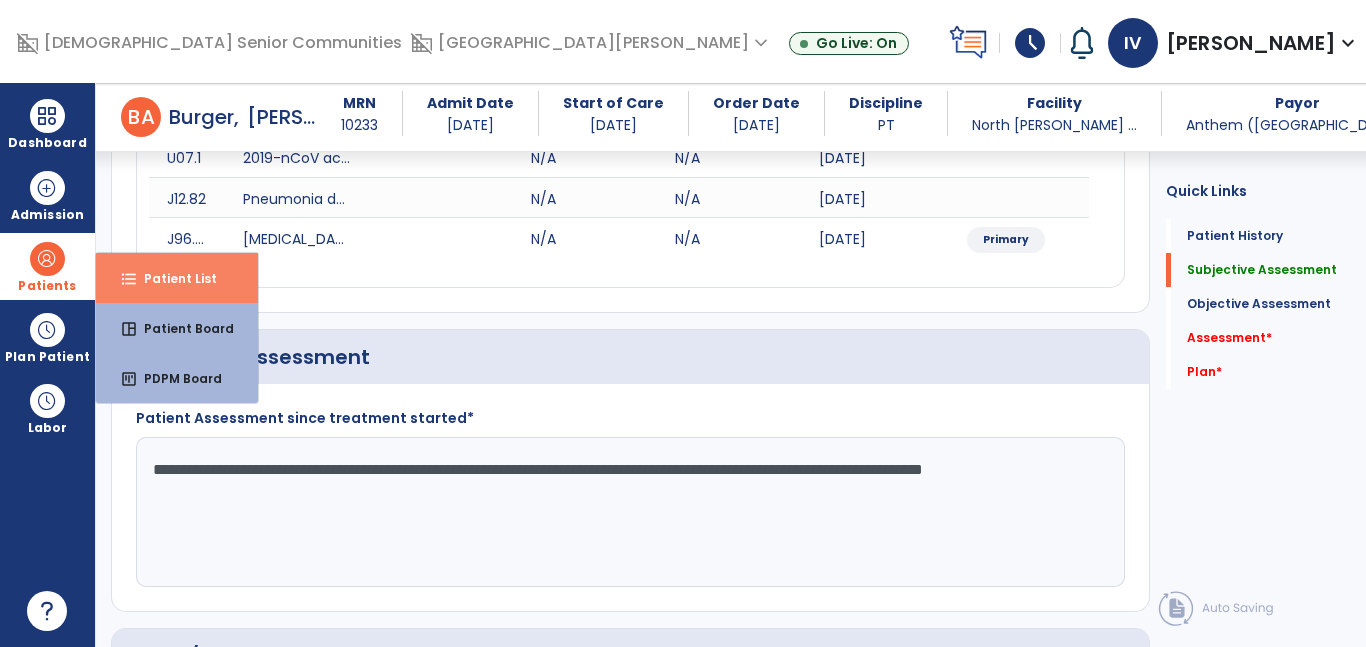 click on "format_list_bulleted  Patient List" at bounding box center (177, 278) 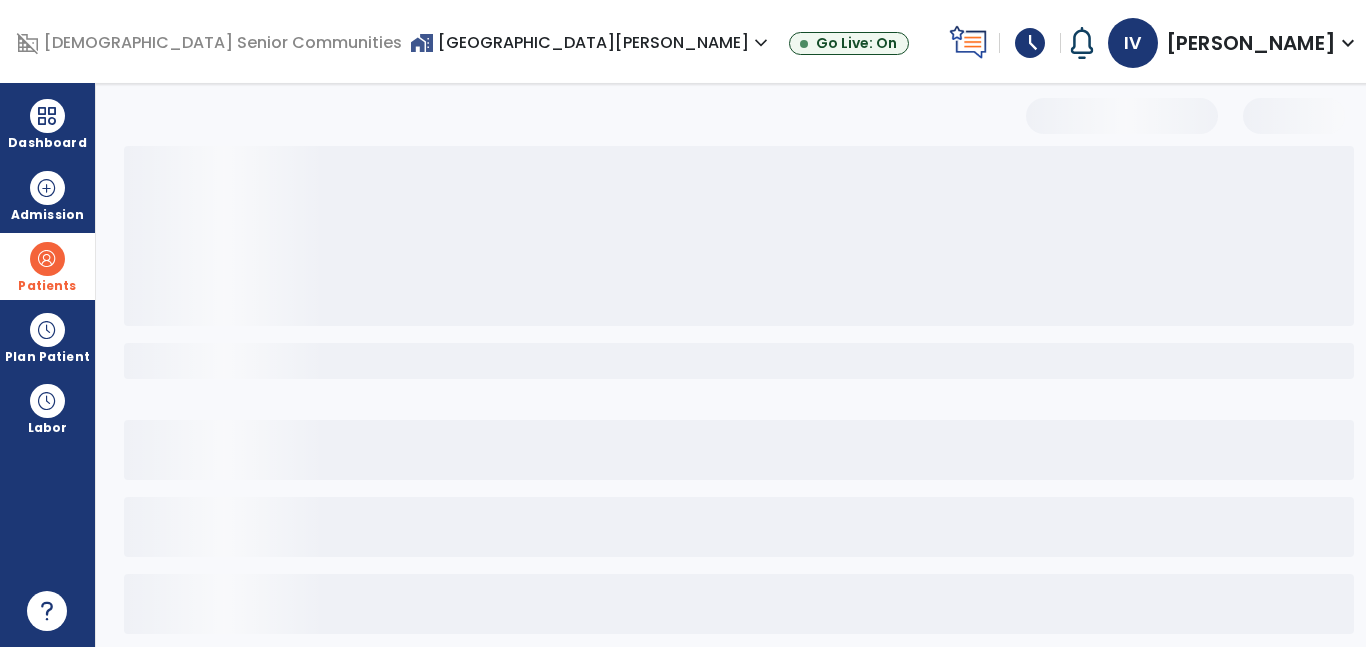 scroll, scrollTop: 96, scrollLeft: 0, axis: vertical 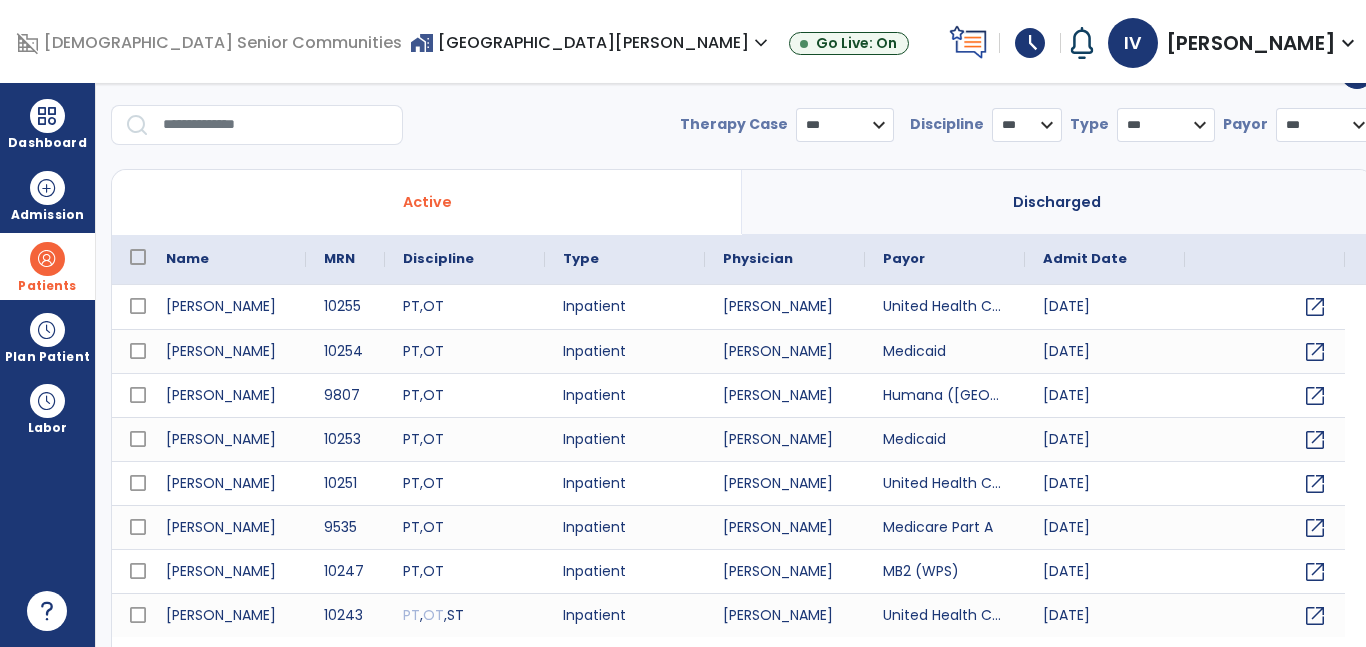 click at bounding box center (276, 125) 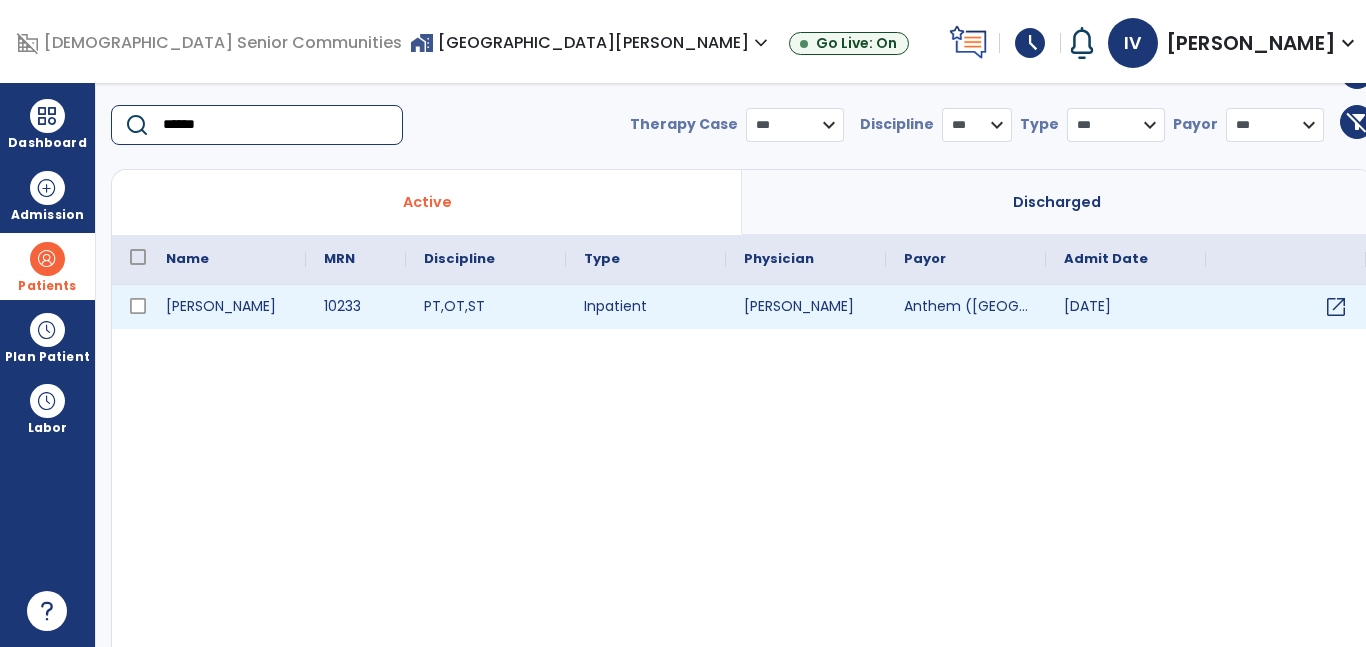 type on "******" 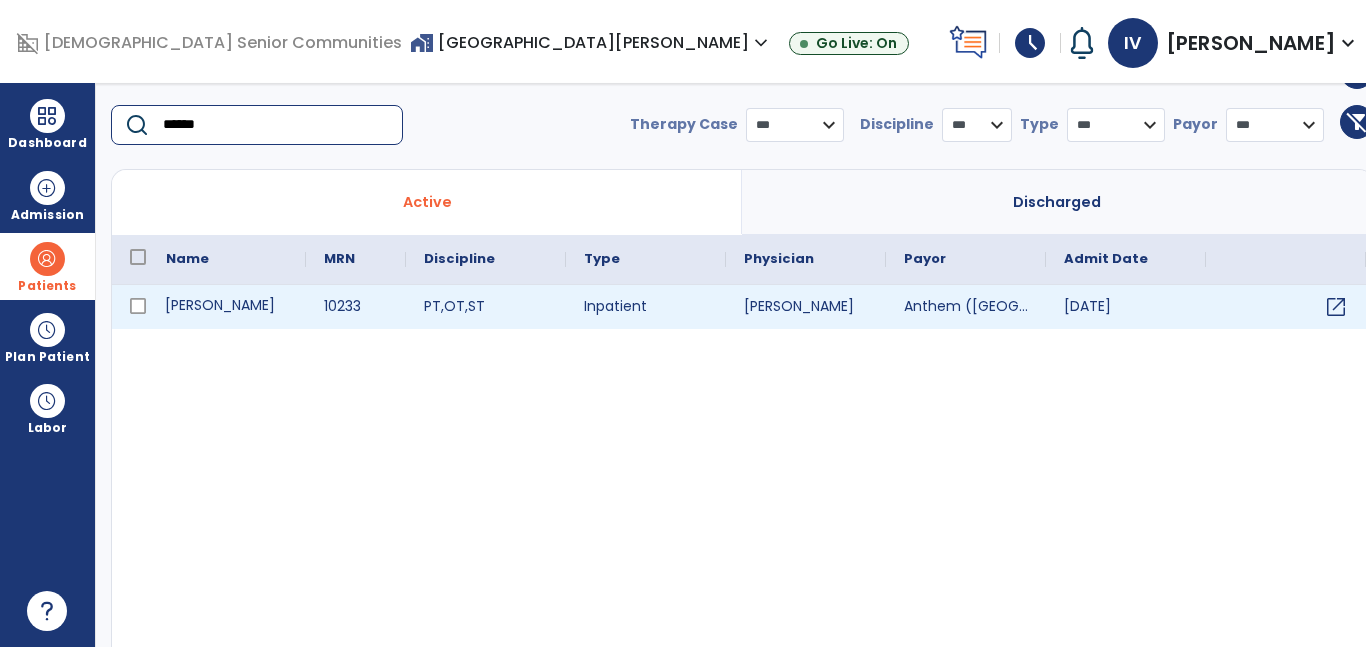 click on "[PERSON_NAME]" at bounding box center [227, 307] 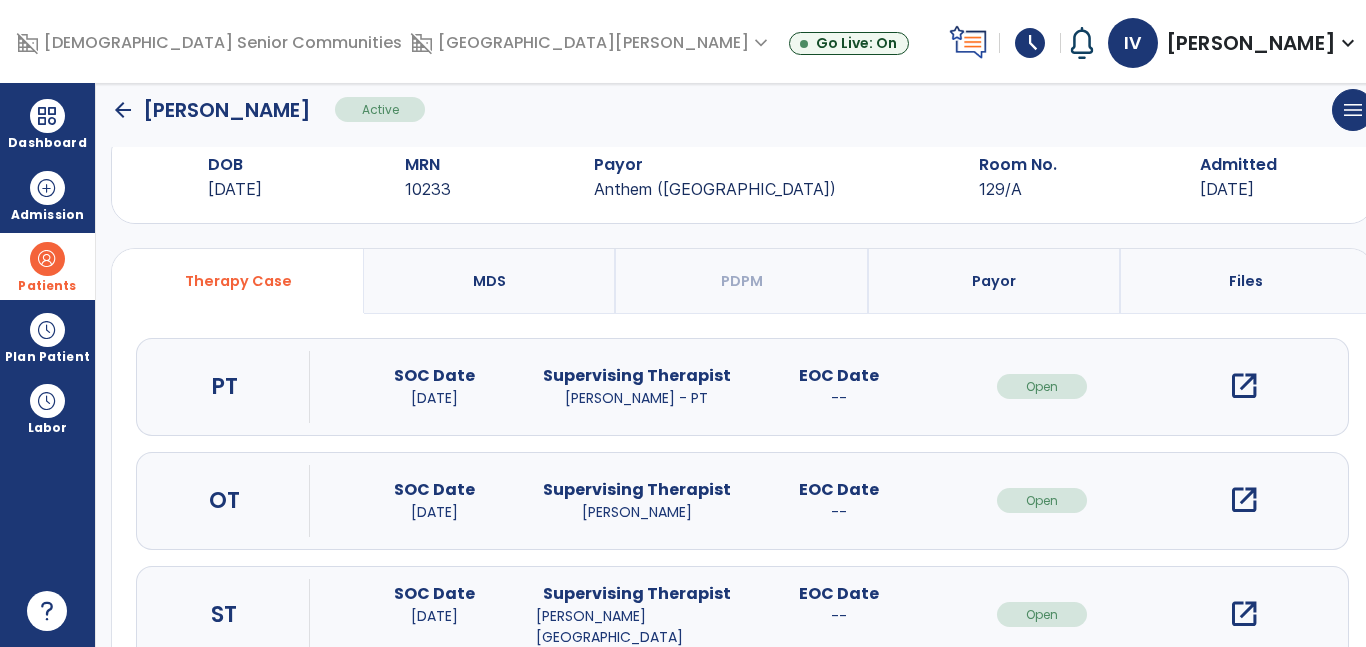 click on "open_in_new" at bounding box center (1244, 386) 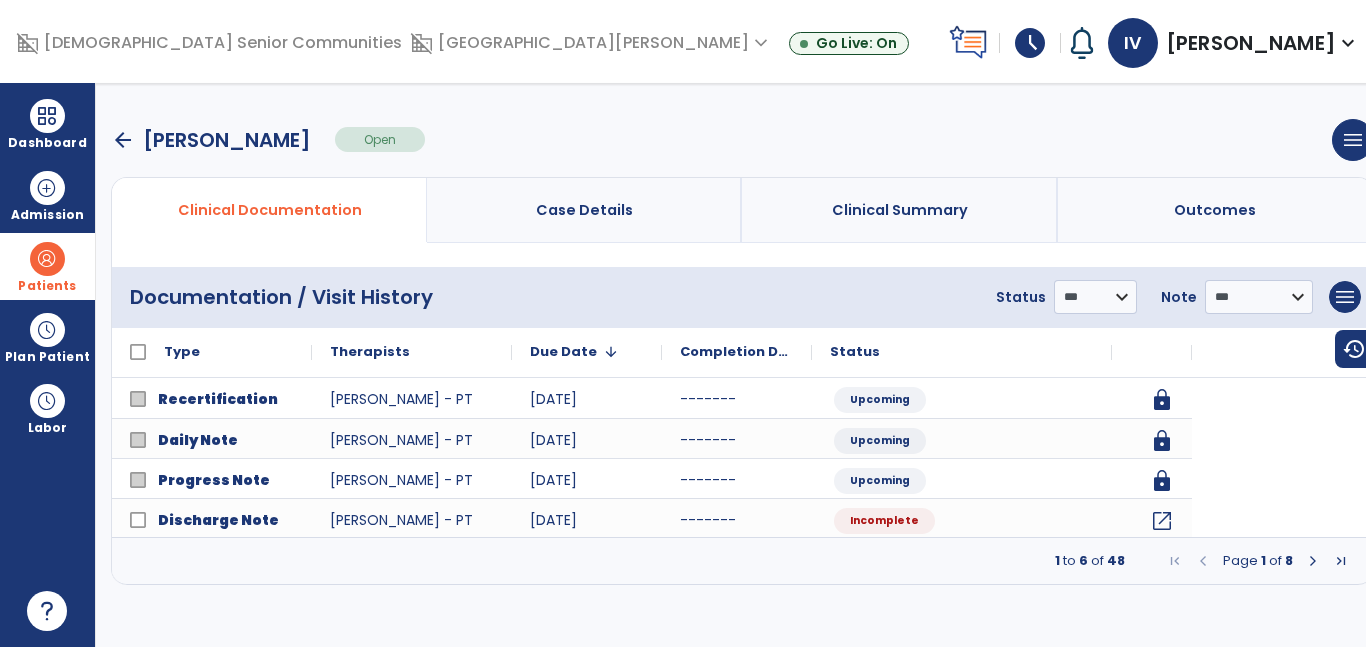scroll, scrollTop: 0, scrollLeft: 0, axis: both 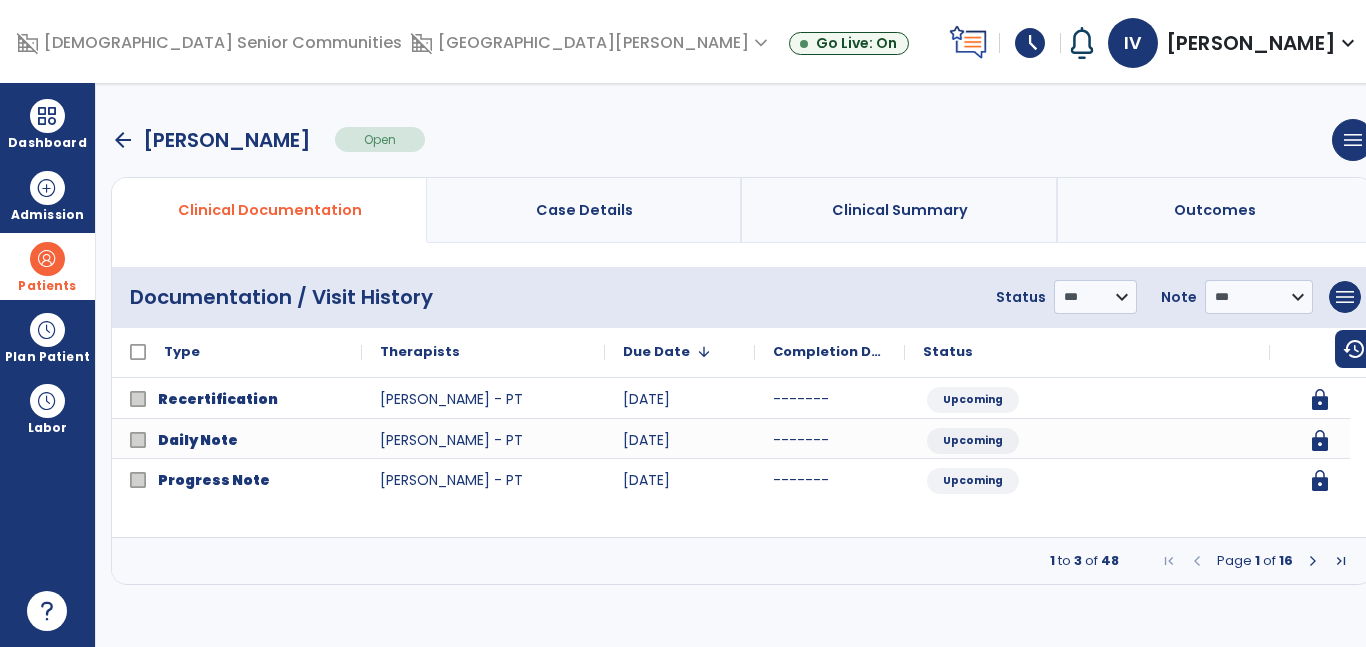 click at bounding box center [1313, 561] 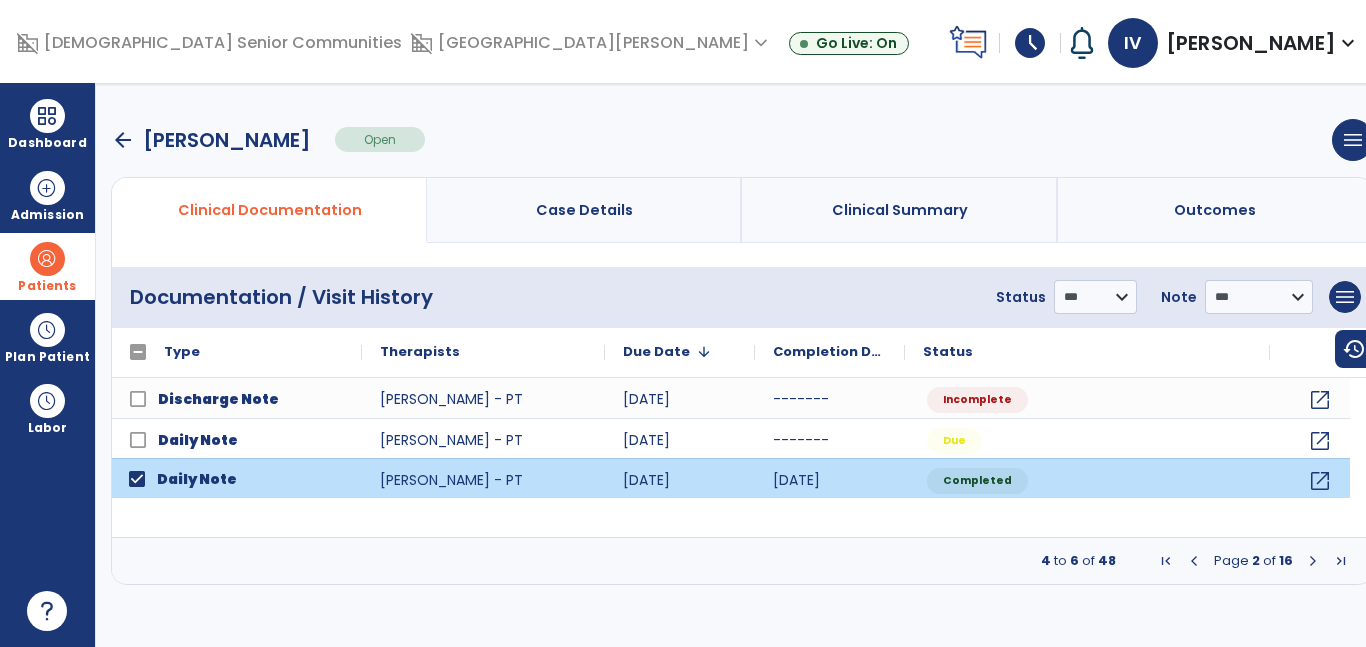 click at bounding box center [1313, 561] 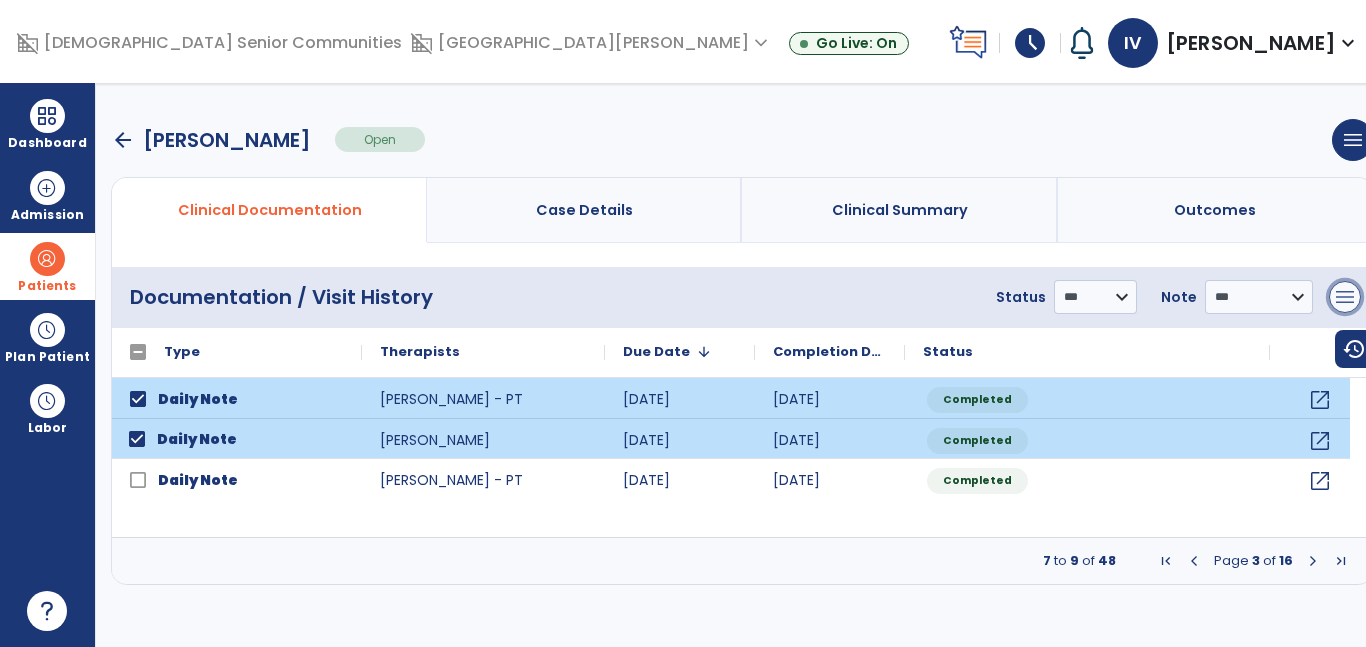 click on "menu" at bounding box center (1345, 297) 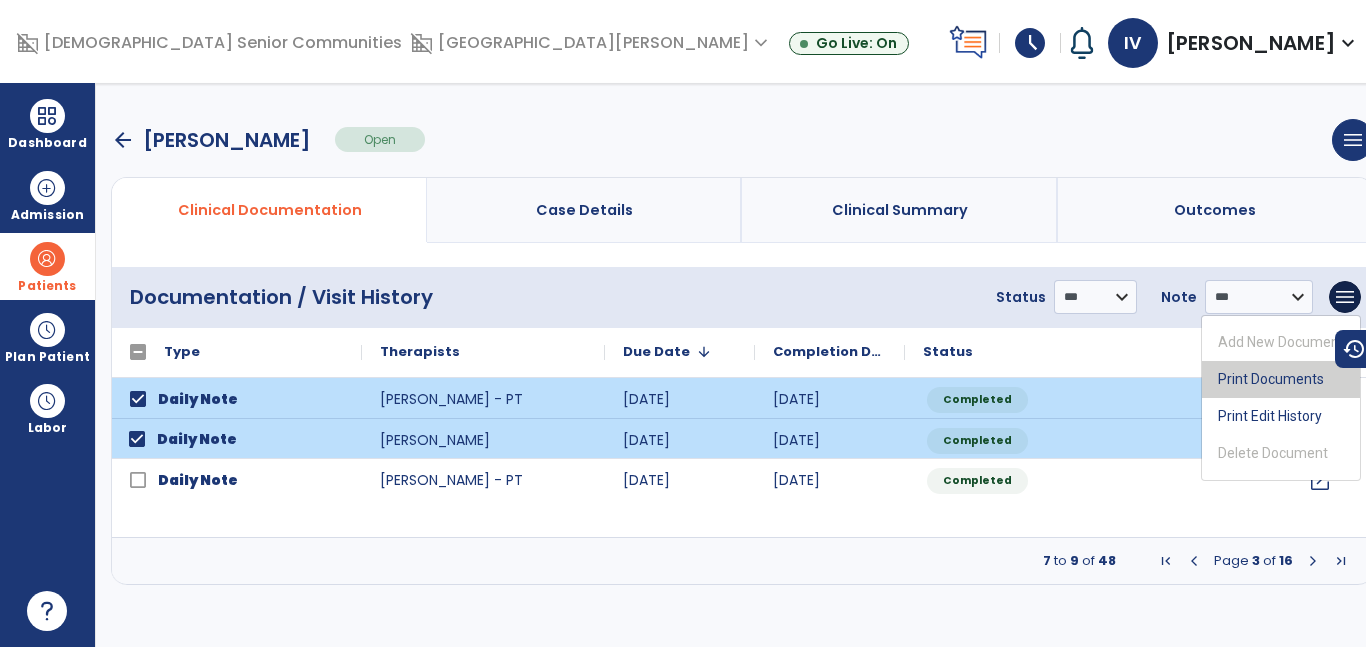 click on "Print Documents" at bounding box center [1281, 379] 